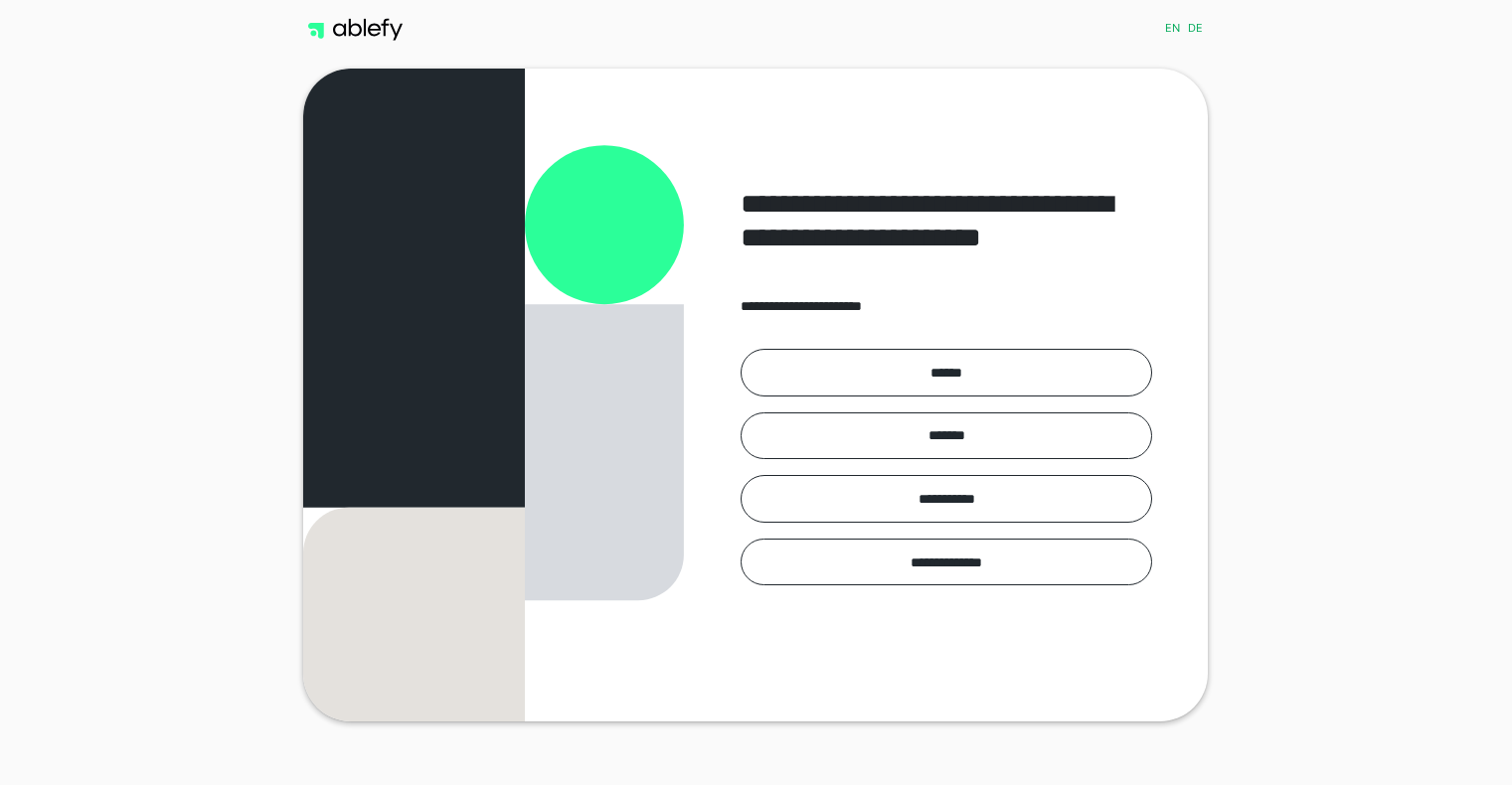 scroll, scrollTop: 0, scrollLeft: 0, axis: both 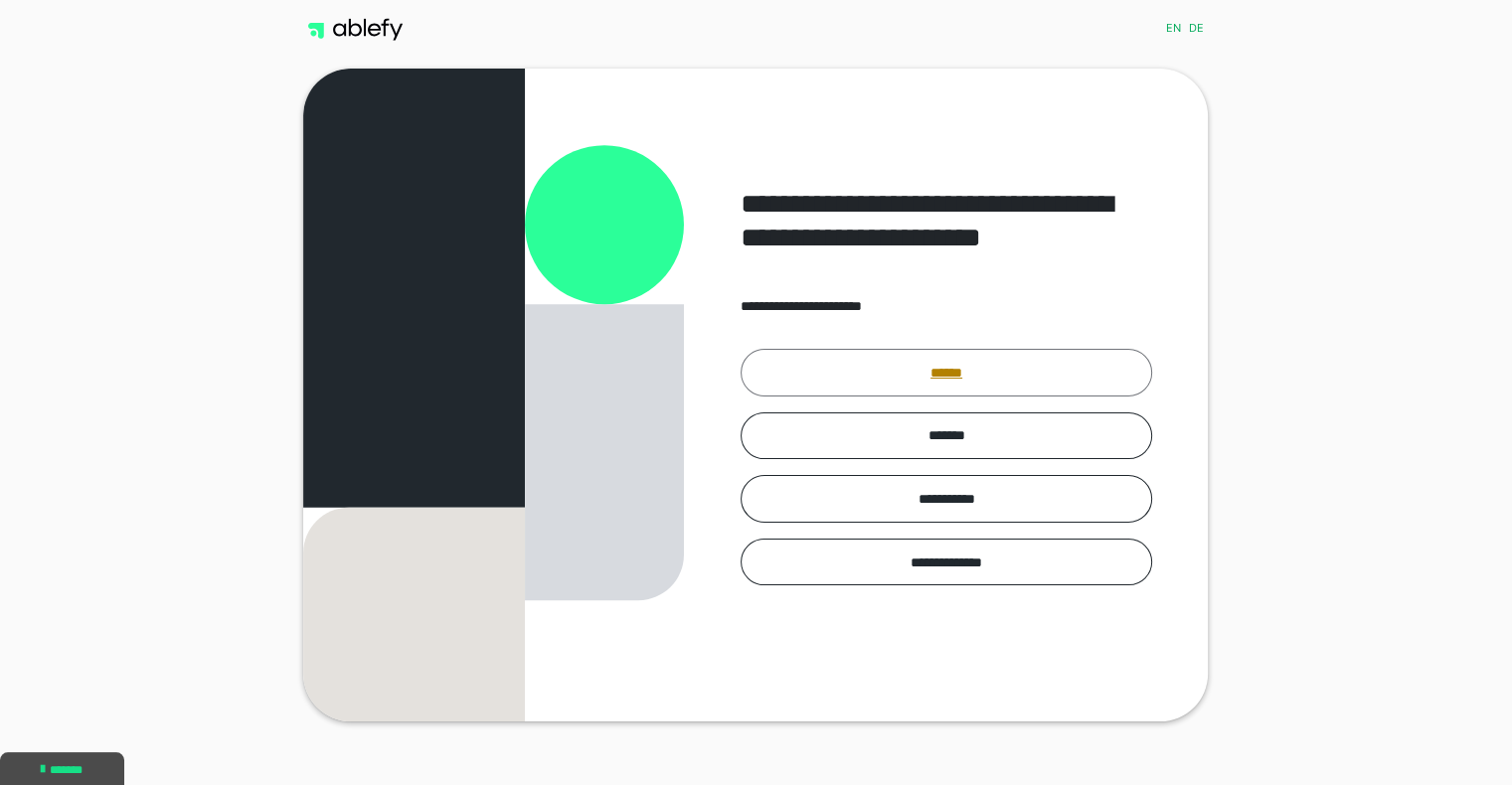 click on "******" at bounding box center (946, 373) 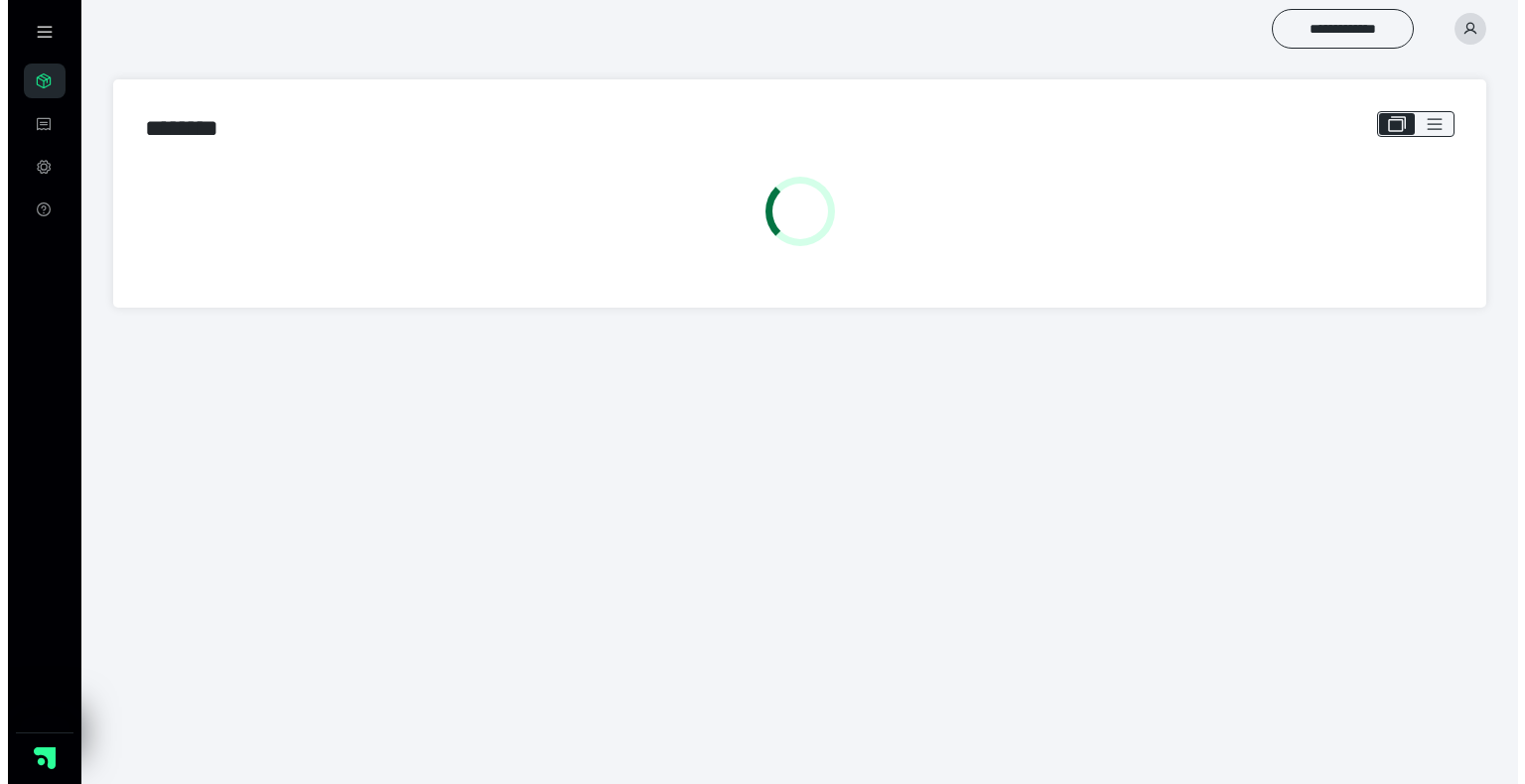 scroll, scrollTop: 0, scrollLeft: 0, axis: both 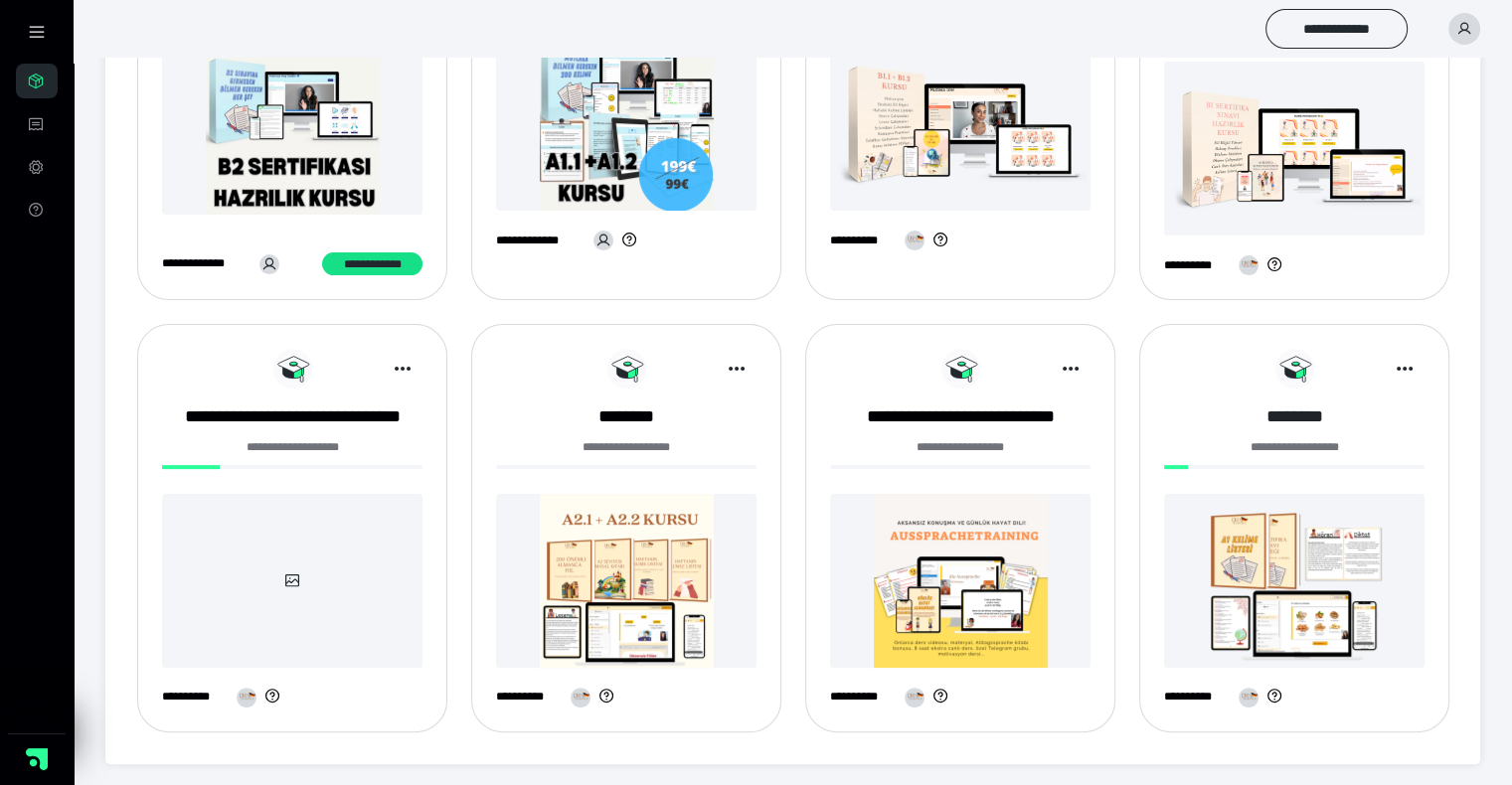 click on "********" at bounding box center [1294, 416] 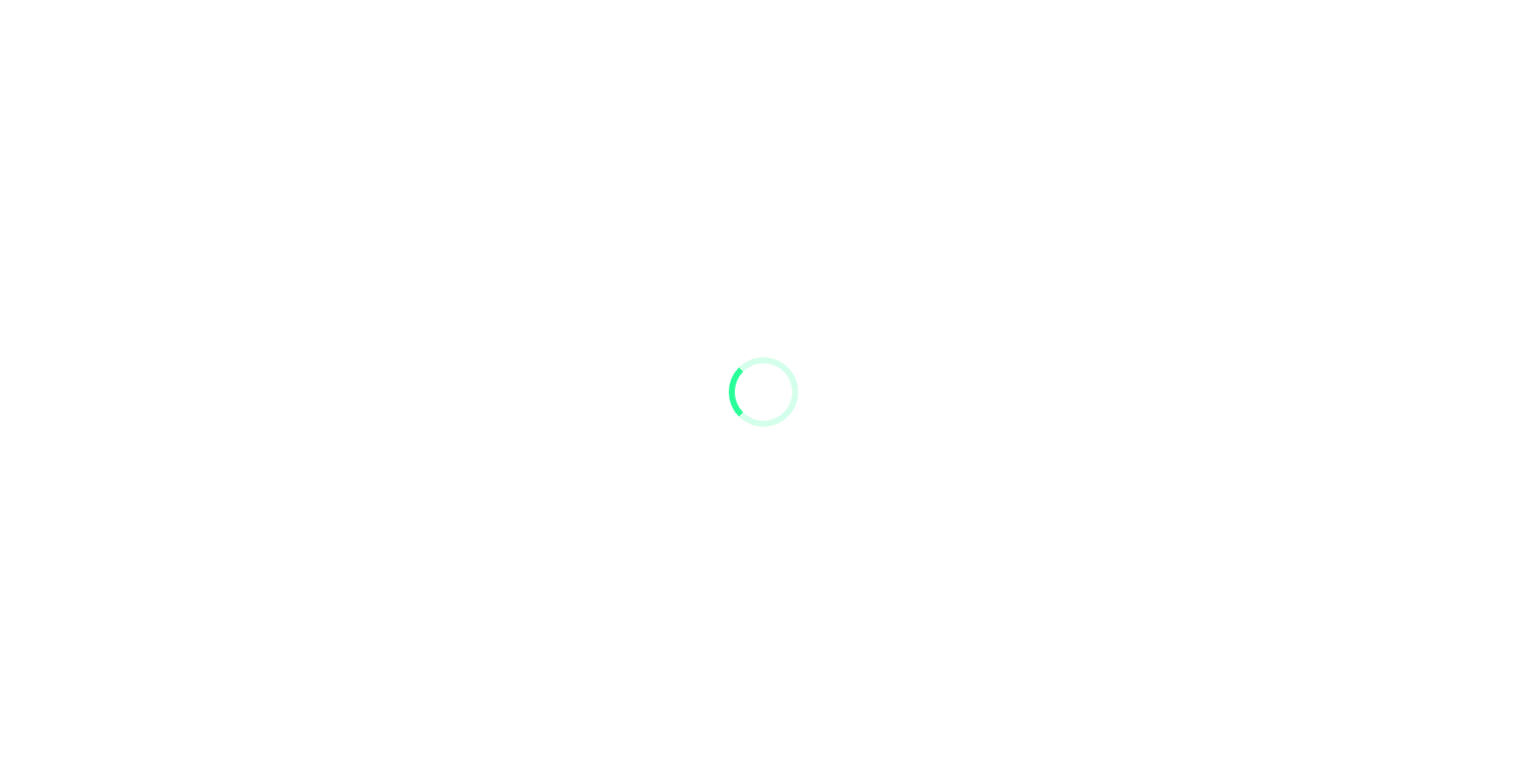 scroll, scrollTop: 0, scrollLeft: 0, axis: both 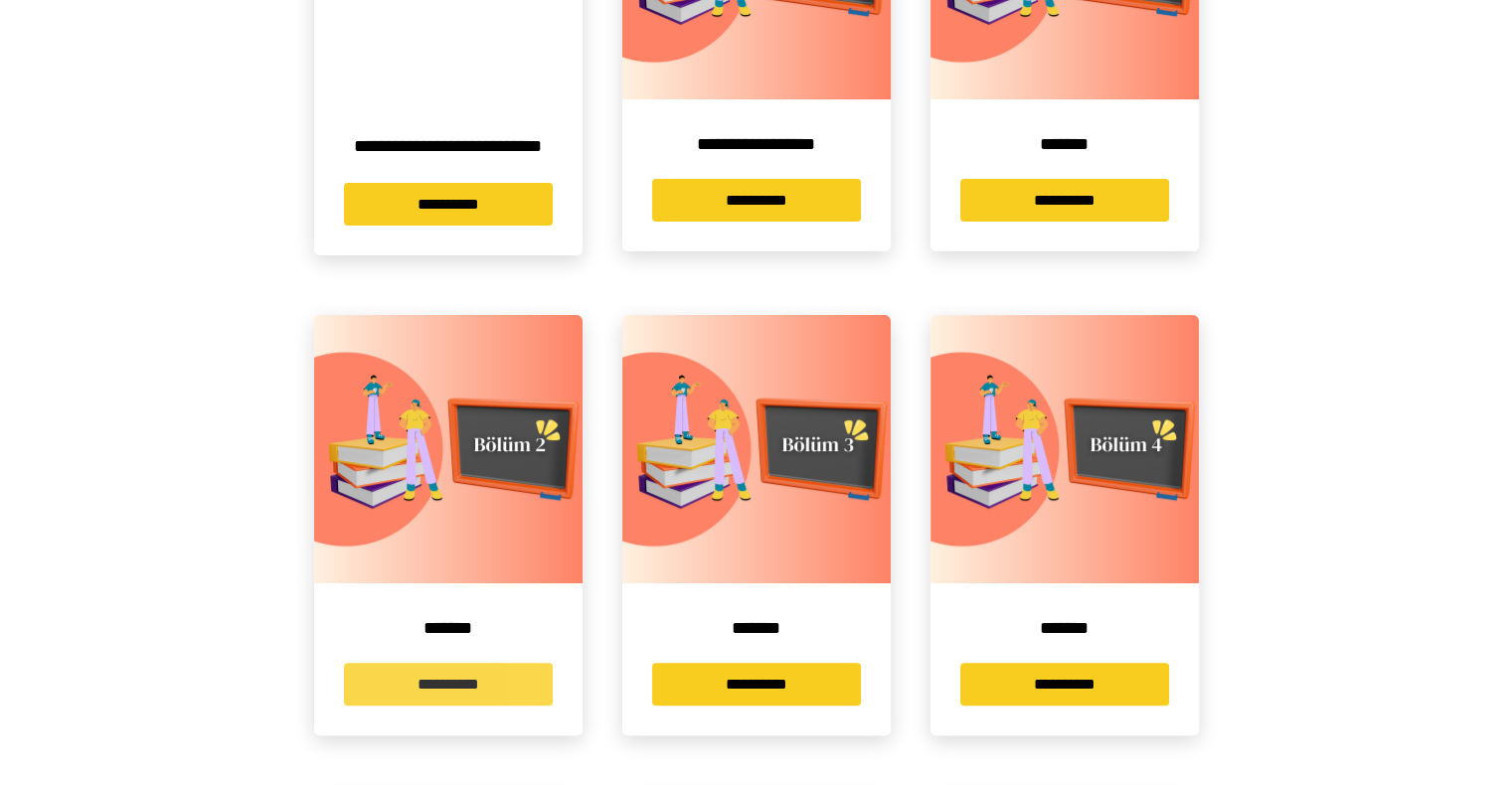 click on "**********" at bounding box center [448, 684] 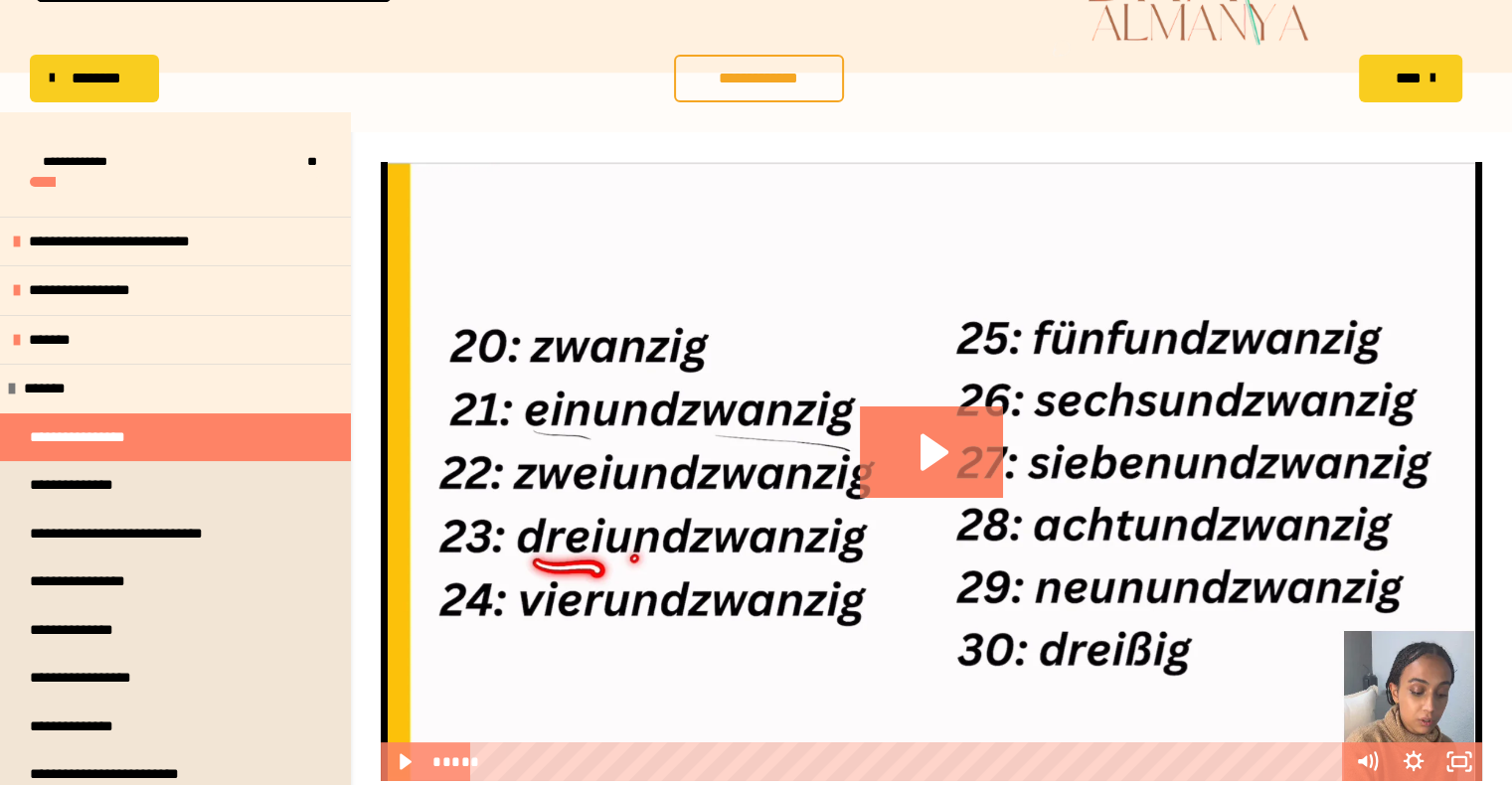 scroll, scrollTop: 199, scrollLeft: 0, axis: vertical 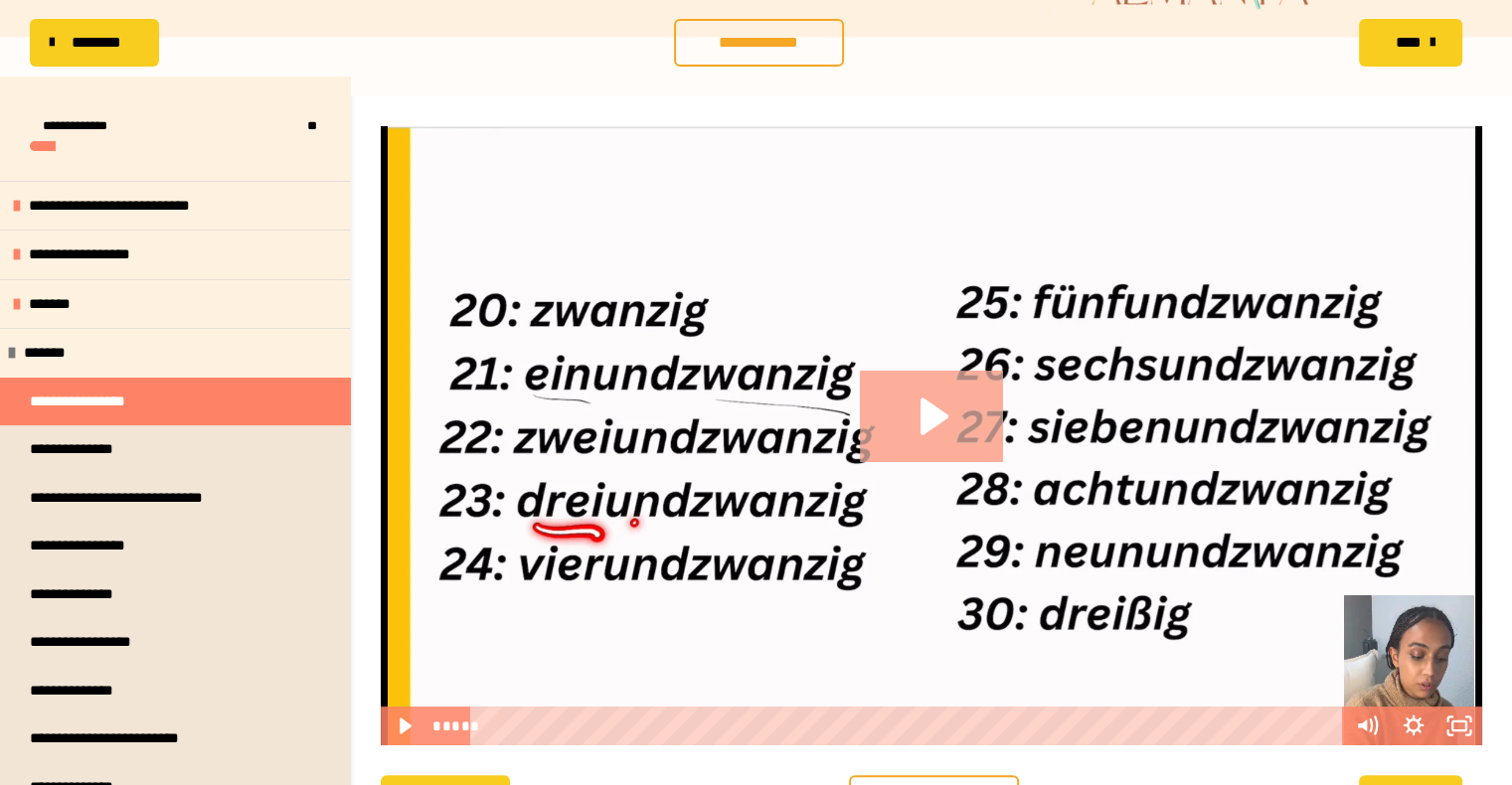 click 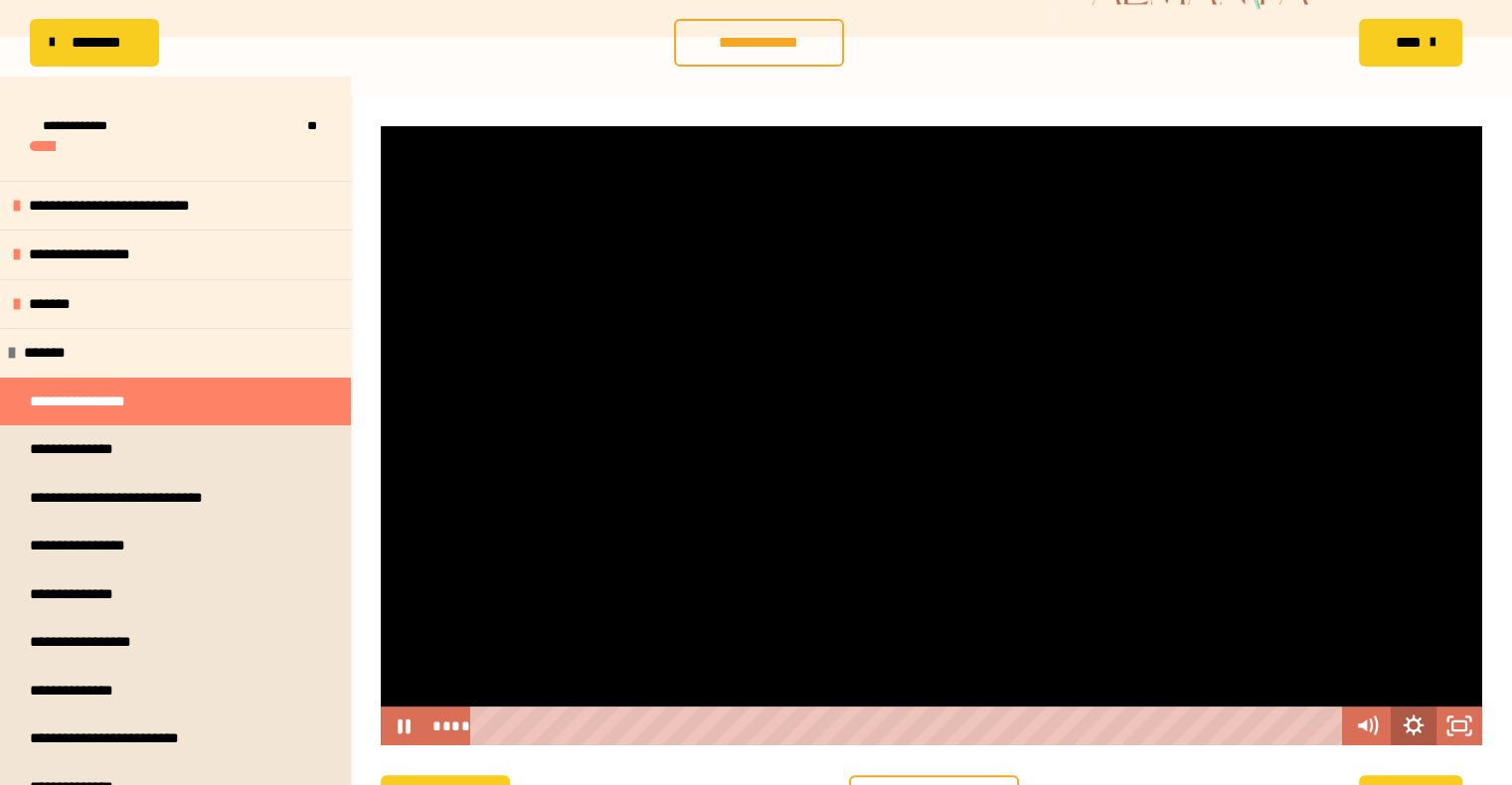 click 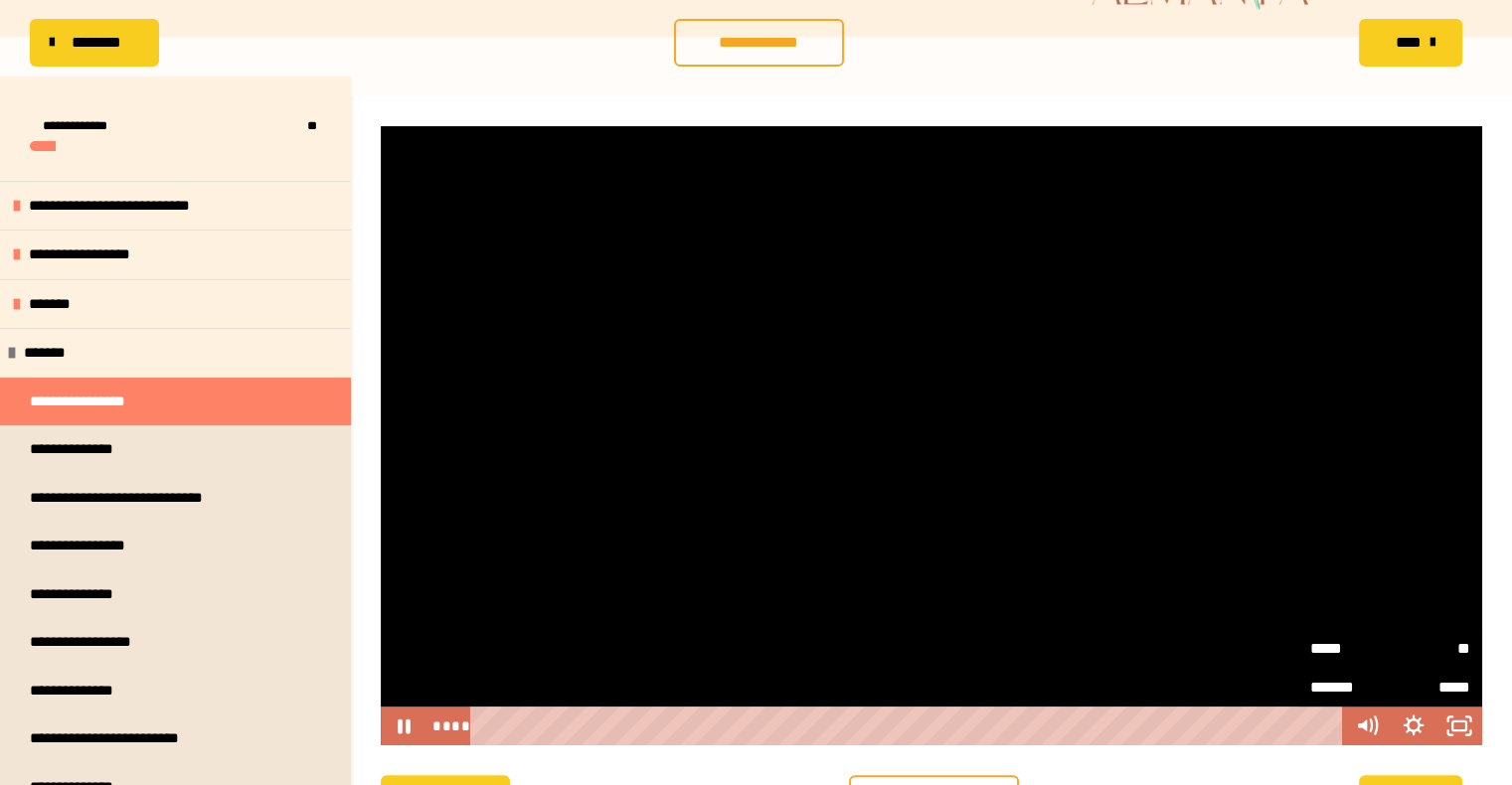 click on "*****" at bounding box center (1350, 648) 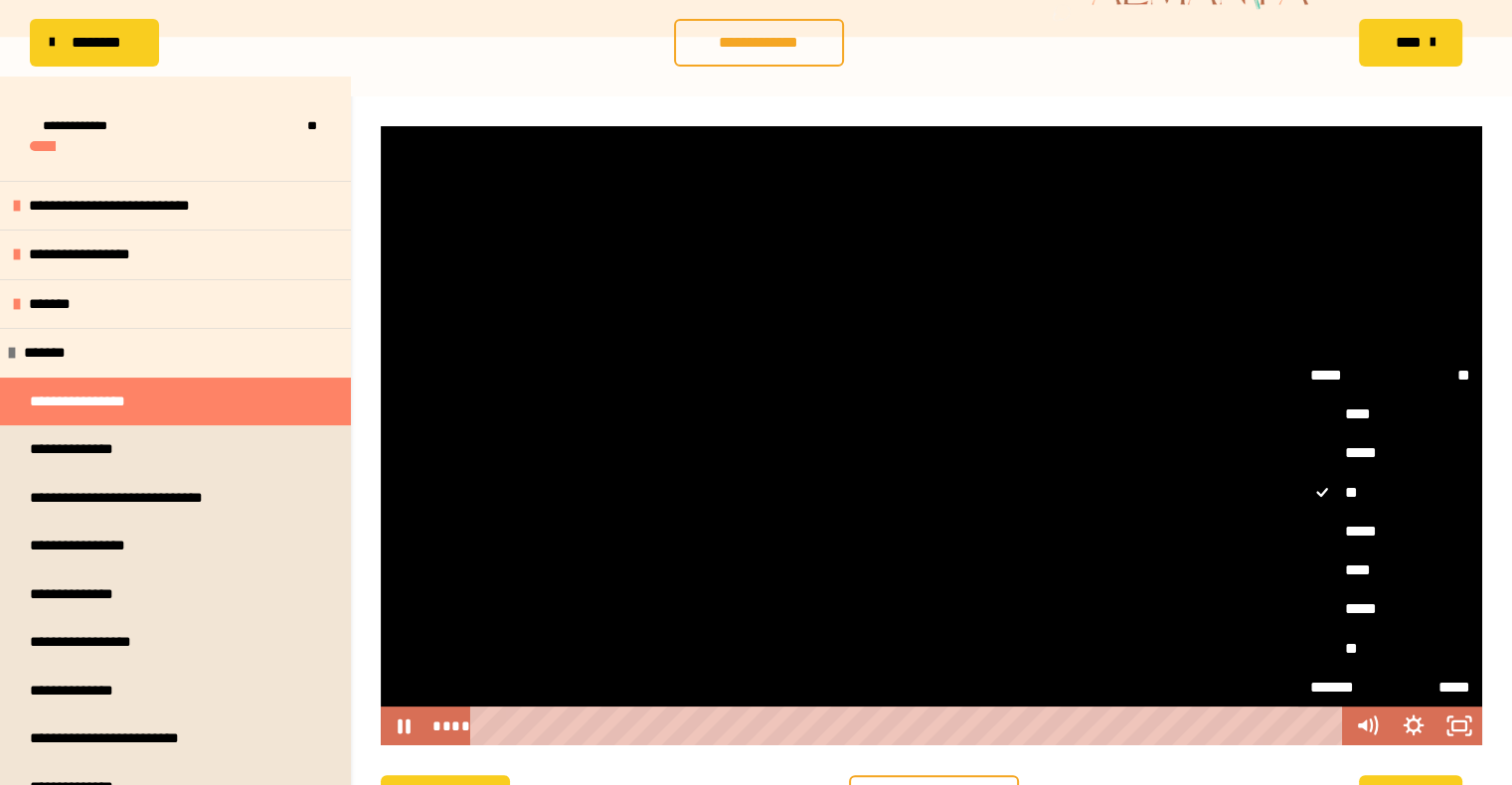 click on "****" at bounding box center (1390, 570) 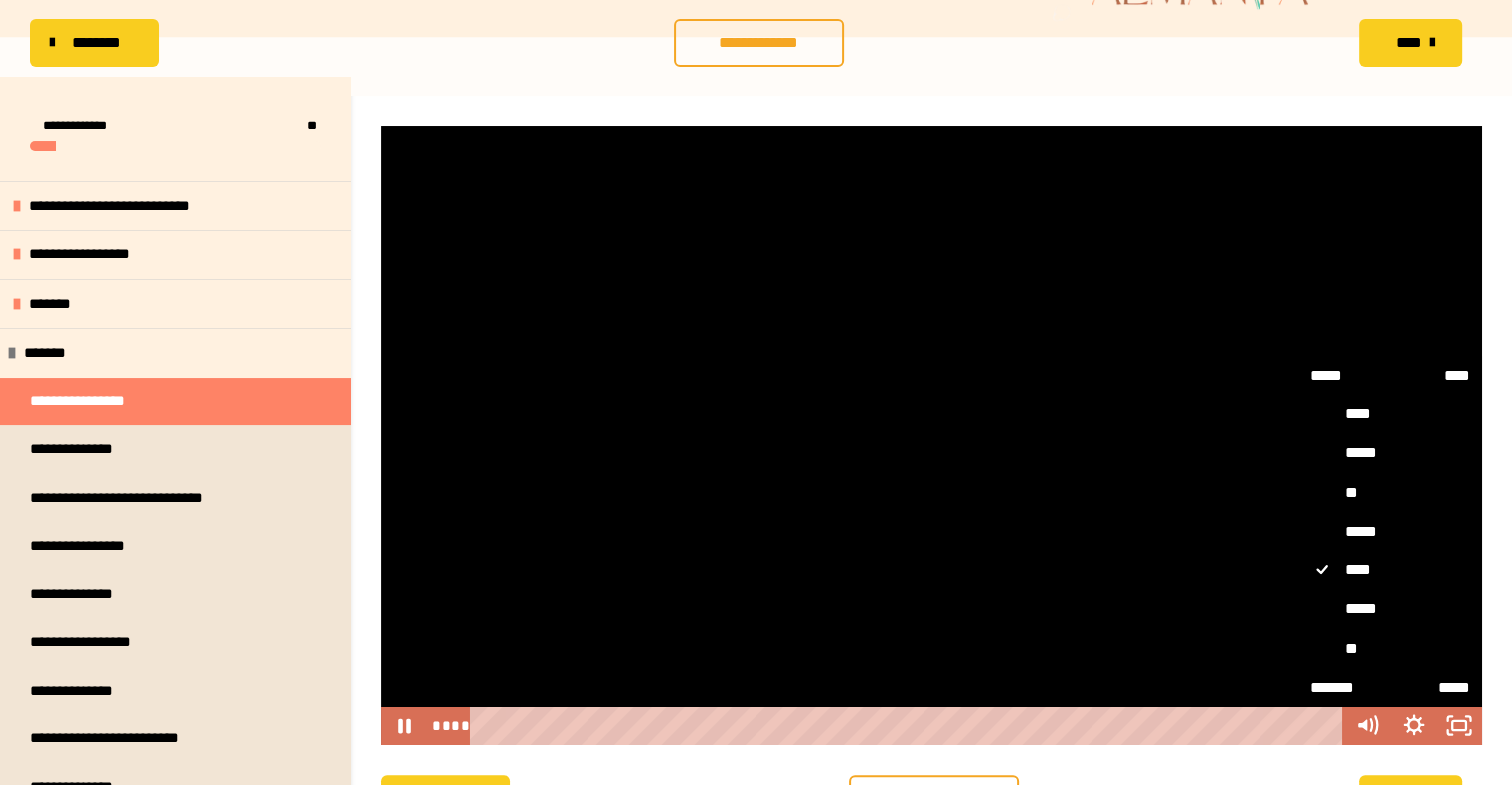 click on "****" at bounding box center [1390, 570] 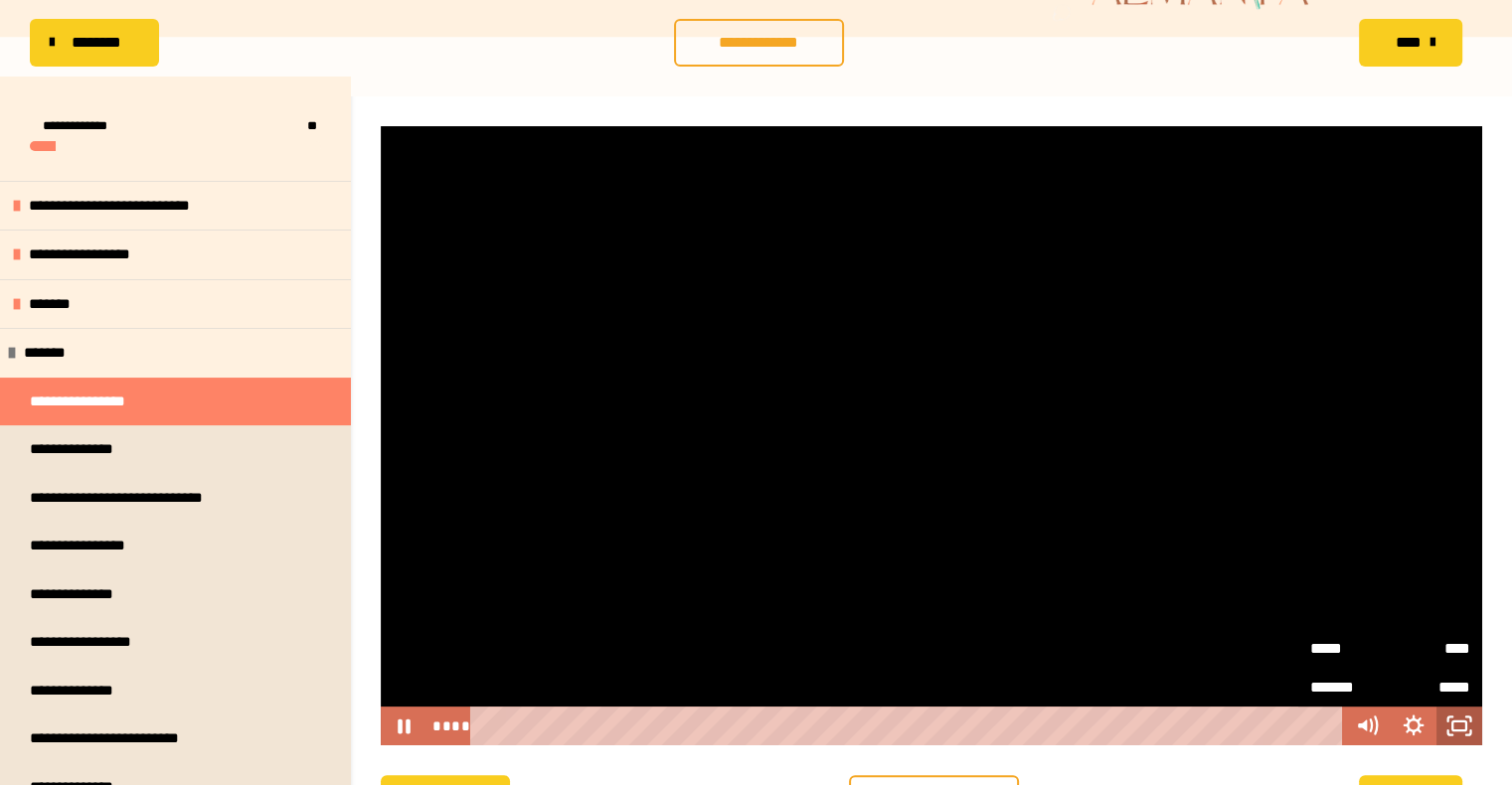 type 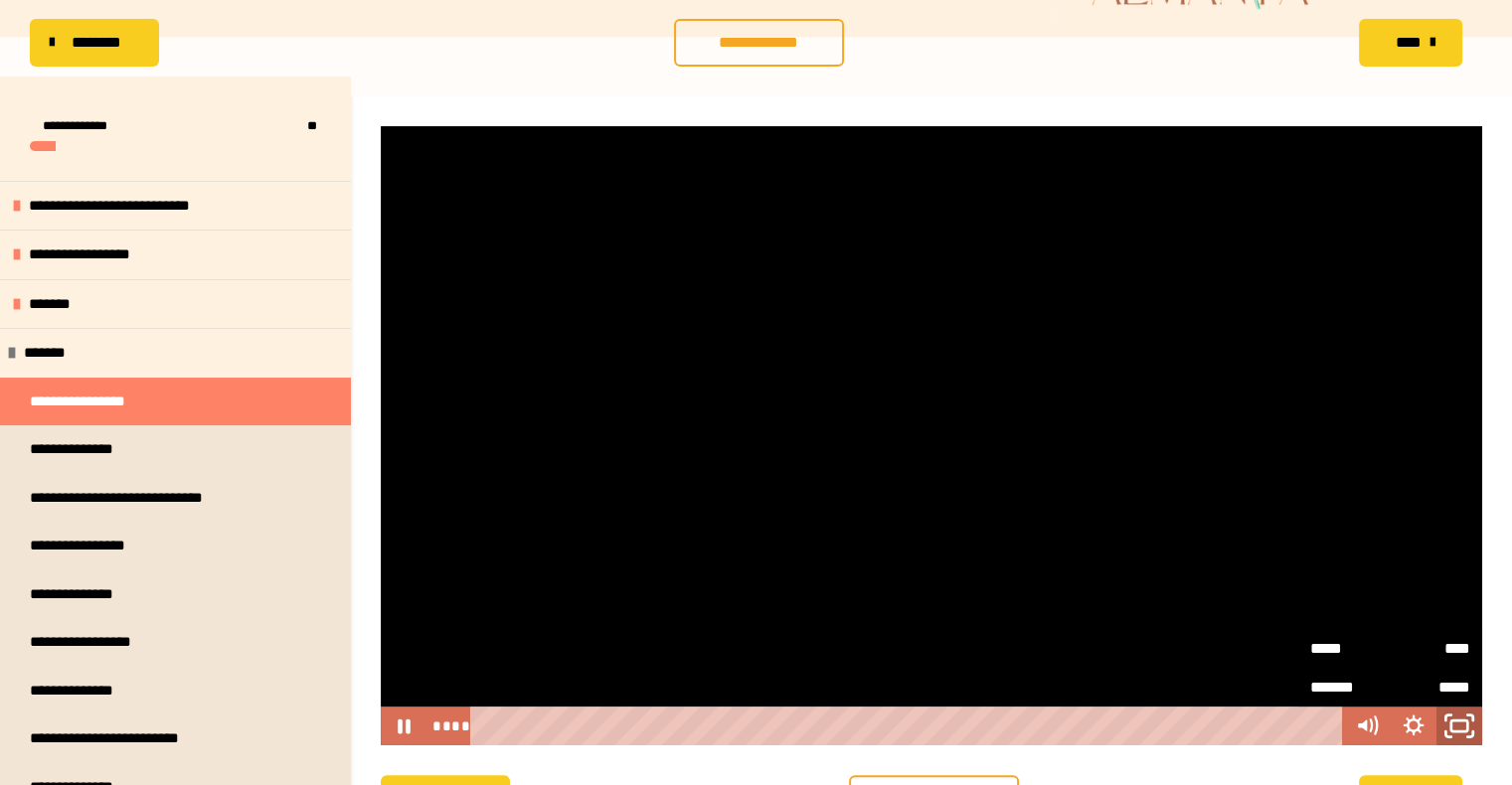 click 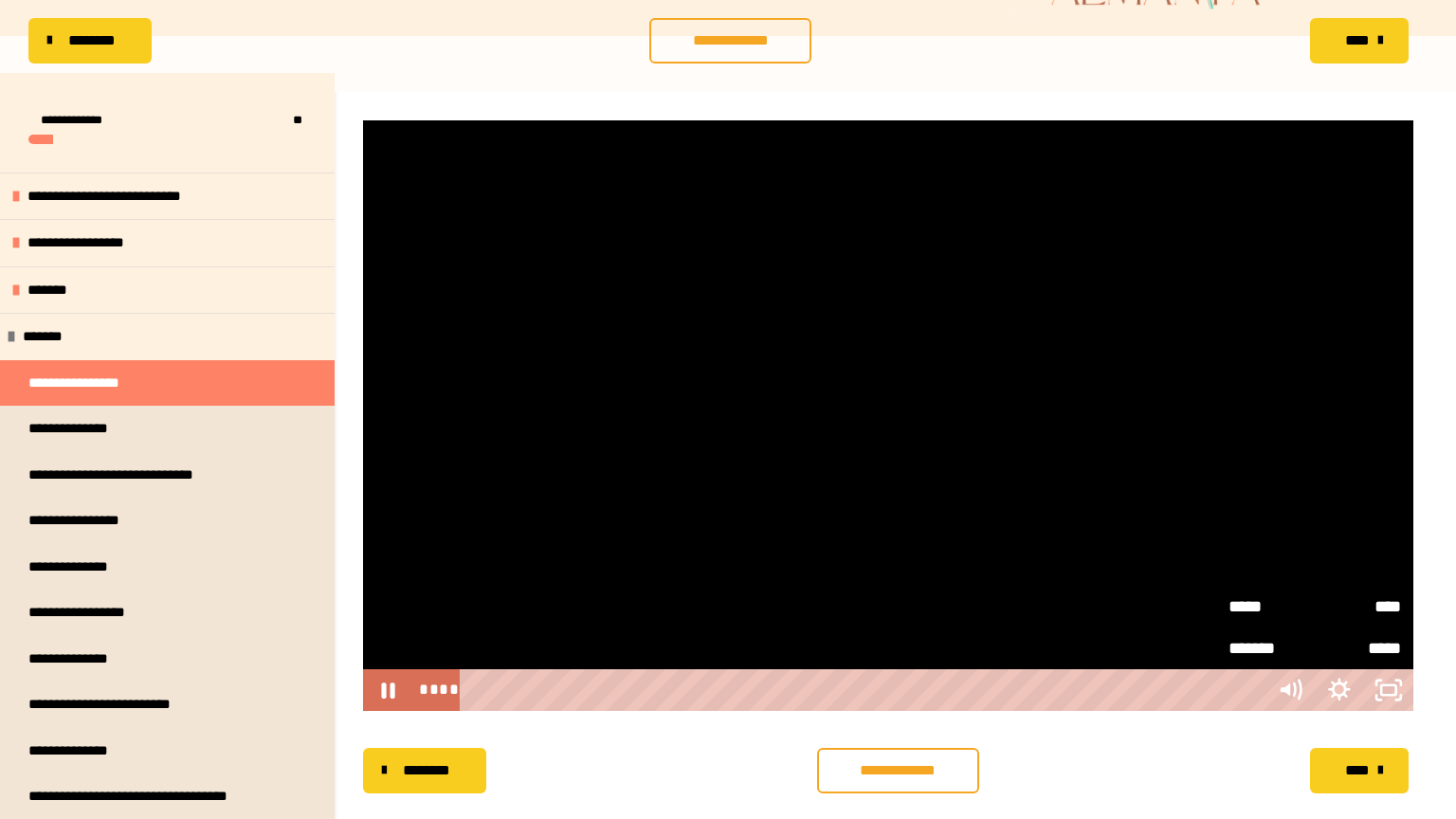 type 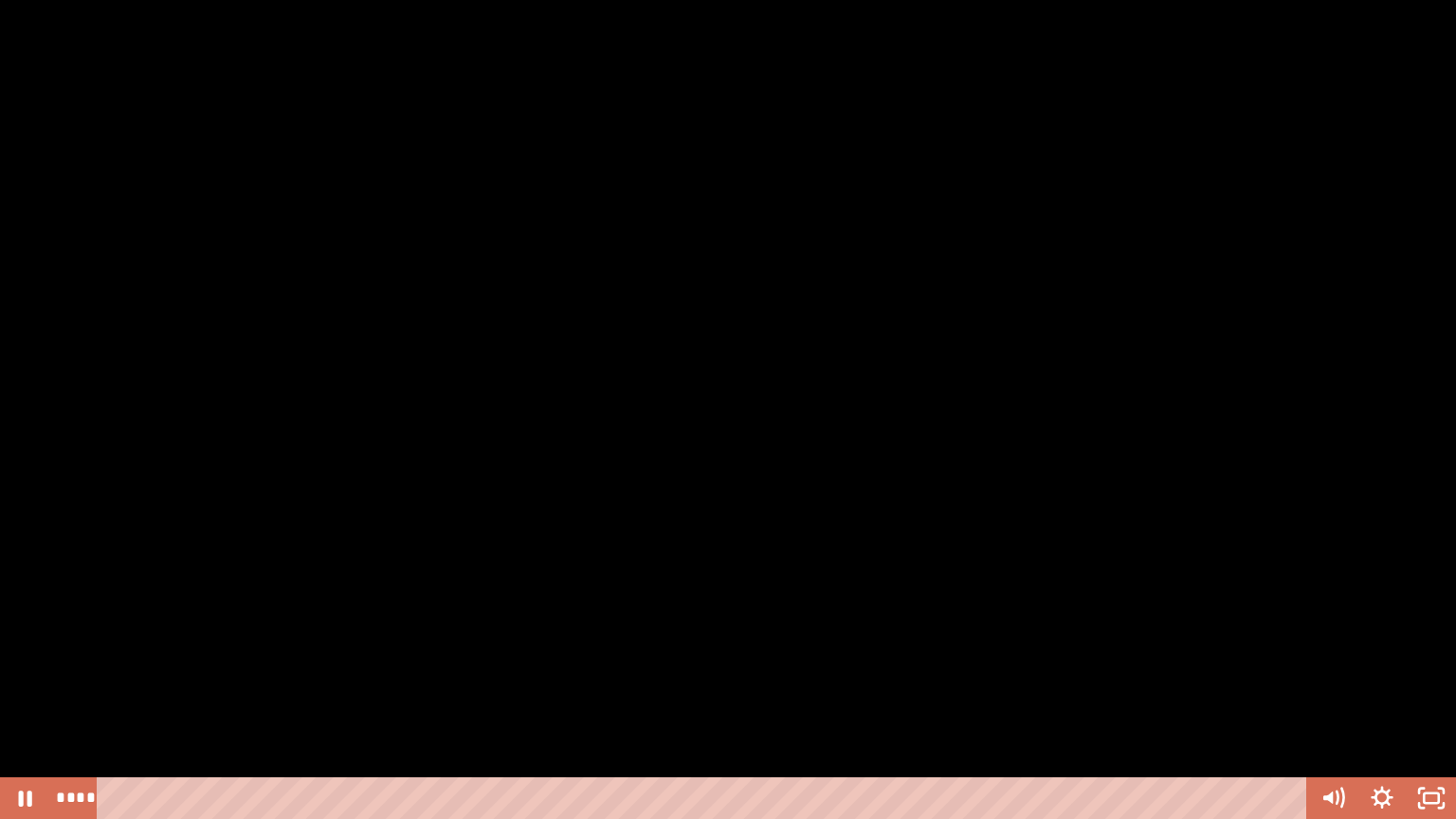 click at bounding box center (728, 410) 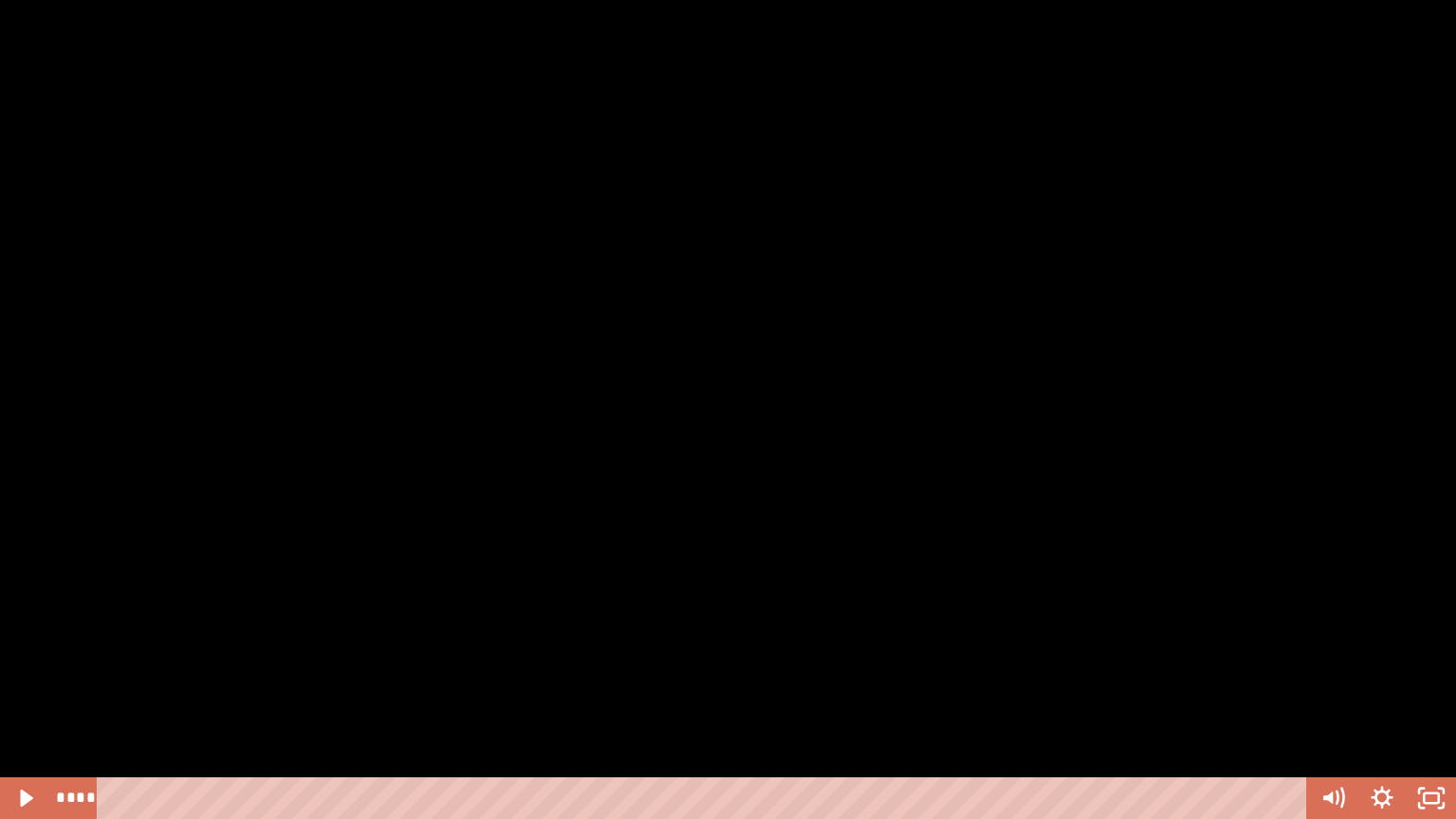 click at bounding box center (728, 410) 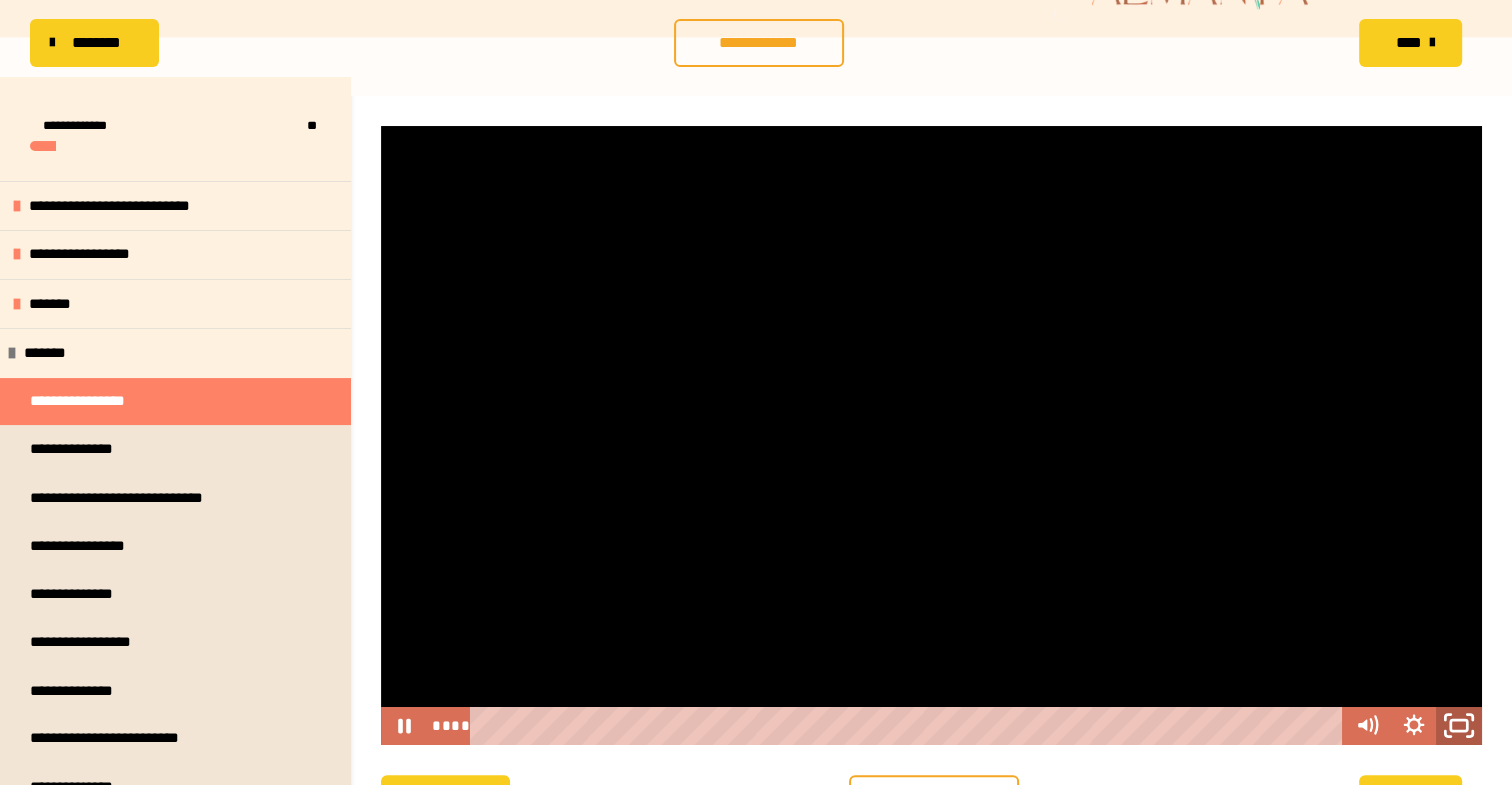 click 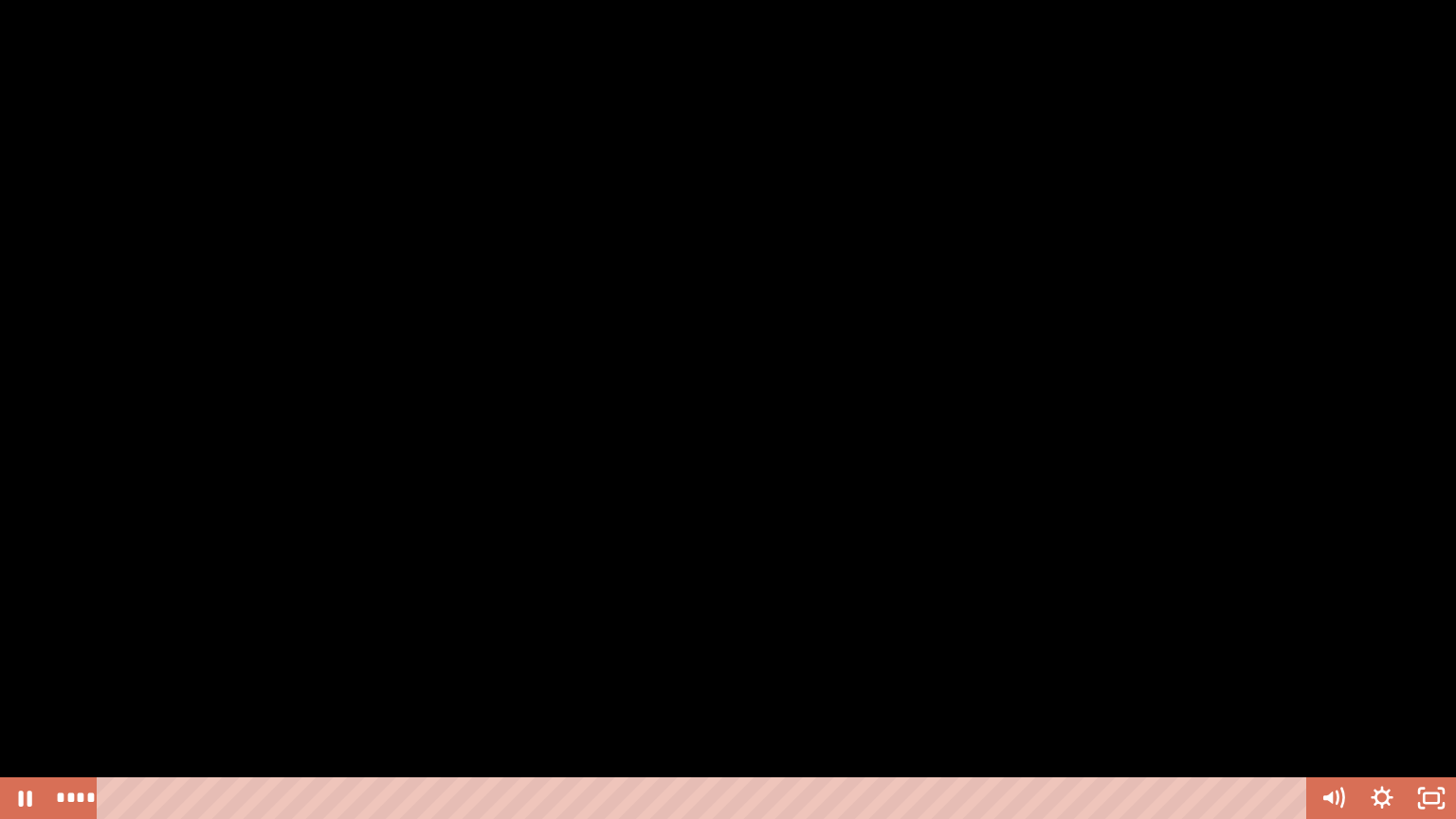 click at bounding box center (728, 410) 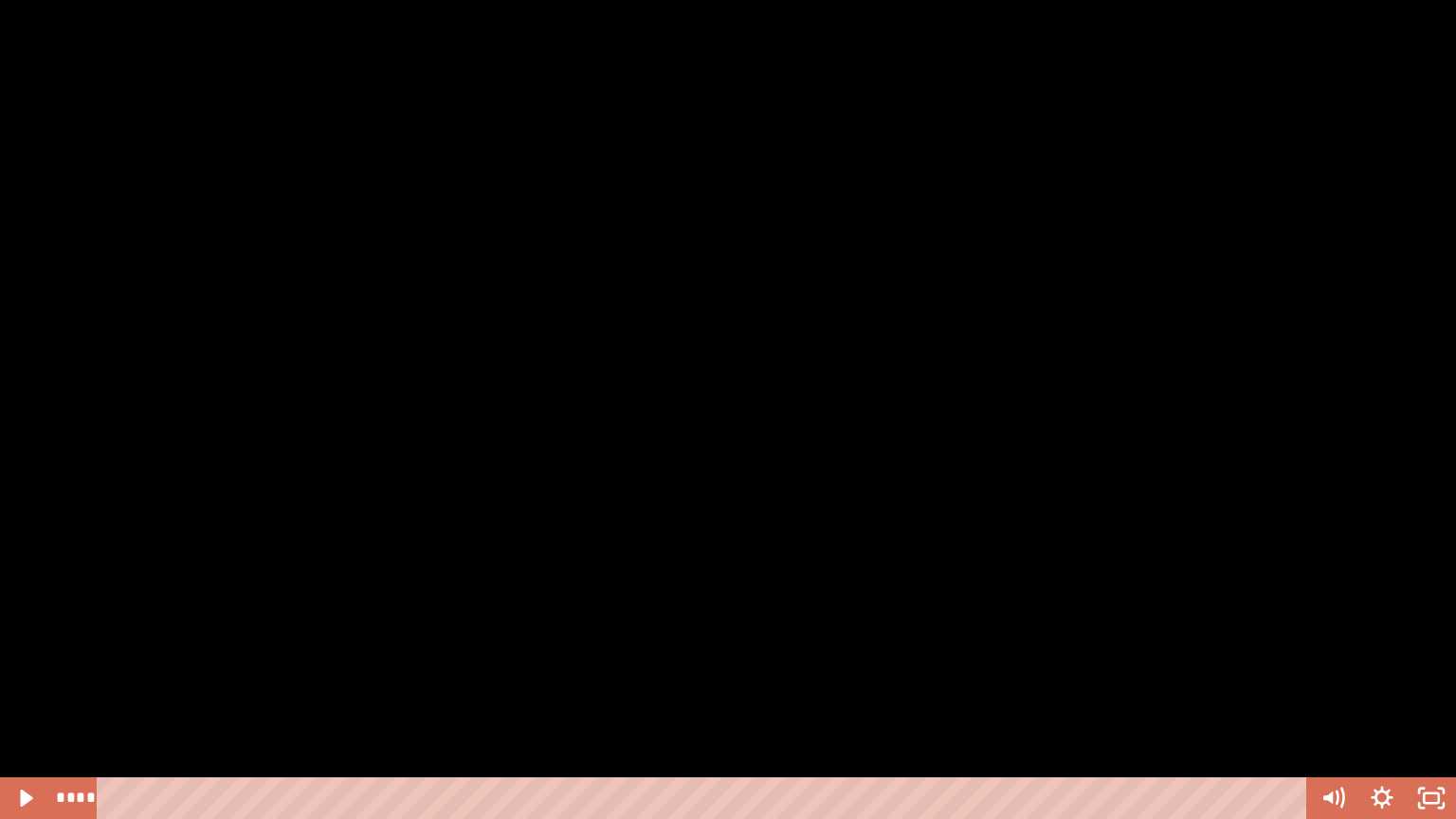 click at bounding box center (728, 410) 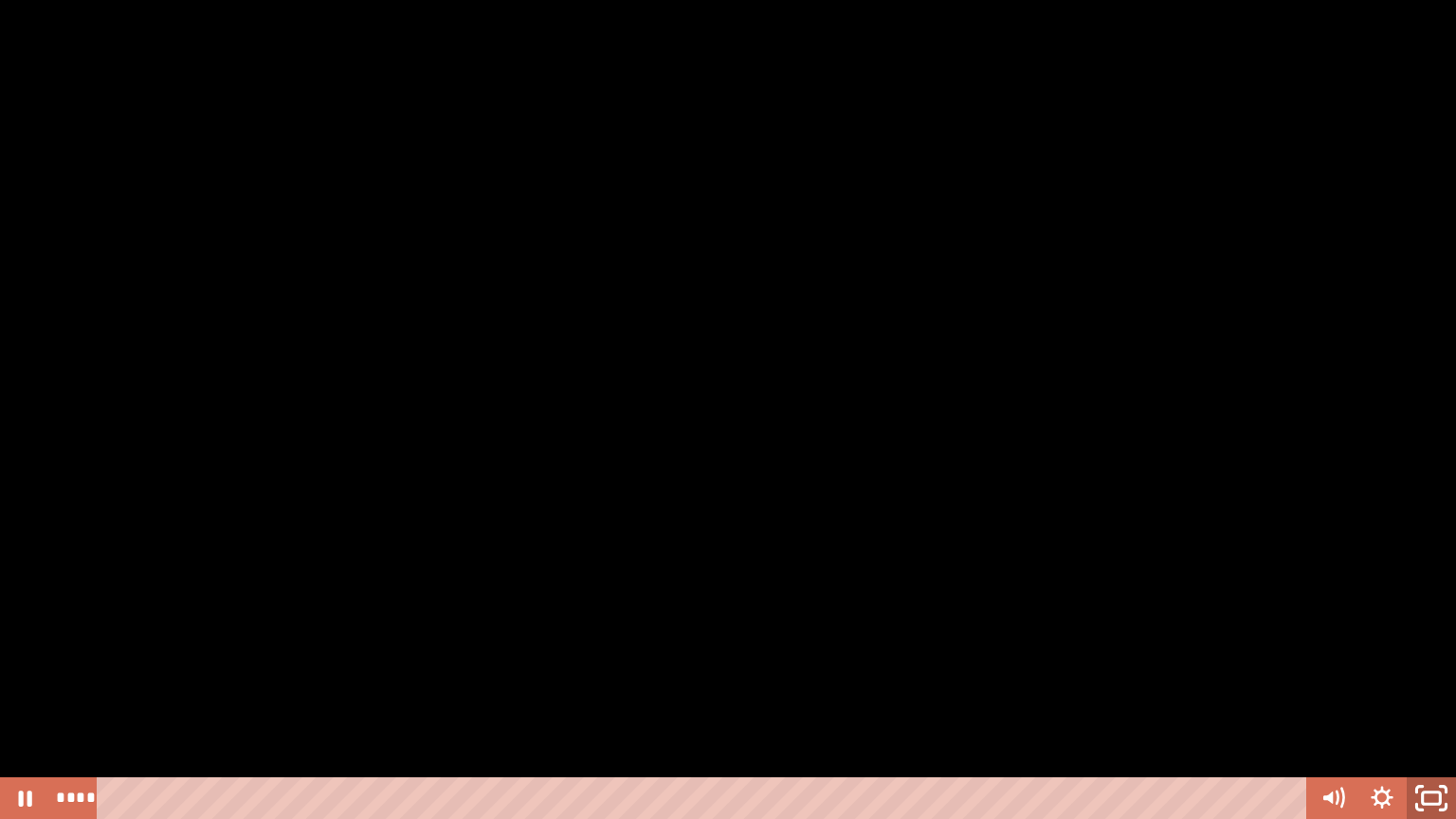 click 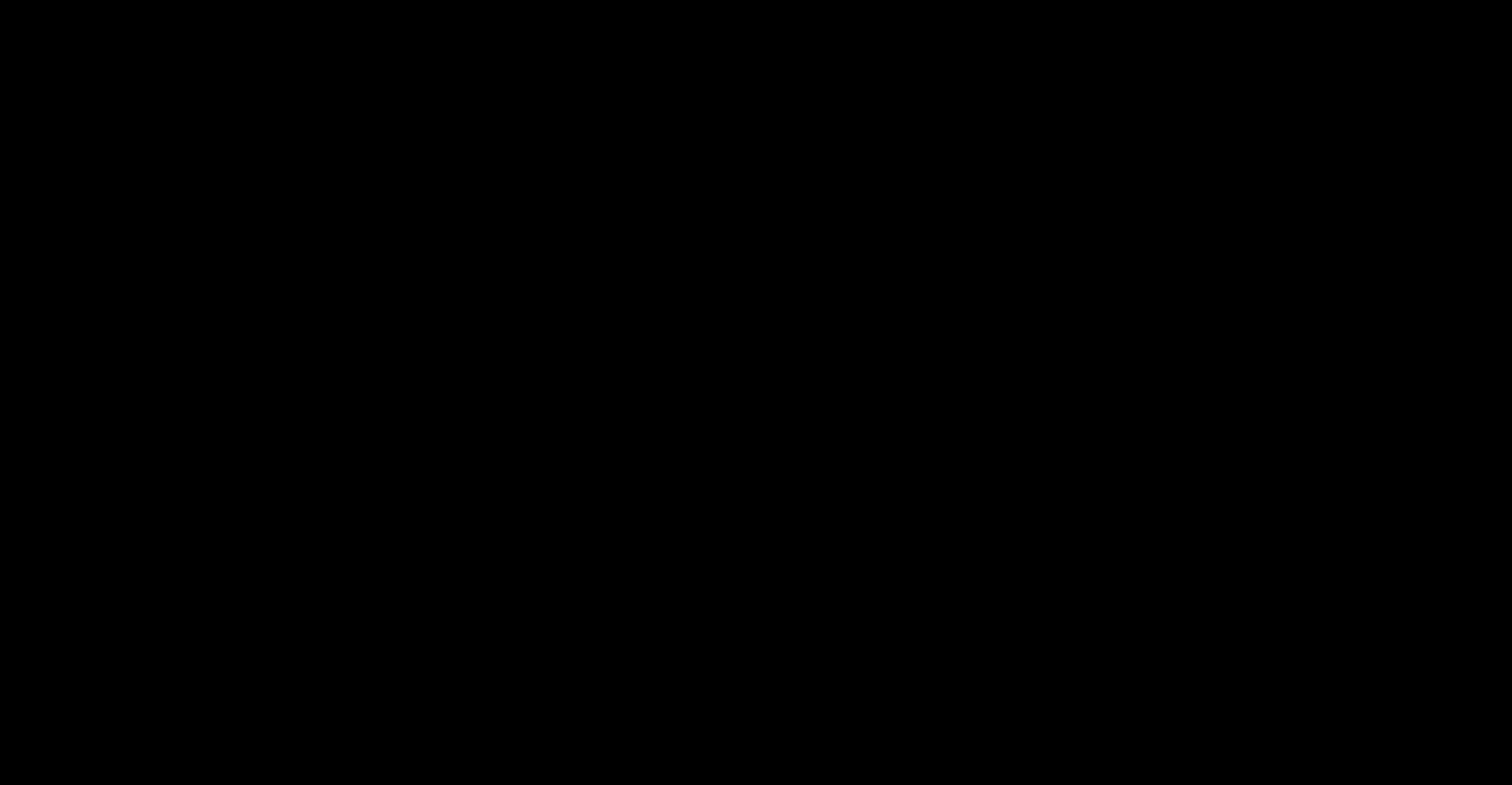 scroll, scrollTop: 354, scrollLeft: 0, axis: vertical 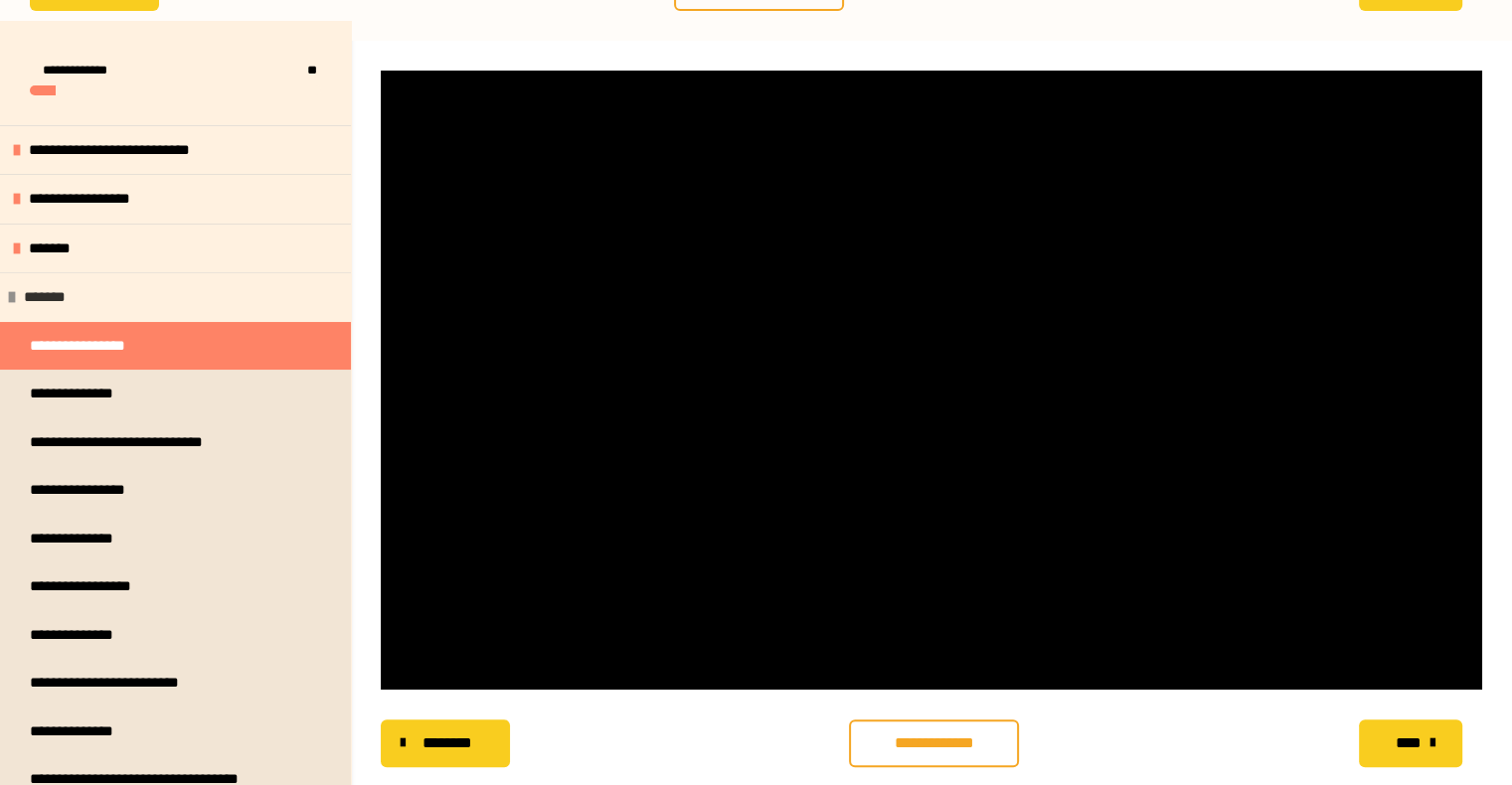 click on "*******" at bounding box center (175, 297) 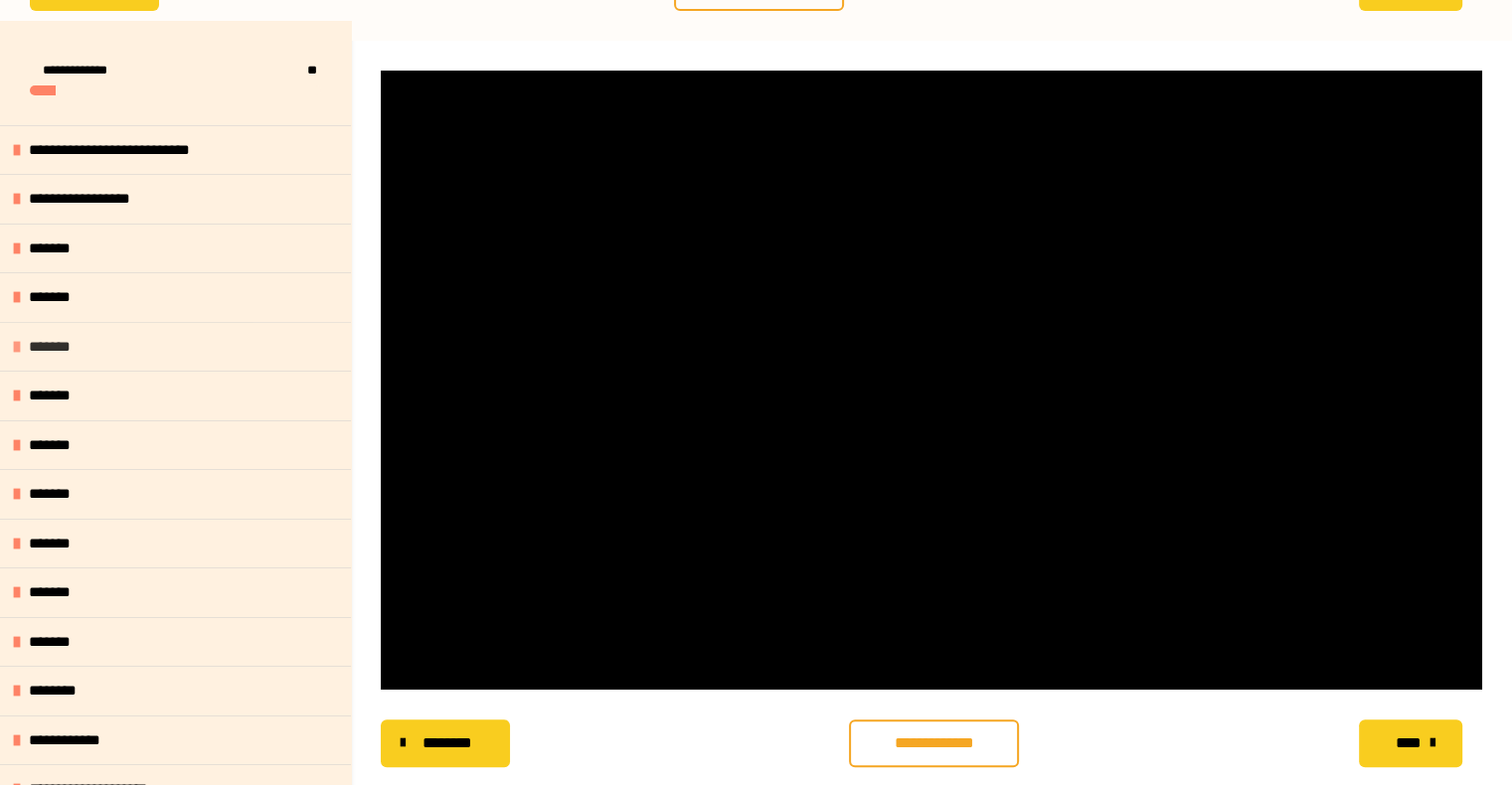 click on "*******" at bounding box center [175, 347] 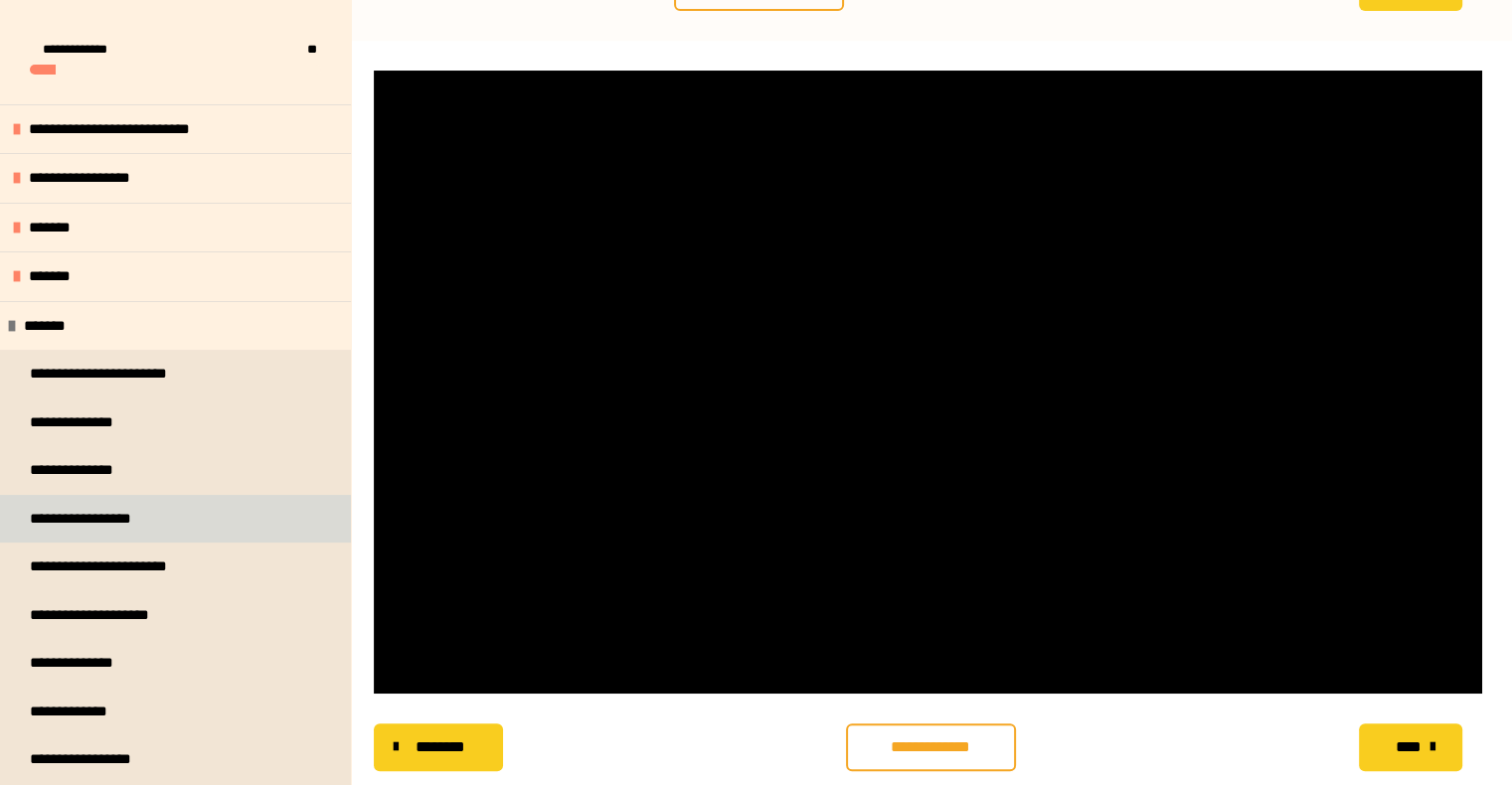 scroll, scrollTop: 354, scrollLeft: 0, axis: vertical 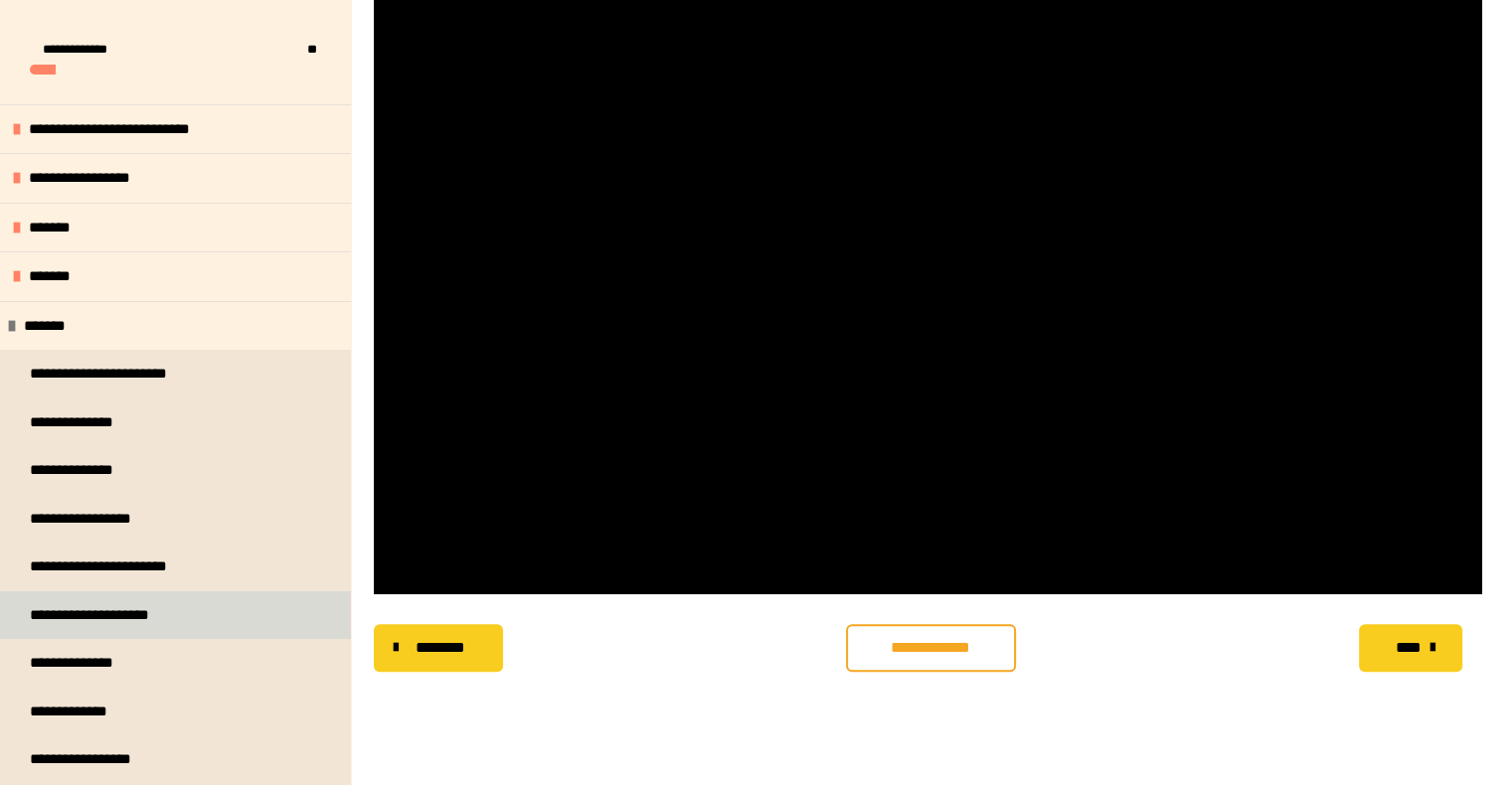 click on "*******" at bounding box center (175, 326) 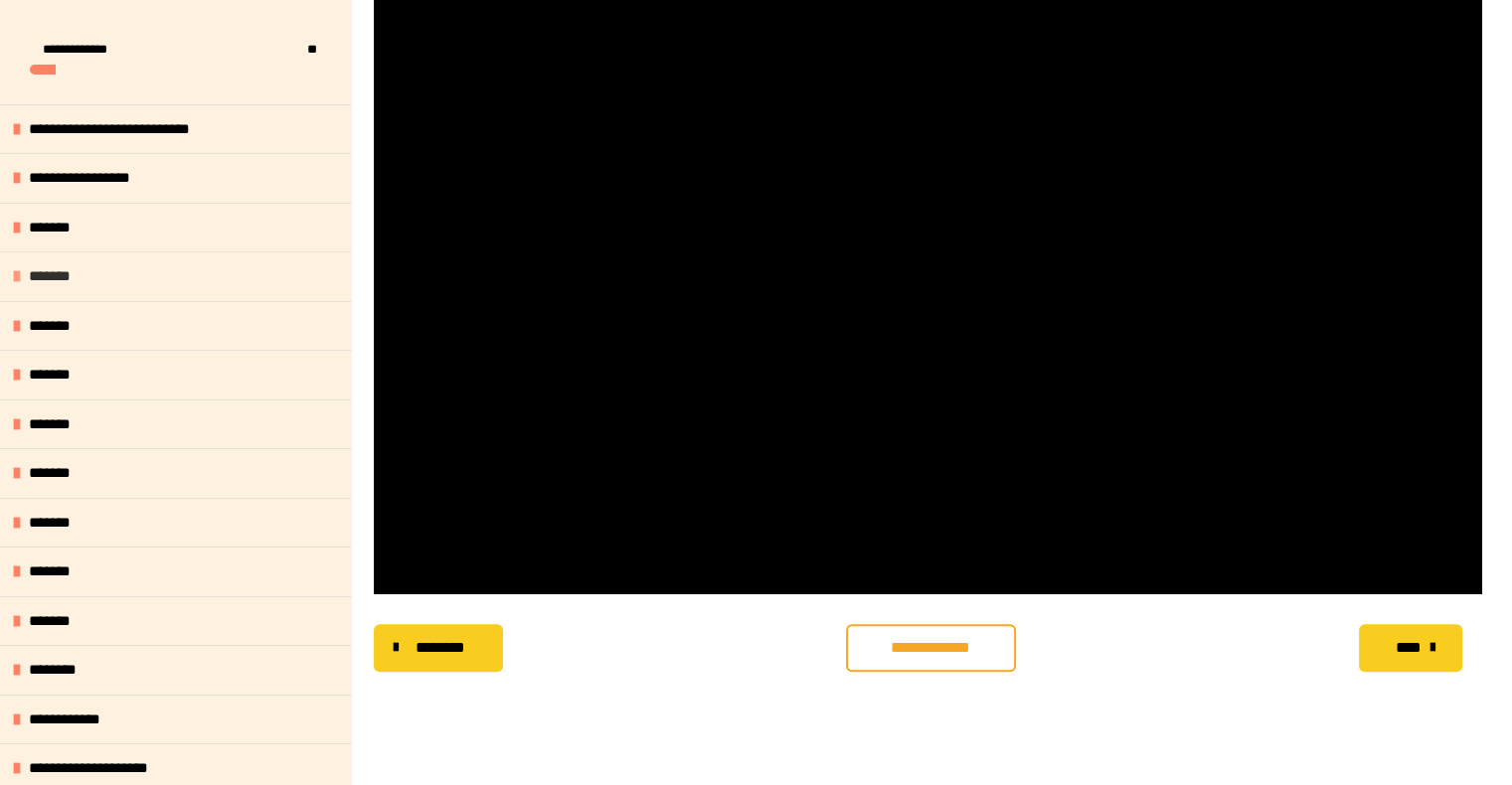 click on "*******" at bounding box center [175, 276] 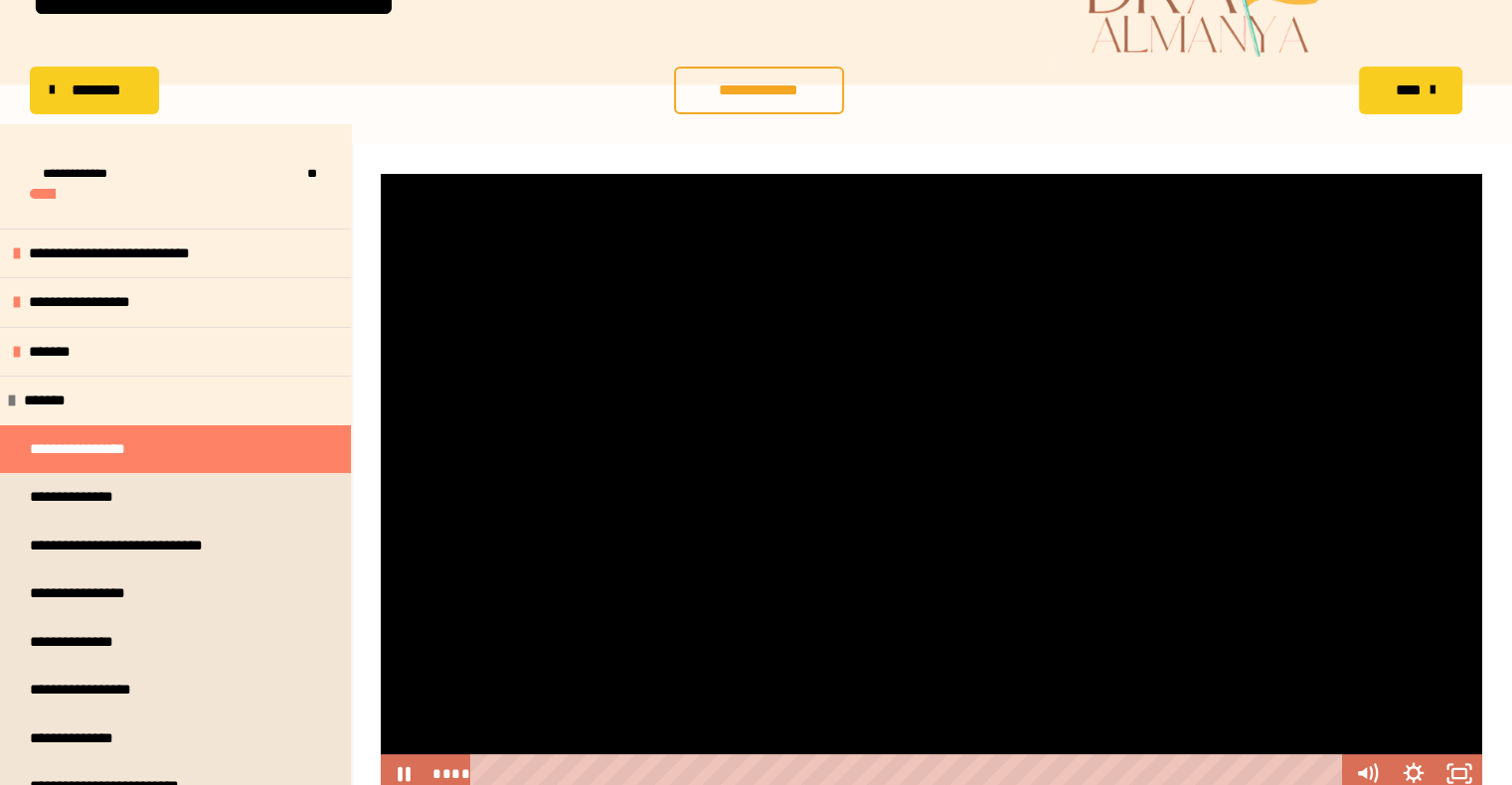 scroll, scrollTop: 199, scrollLeft: 0, axis: vertical 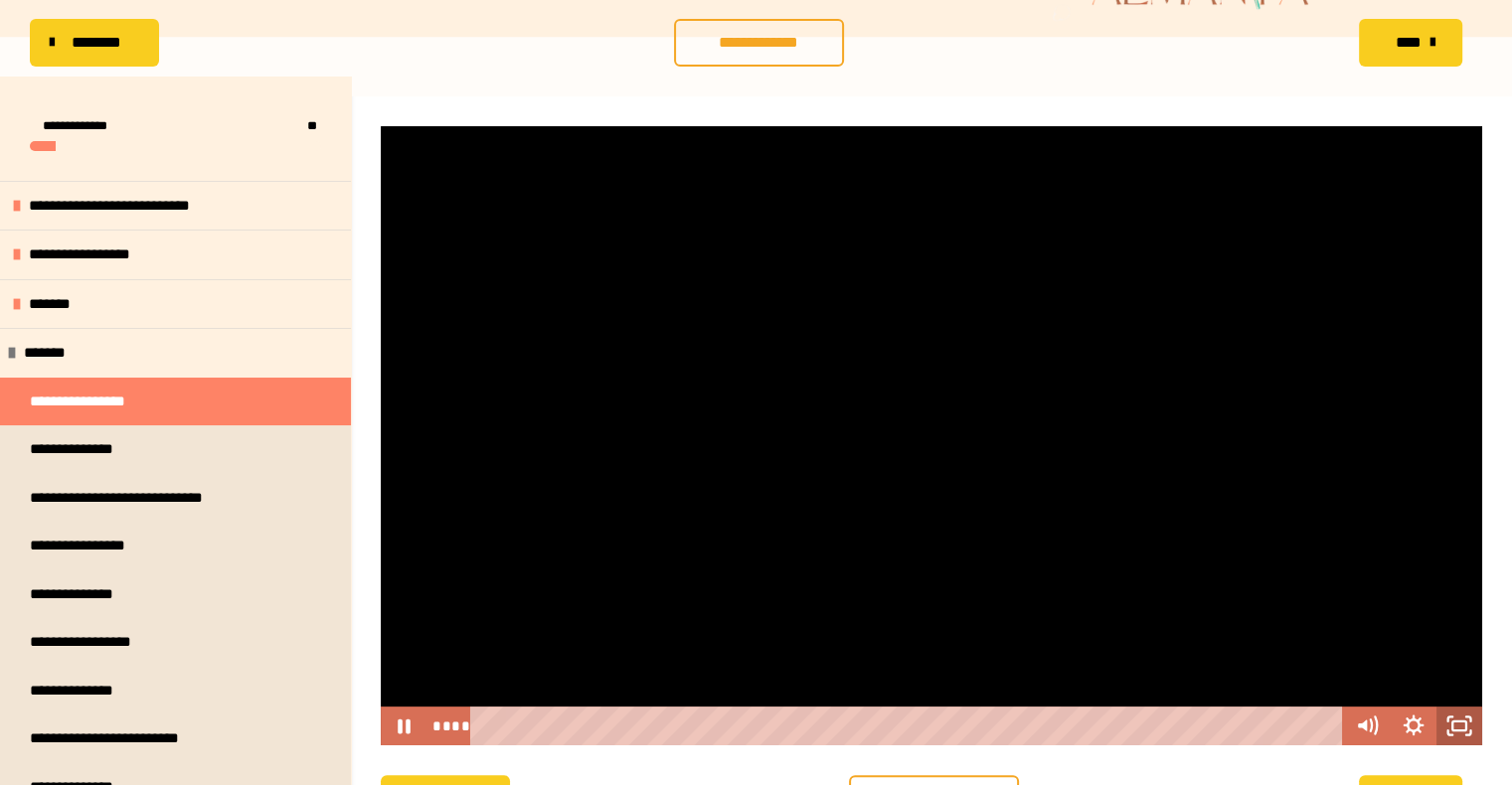click 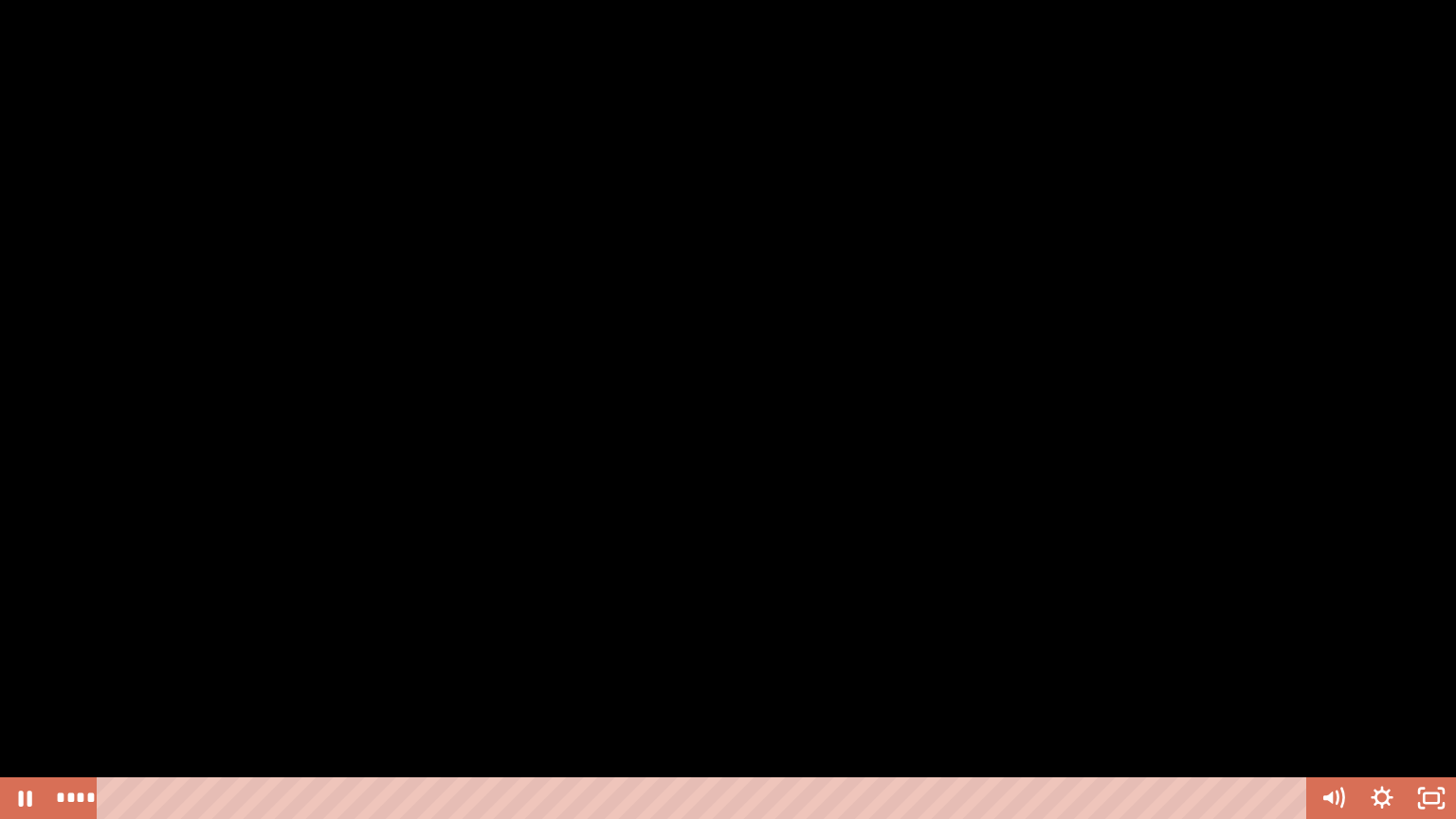 click at bounding box center (728, 410) 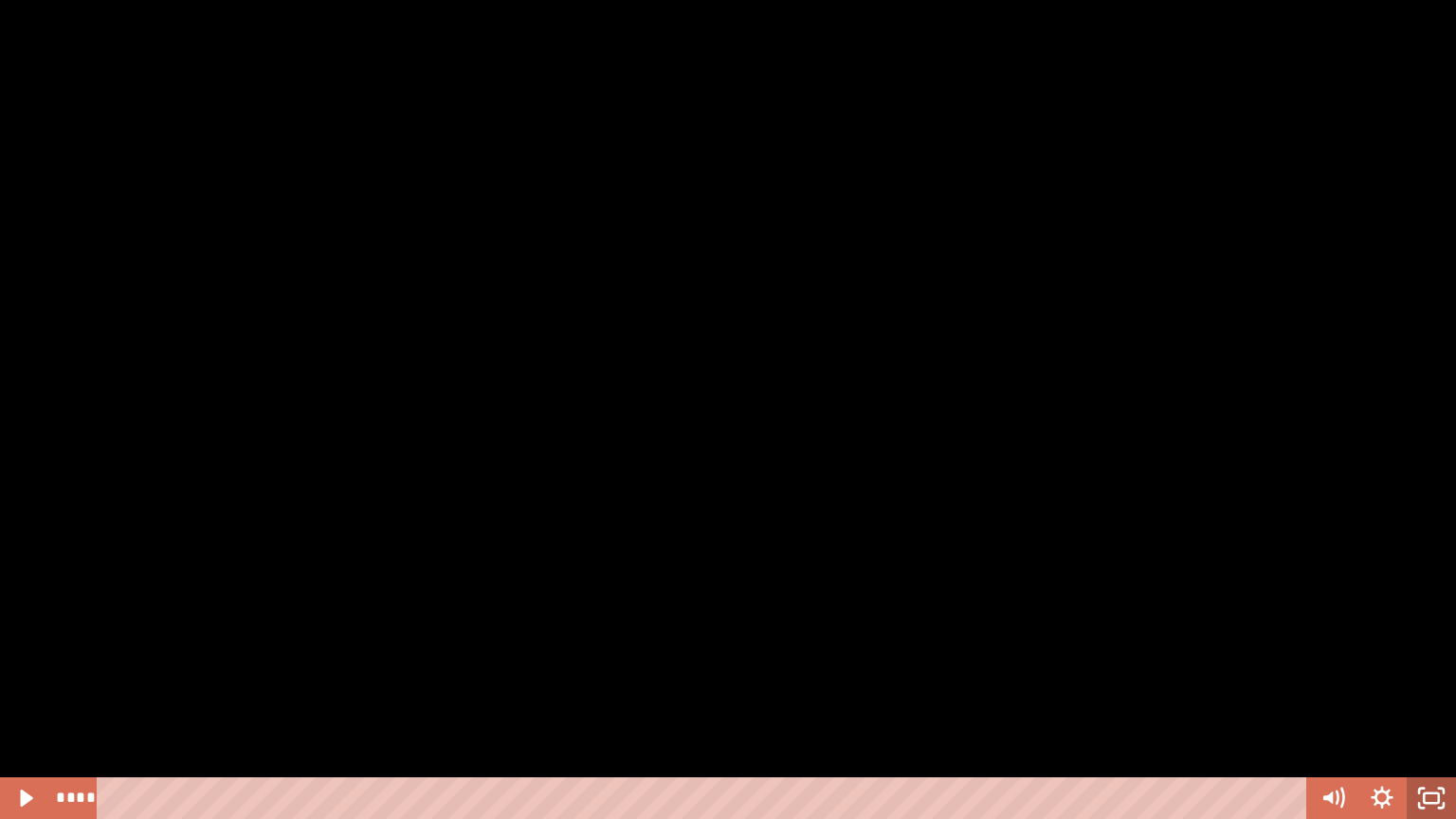 click 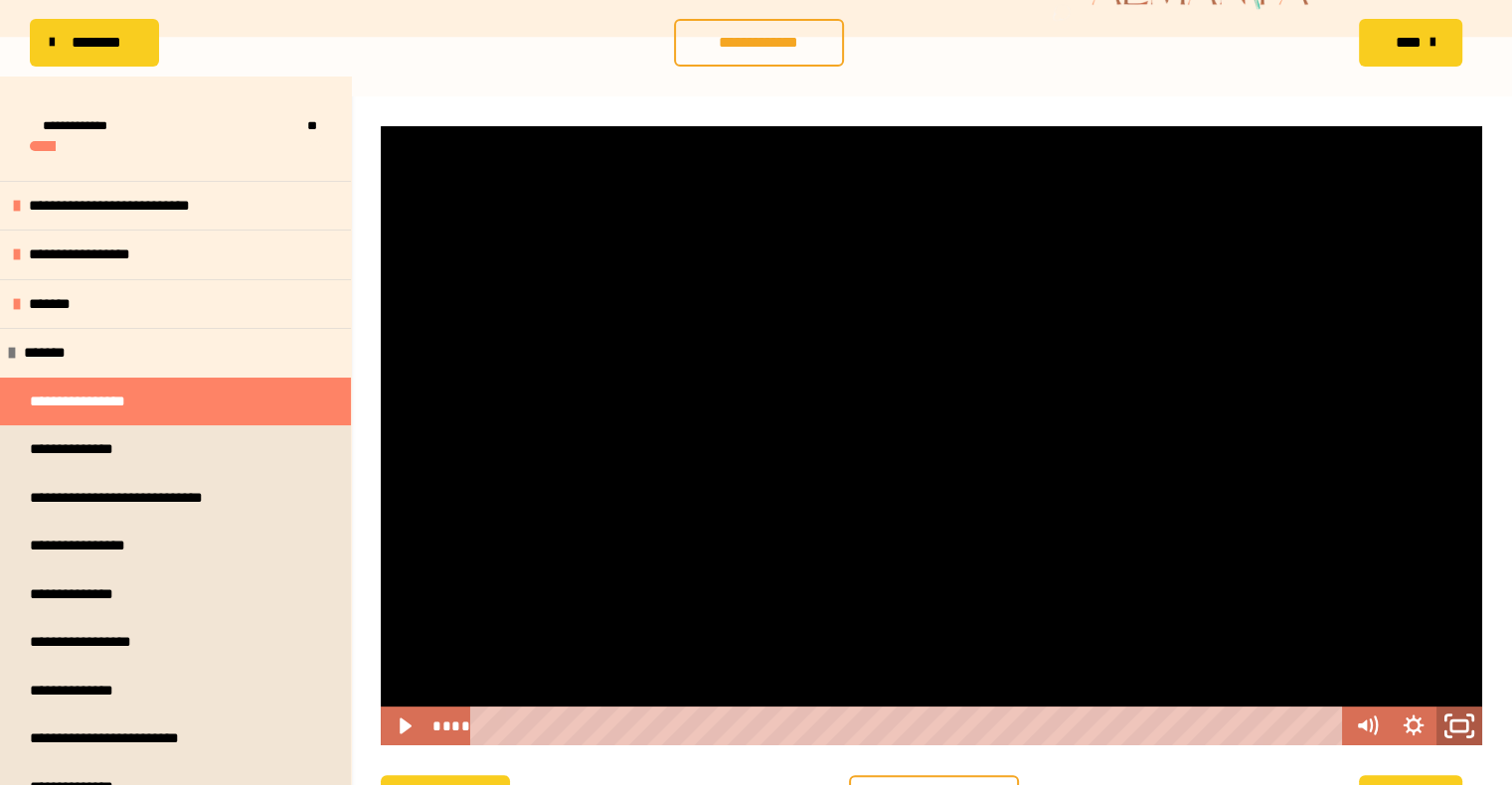 click 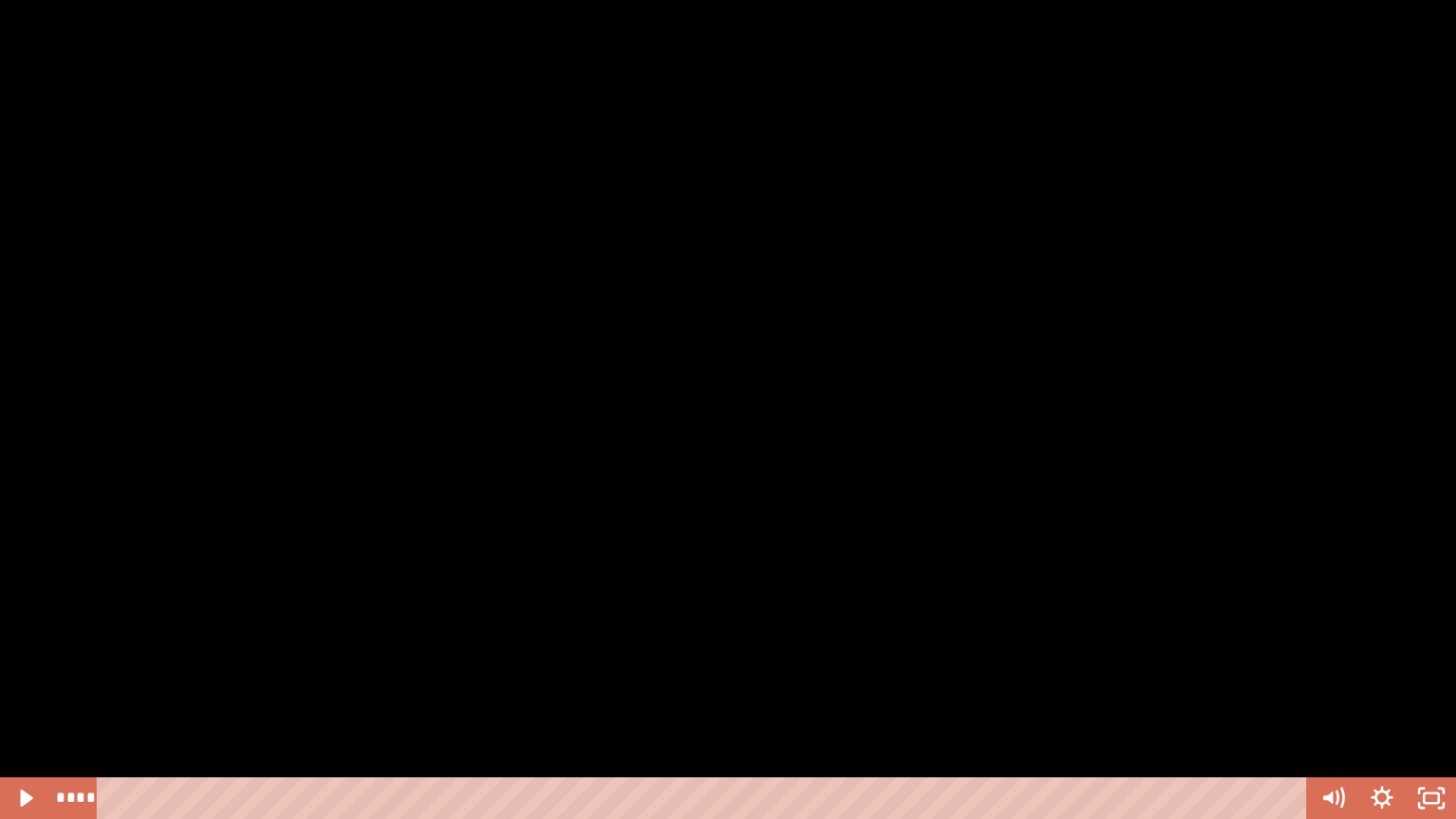 click at bounding box center (728, 410) 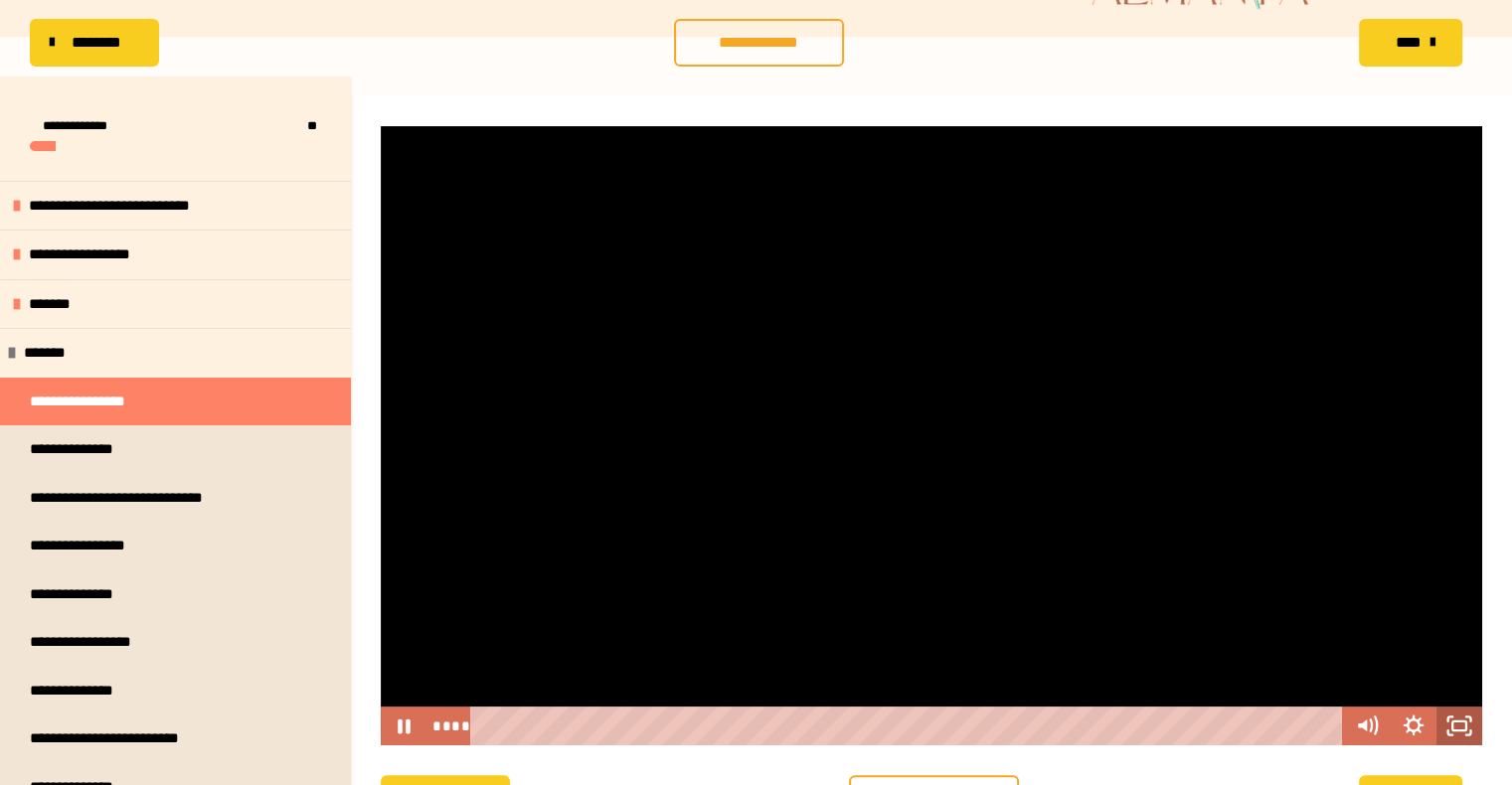 click 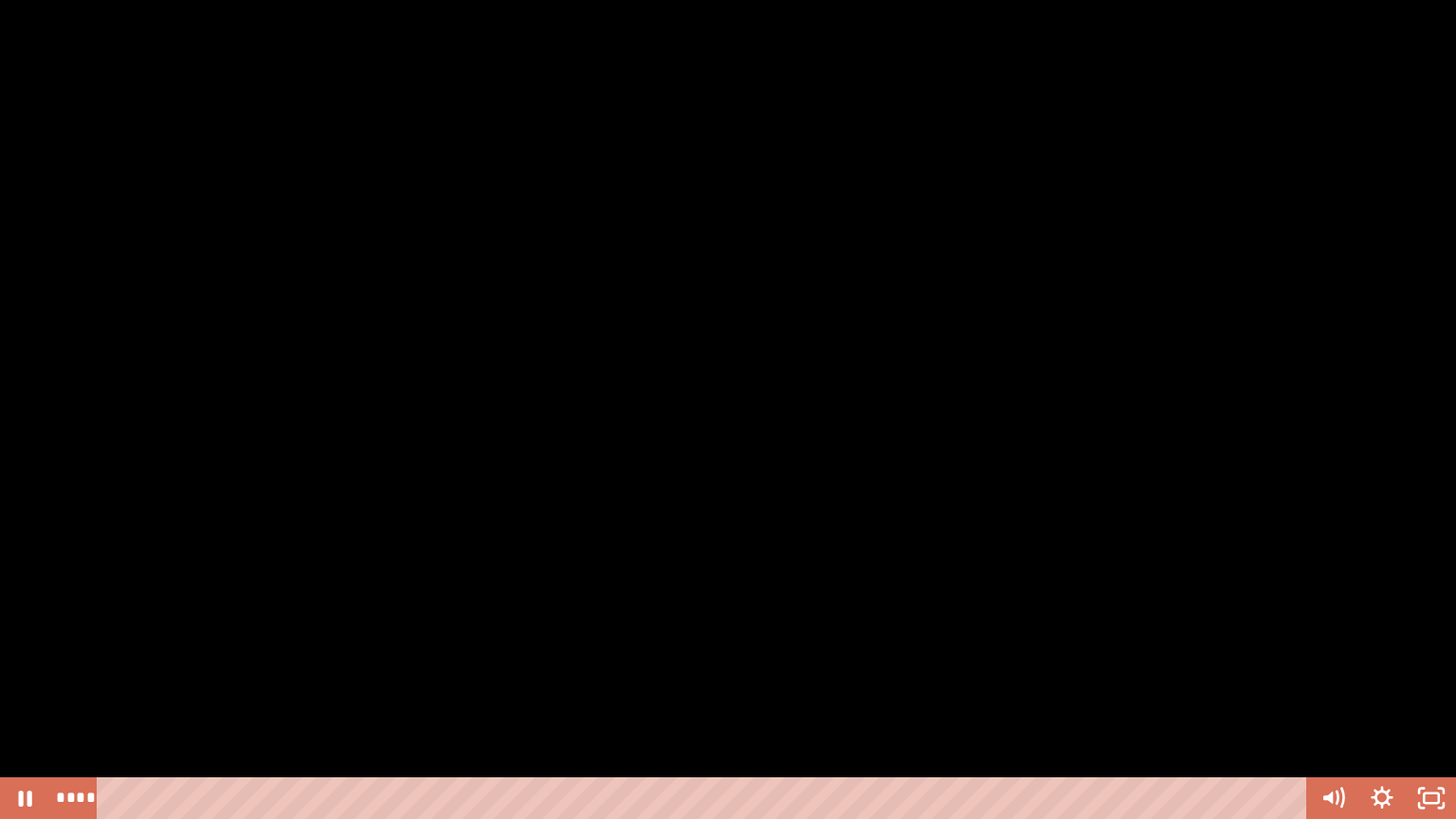 drag, startPoint x: 1304, startPoint y: 691, endPoint x: 1097, endPoint y: 572, distance: 238.76767 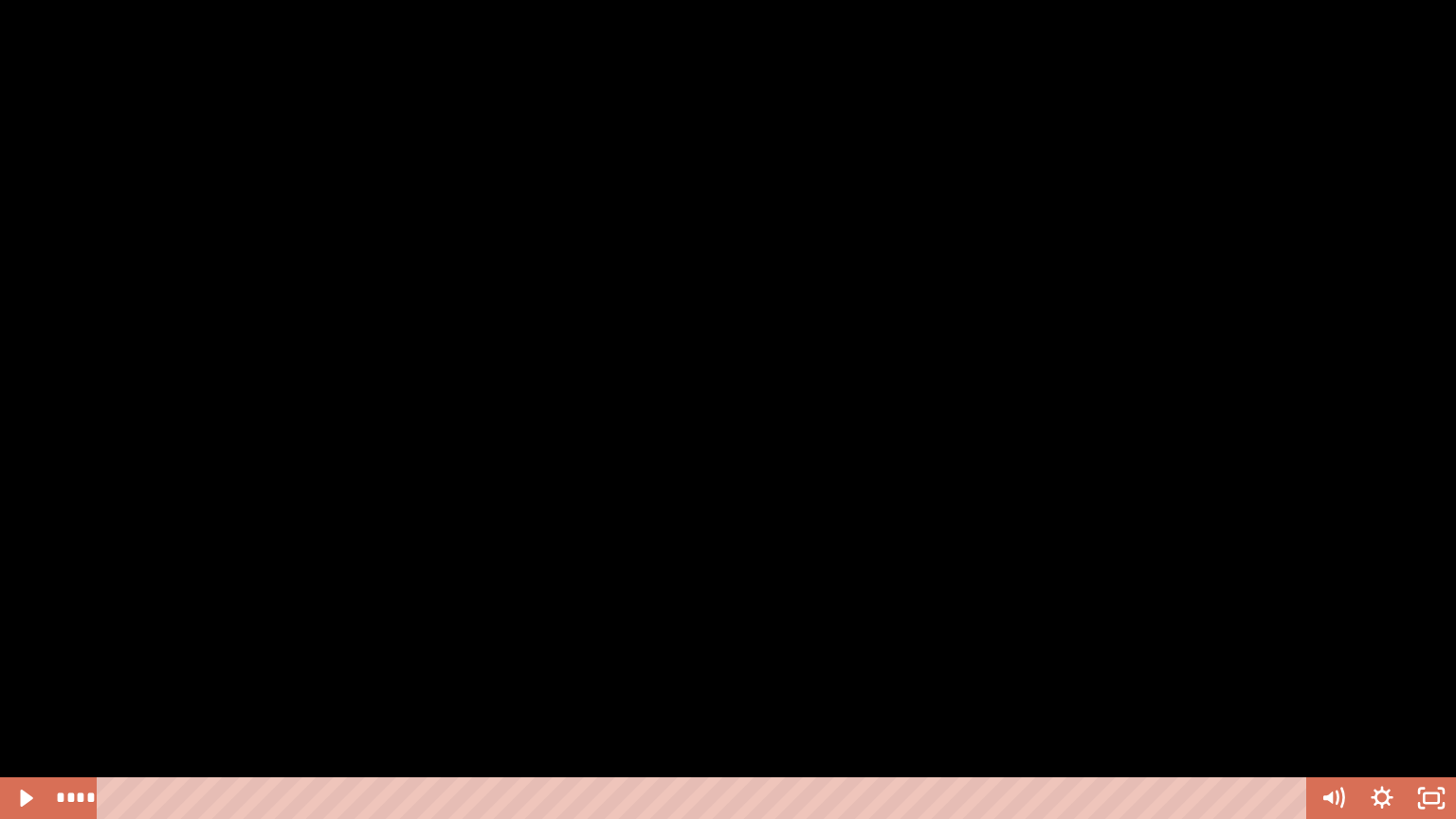 click at bounding box center [728, 410] 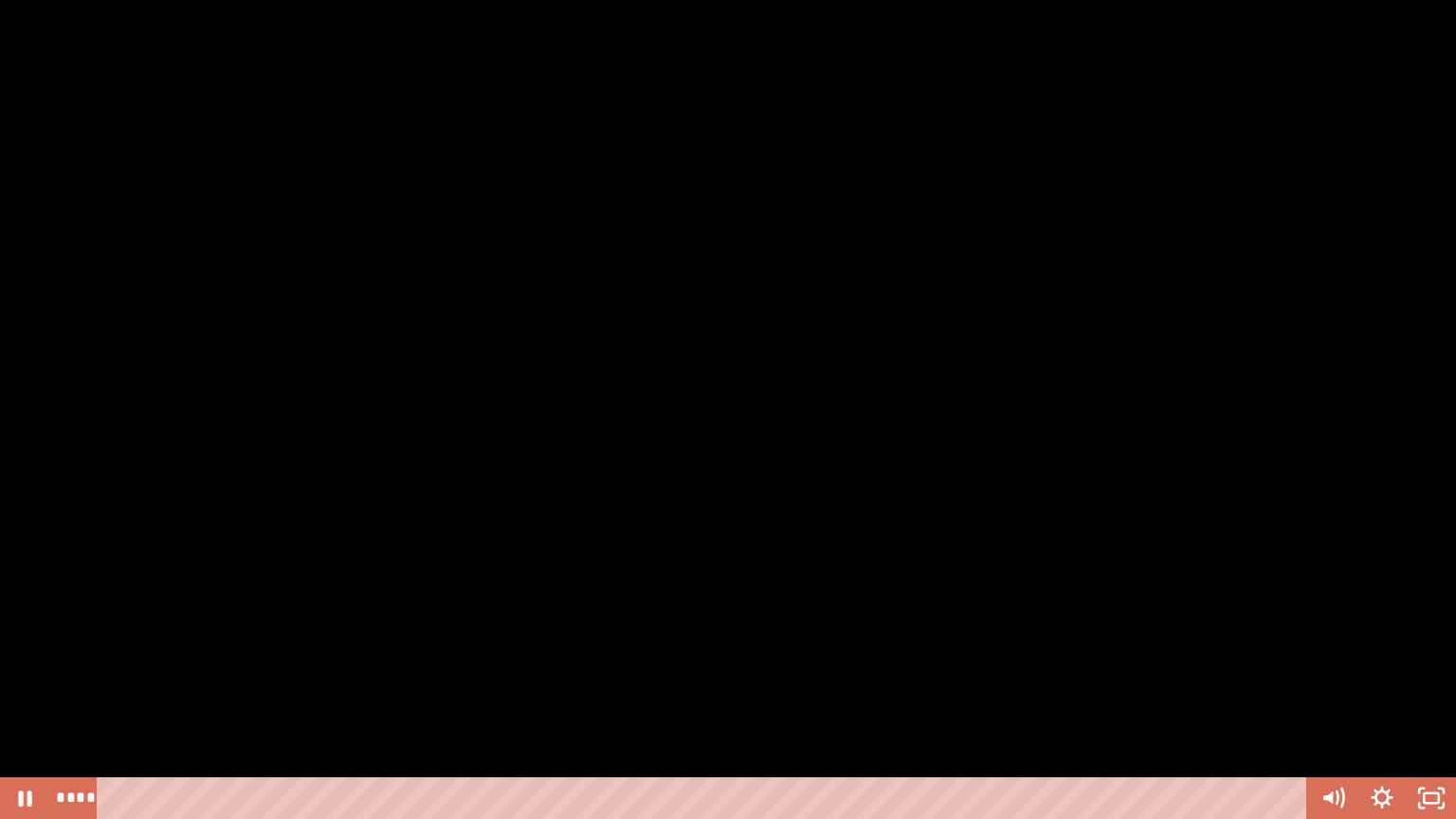 click at bounding box center (728, 410) 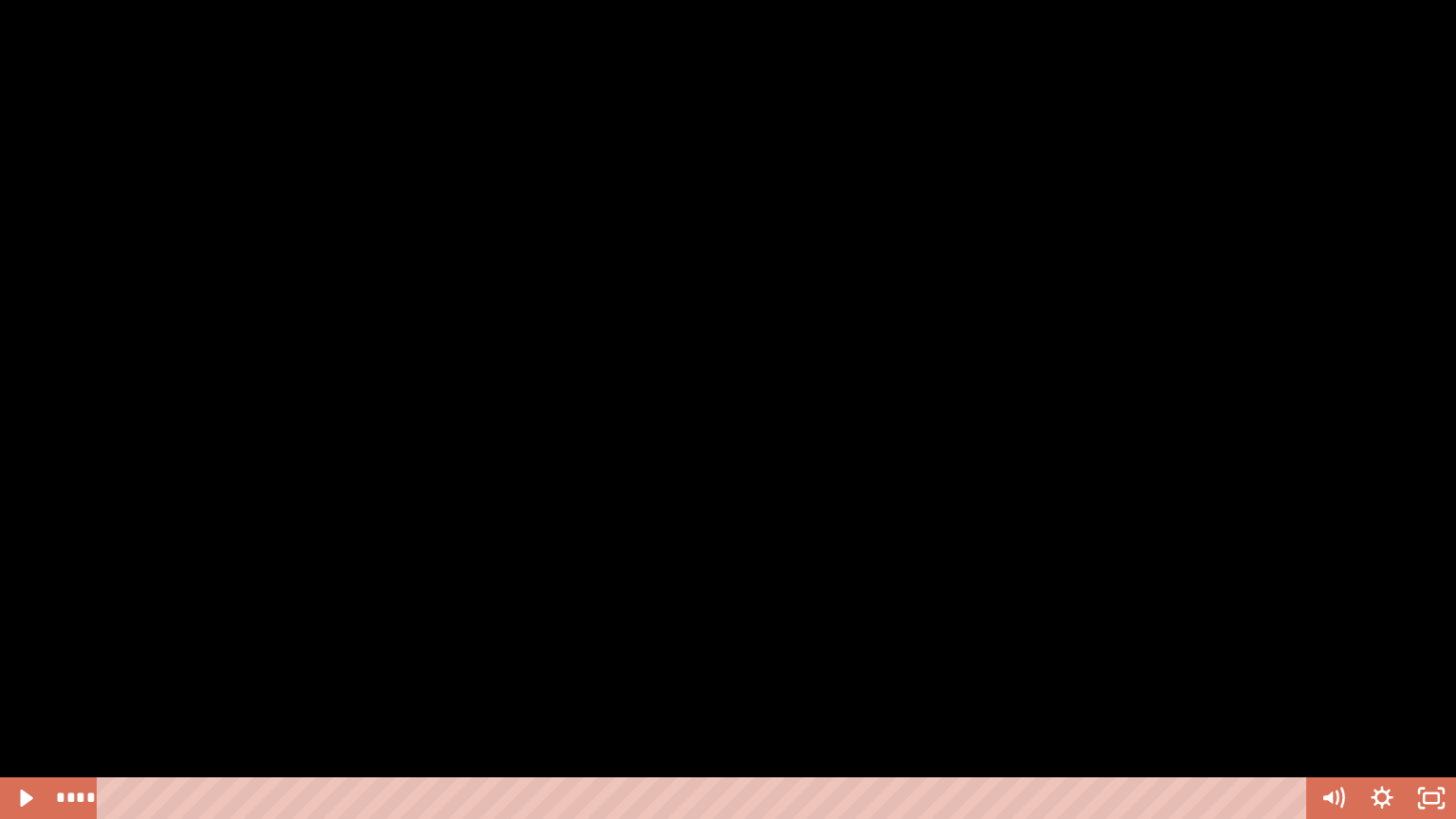 click at bounding box center (728, 410) 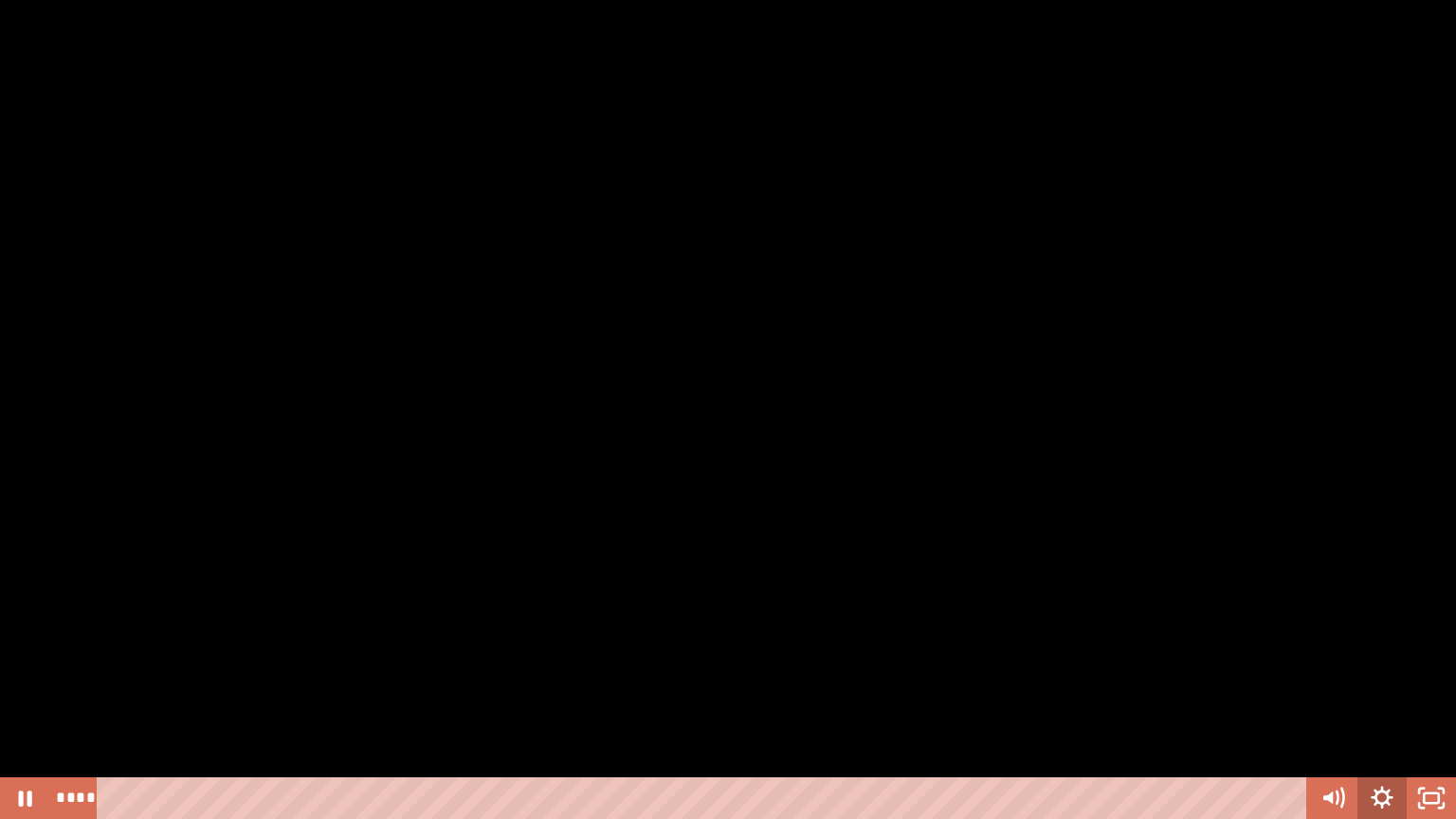 click 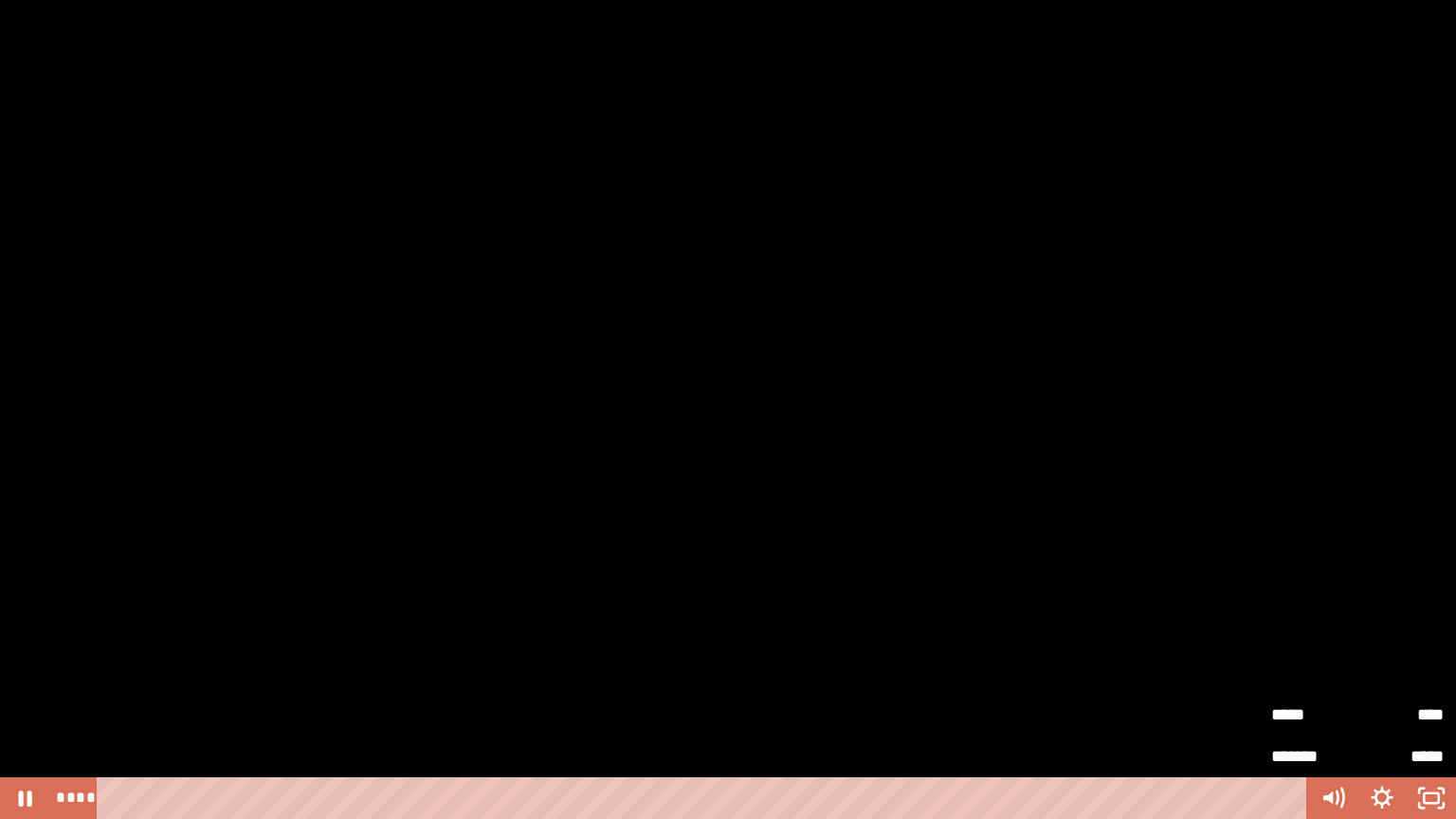 click on "*****" at bounding box center [1314, 707] 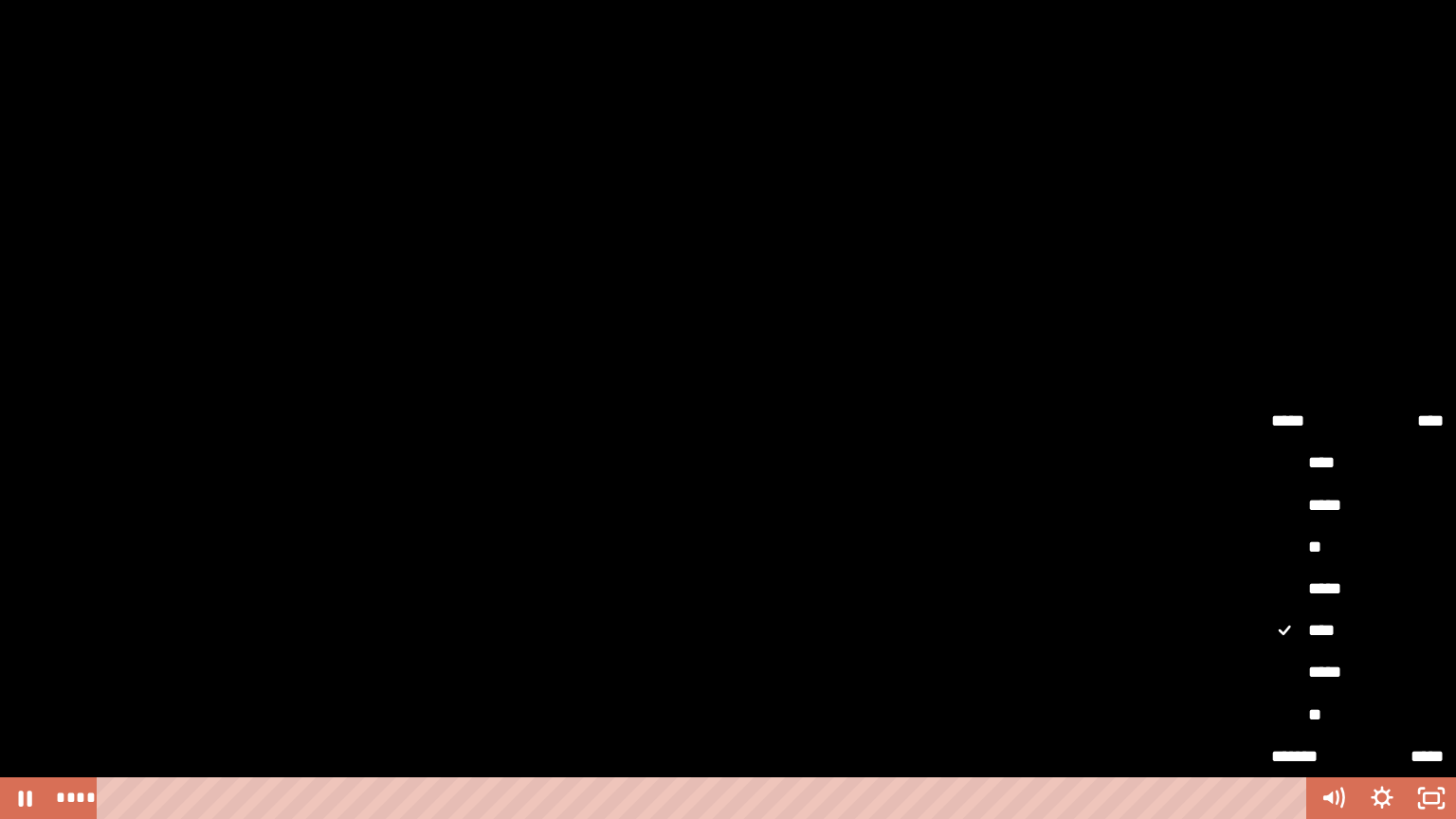 click on "*****" at bounding box center (1357, 673) 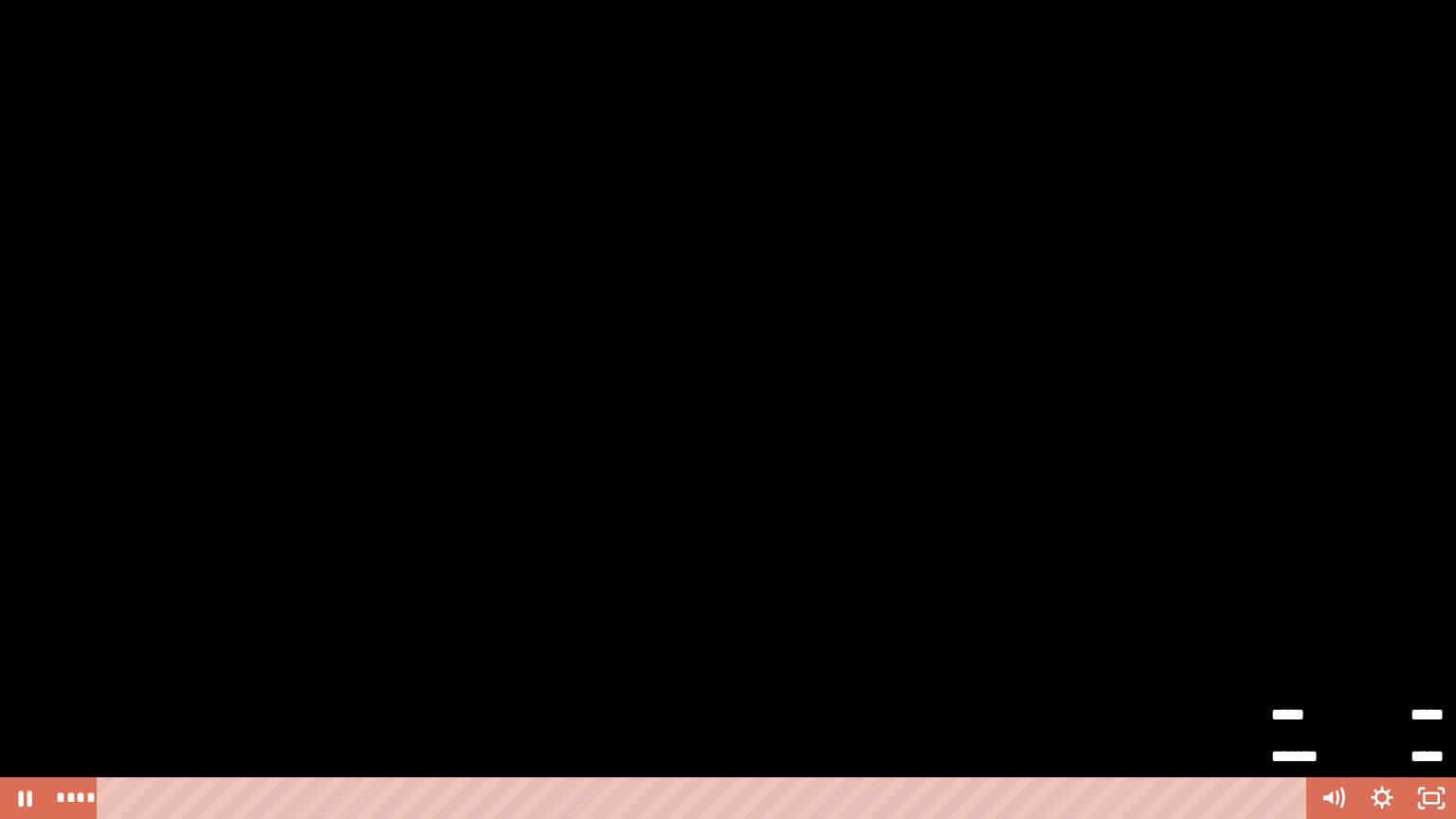 click on "*****" at bounding box center (1400, 715) 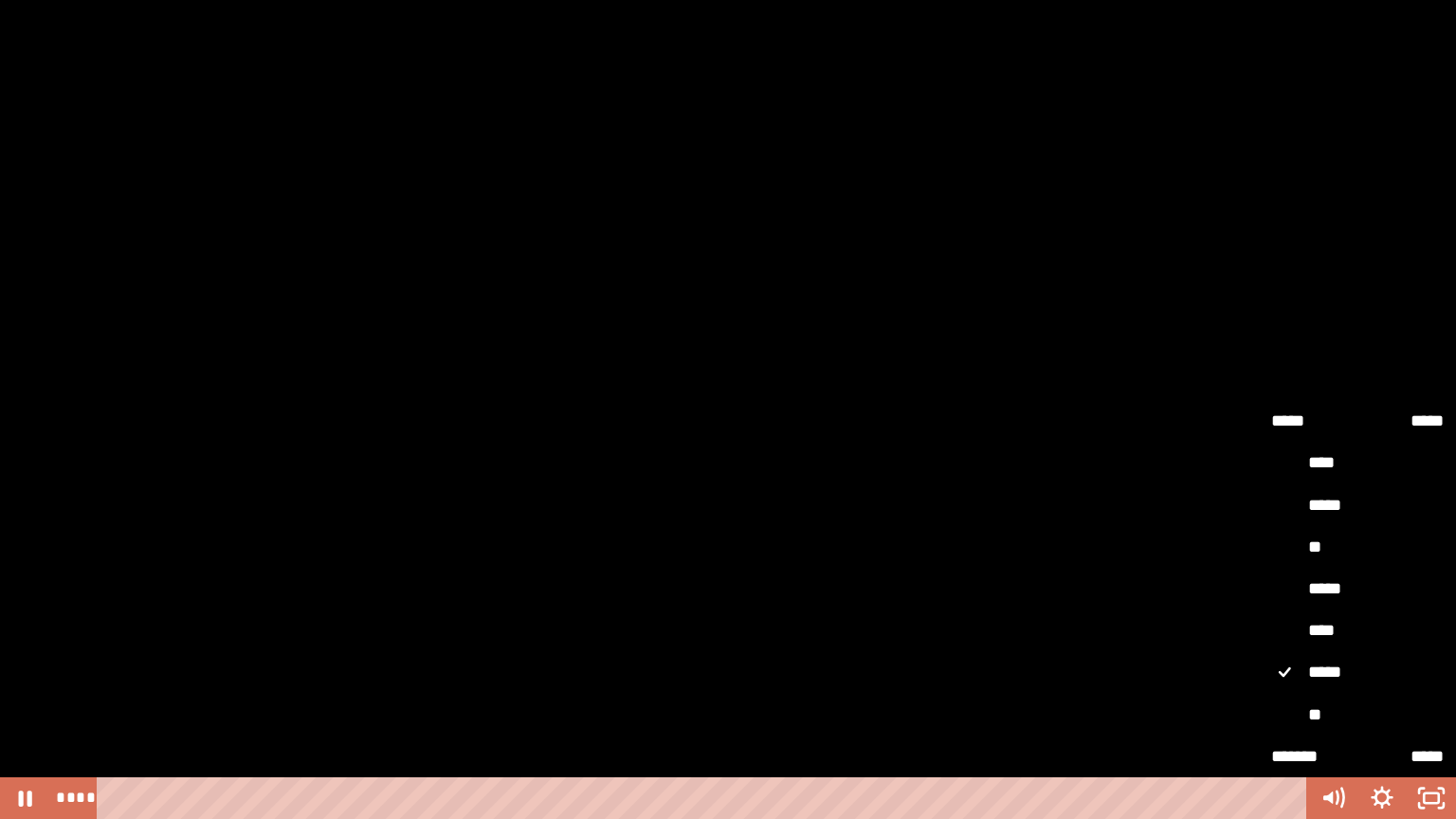 click on "**" at bounding box center [1357, 716] 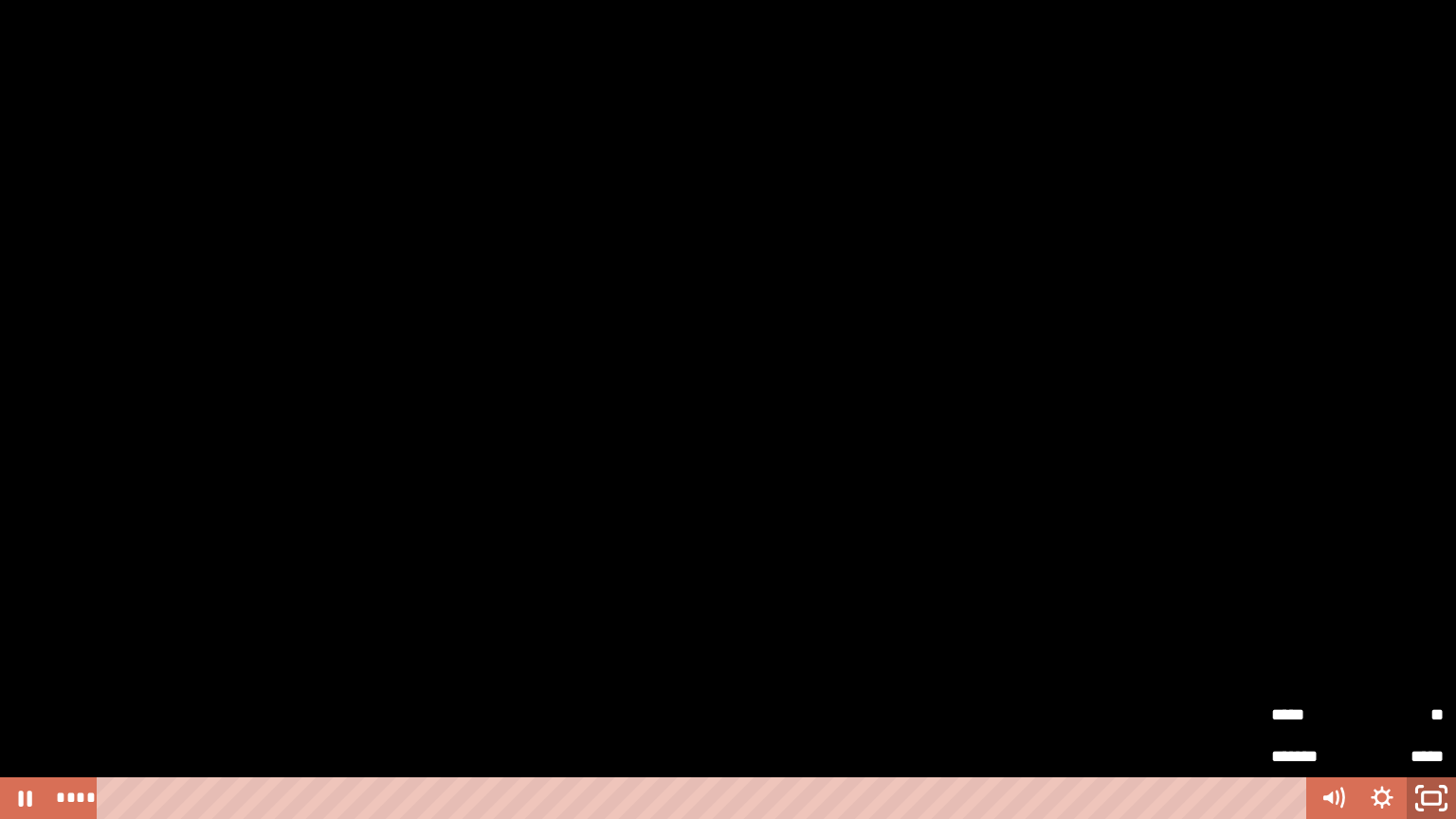 click 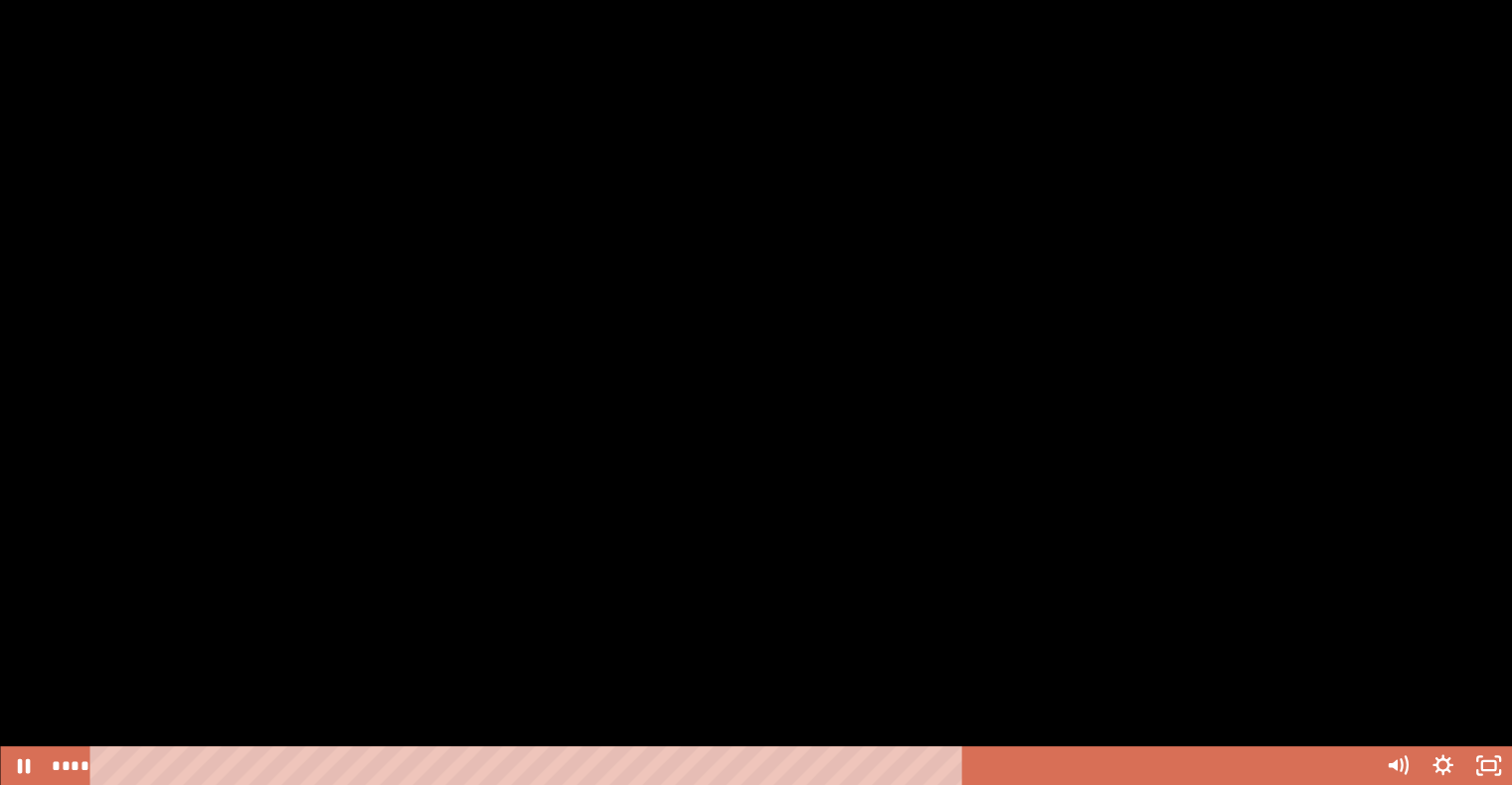 scroll, scrollTop: 298, scrollLeft: 0, axis: vertical 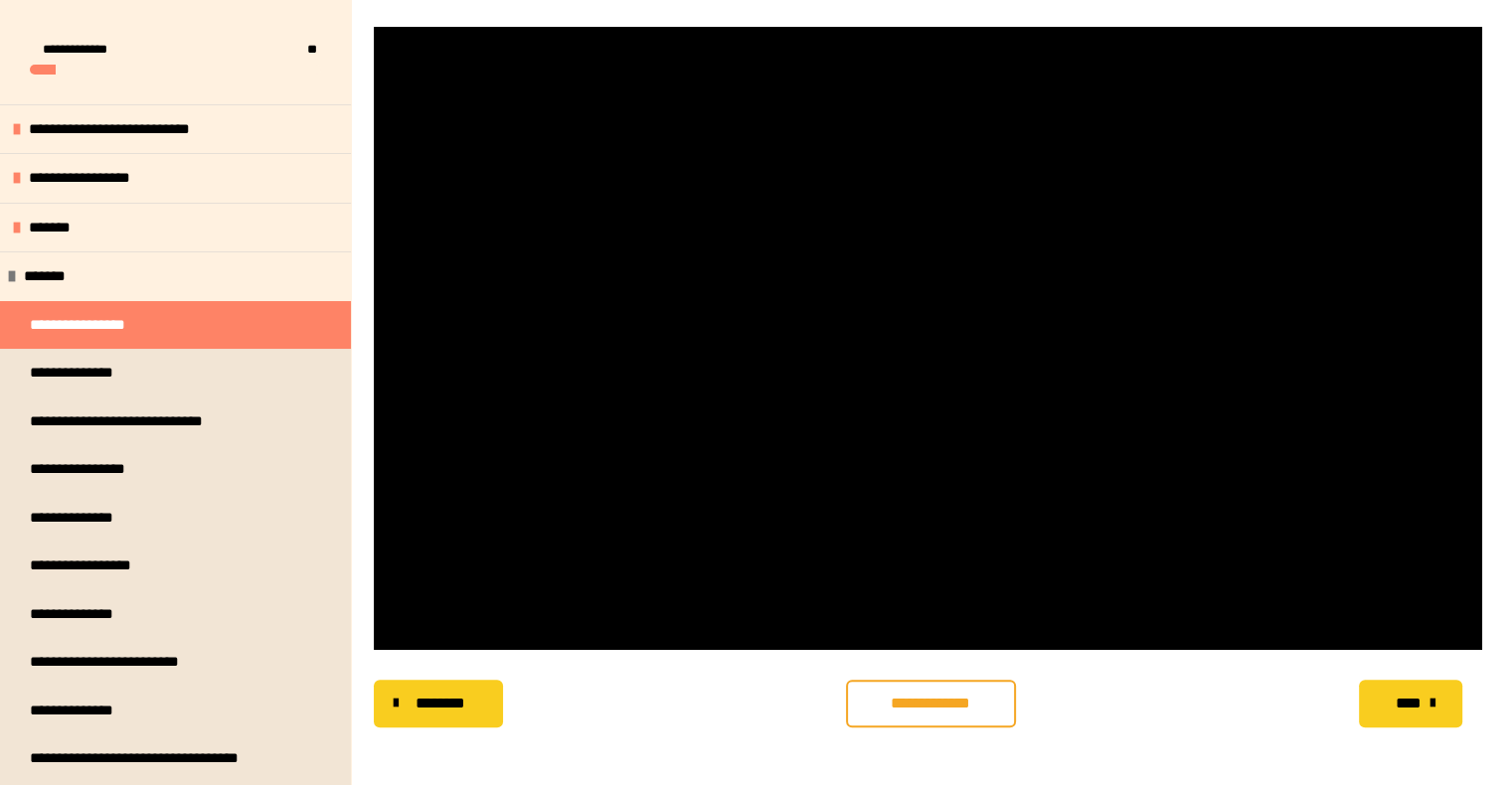 click on "**********" at bounding box center [930, 704] 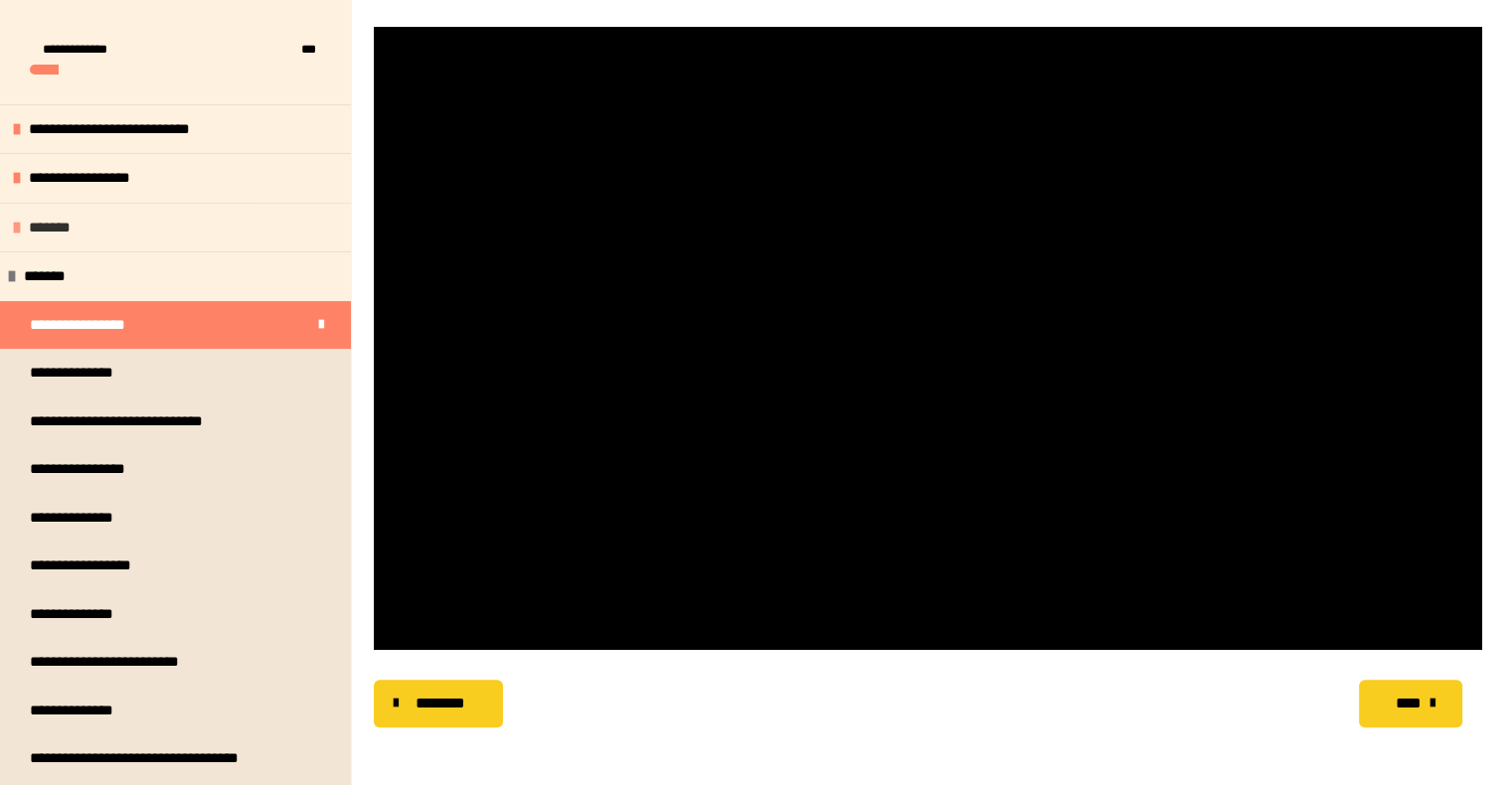 click on "*******" at bounding box center [59, 228] 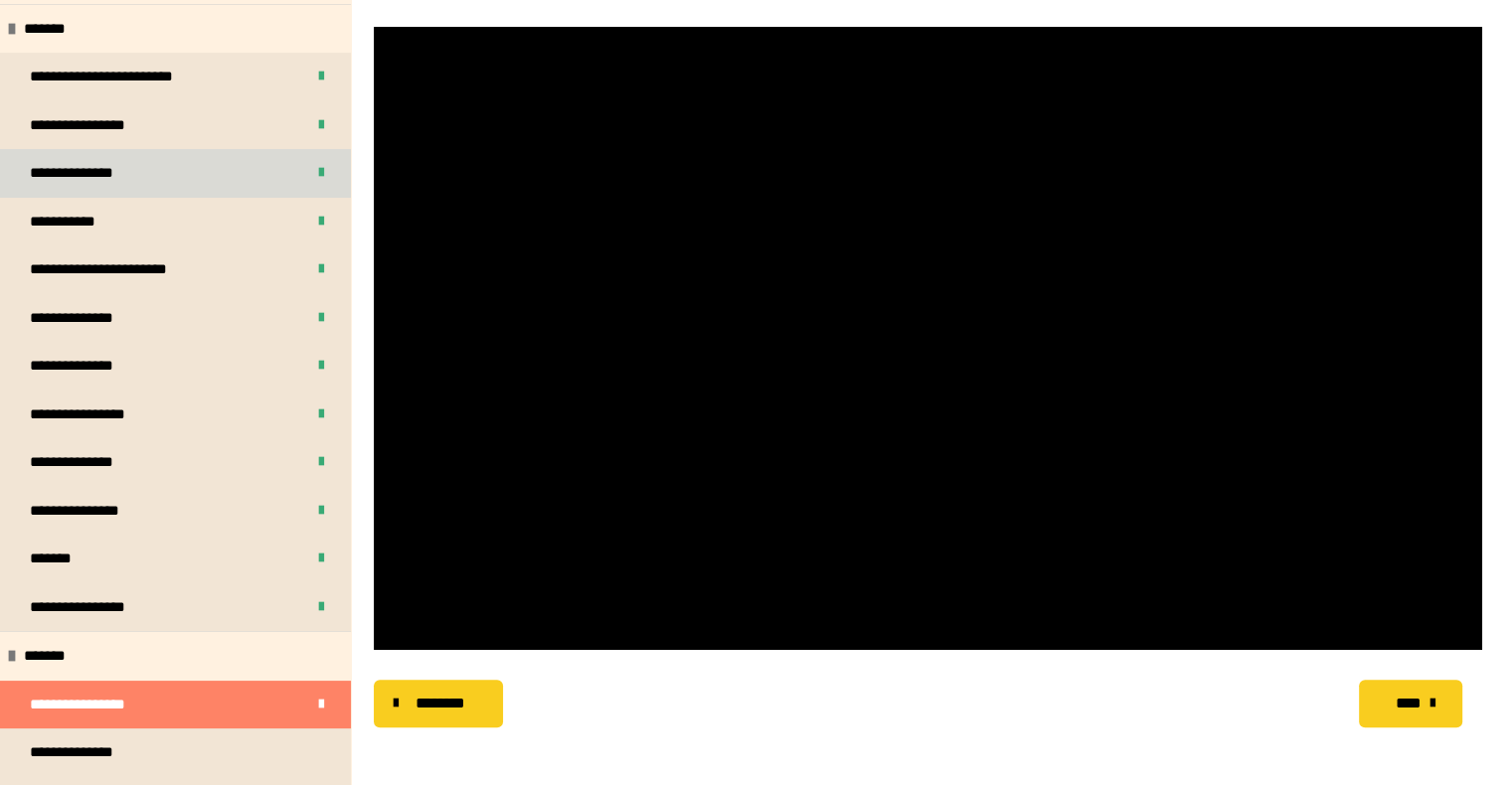 scroll, scrollTop: 99, scrollLeft: 0, axis: vertical 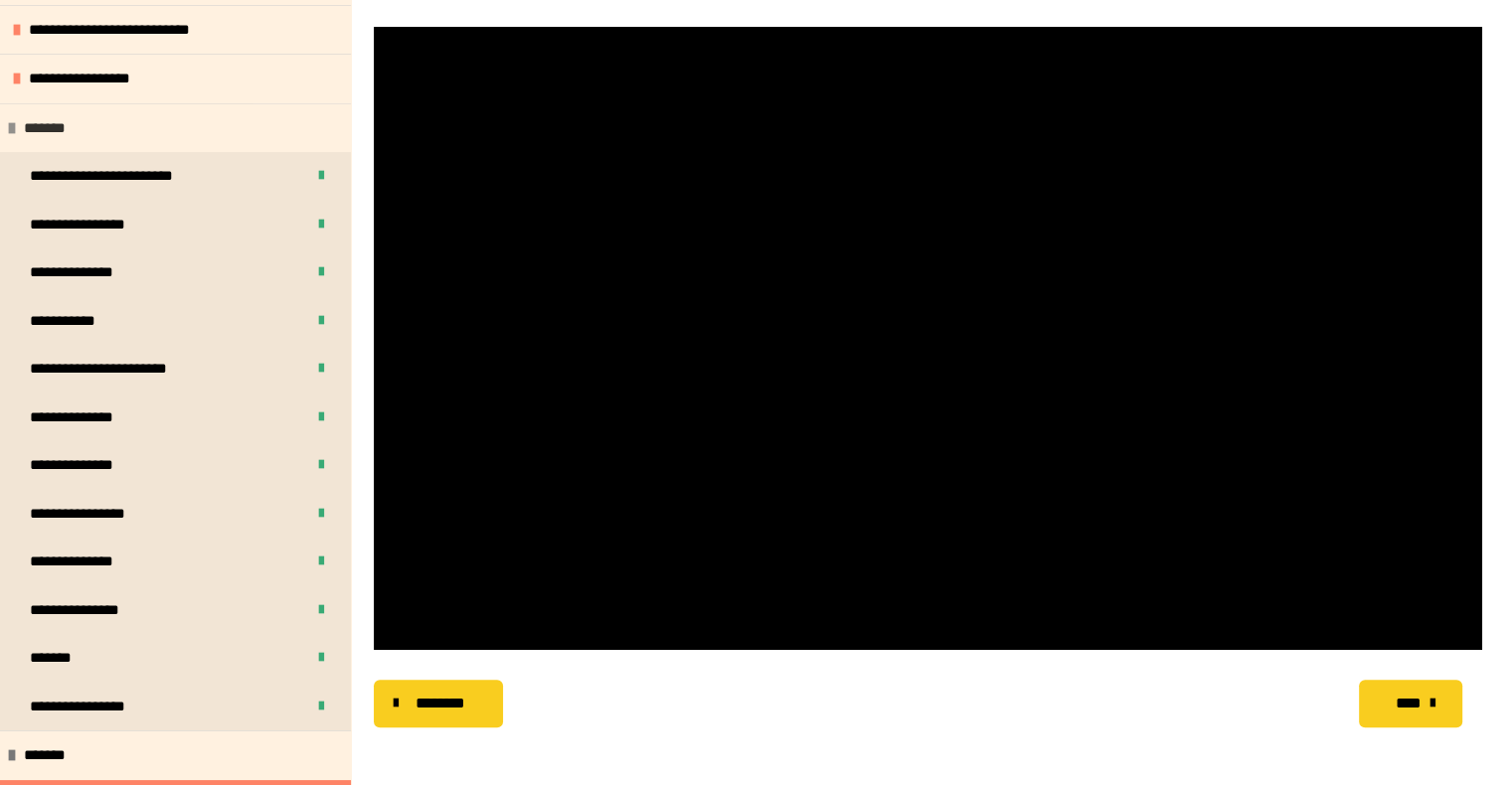click on "*******" at bounding box center (175, 128) 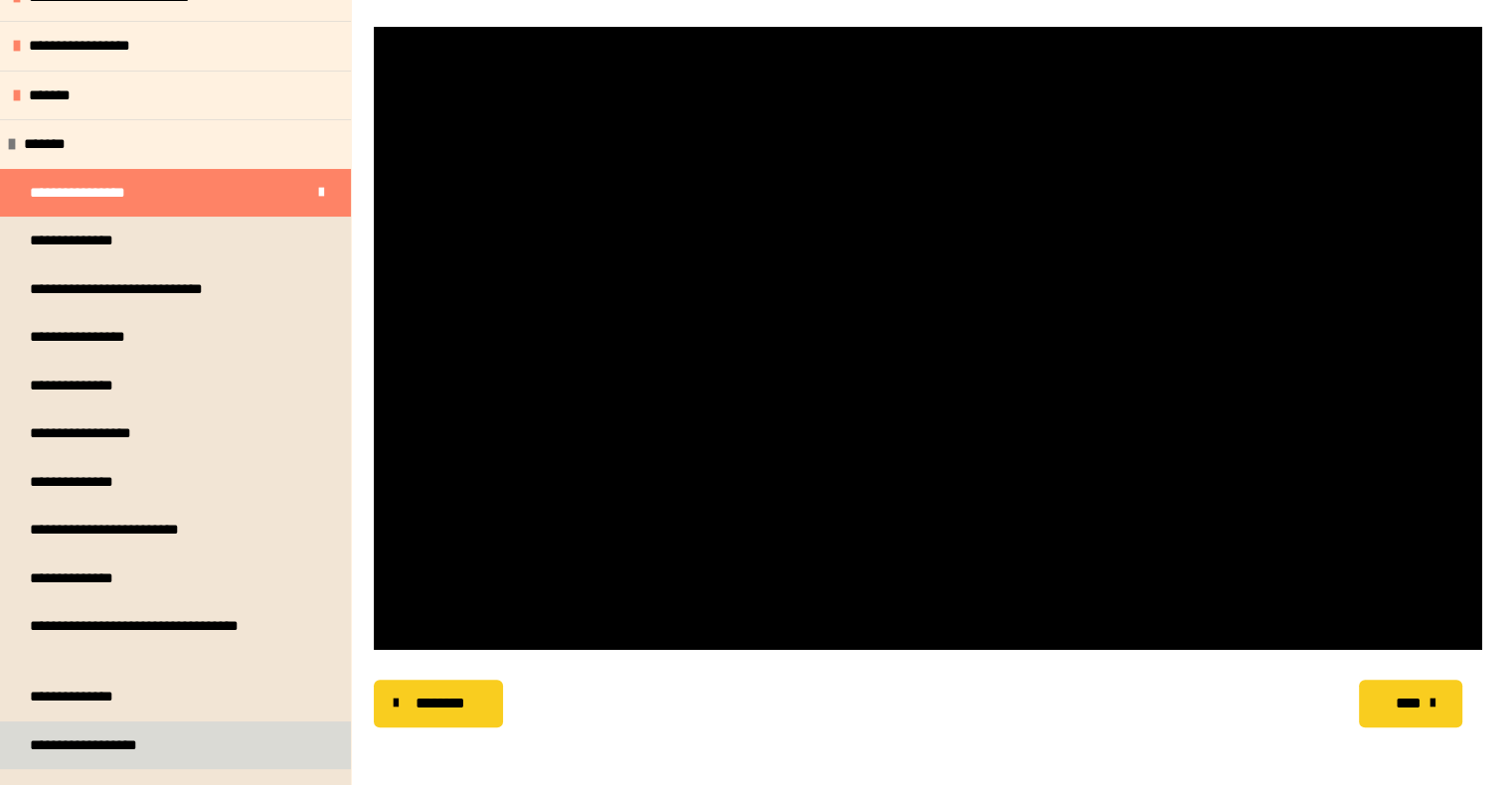 scroll, scrollTop: 99, scrollLeft: 0, axis: vertical 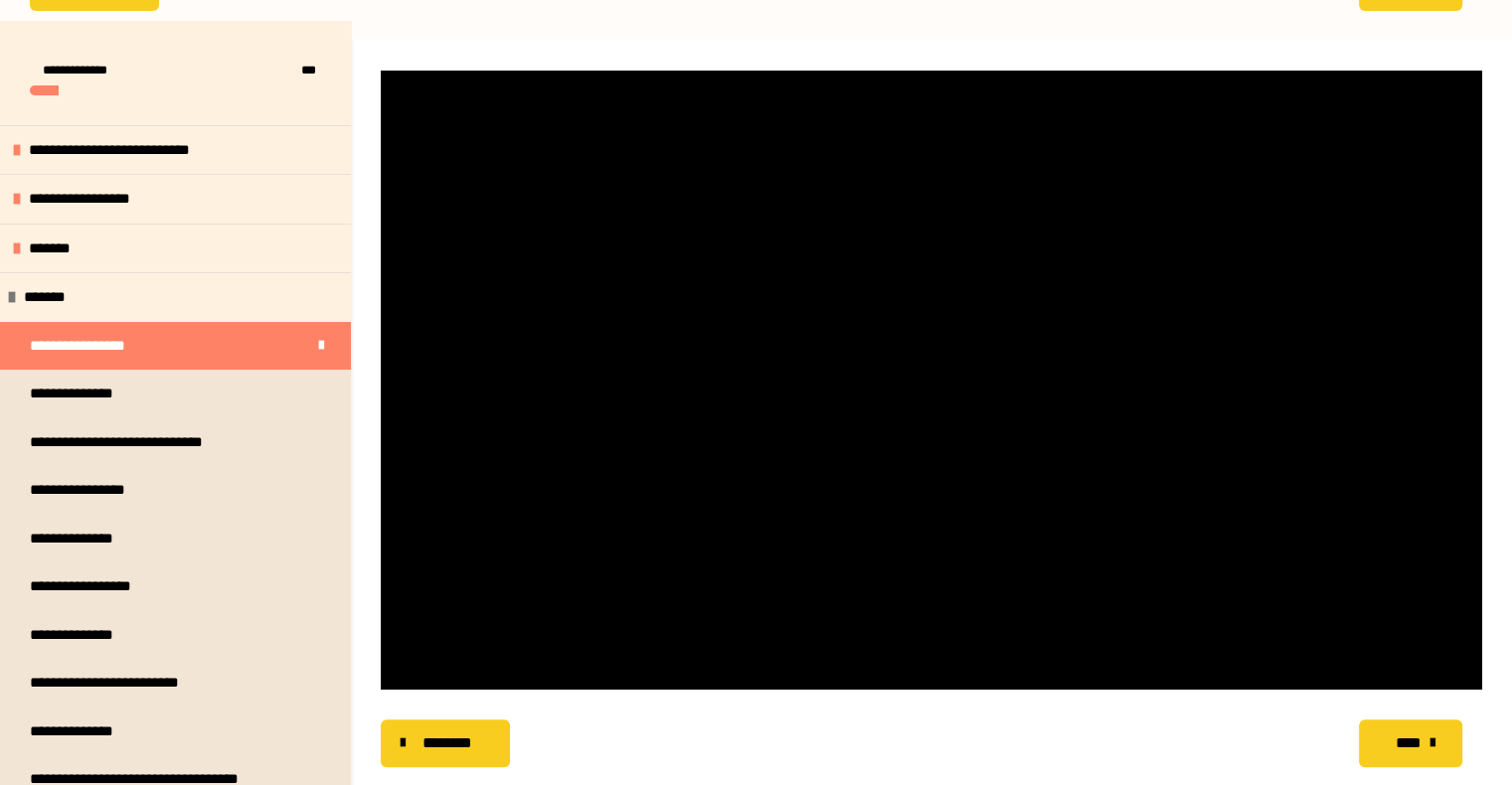 click on "****" at bounding box center [1408, 743] 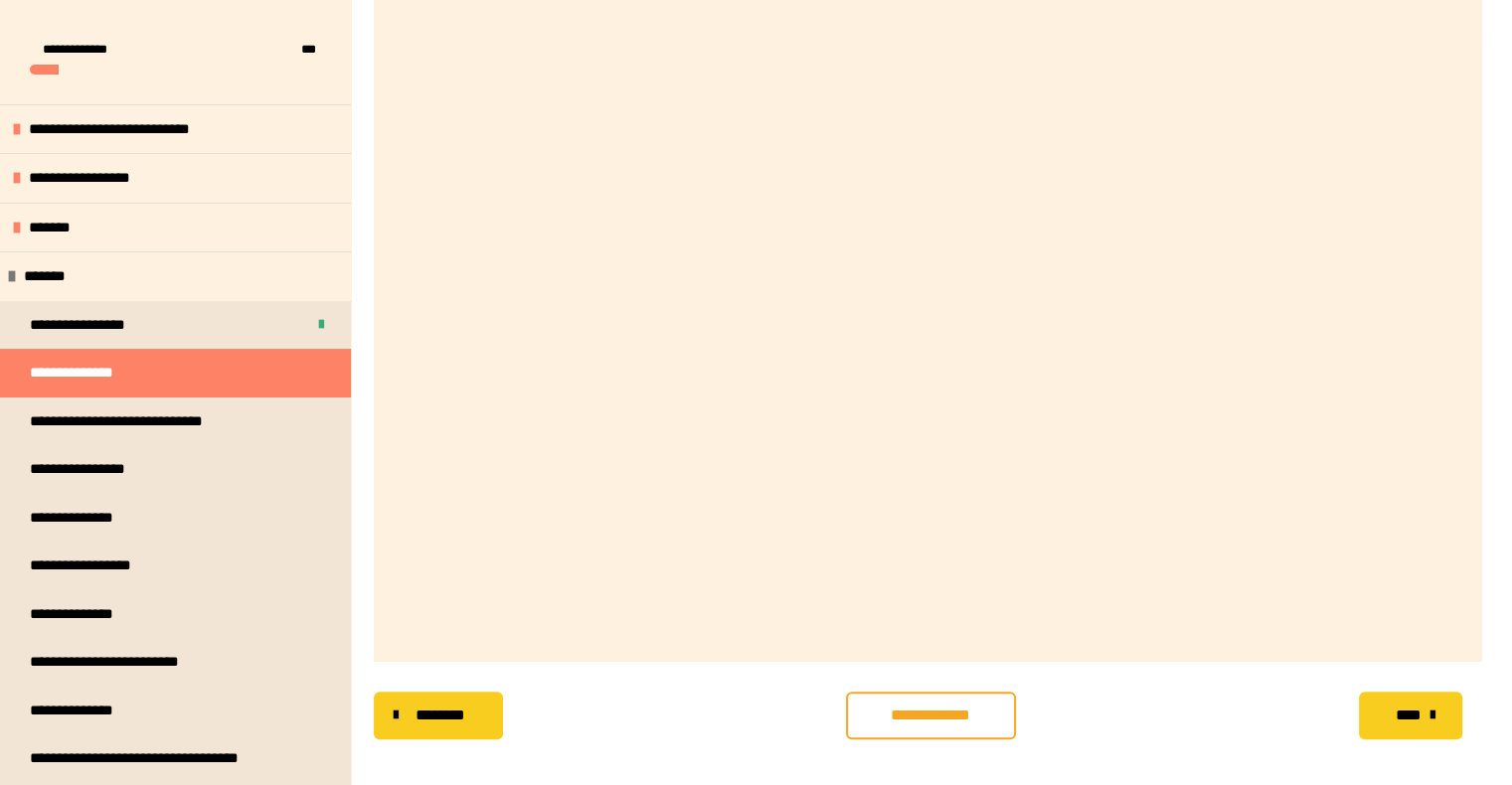 scroll, scrollTop: 616, scrollLeft: 0, axis: vertical 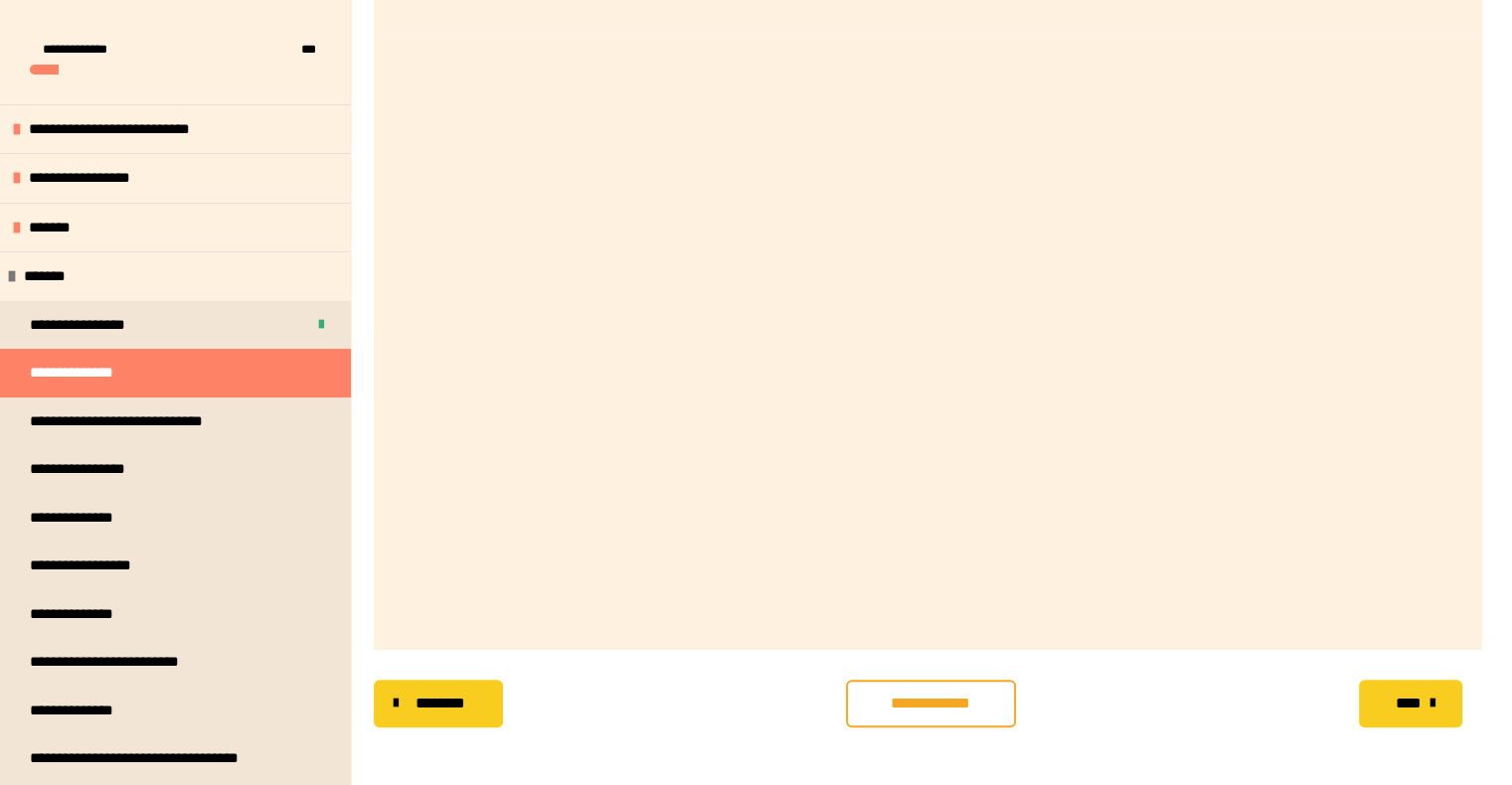 click on "**********" at bounding box center [930, 704] 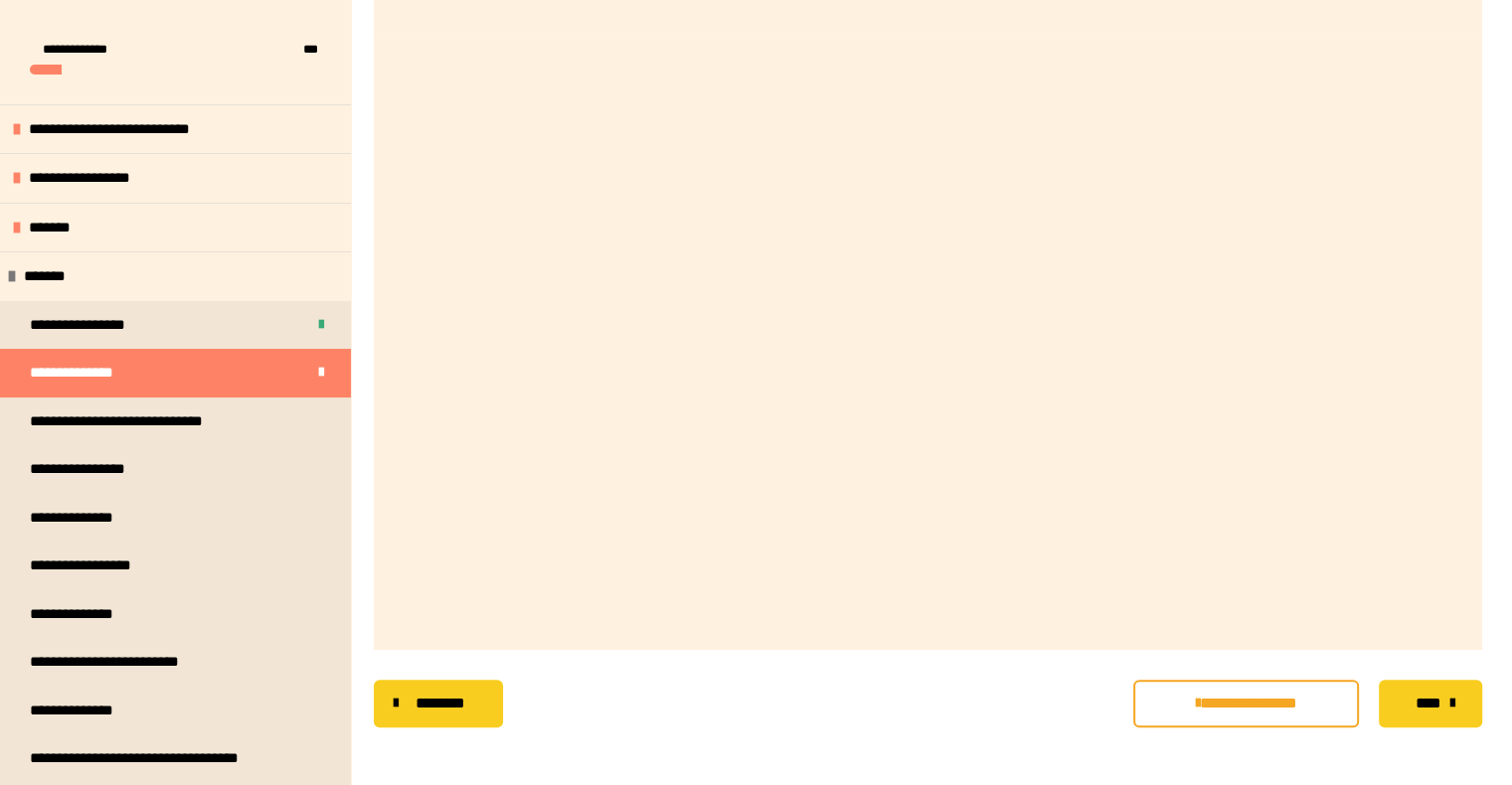 click on "****" at bounding box center (1428, 704) 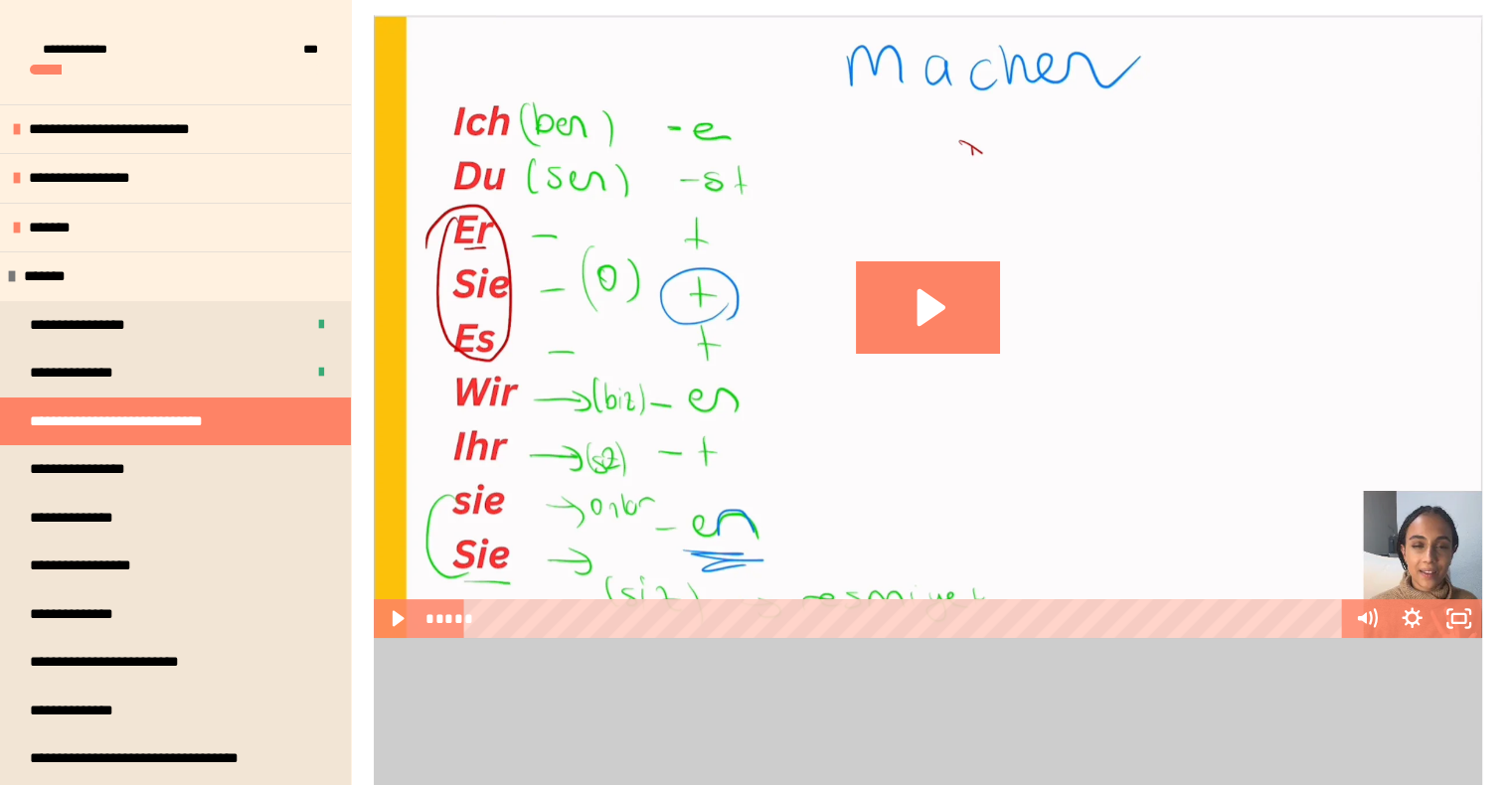 scroll, scrollTop: 200, scrollLeft: 0, axis: vertical 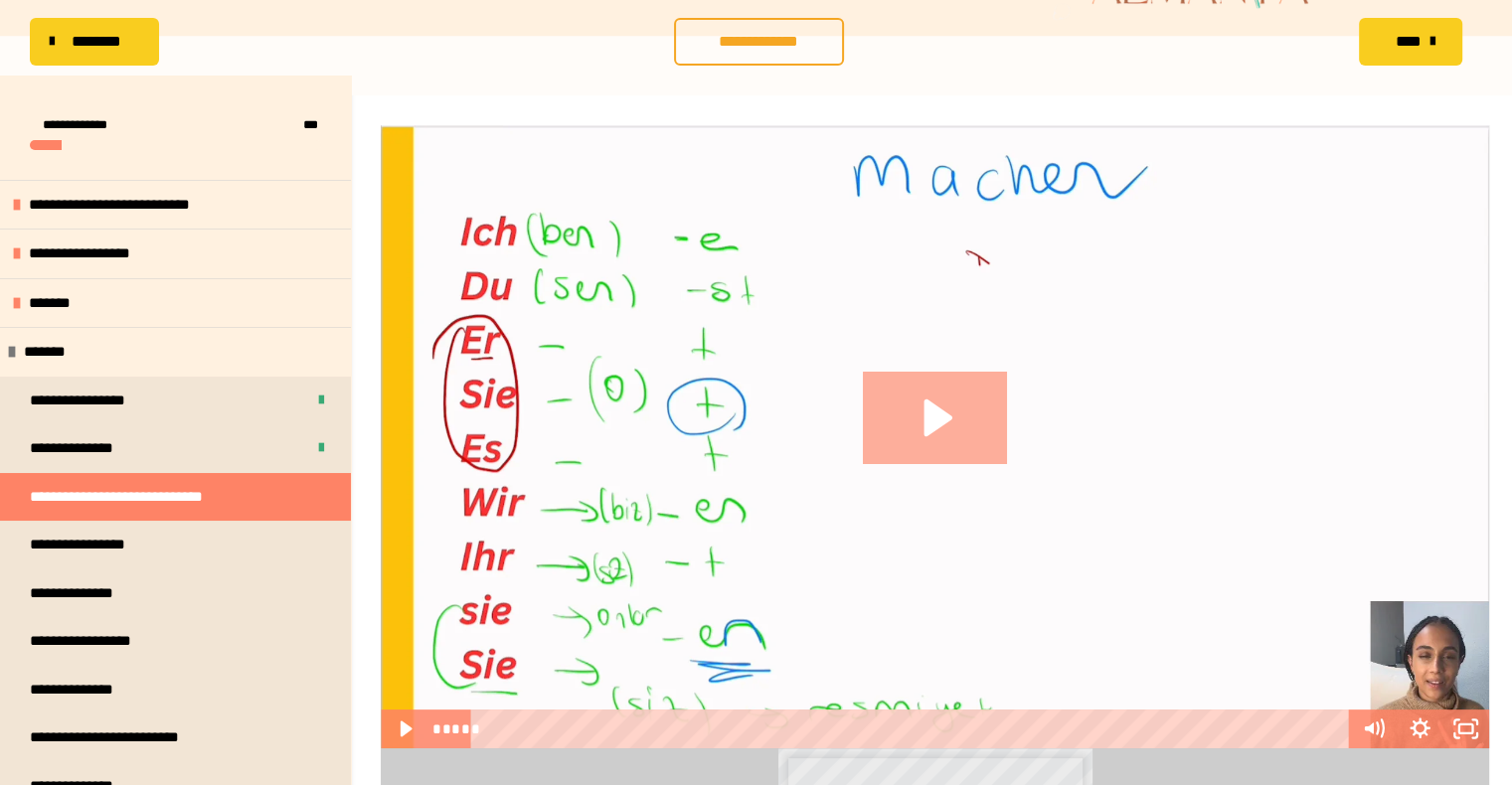 click 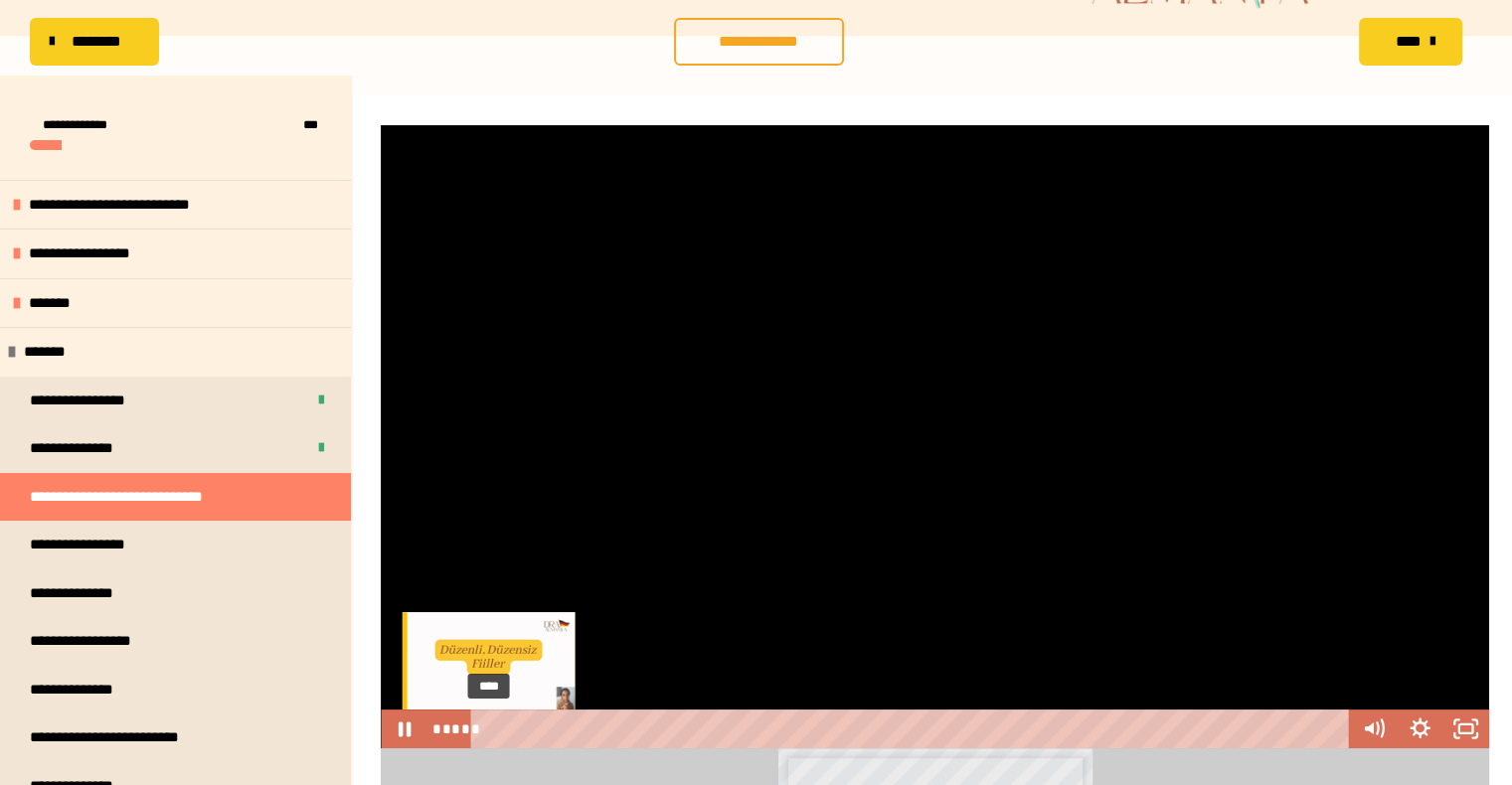 click on "****" at bounding box center [914, 728] 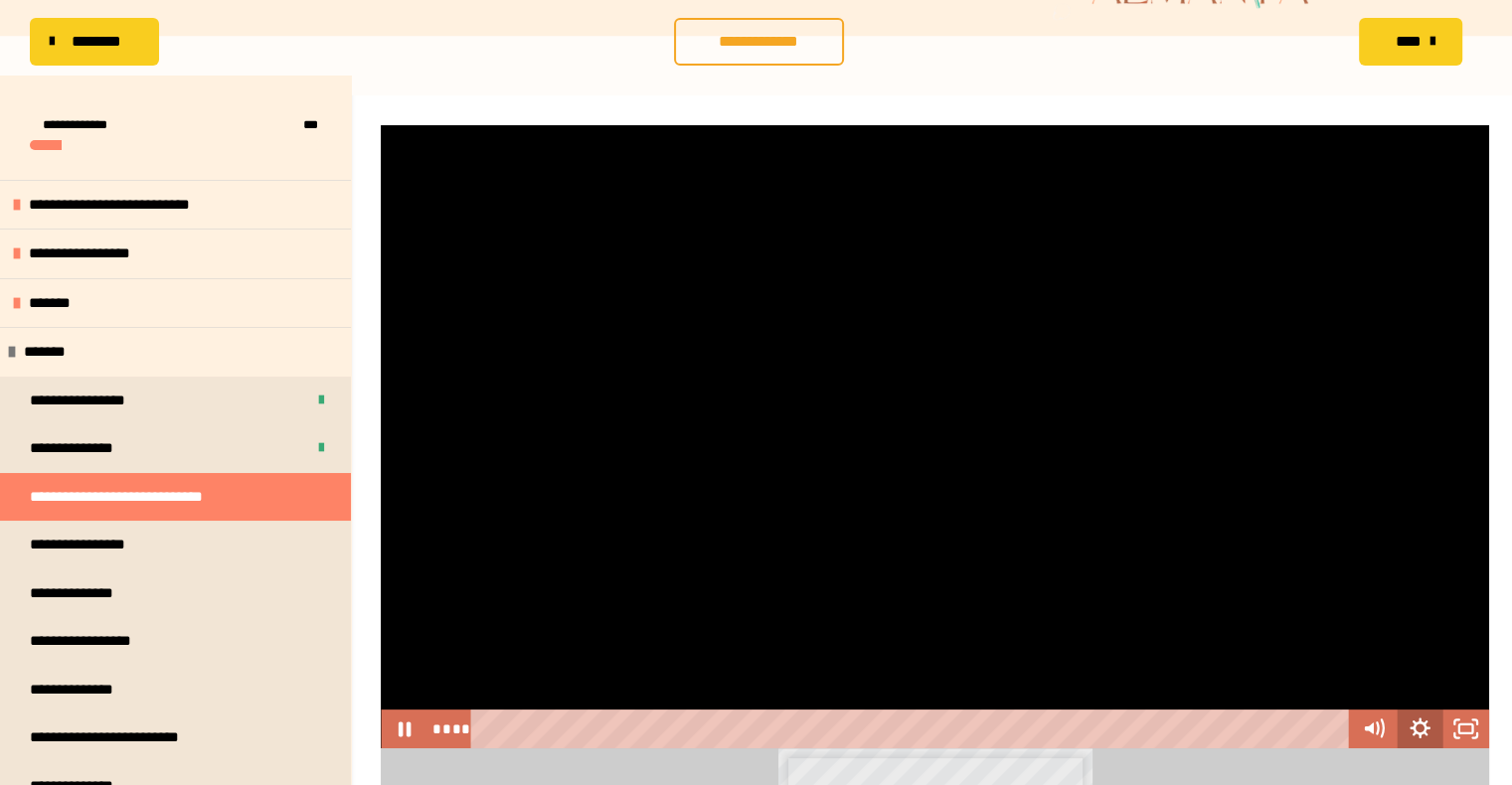 click 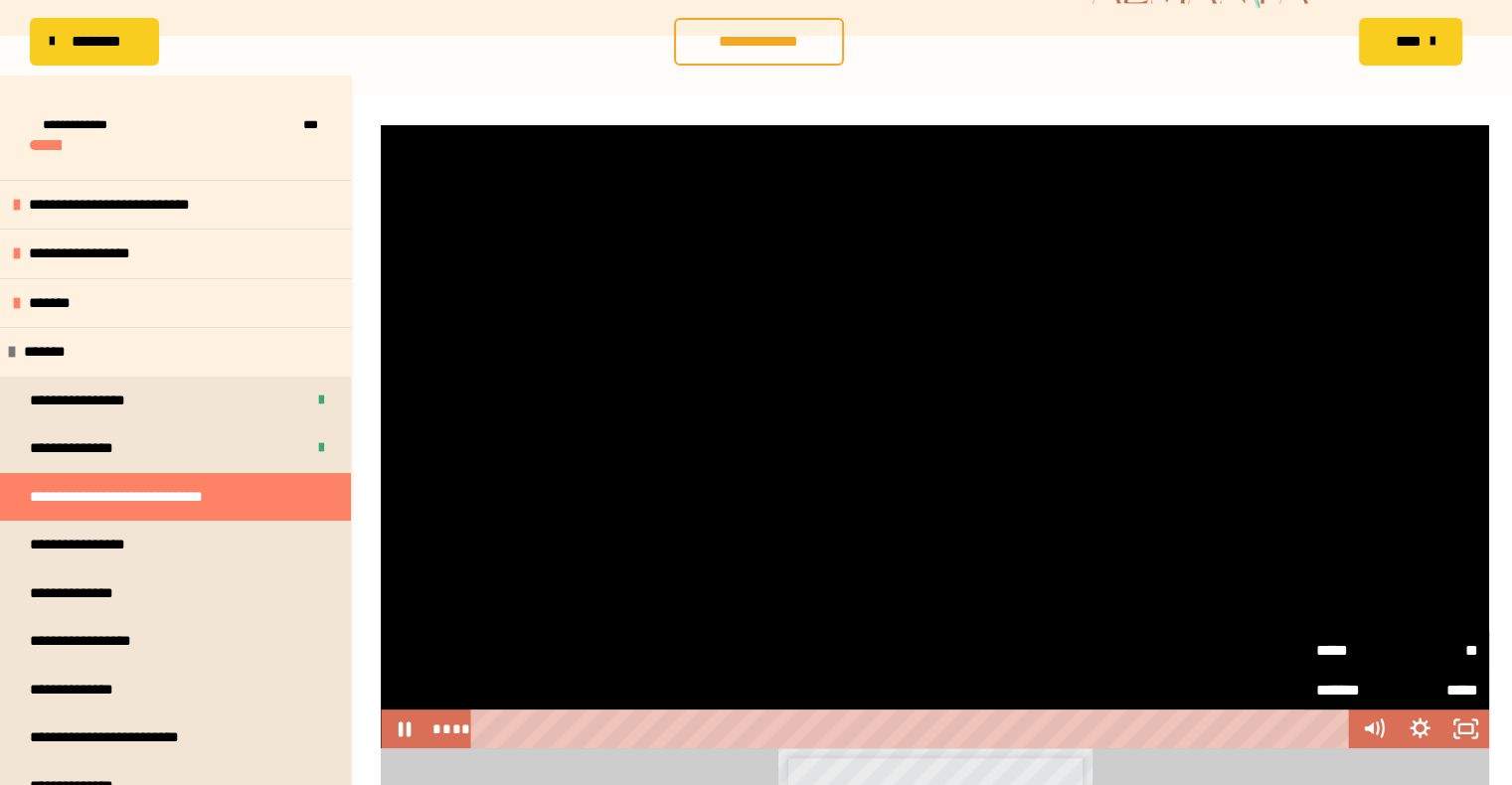 click on "**" at bounding box center [1436, 650] 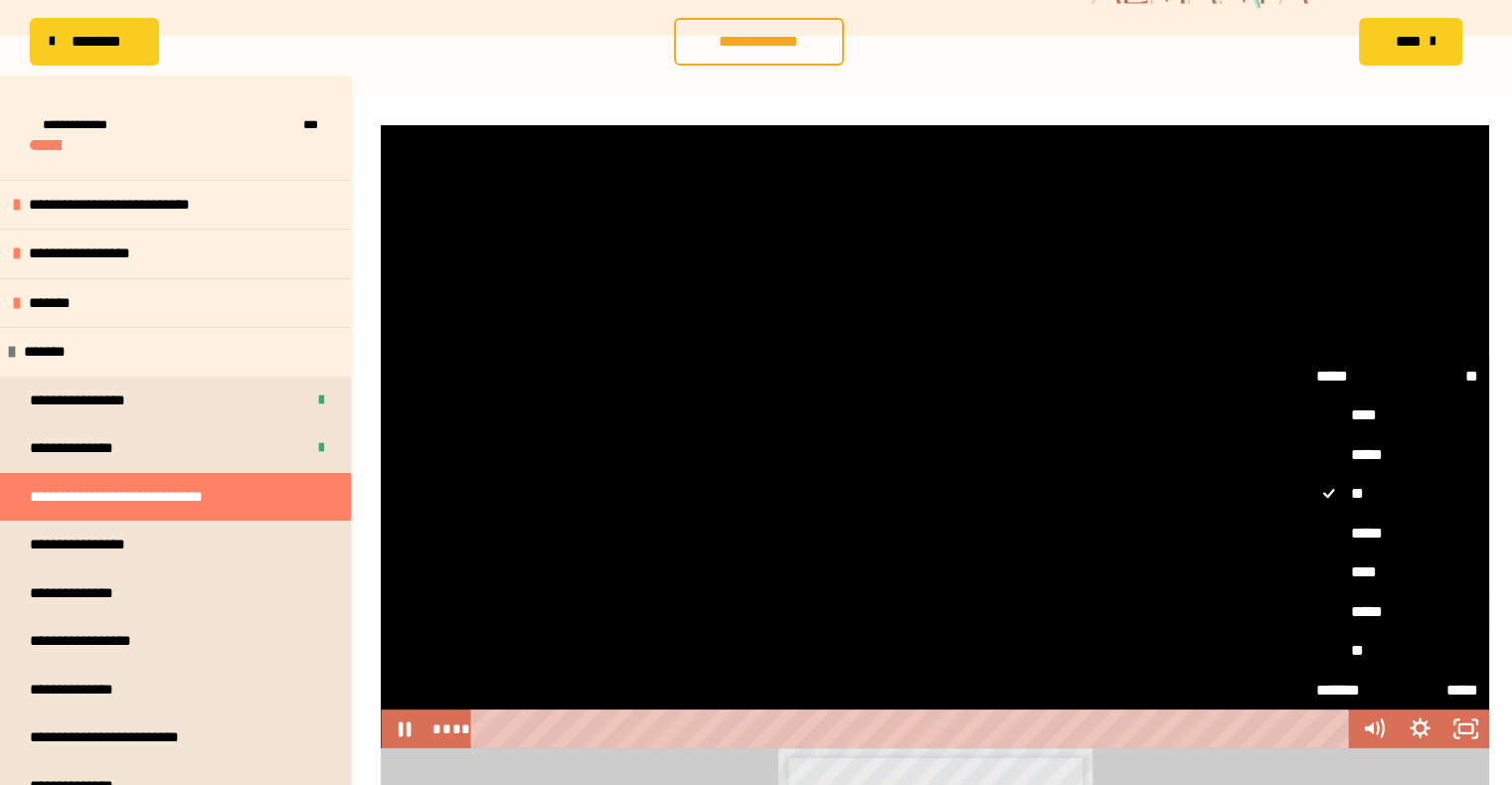 click on "*****" at bounding box center (1397, 612) 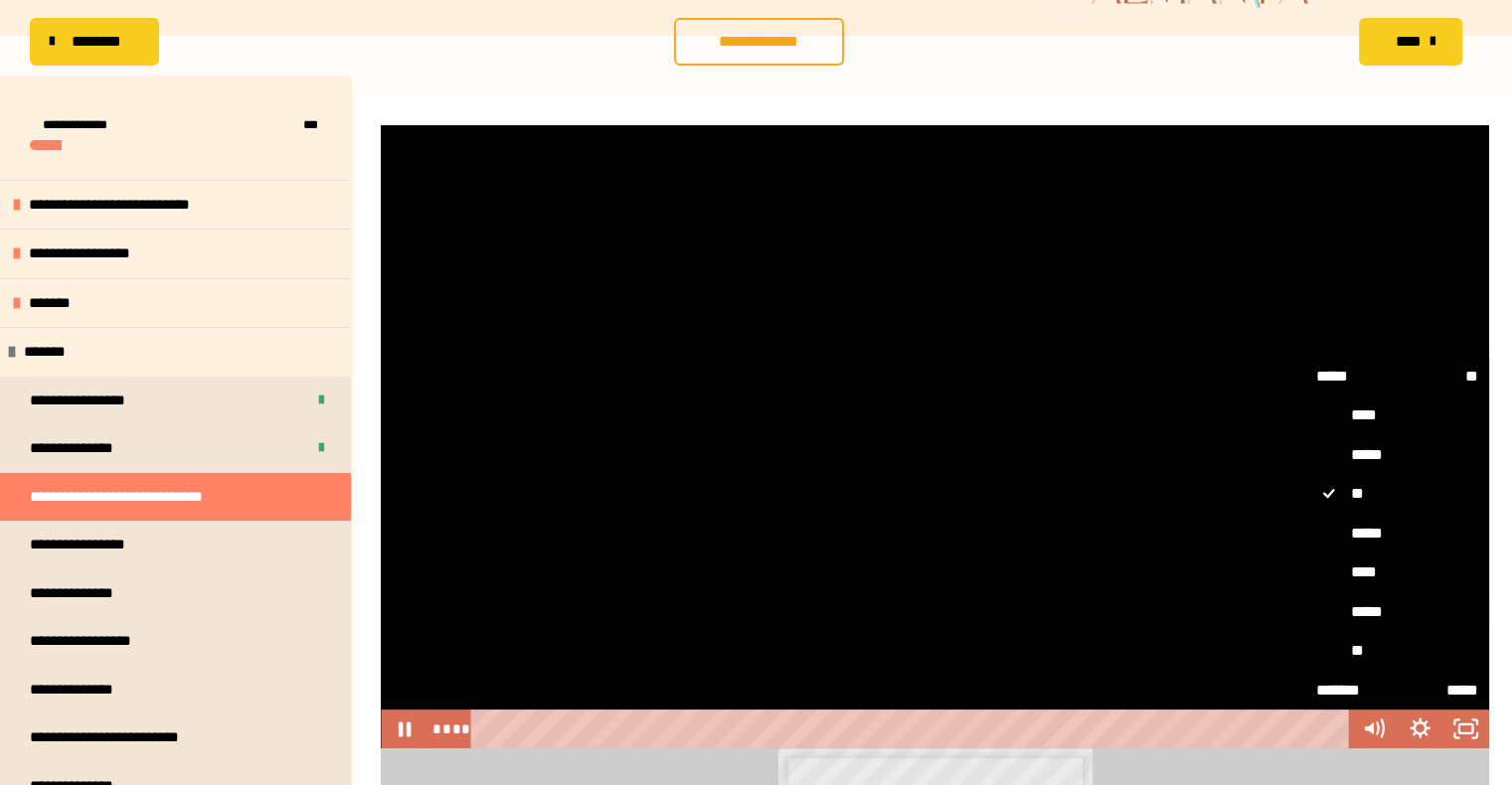 click on "*****" at bounding box center [1304, 592] 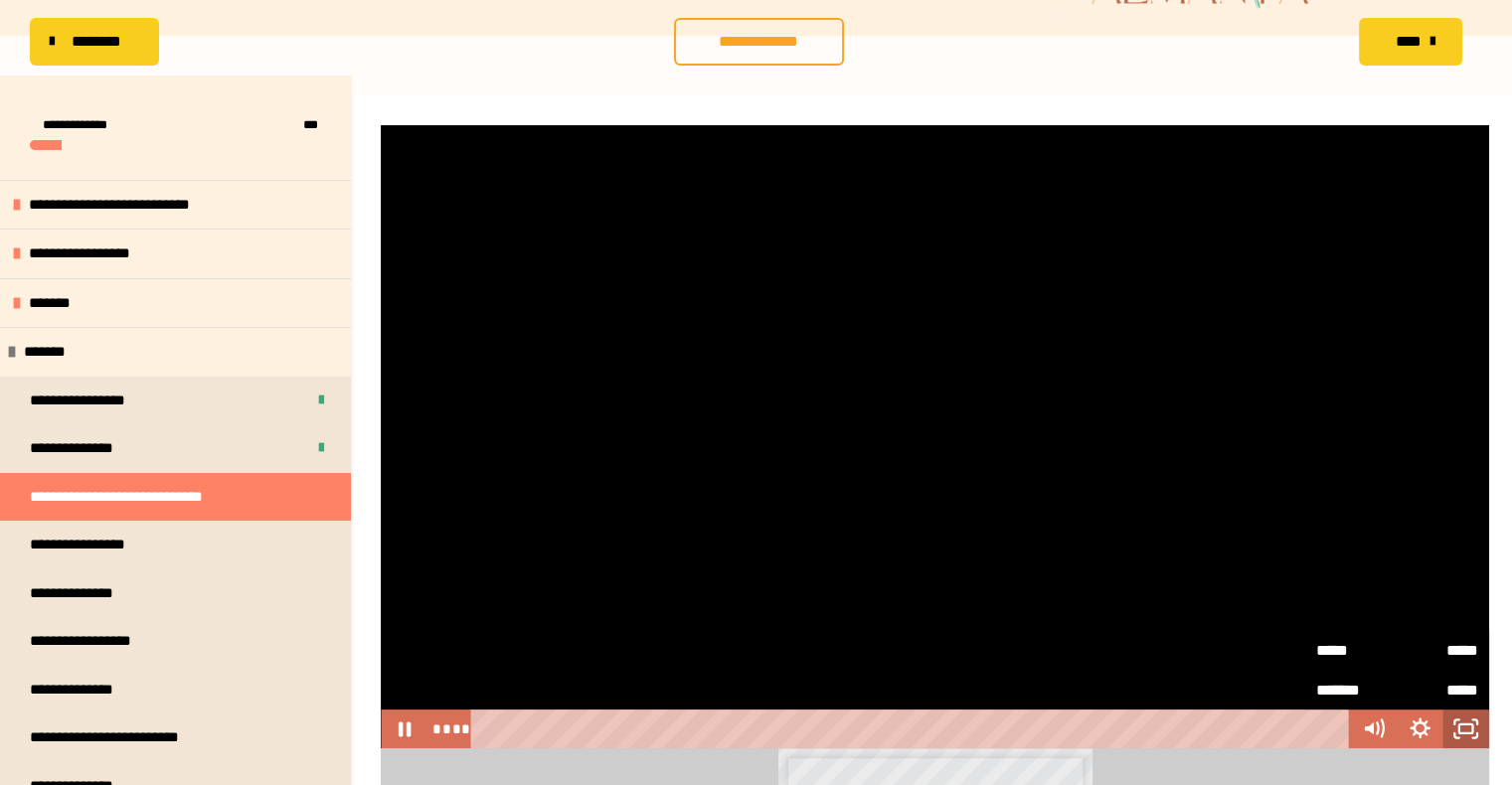 click 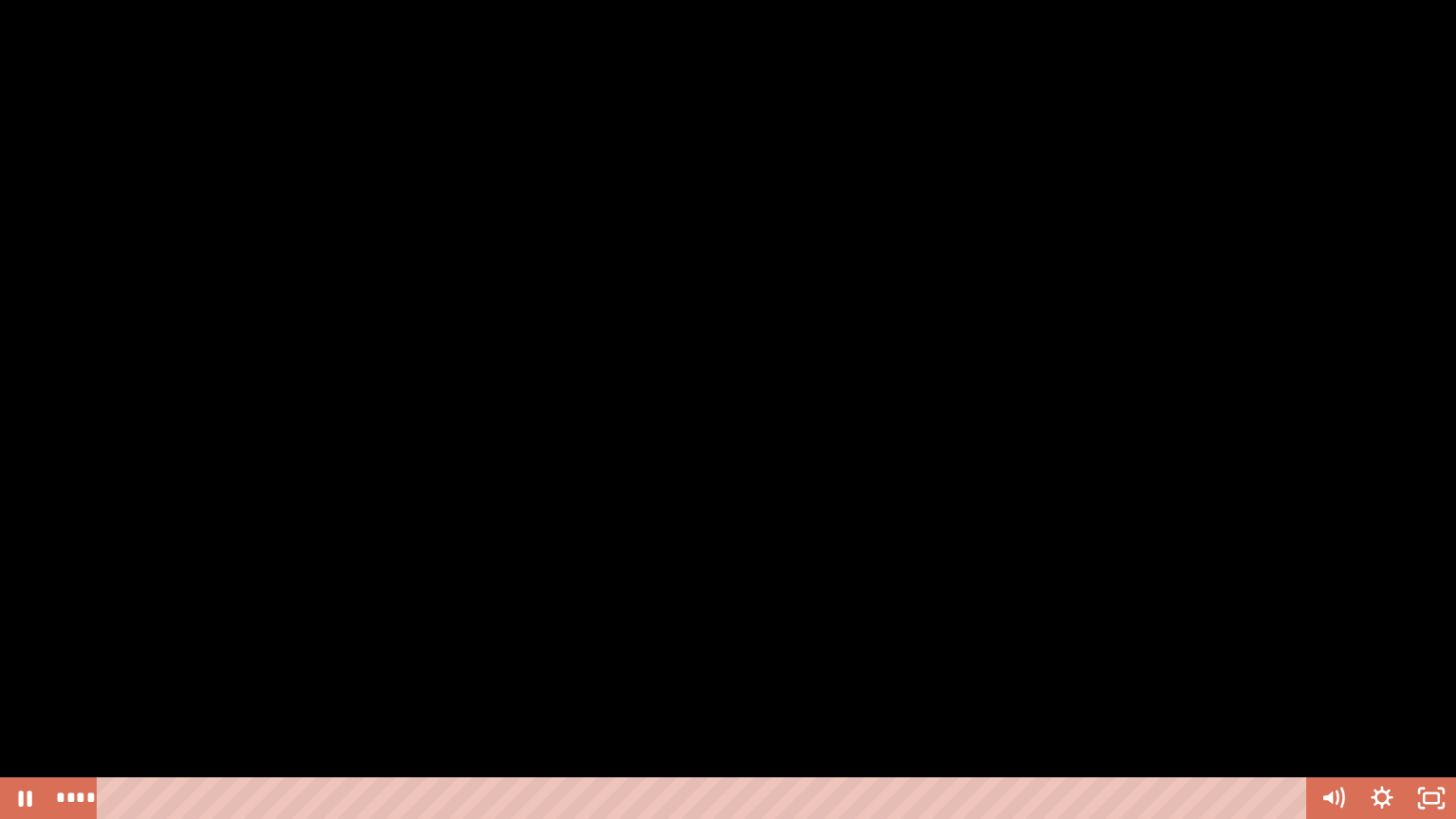 click at bounding box center (728, 410) 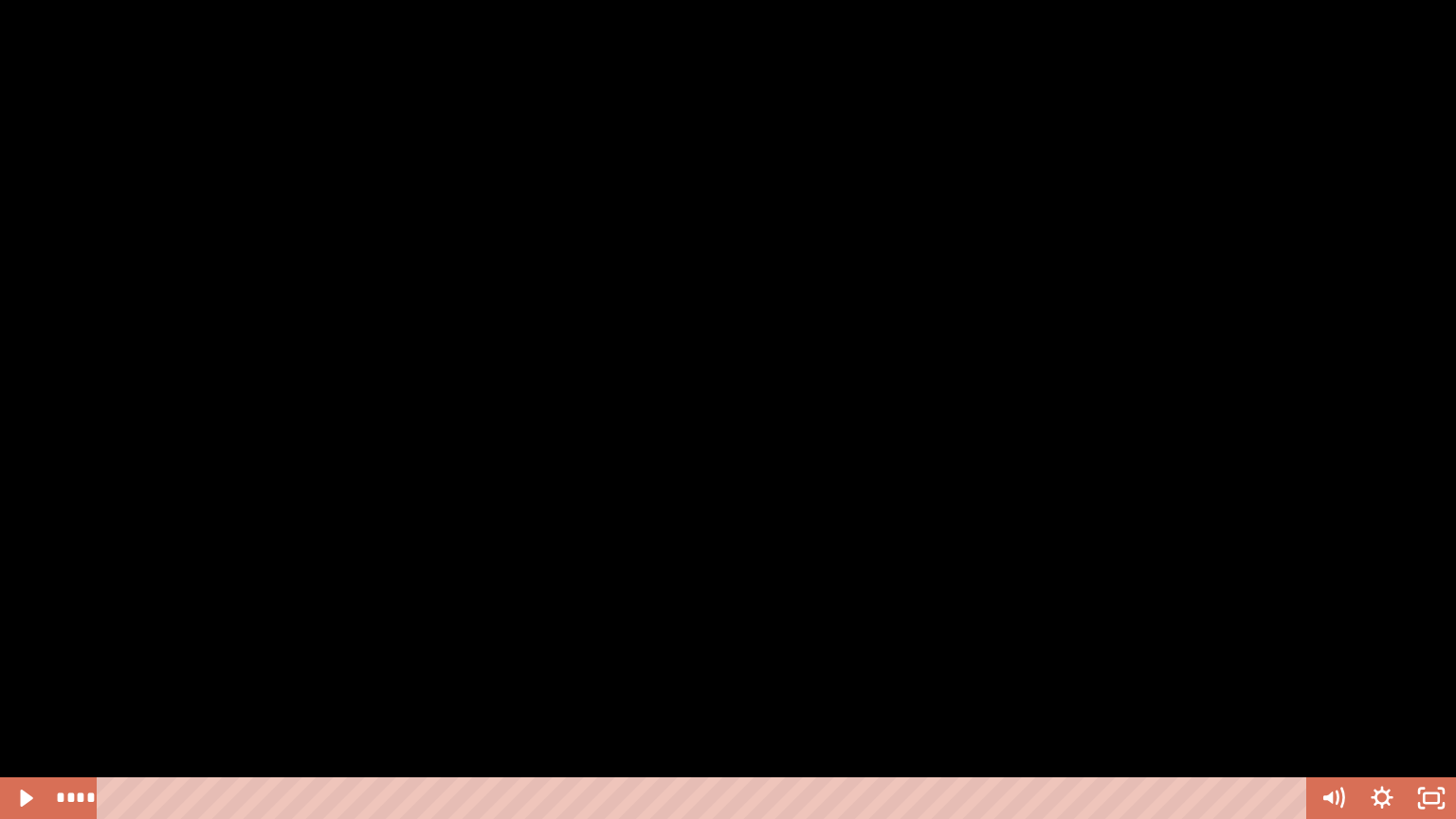 click at bounding box center [728, 410] 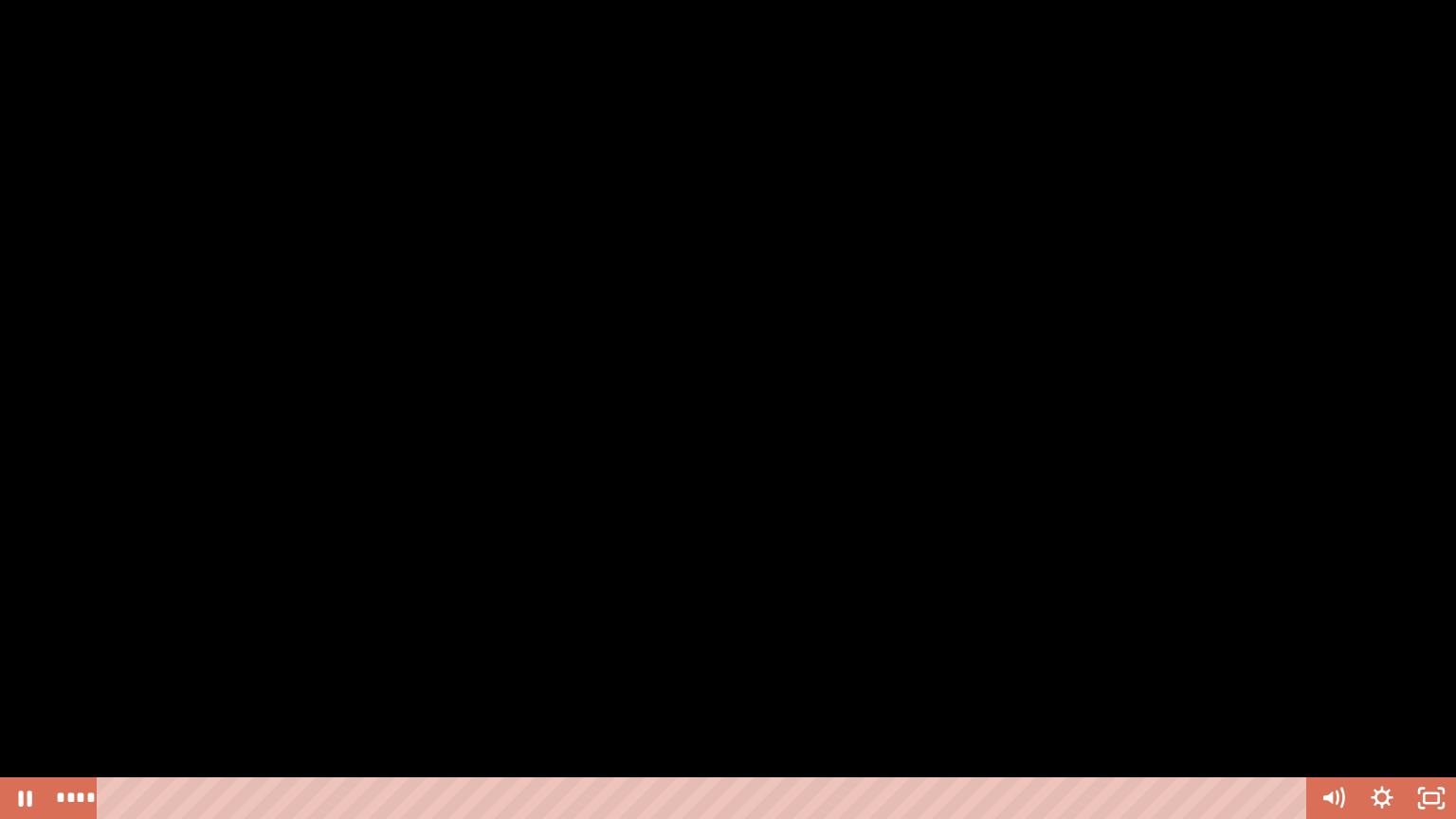click at bounding box center [728, 410] 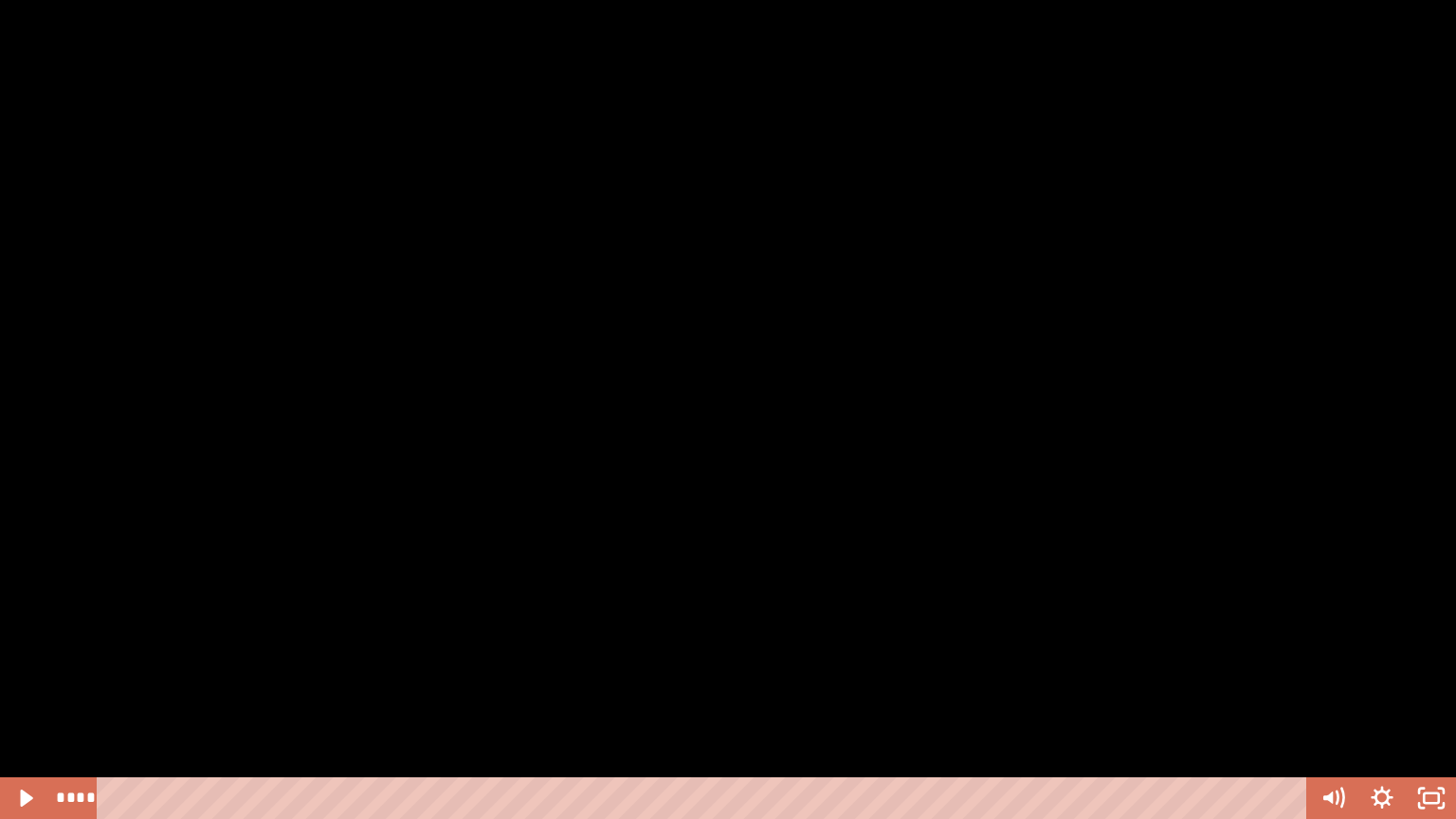 click at bounding box center (728, 410) 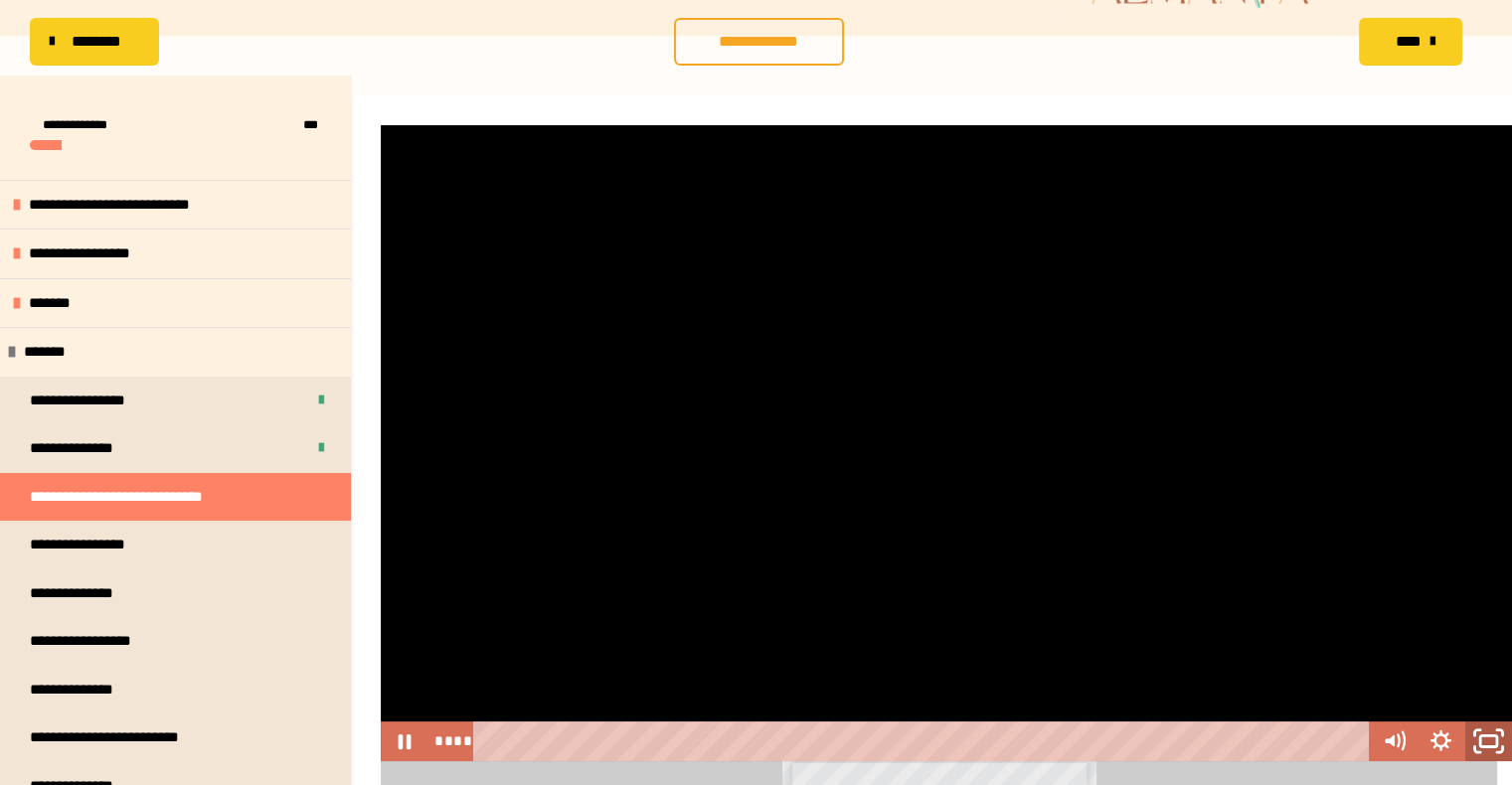 click 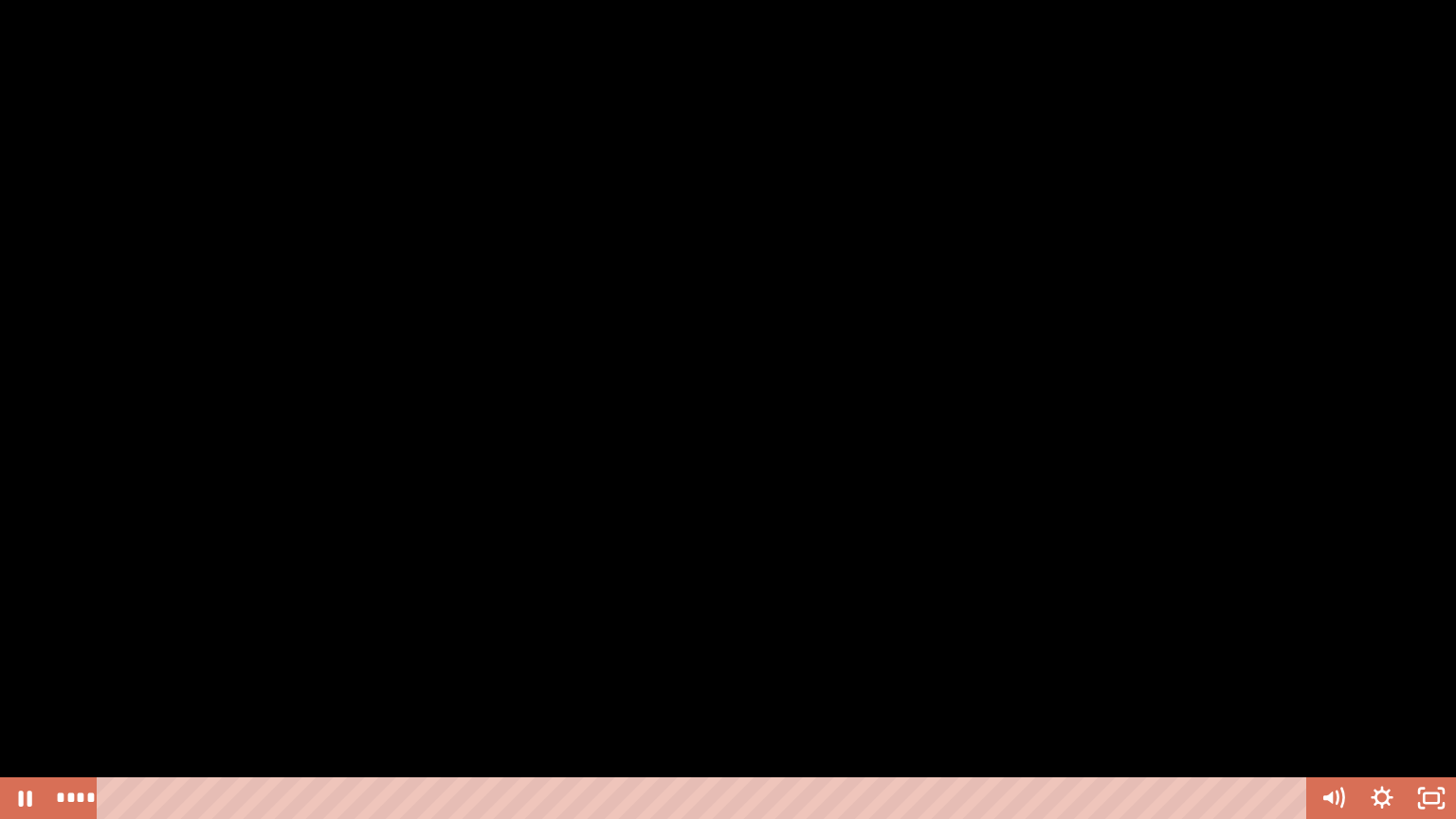 click at bounding box center (728, 410) 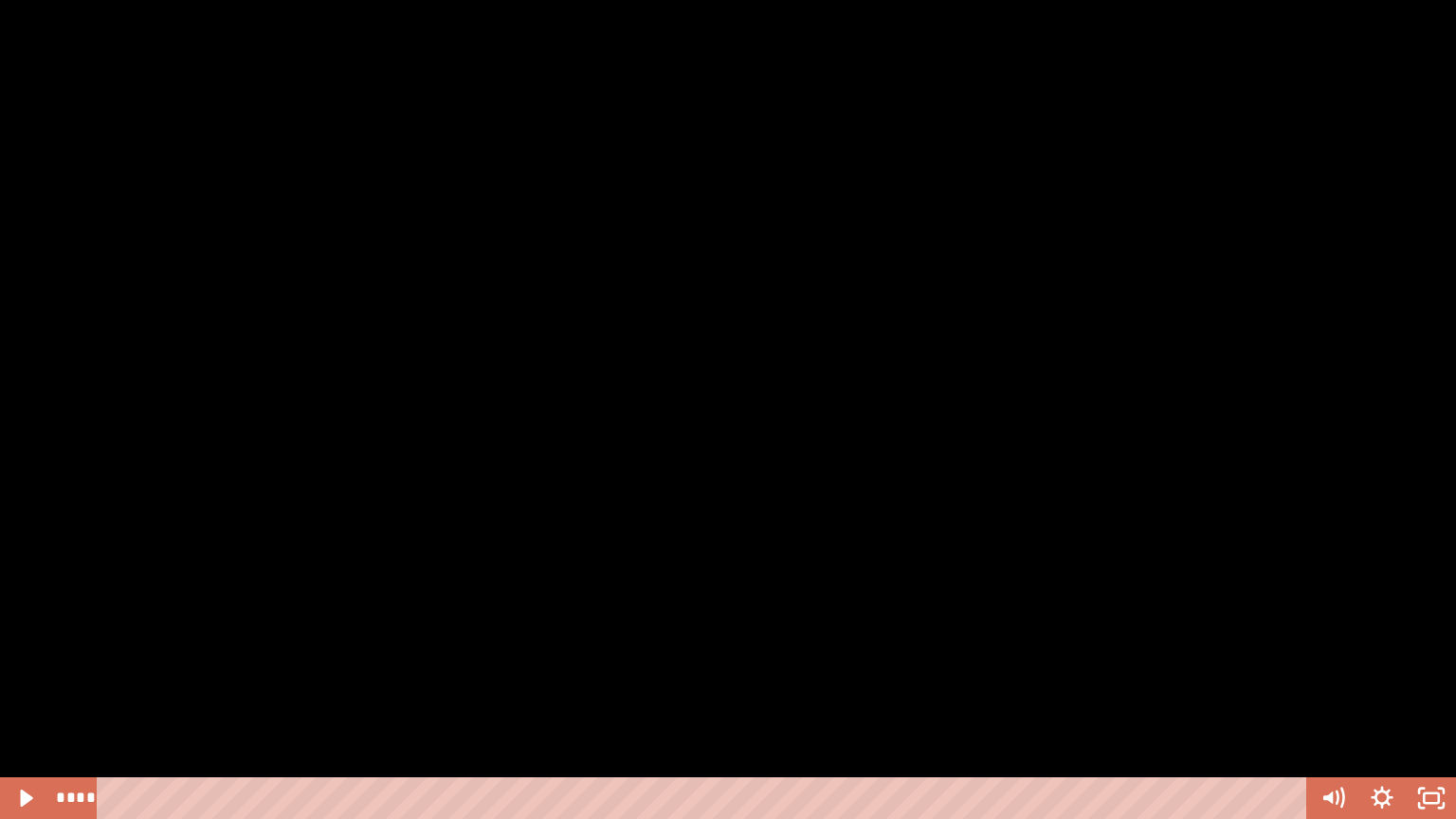 type 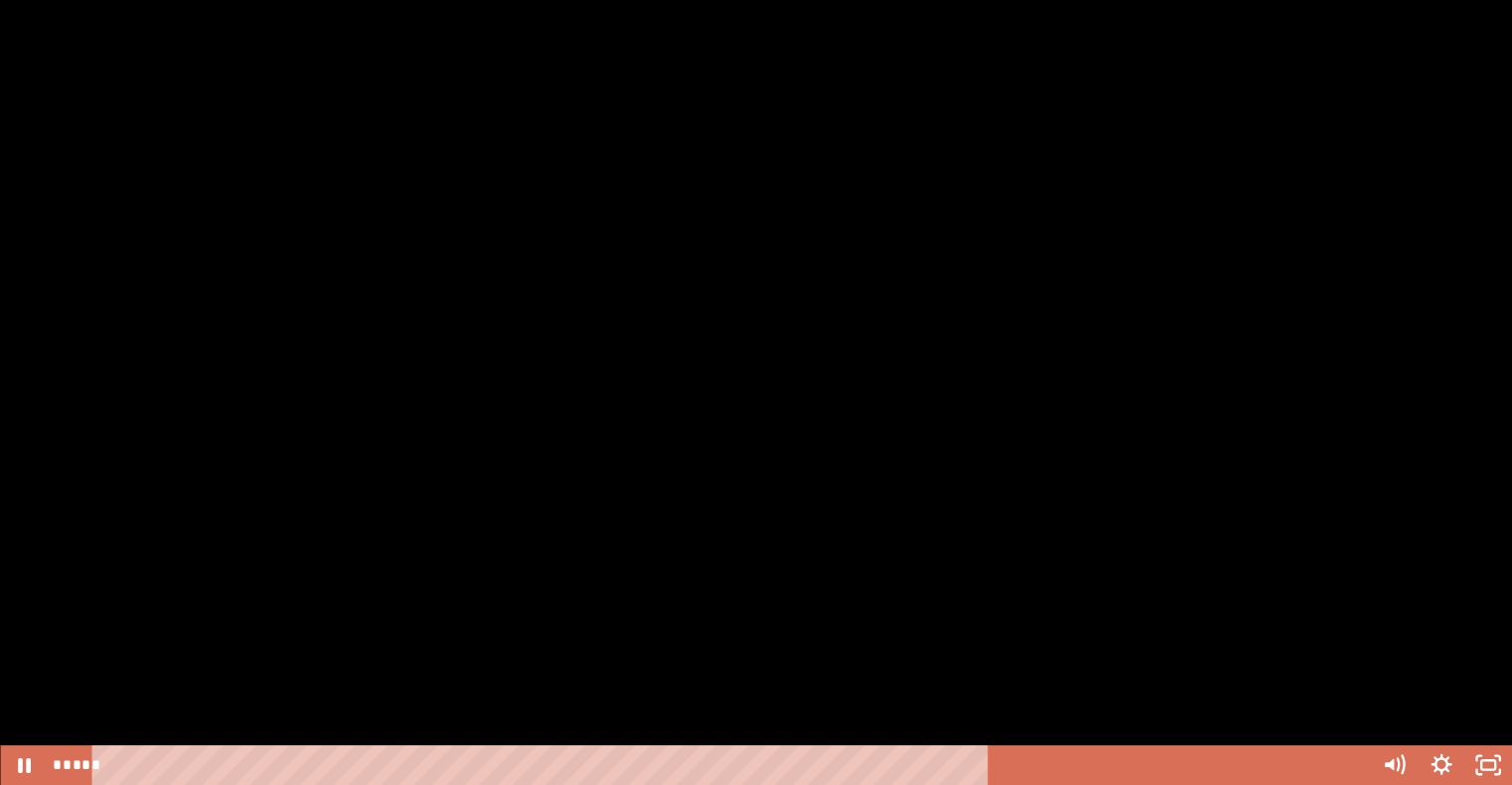 scroll, scrollTop: 200, scrollLeft: 0, axis: vertical 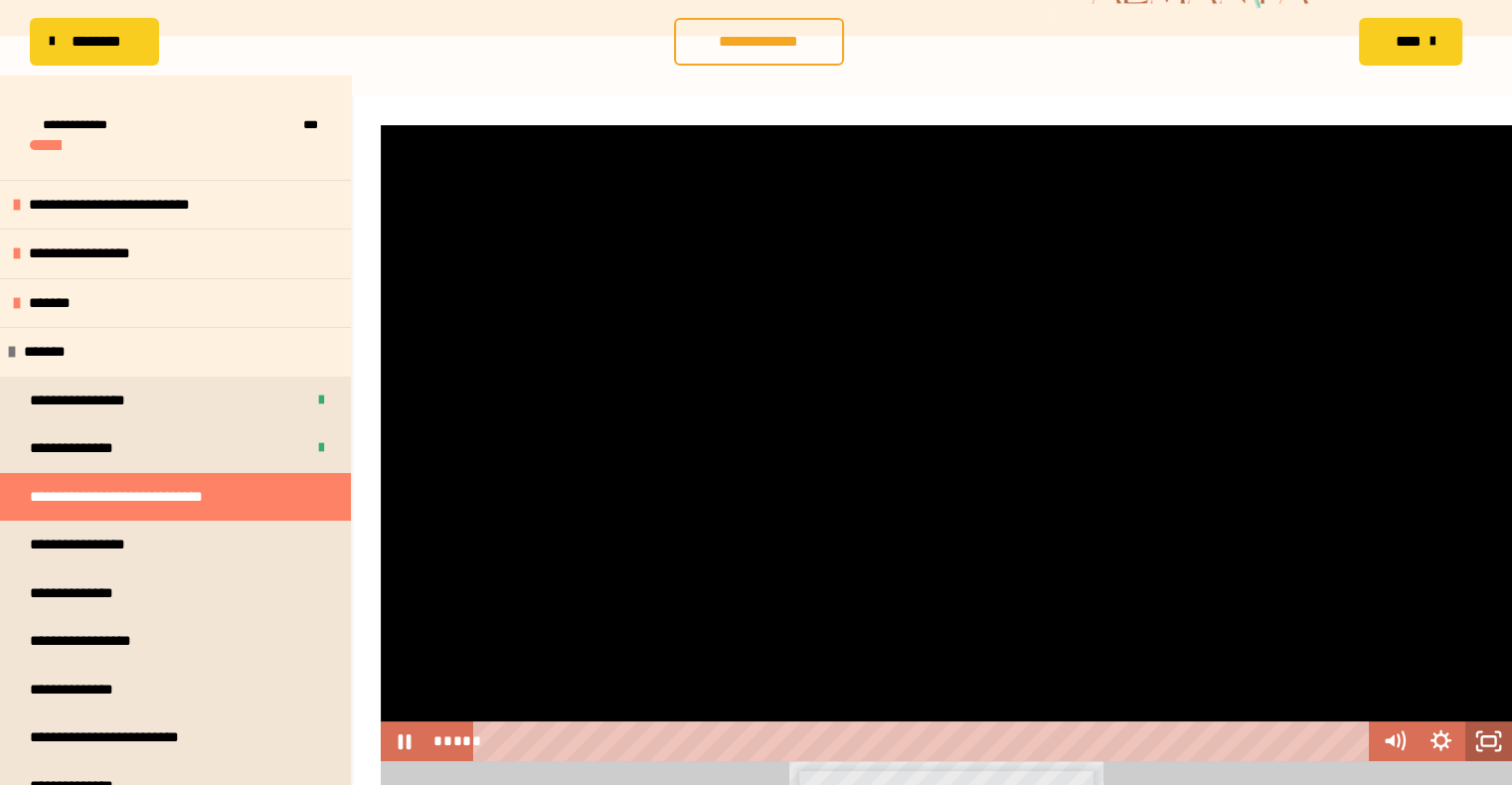 drag, startPoint x: 1487, startPoint y: 747, endPoint x: 1487, endPoint y: 773, distance: 26 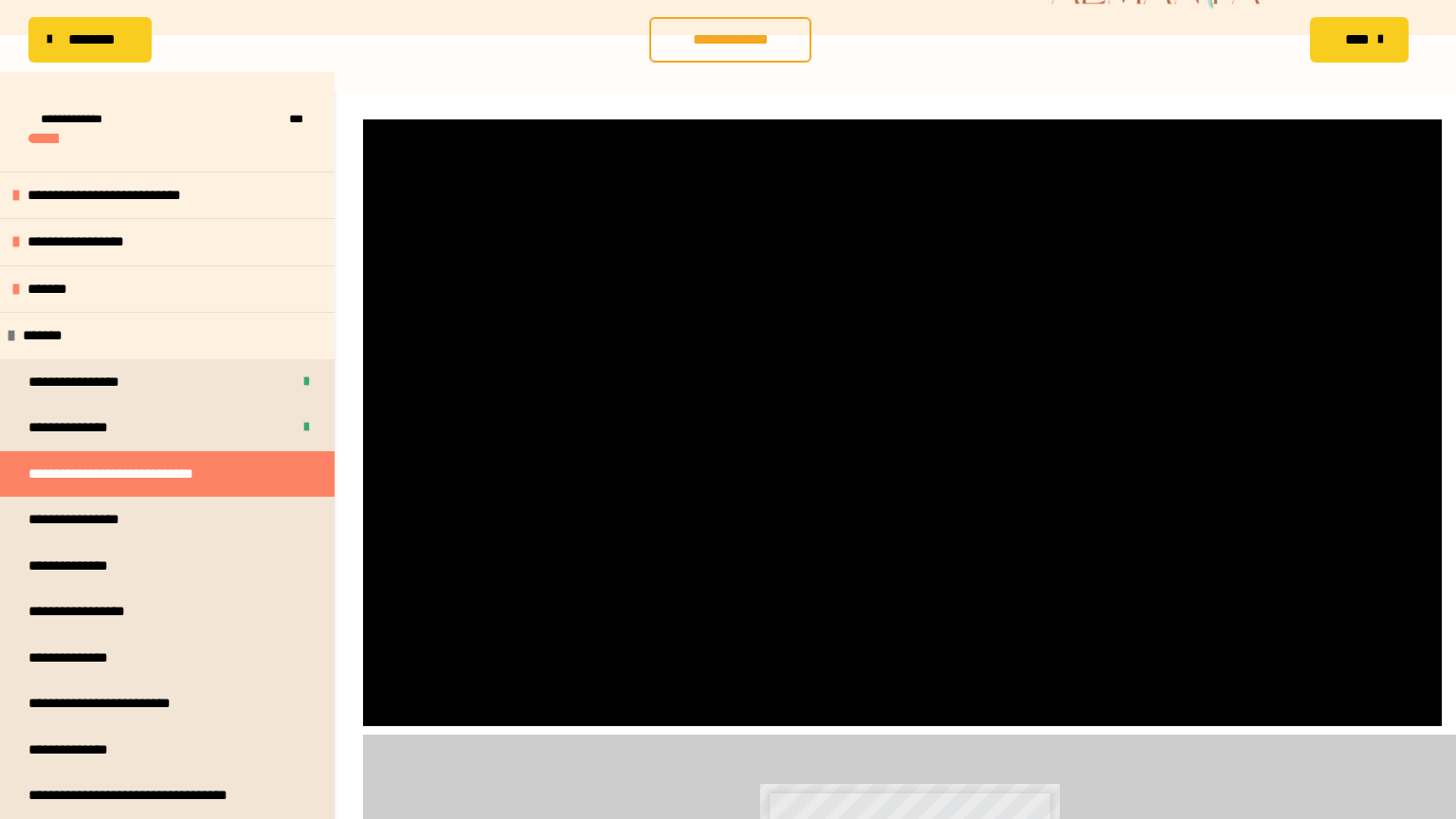 type 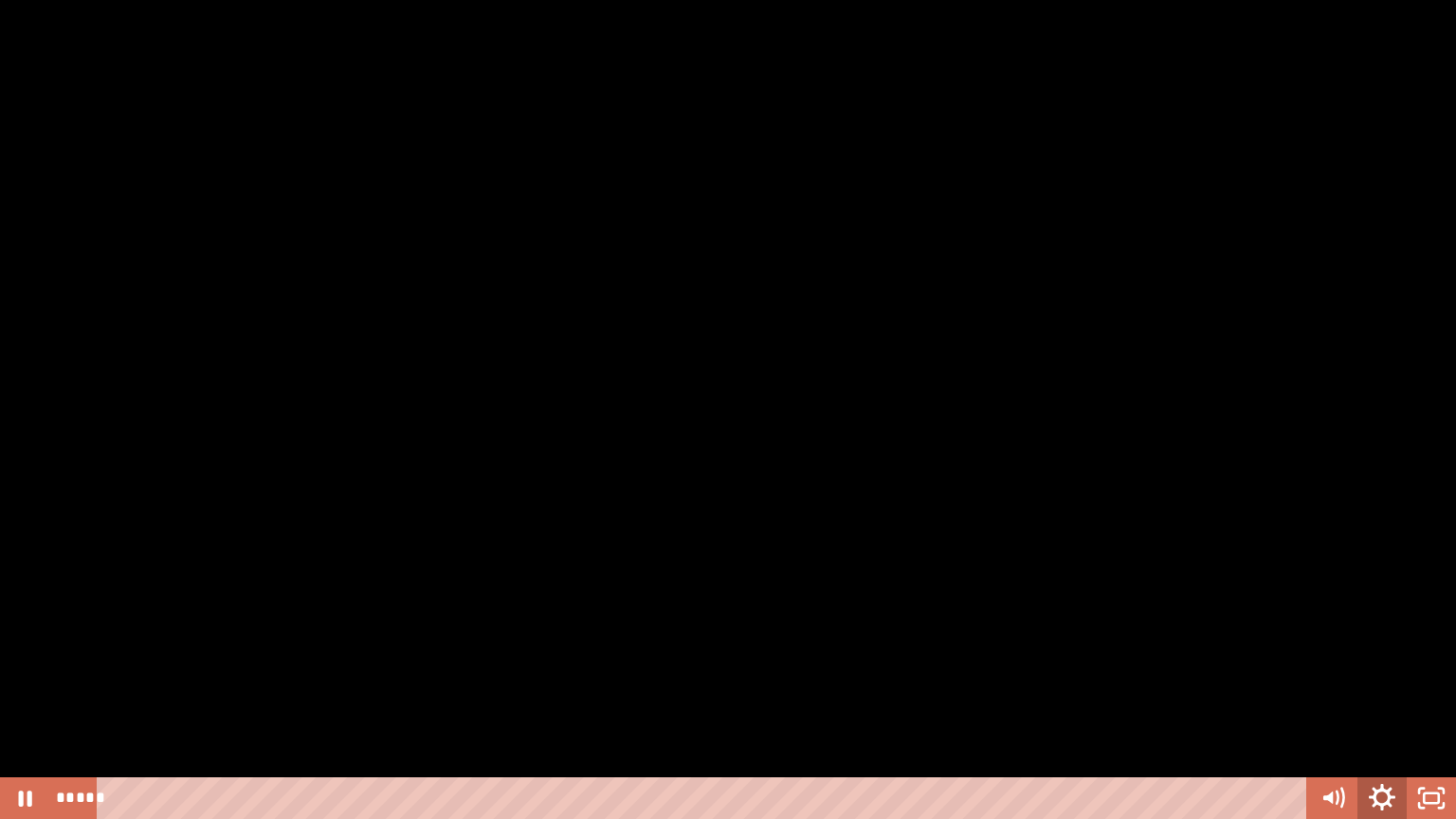click 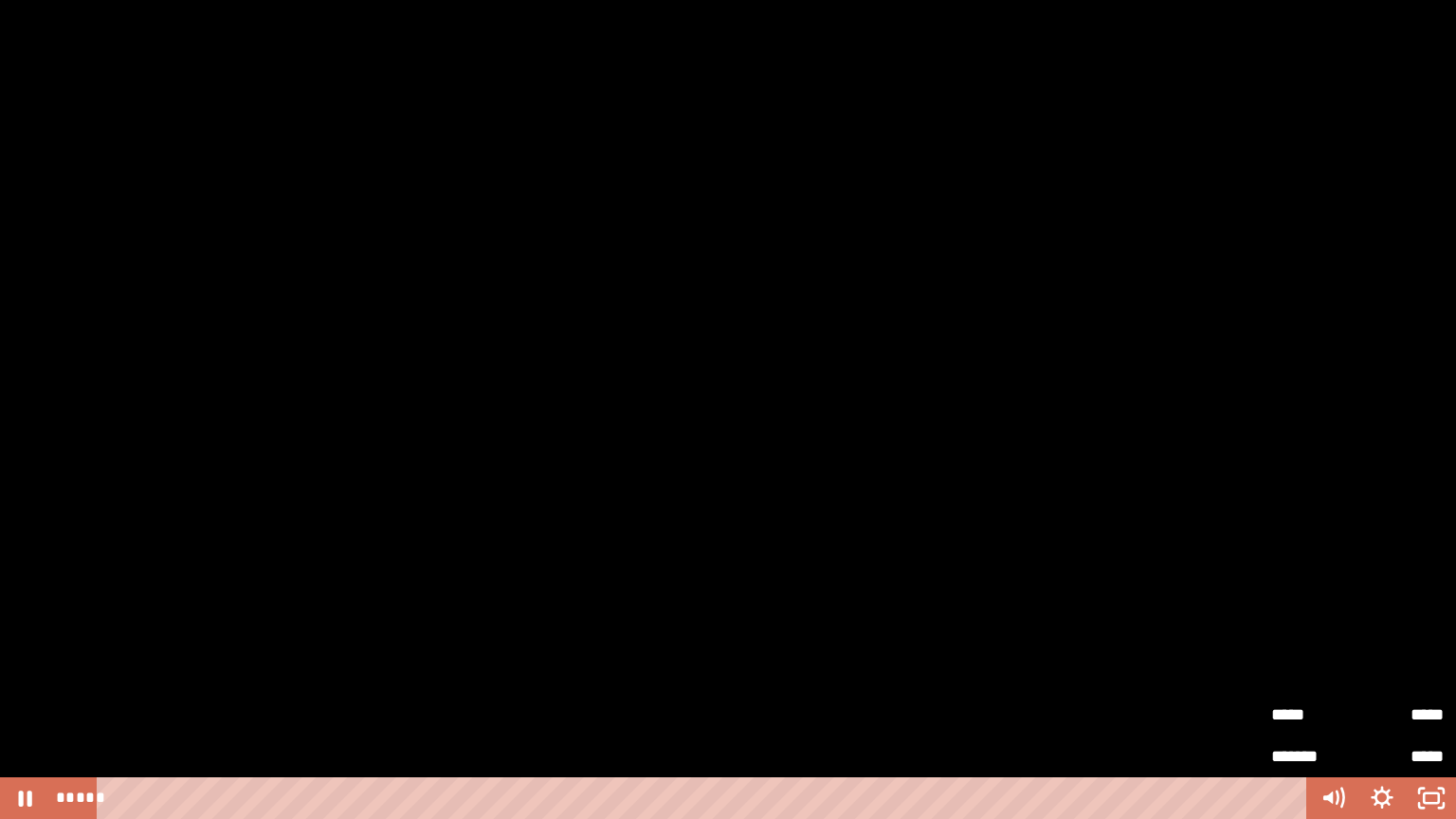 click on "*****" at bounding box center [1400, 715] 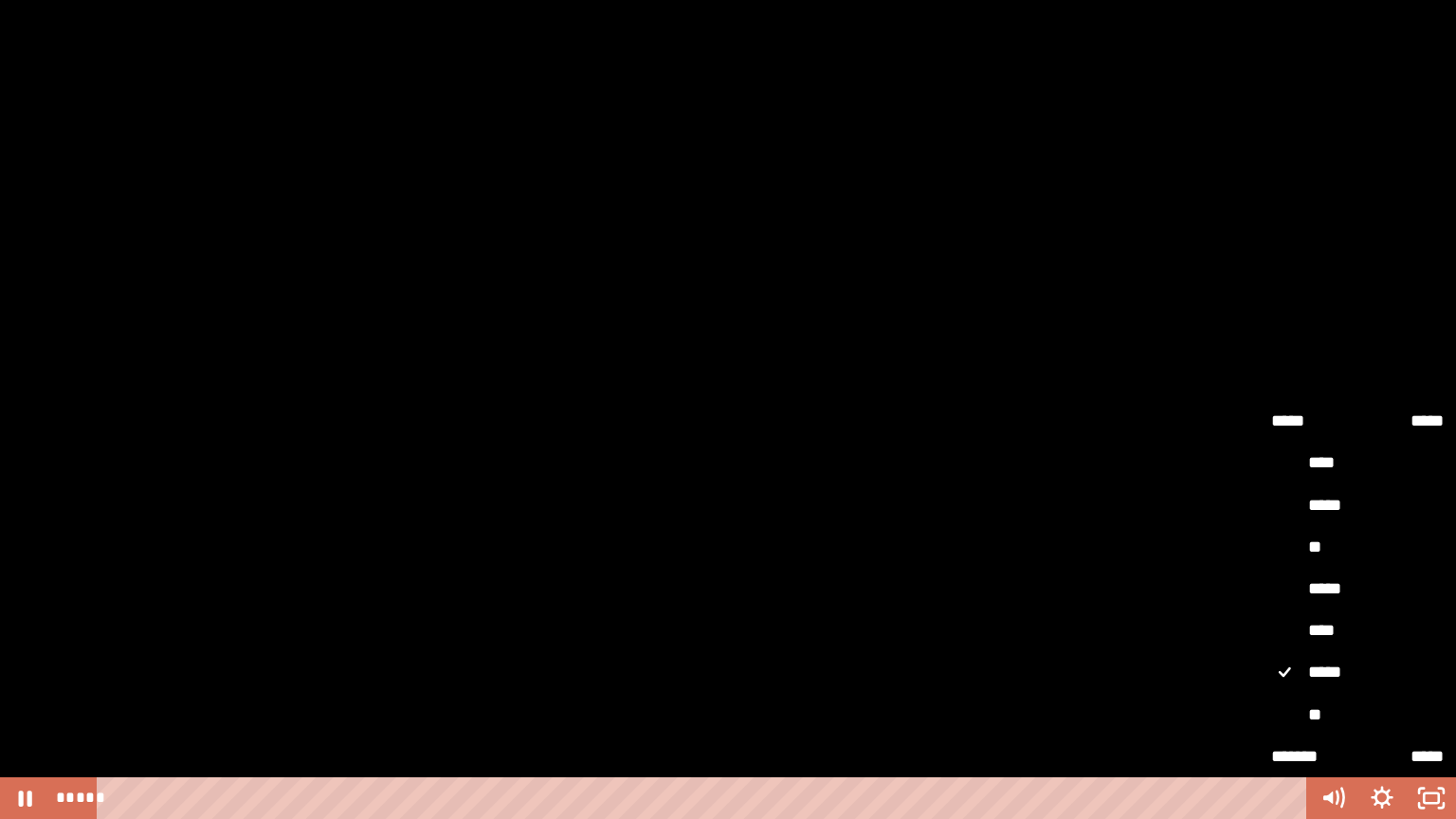 click on "**" at bounding box center [1357, 716] 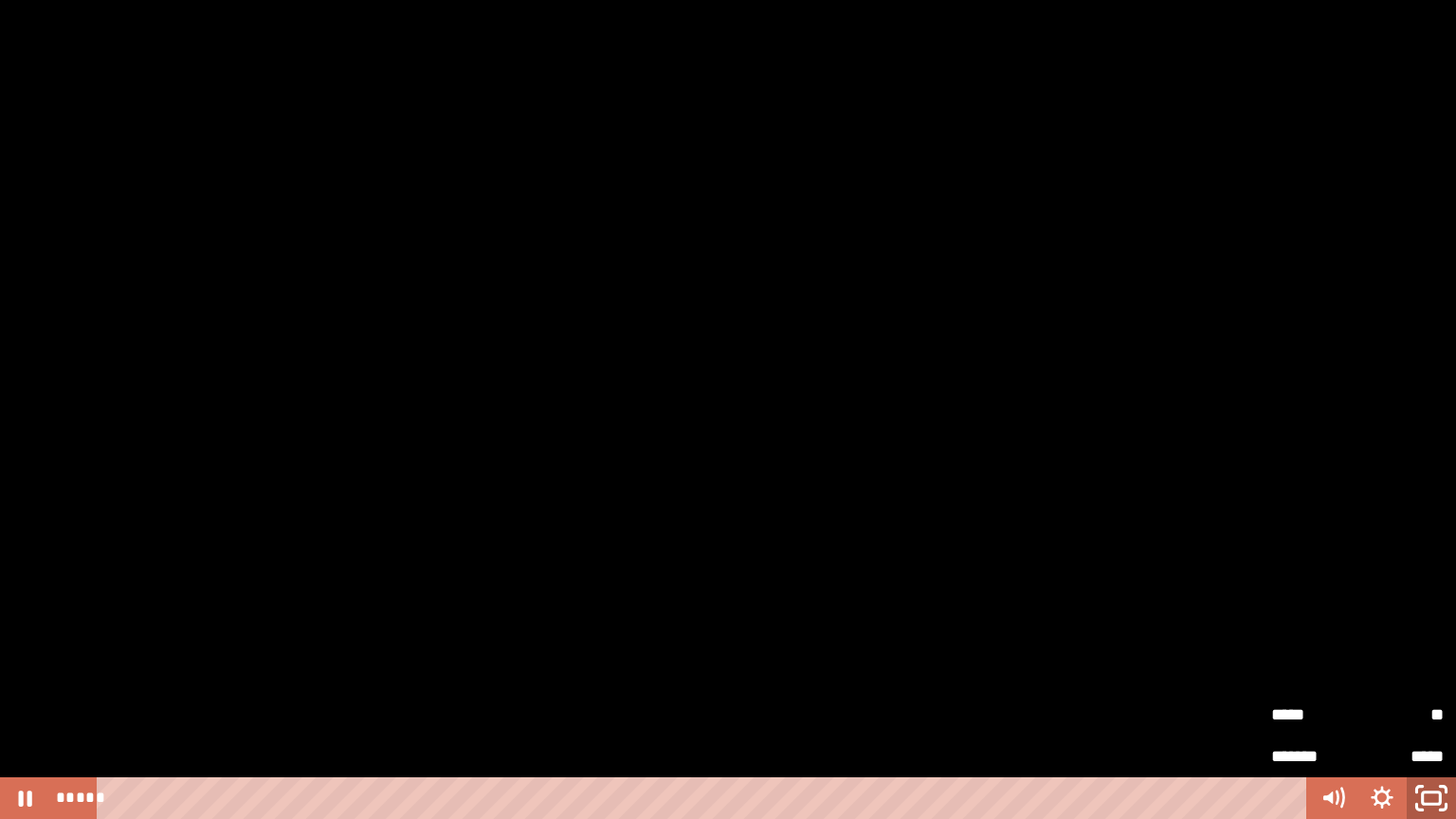 click 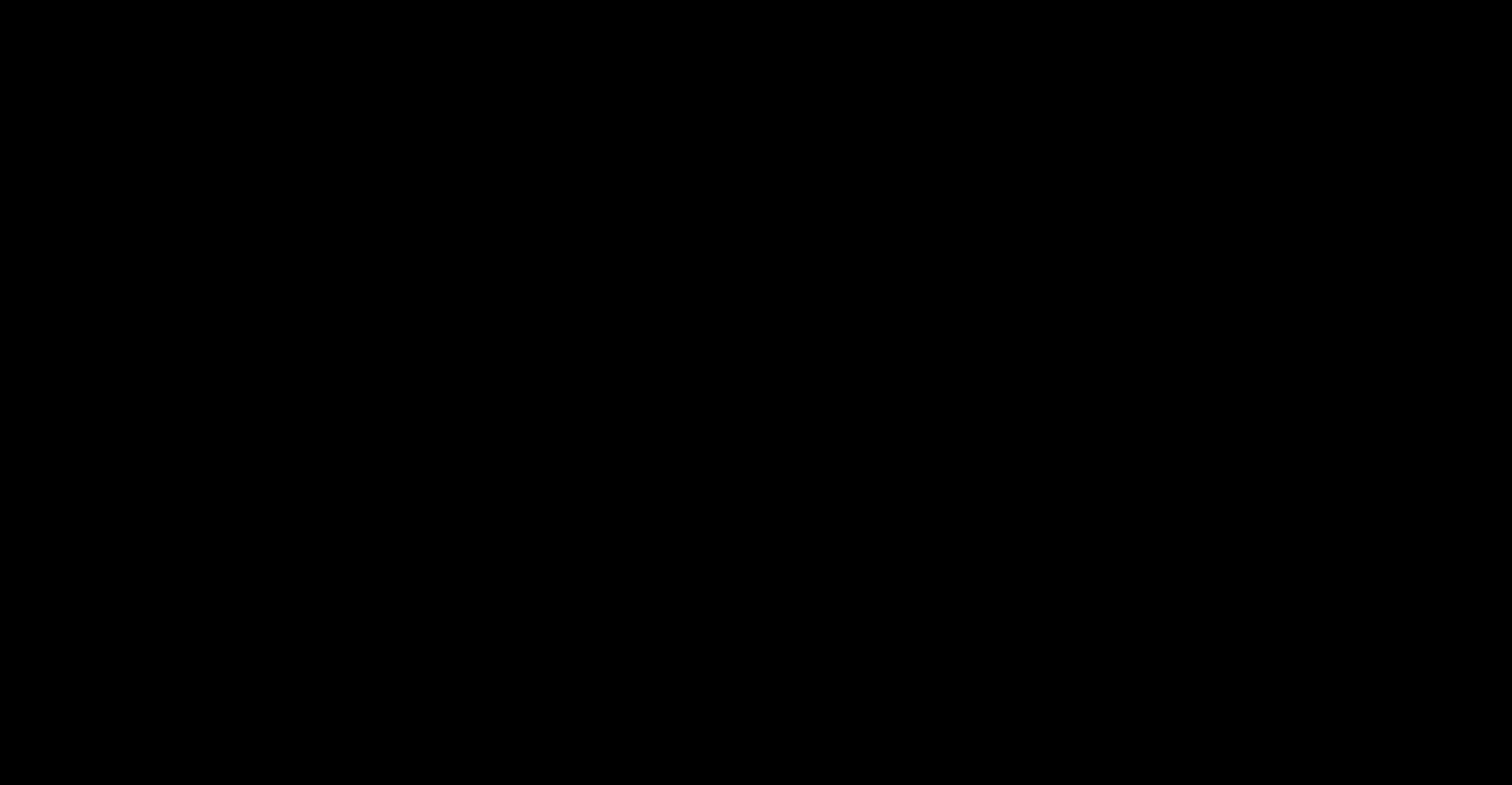scroll, scrollTop: 398, scrollLeft: 0, axis: vertical 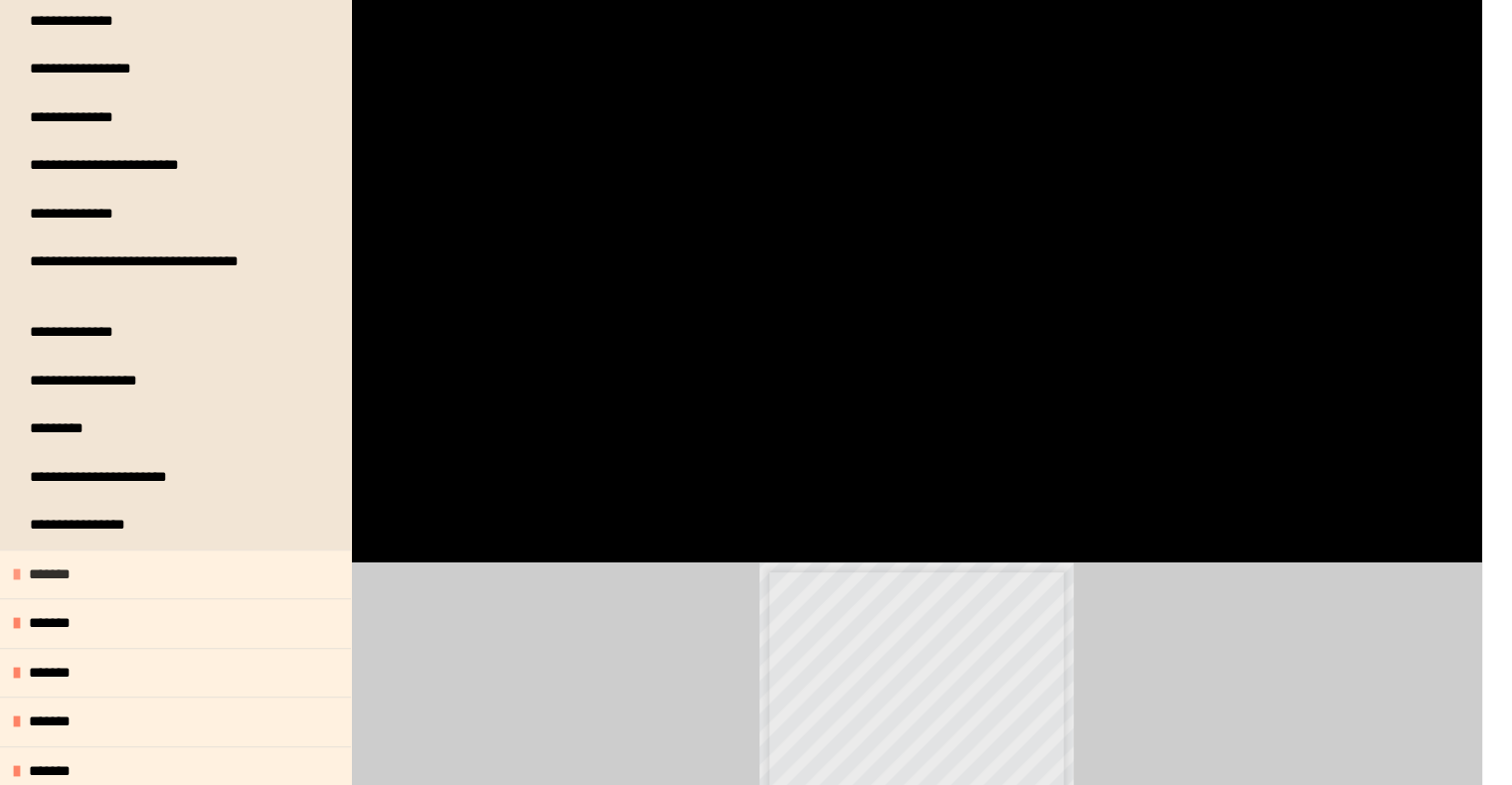 click on "*******" at bounding box center (175, 574) 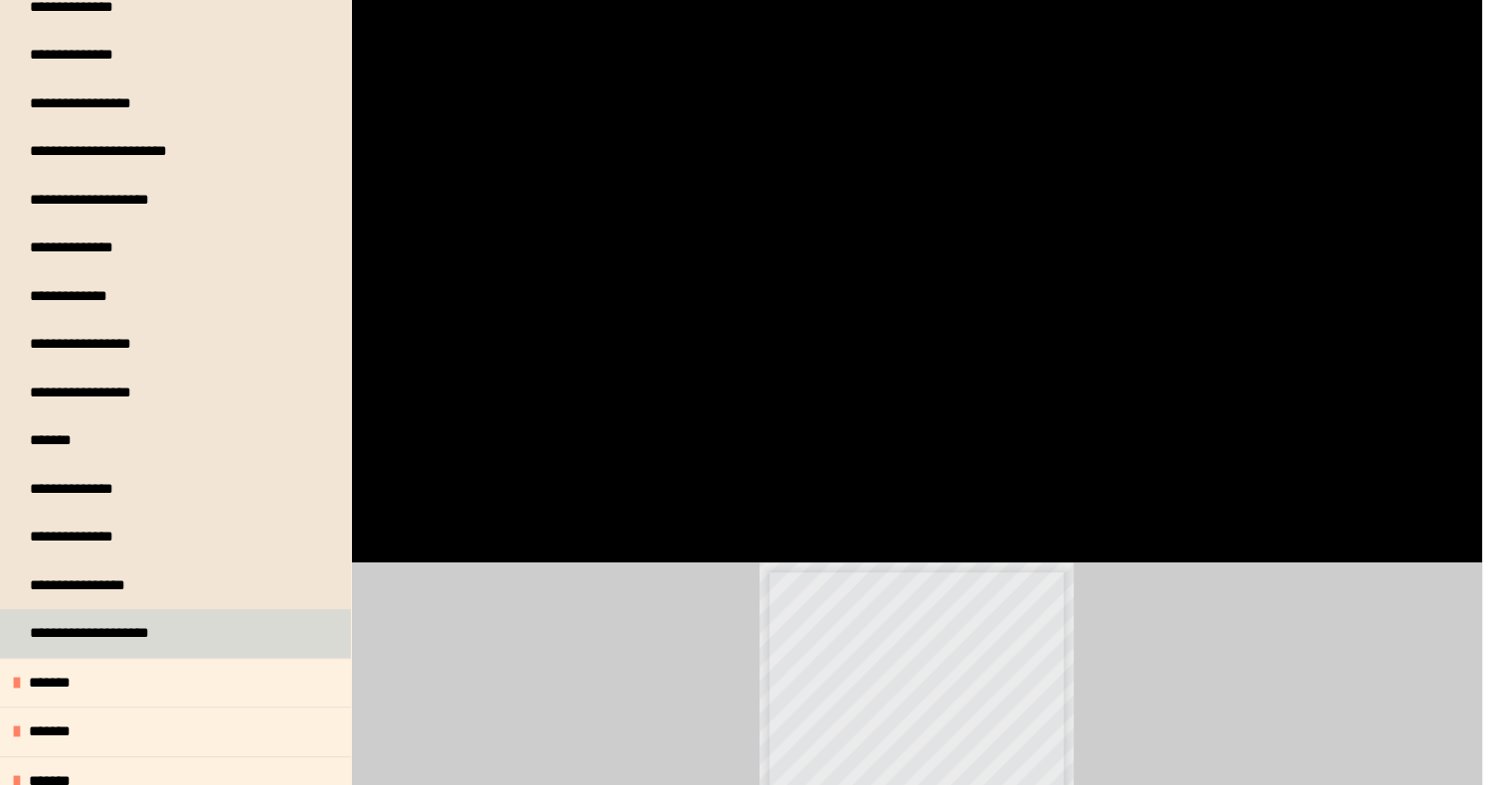 scroll, scrollTop: 1192, scrollLeft: 0, axis: vertical 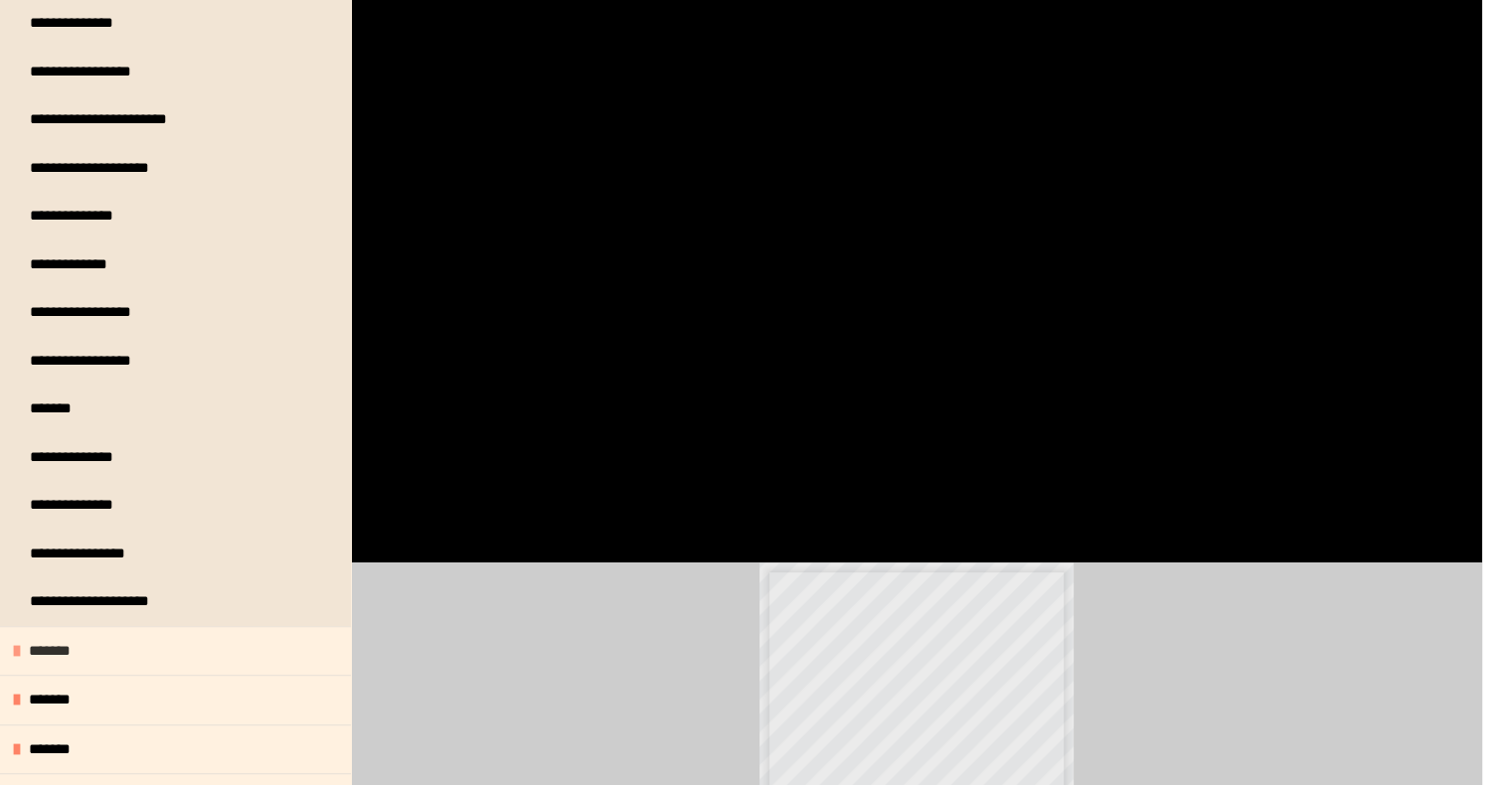 click on "*******" at bounding box center [175, 651] 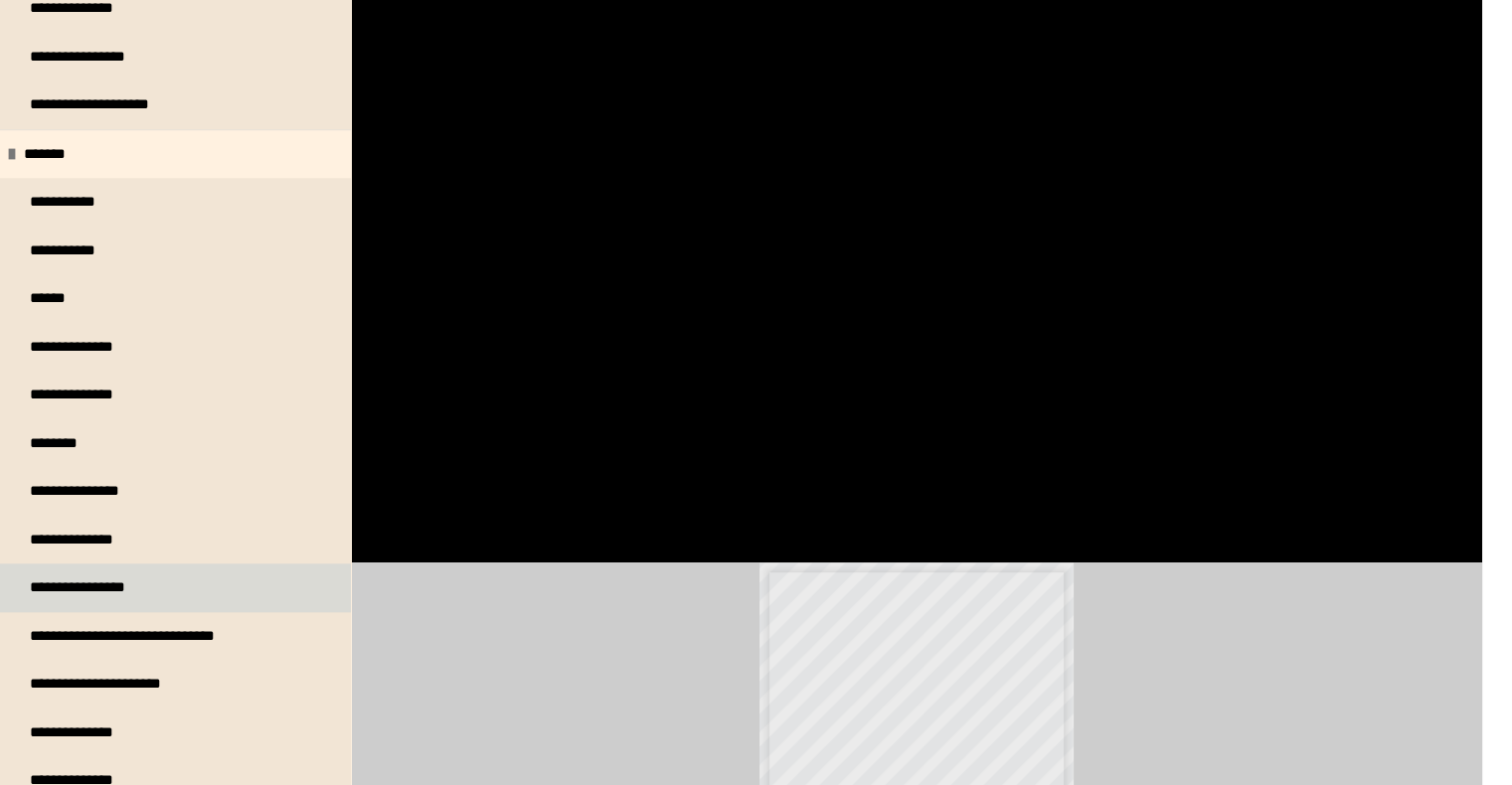 scroll, scrollTop: 1789, scrollLeft: 0, axis: vertical 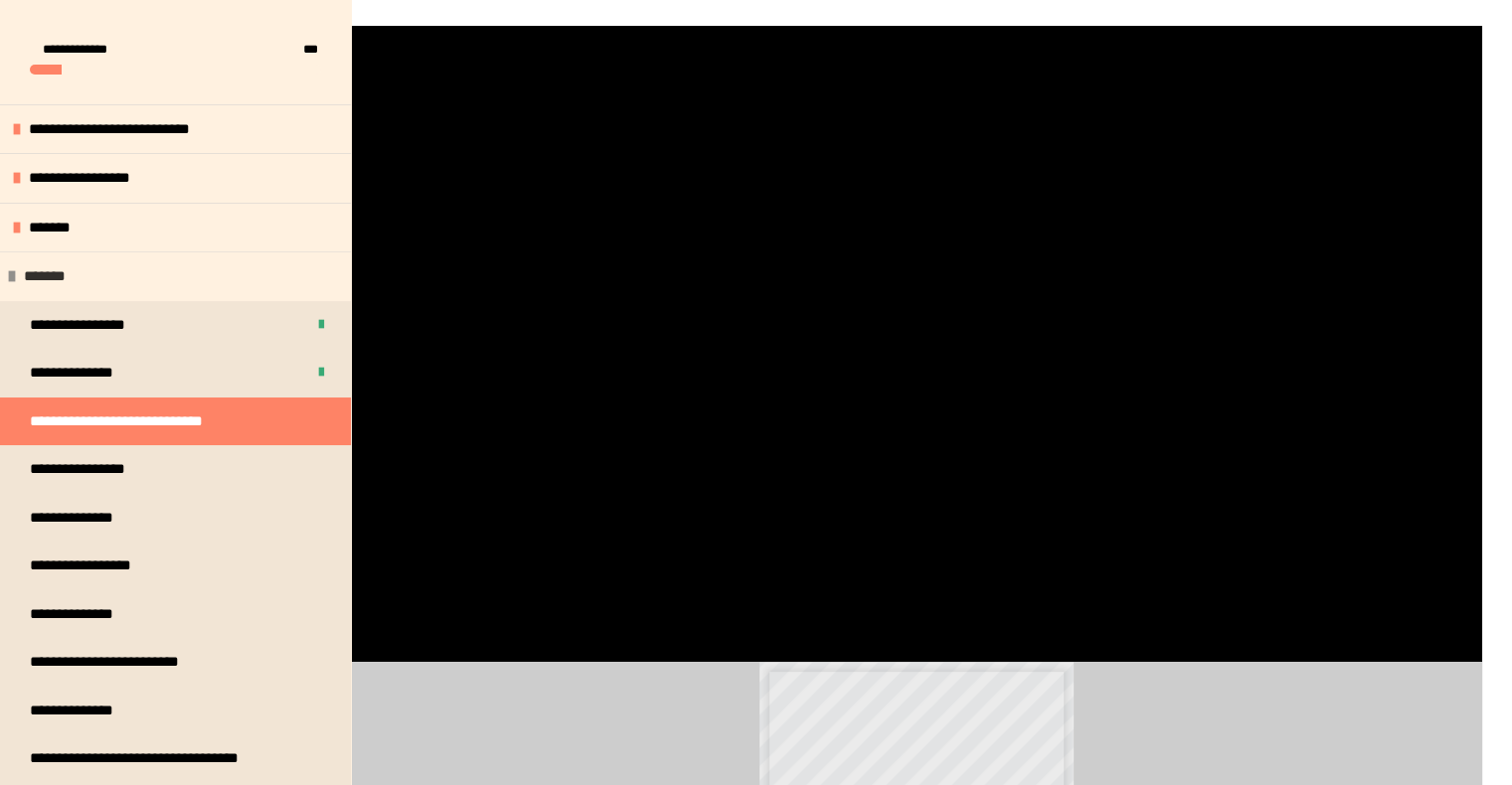 click on "*******" at bounding box center [175, 276] 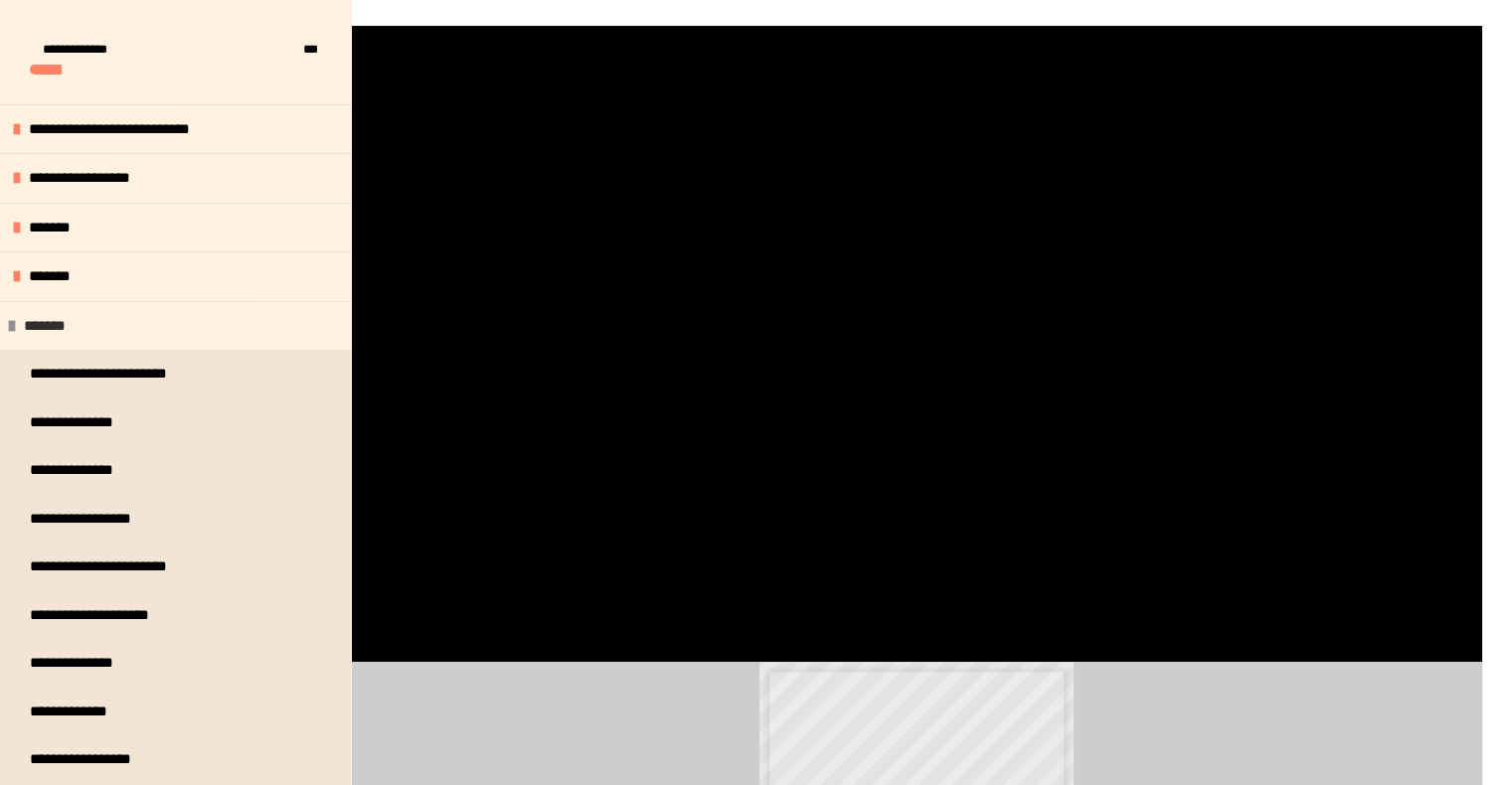 click on "*******" at bounding box center (175, 326) 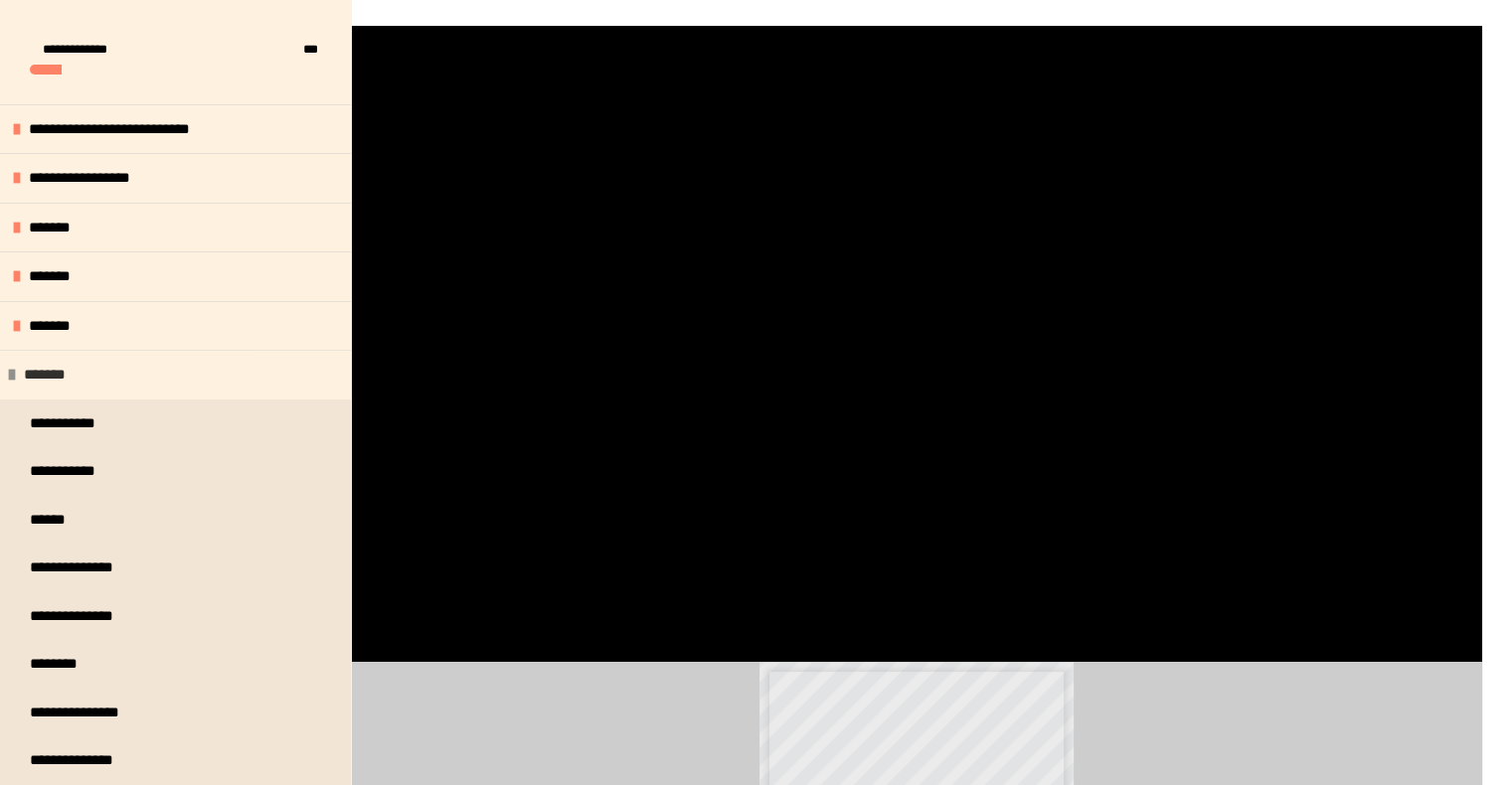 click on "*******" at bounding box center (175, 375) 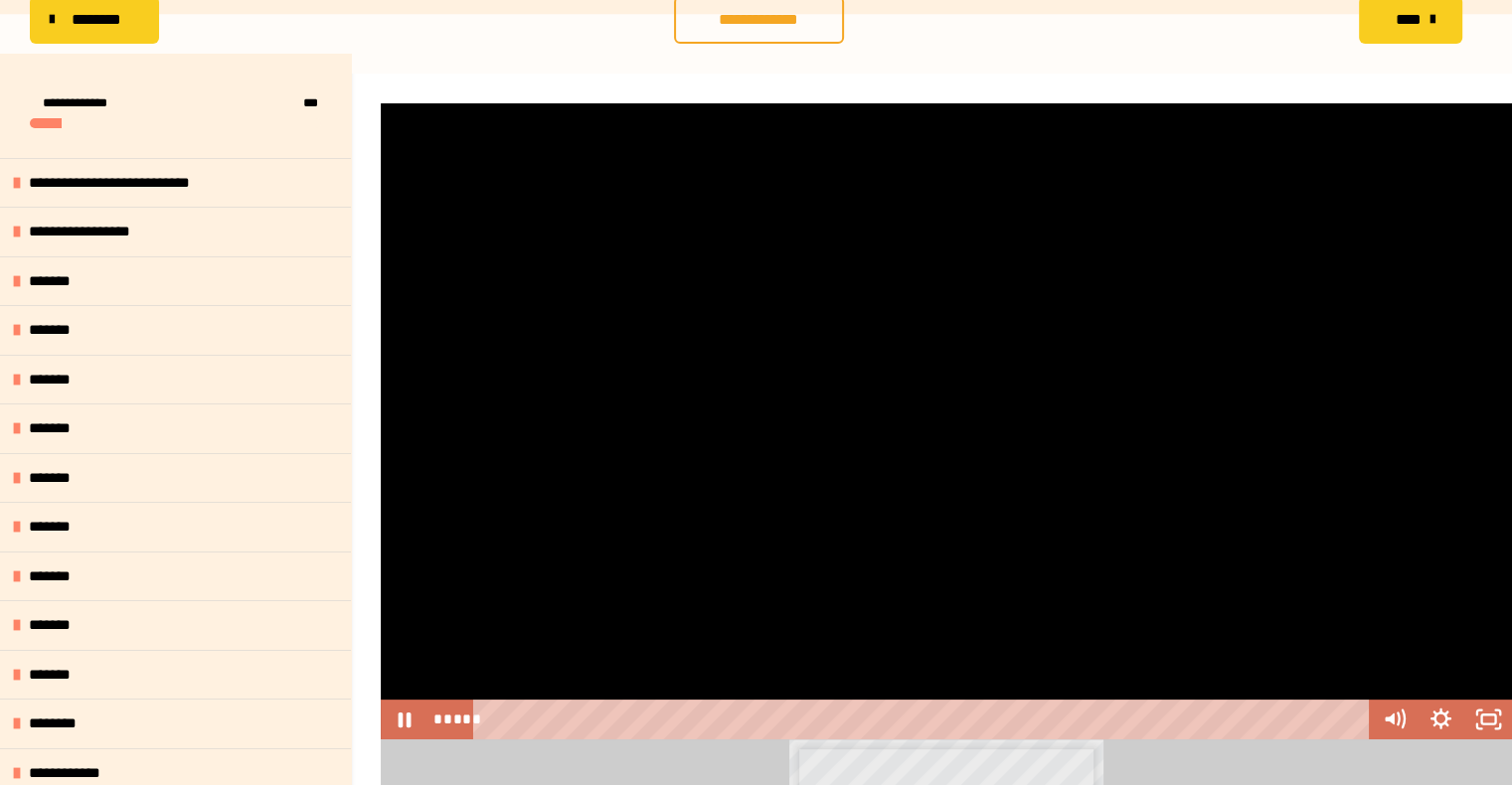 scroll, scrollTop: 200, scrollLeft: 0, axis: vertical 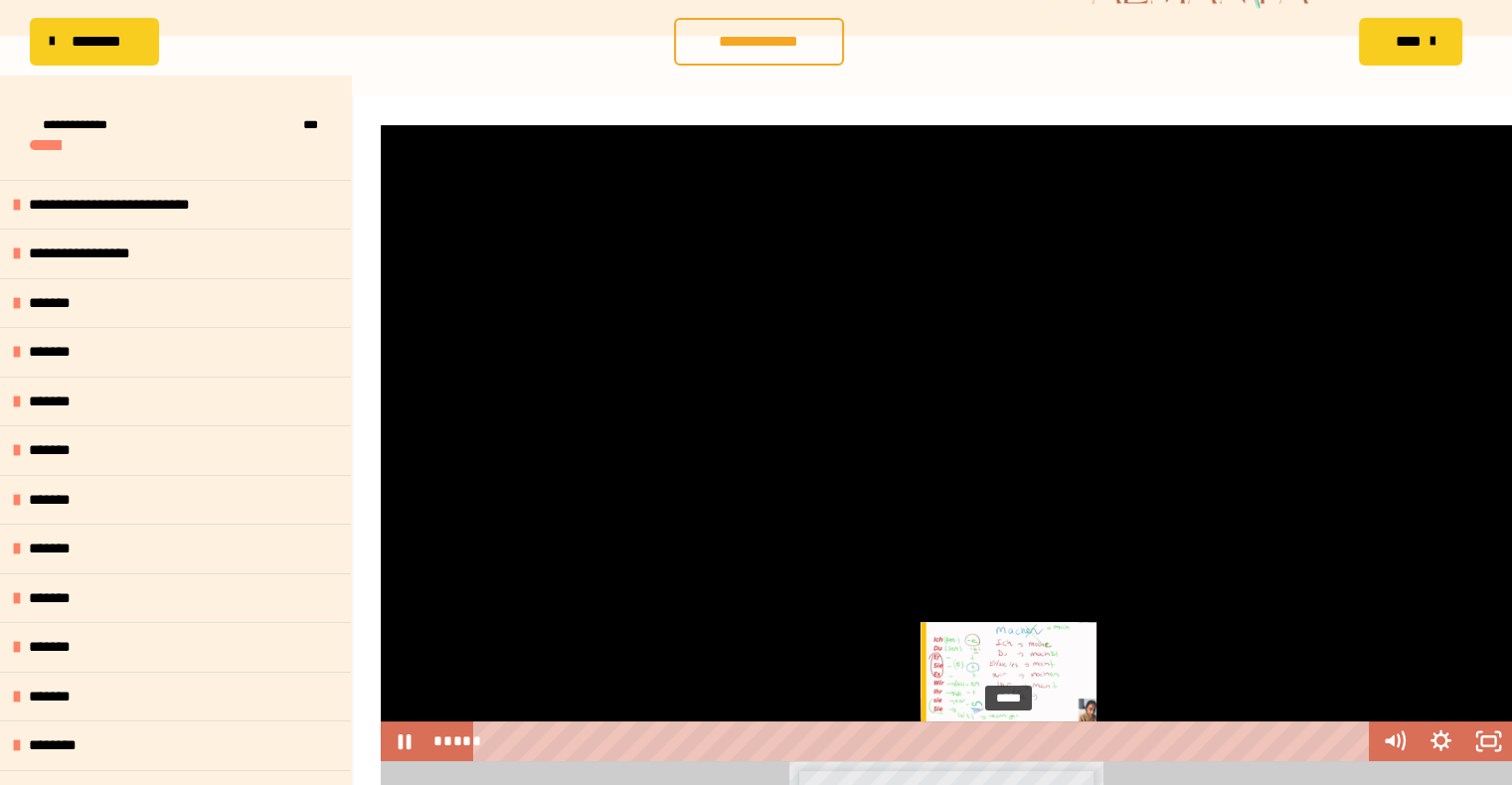 click on "*****" at bounding box center (924, 741) 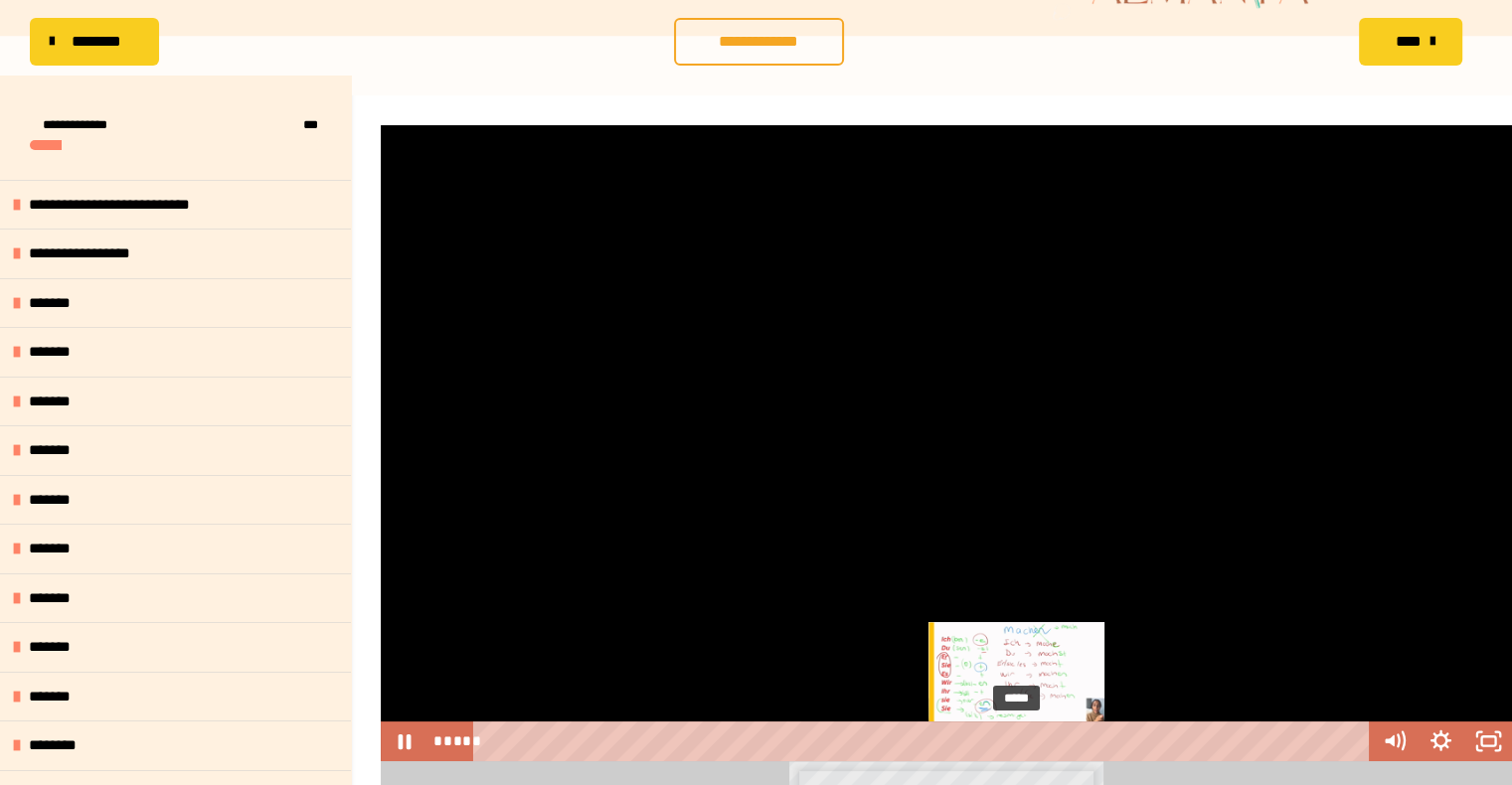 click on "*****" at bounding box center (924, 741) 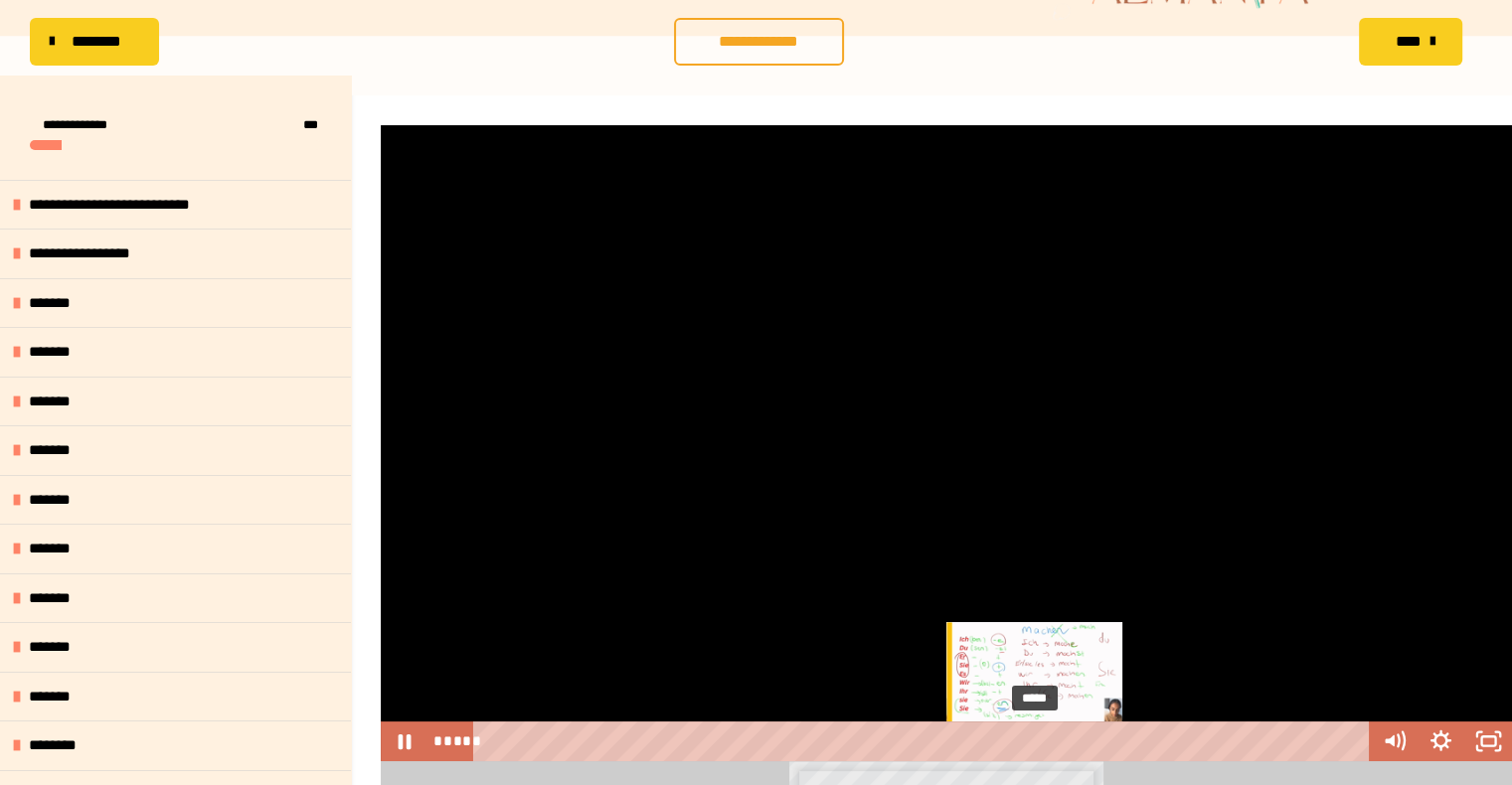 click on "*****" at bounding box center [924, 741] 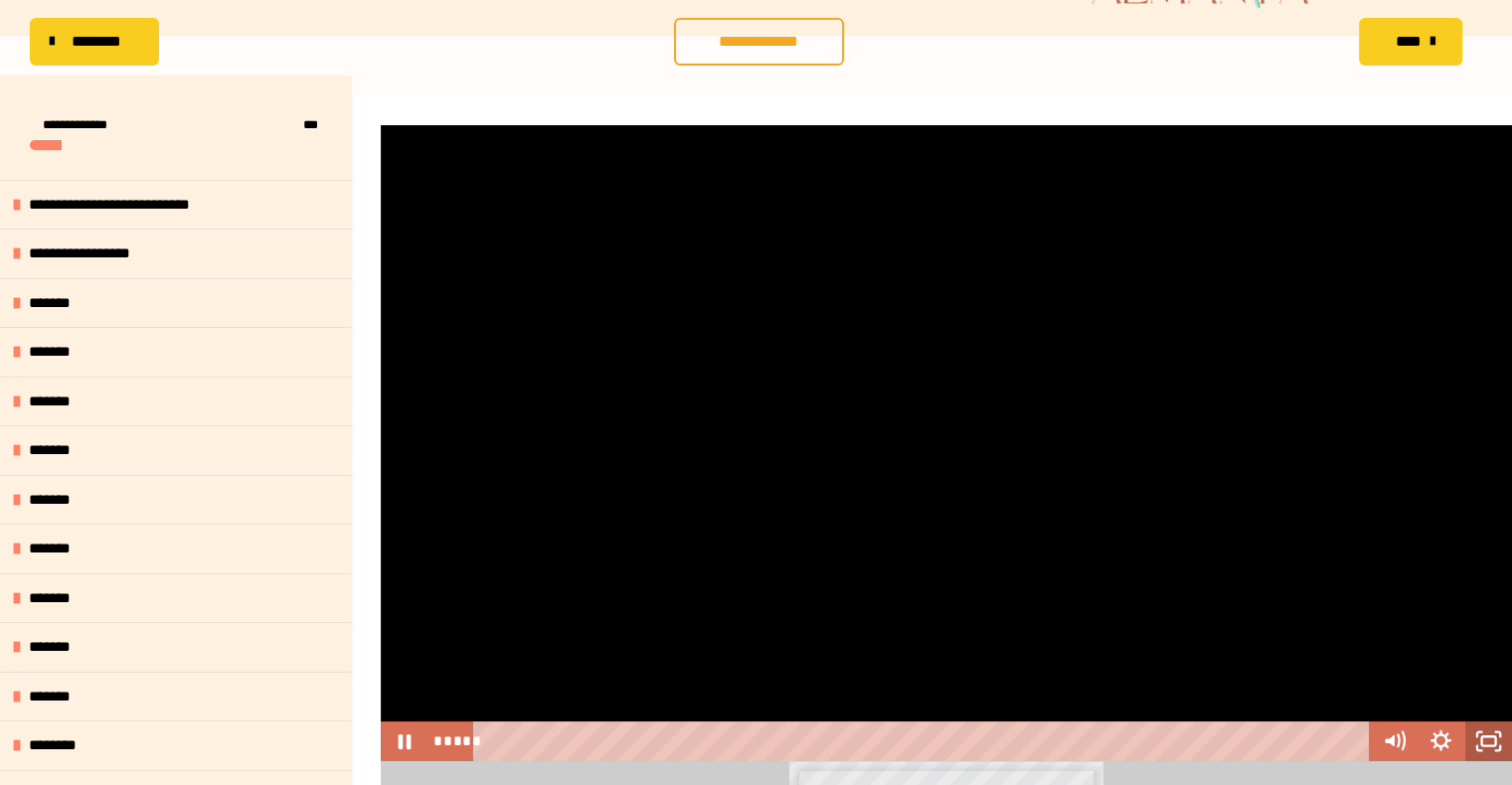 drag, startPoint x: 1483, startPoint y: 753, endPoint x: 1483, endPoint y: 779, distance: 26 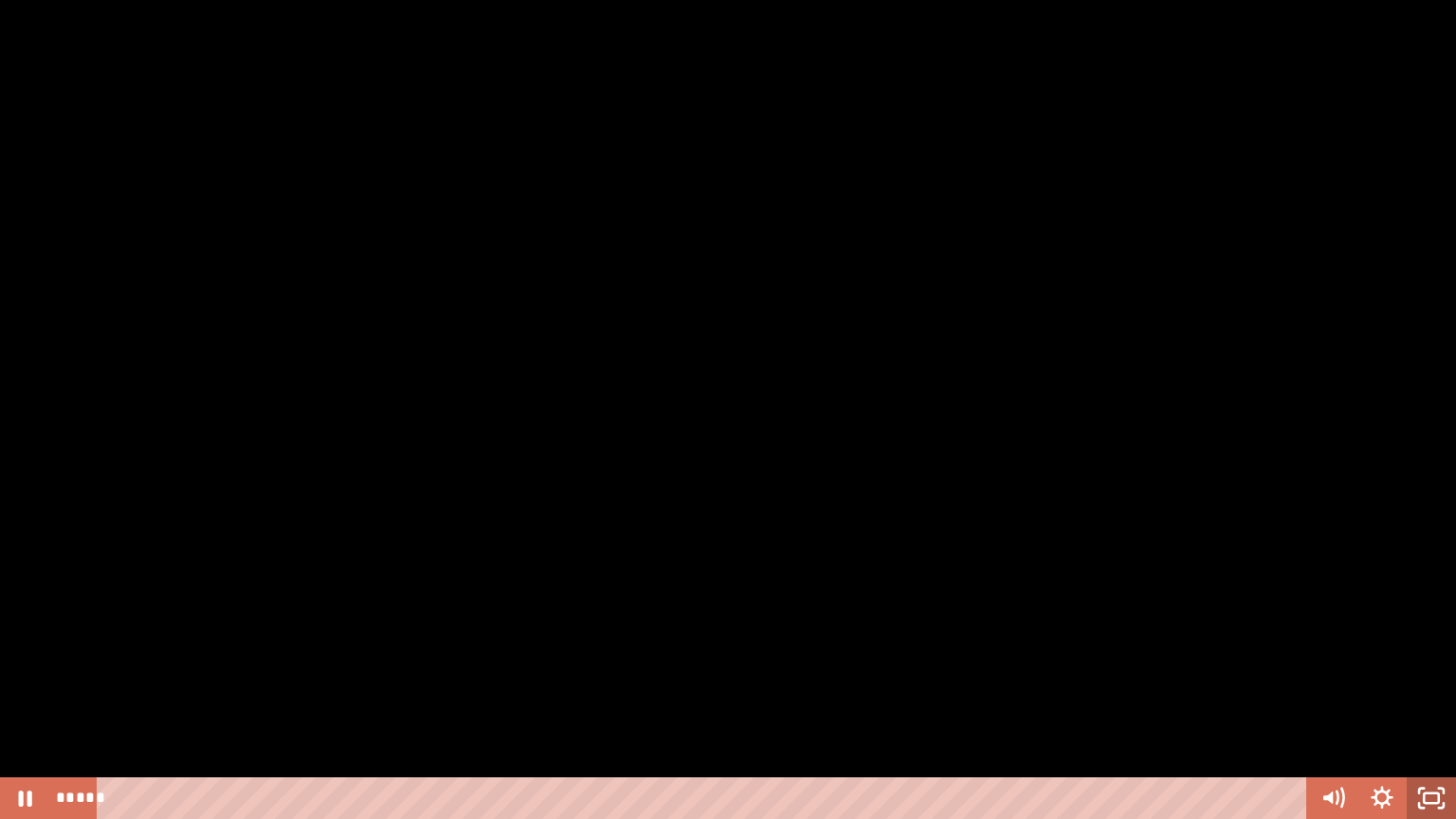 click 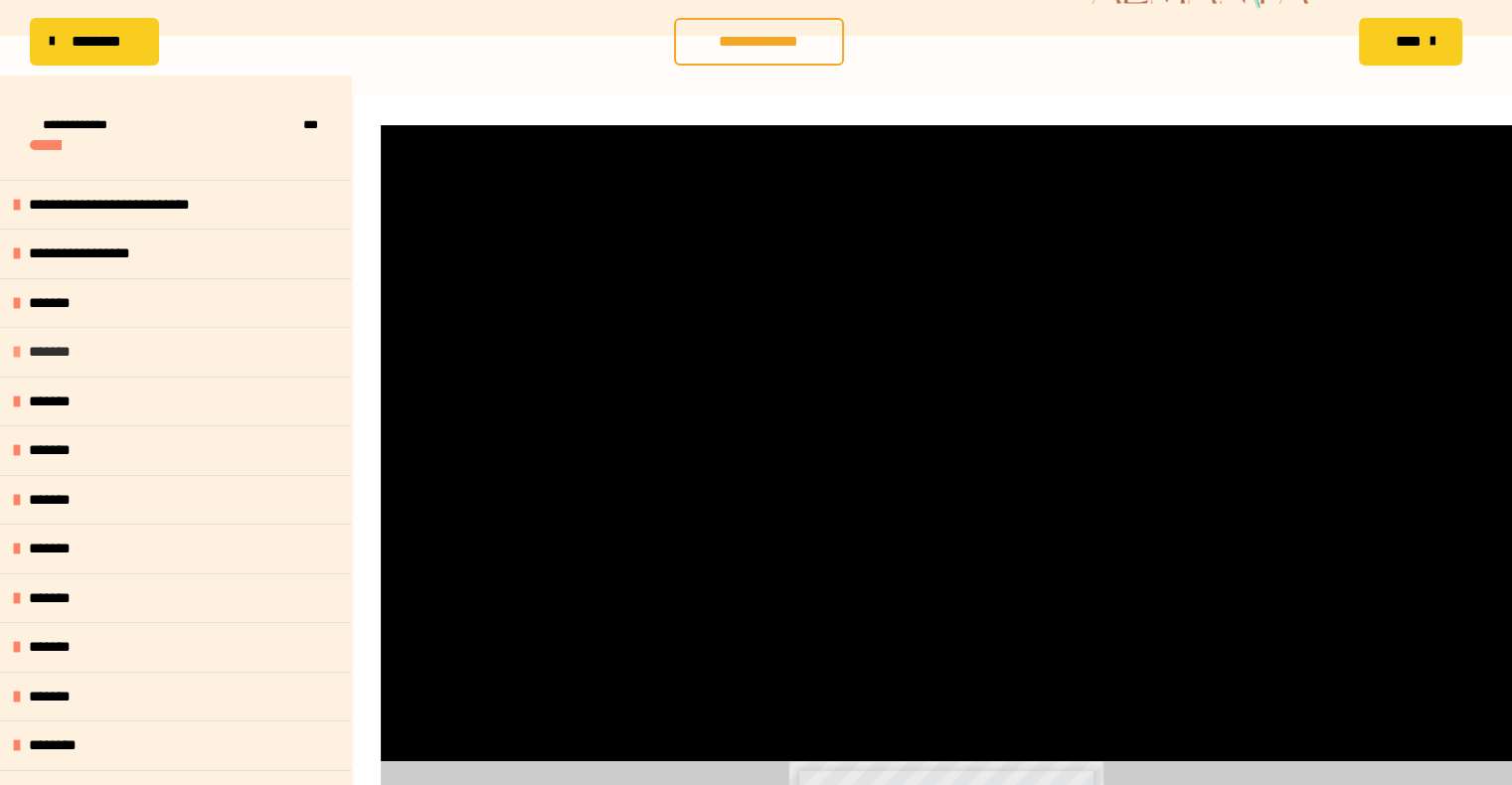 click on "*******" at bounding box center [175, 352] 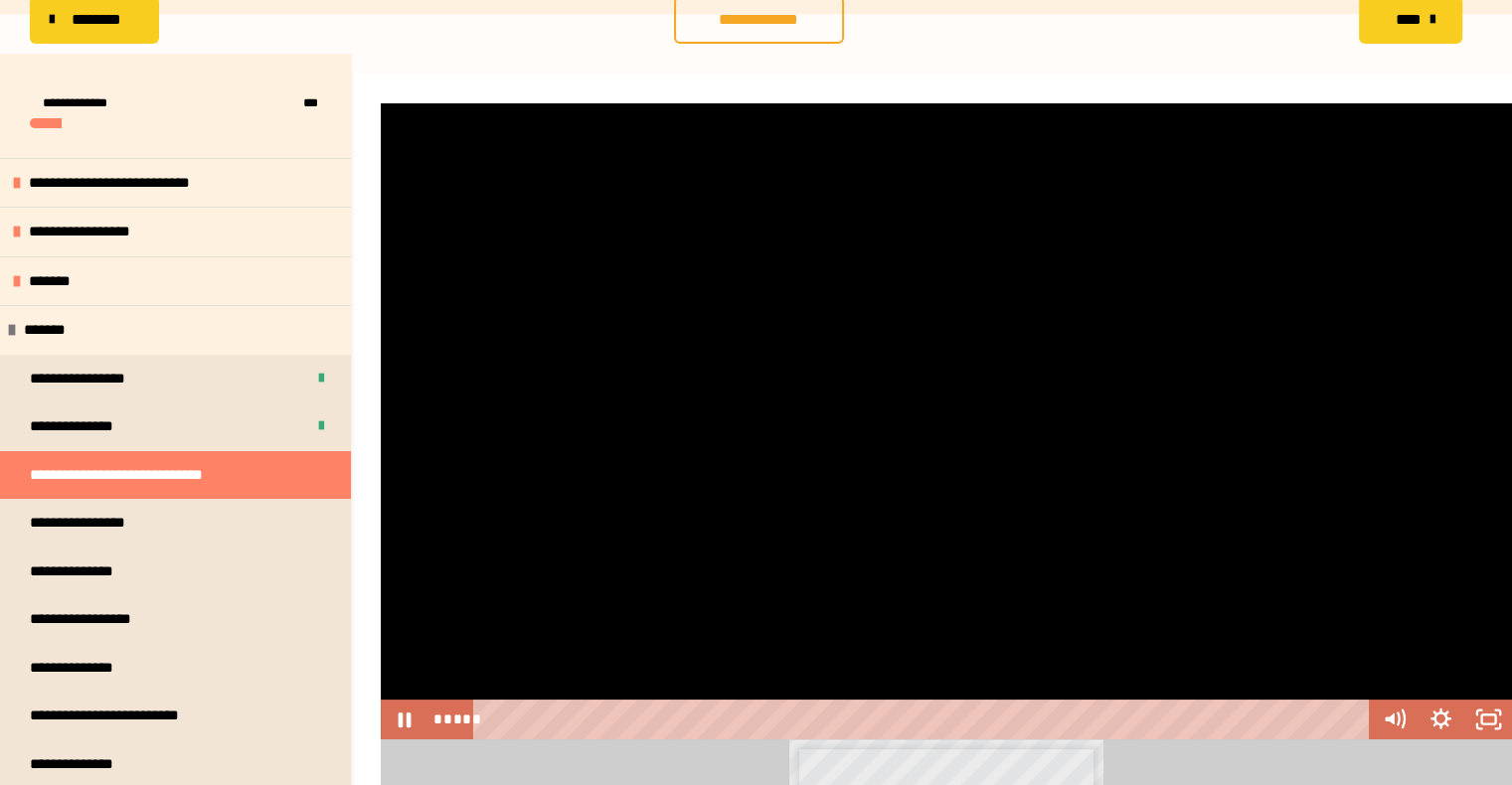 scroll, scrollTop: 200, scrollLeft: 0, axis: vertical 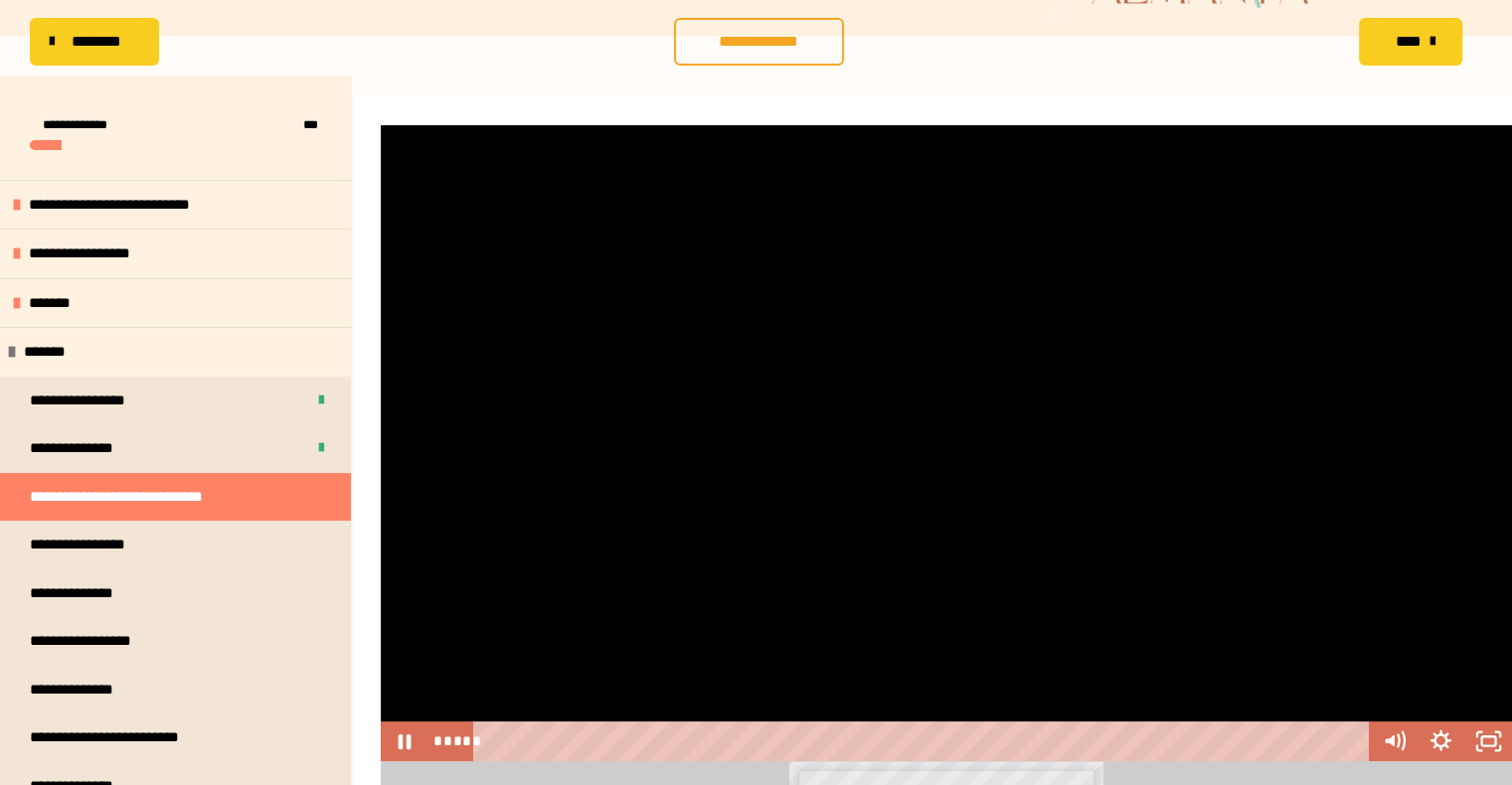 click at bounding box center (946, 443) 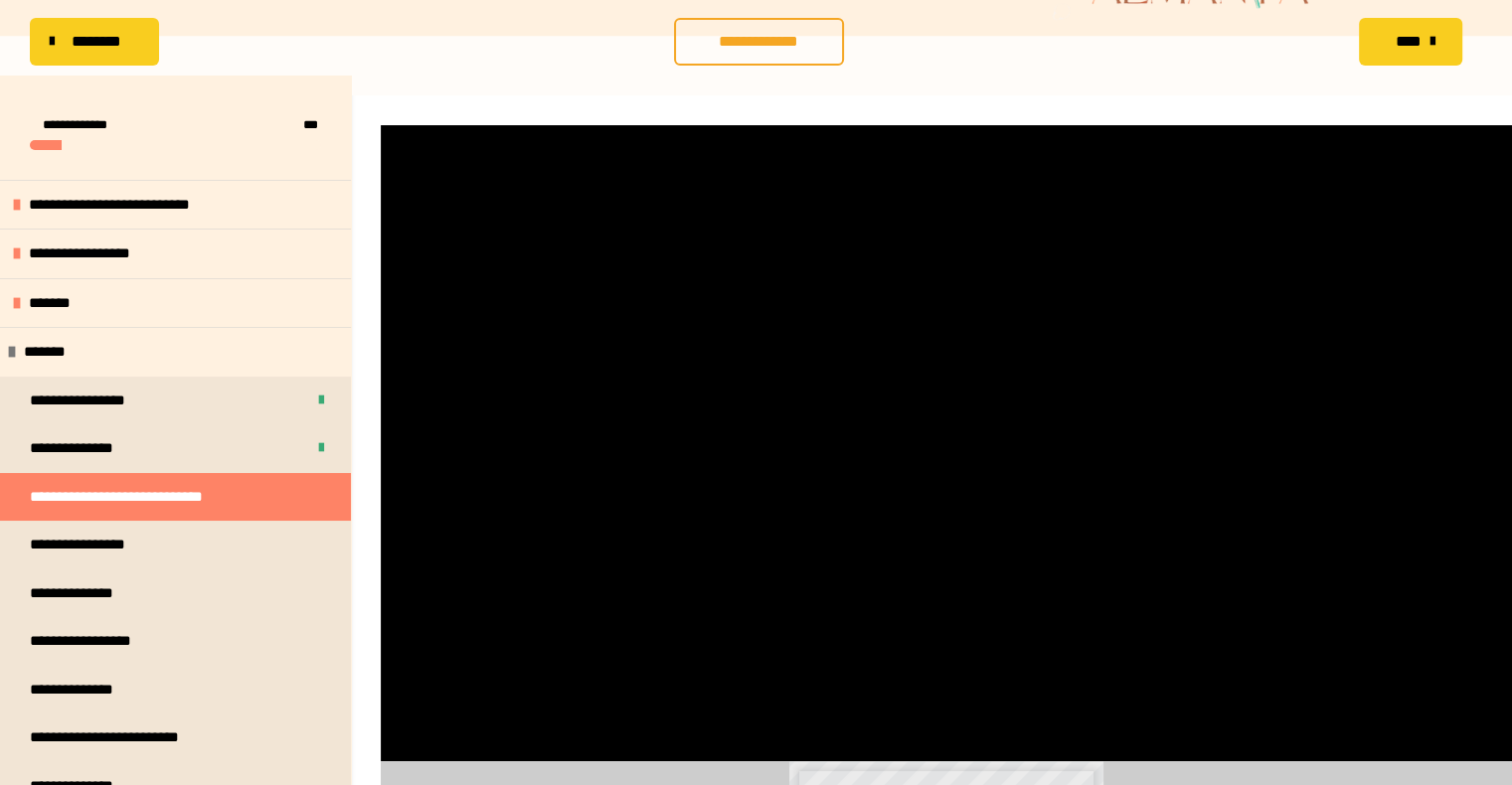click at bounding box center [946, 443] 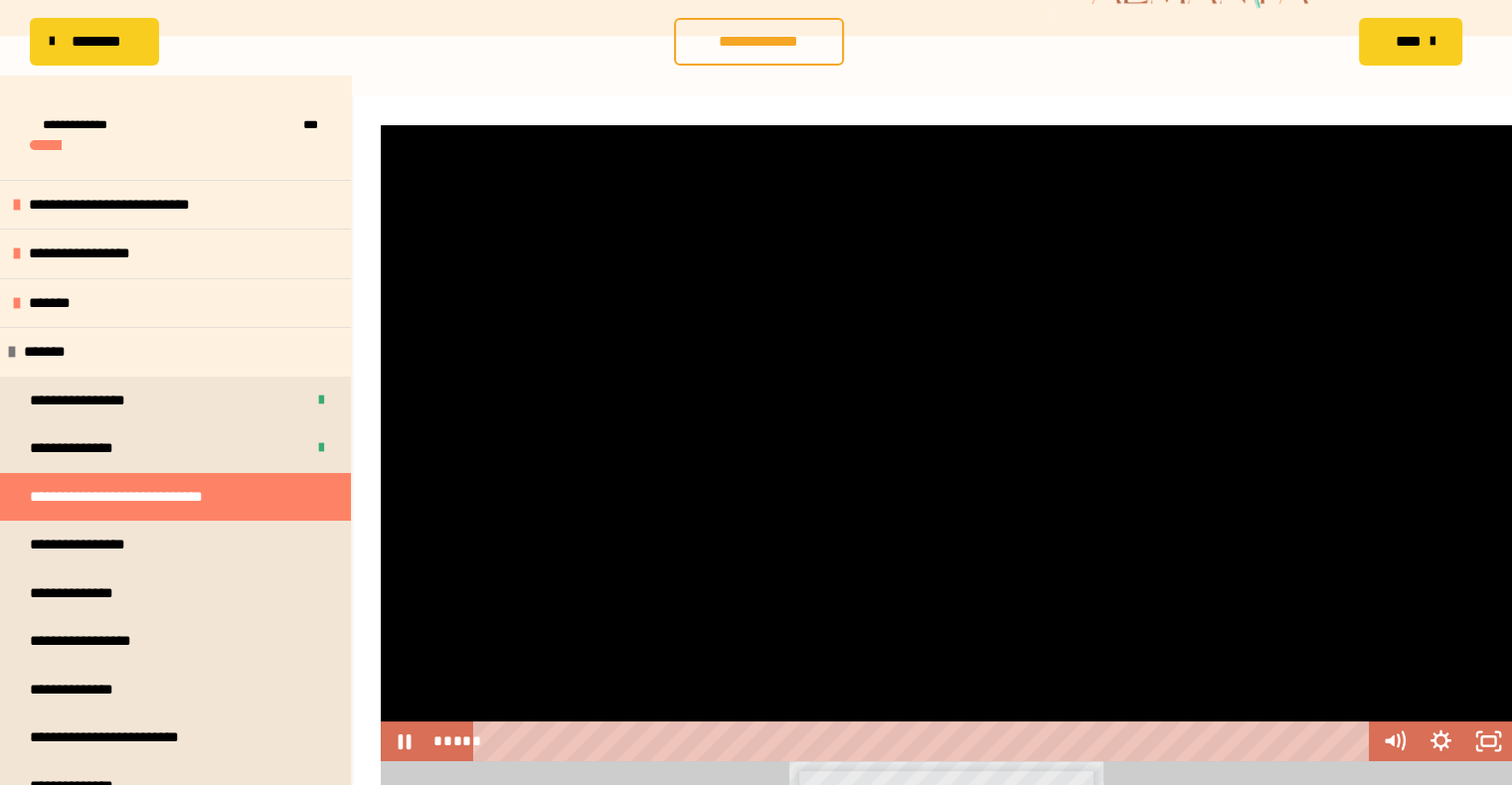 click at bounding box center [946, 443] 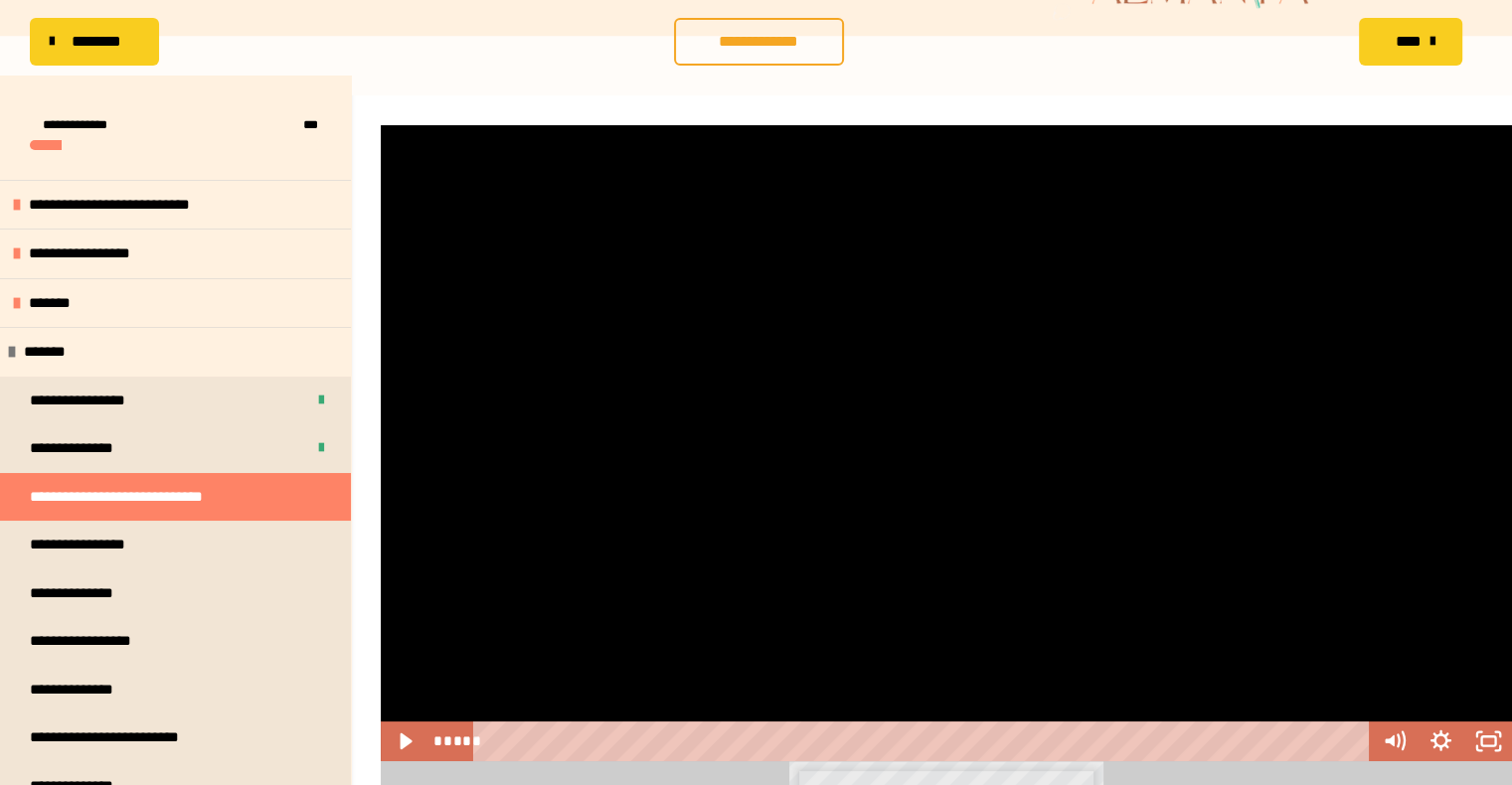 click at bounding box center [946, 443] 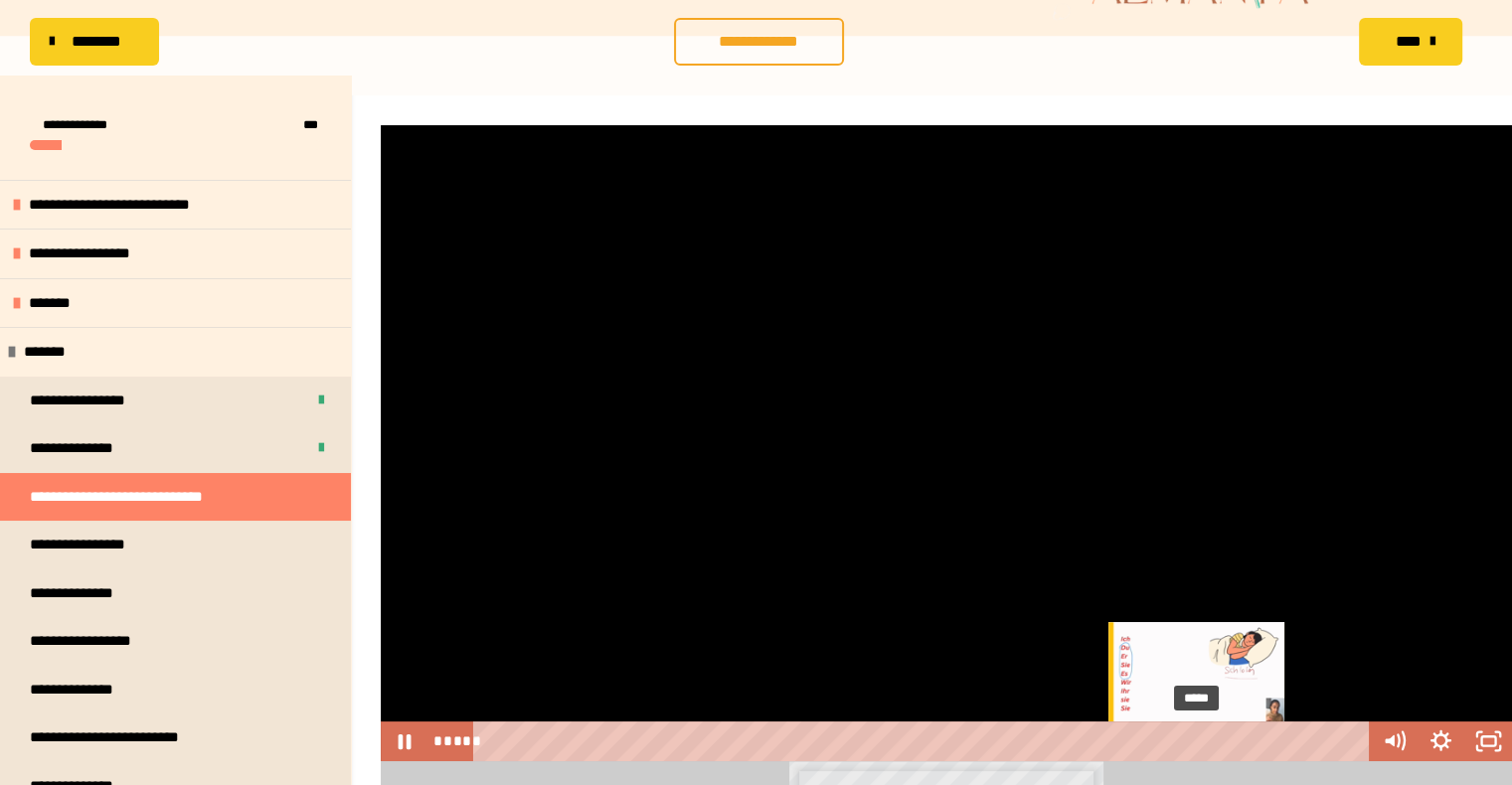 click on "*****" at bounding box center [924, 741] 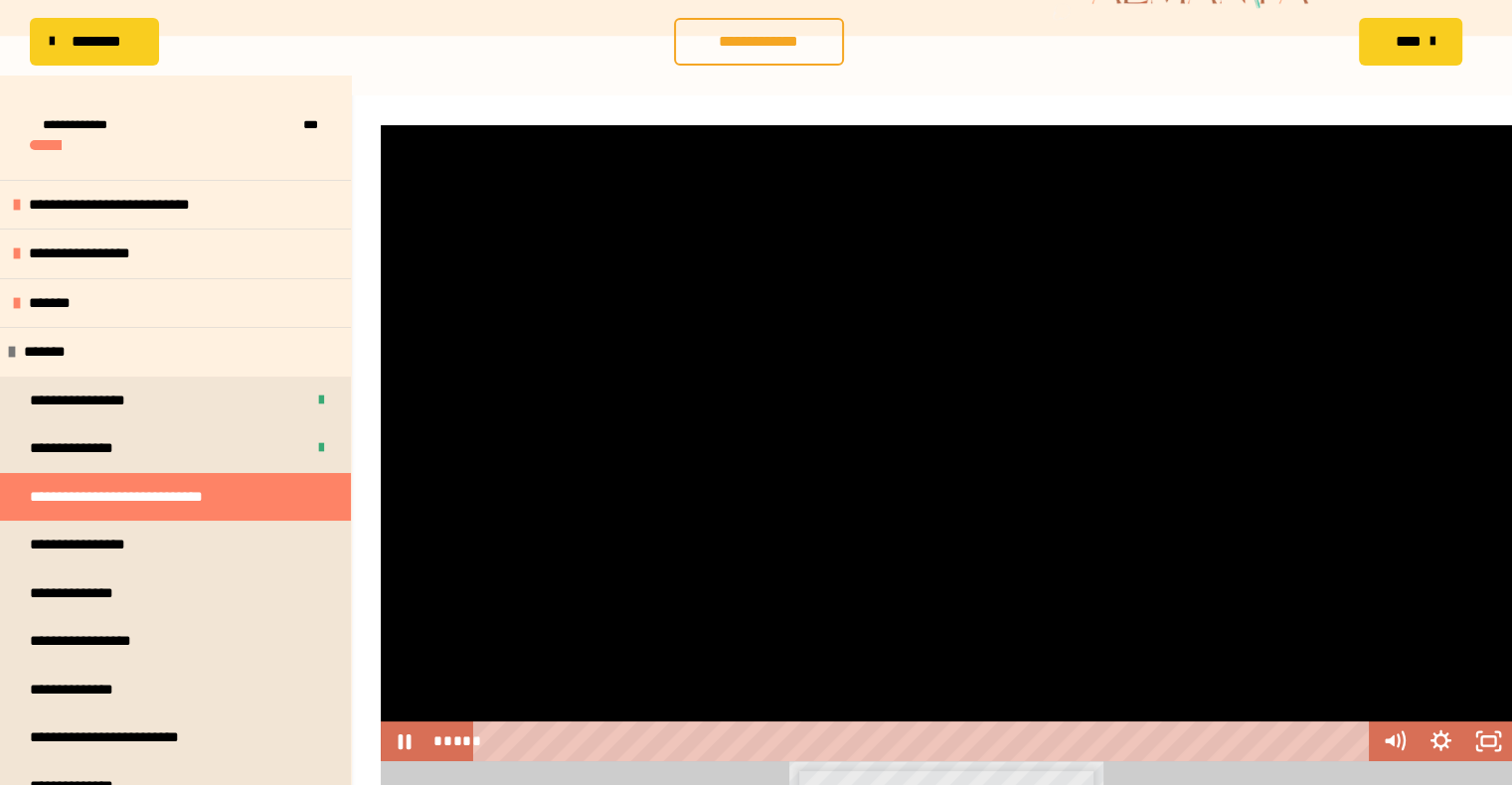 click at bounding box center (946, 443) 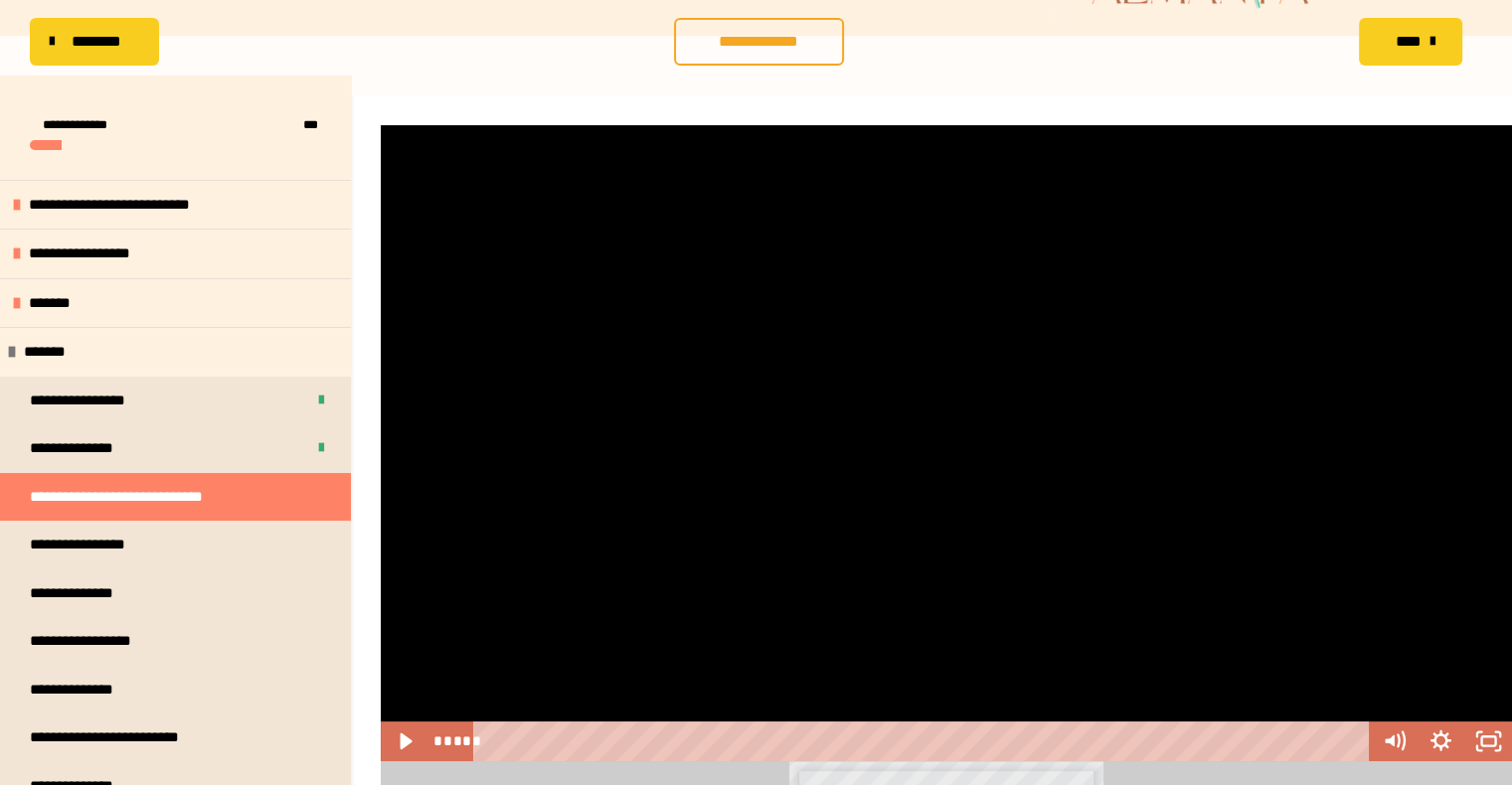 click at bounding box center [946, 443] 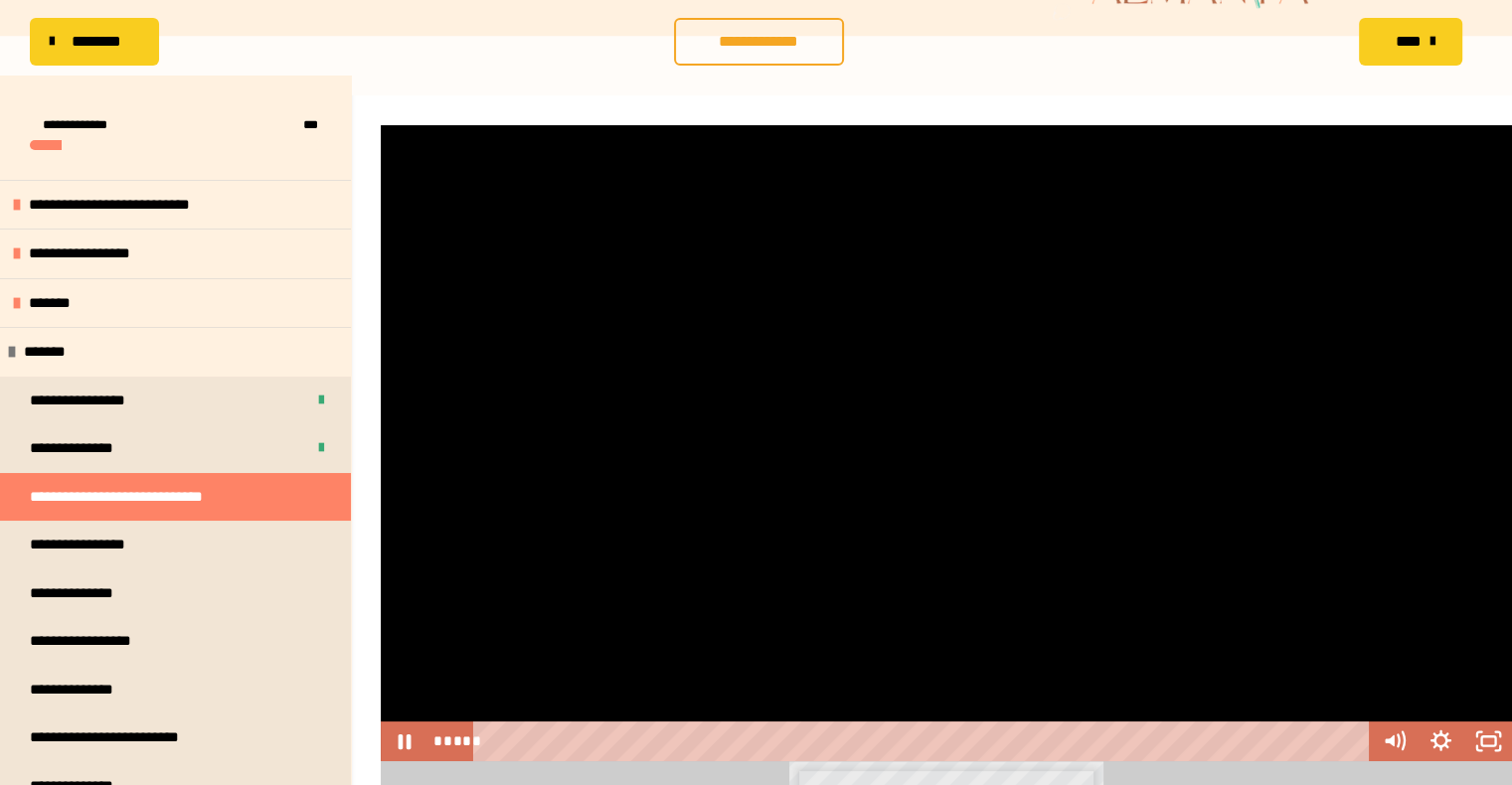 click at bounding box center [946, 443] 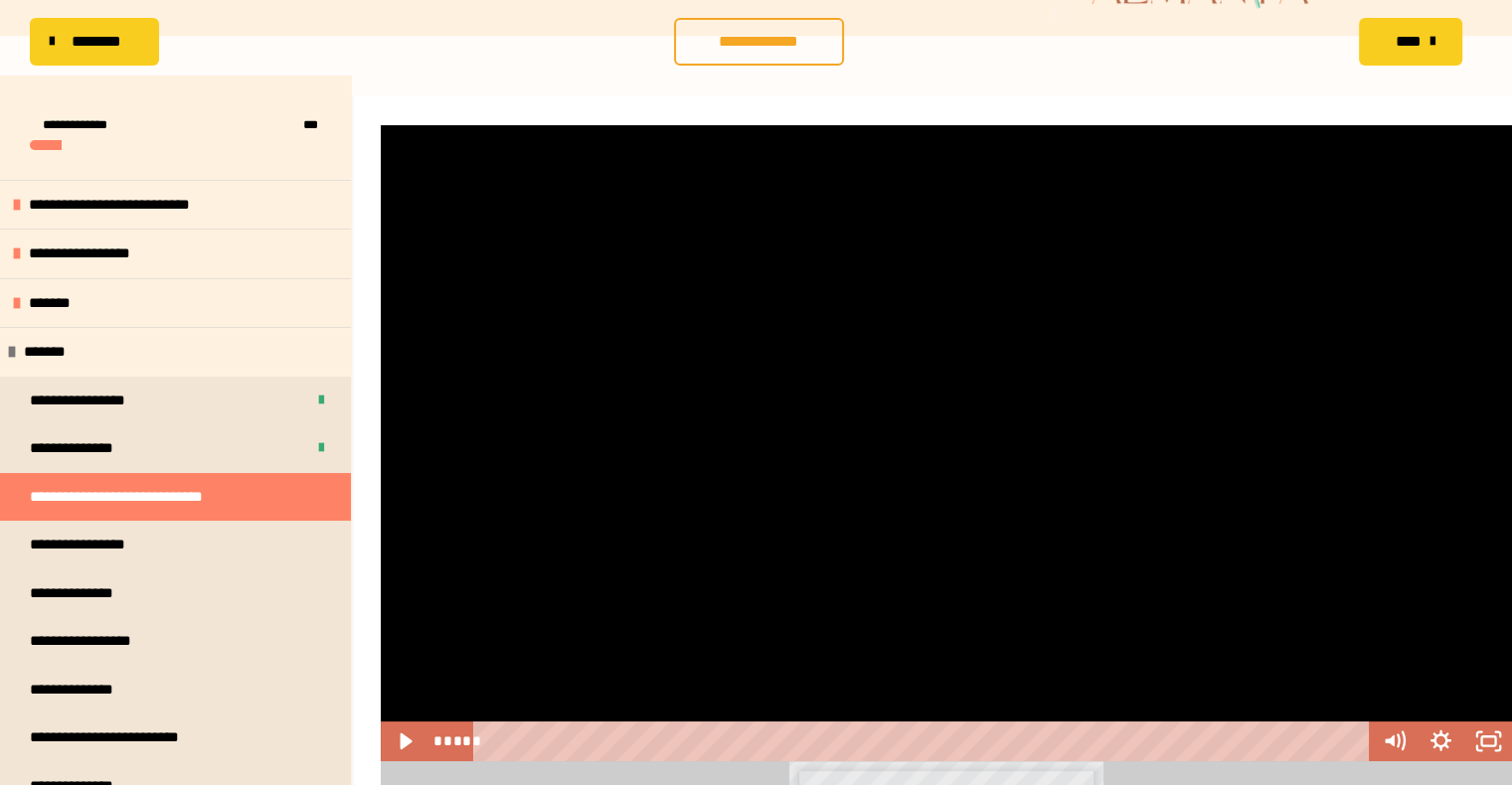 click at bounding box center (946, 443) 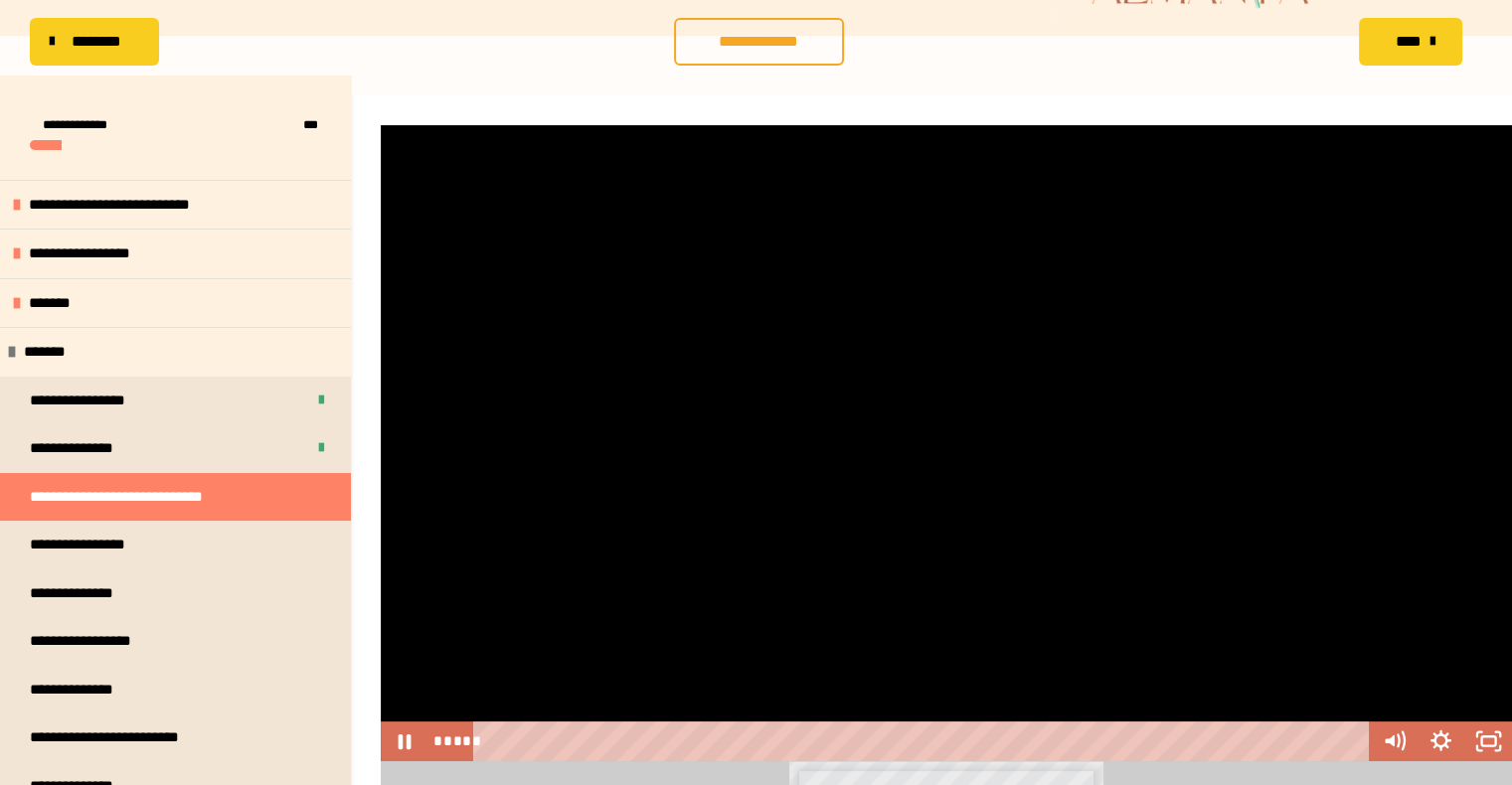 click at bounding box center [946, 443] 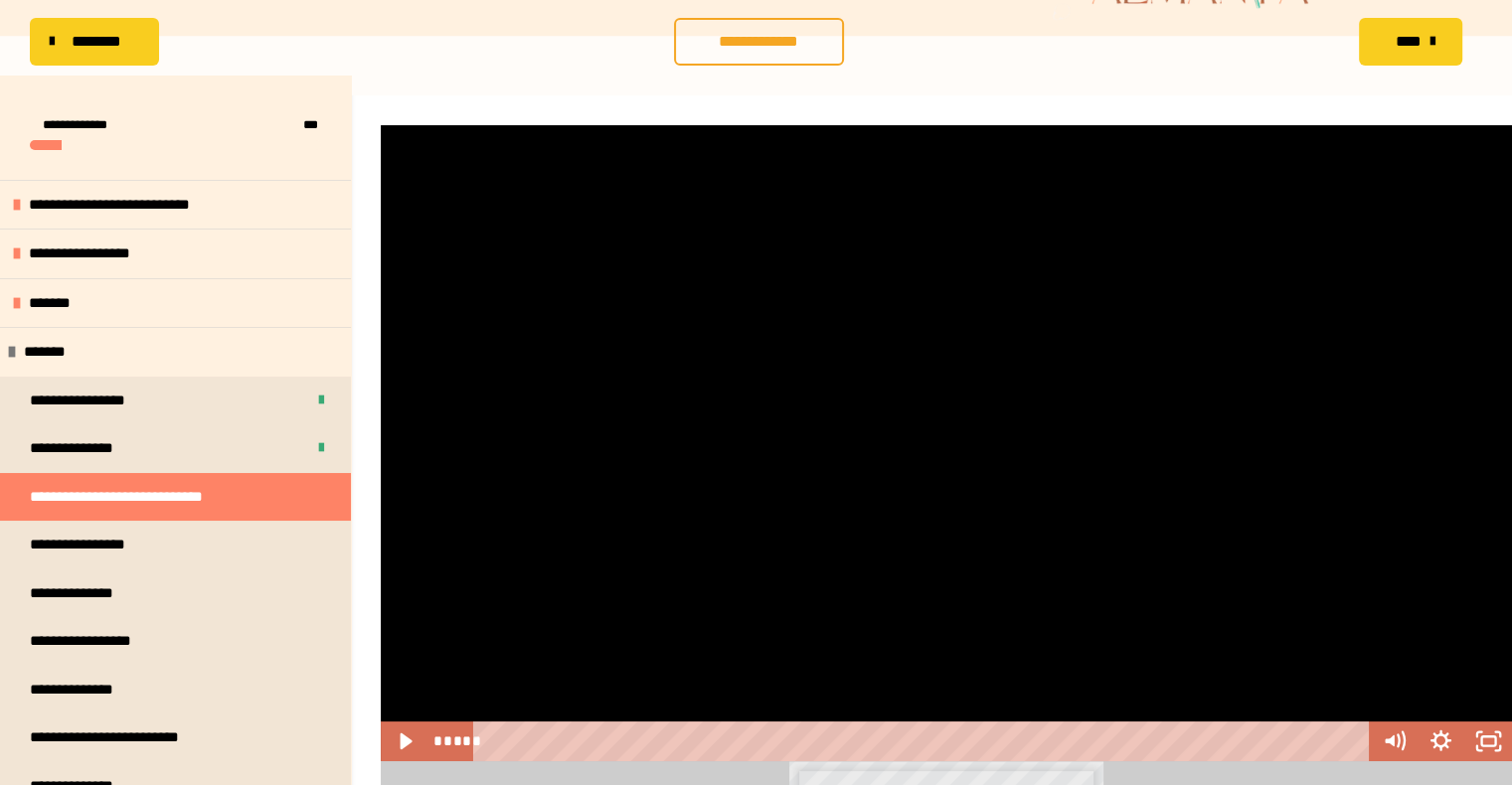 click at bounding box center (946, 443) 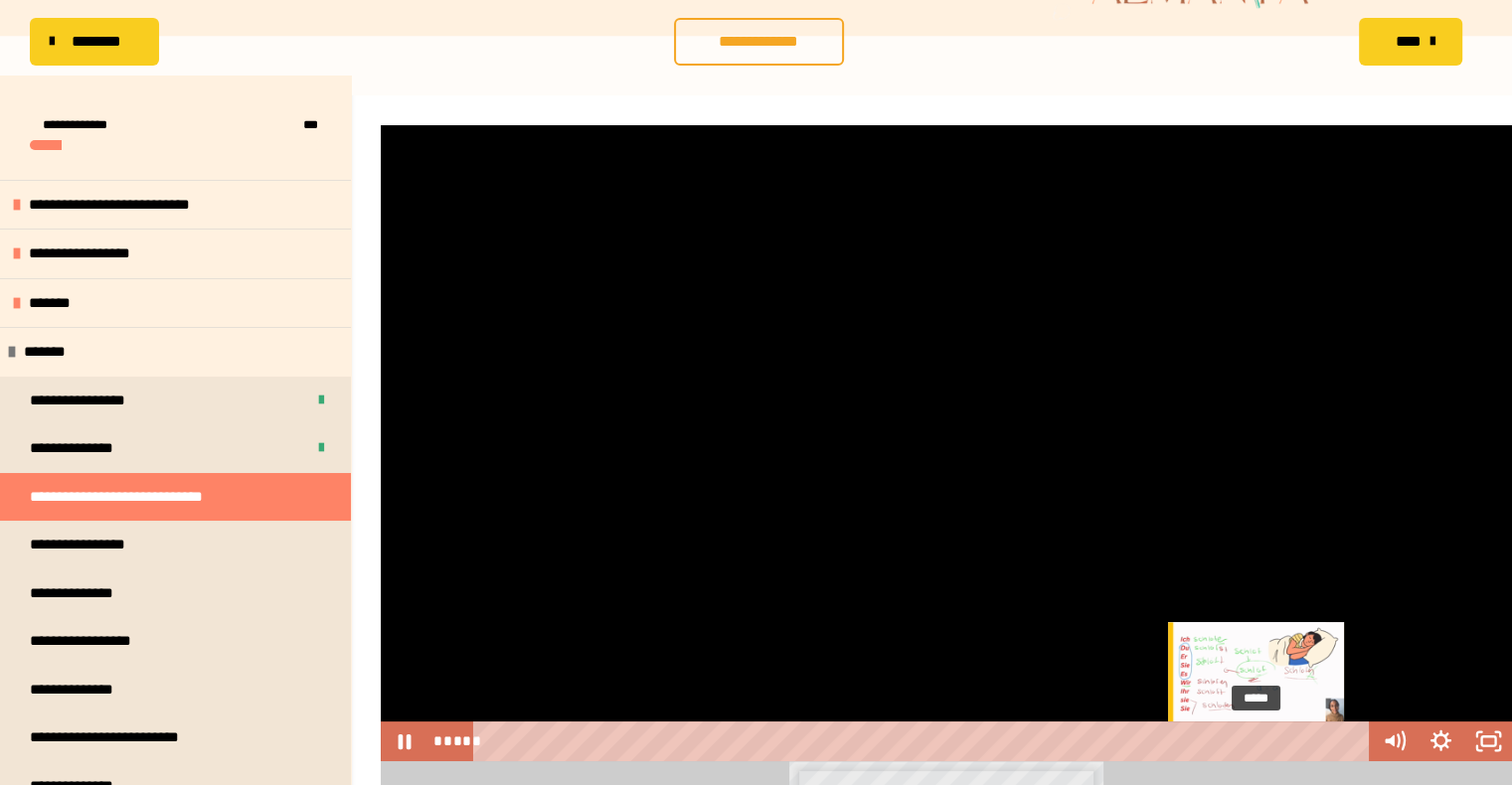 click on "*****" at bounding box center [924, 741] 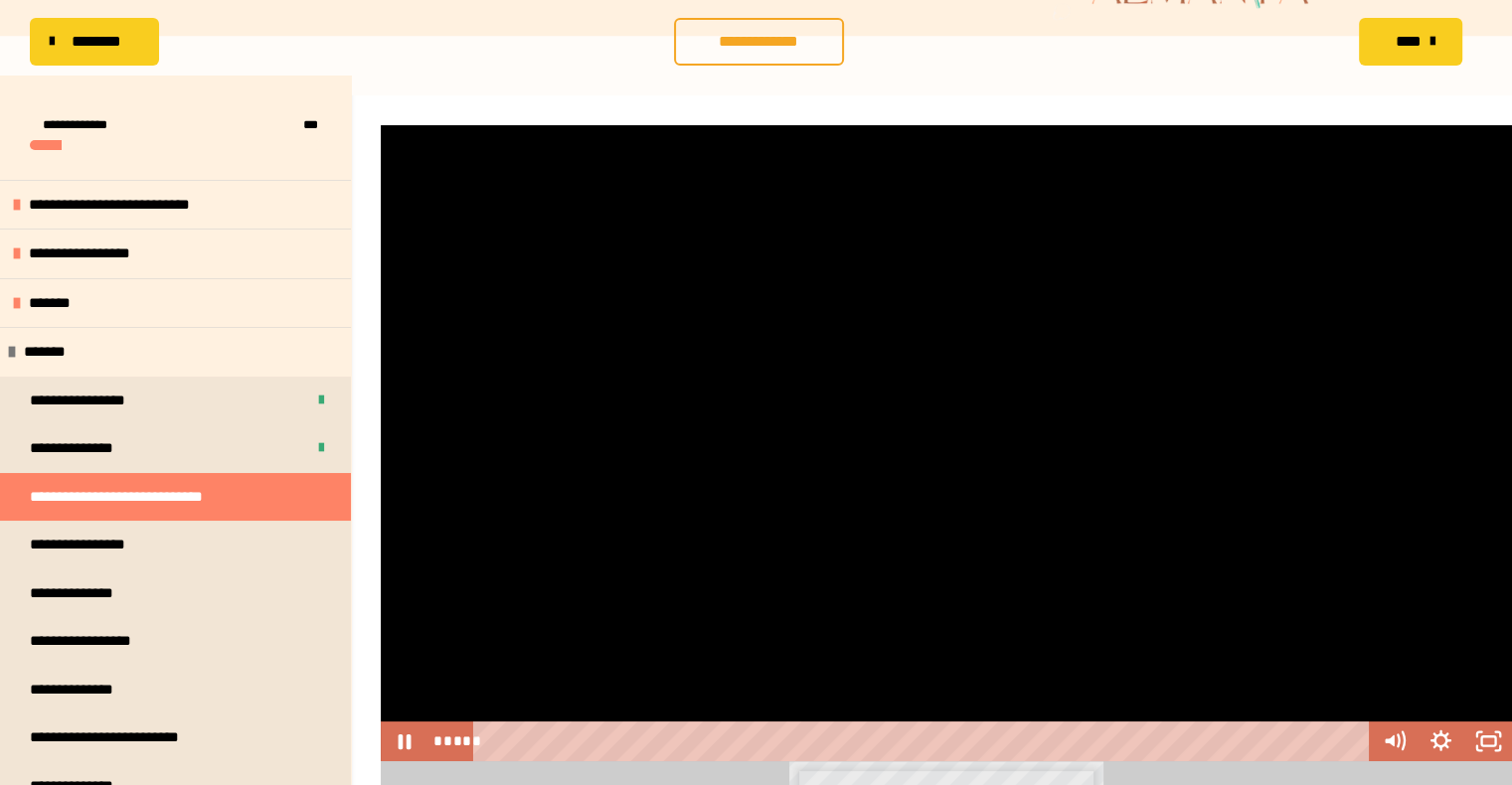 click at bounding box center [946, 443] 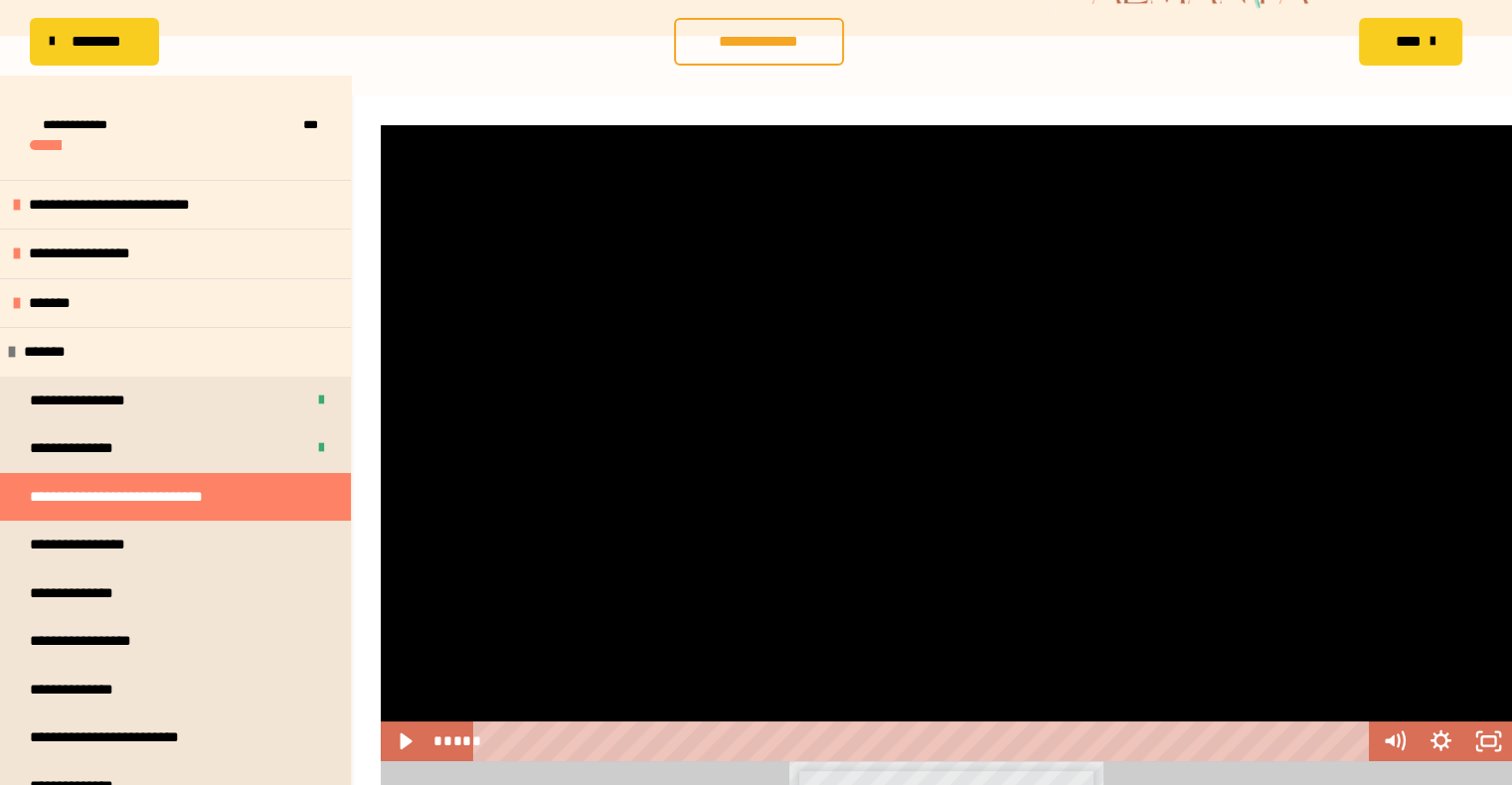 click at bounding box center (946, 443) 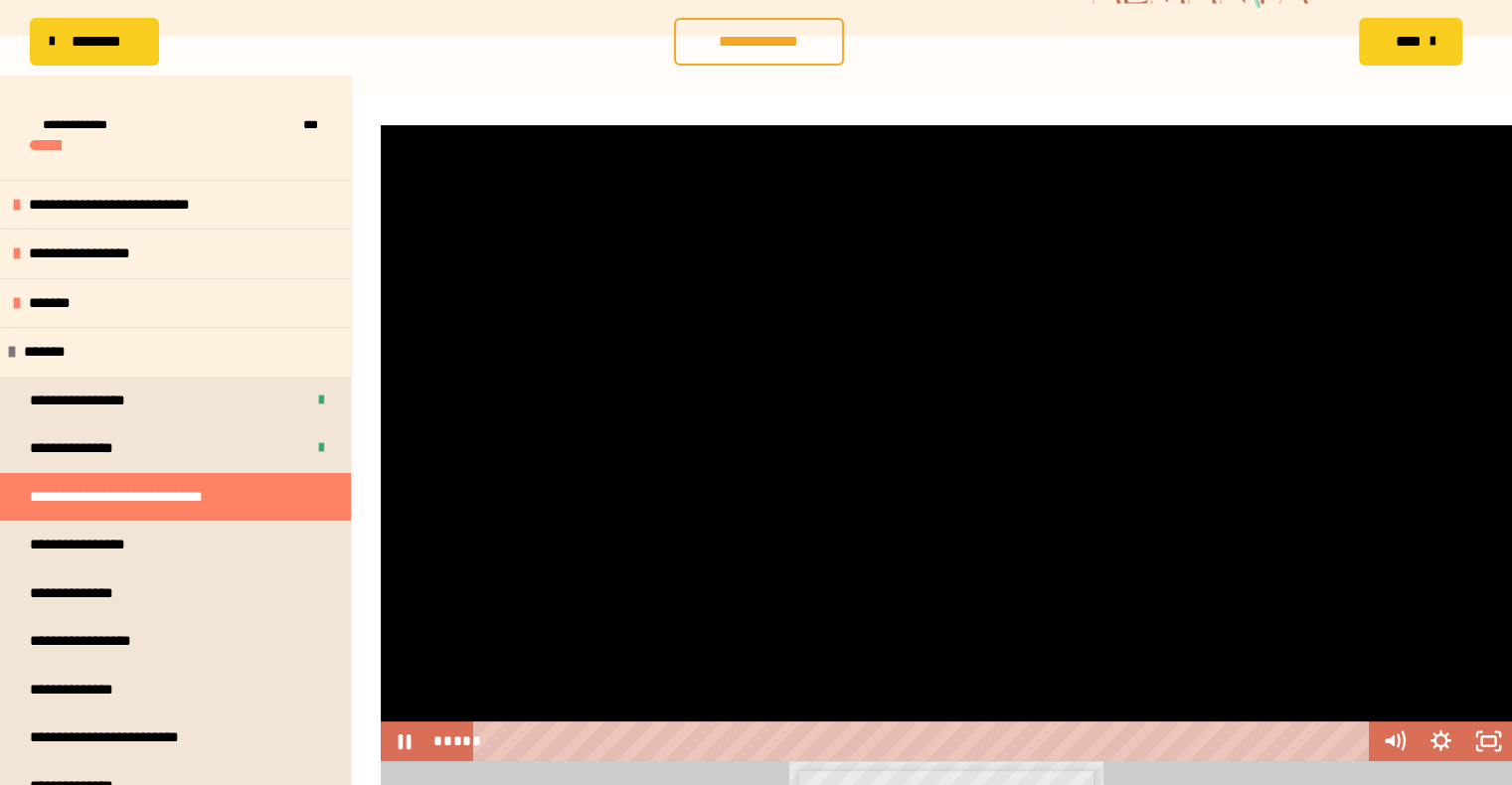 click at bounding box center [946, 443] 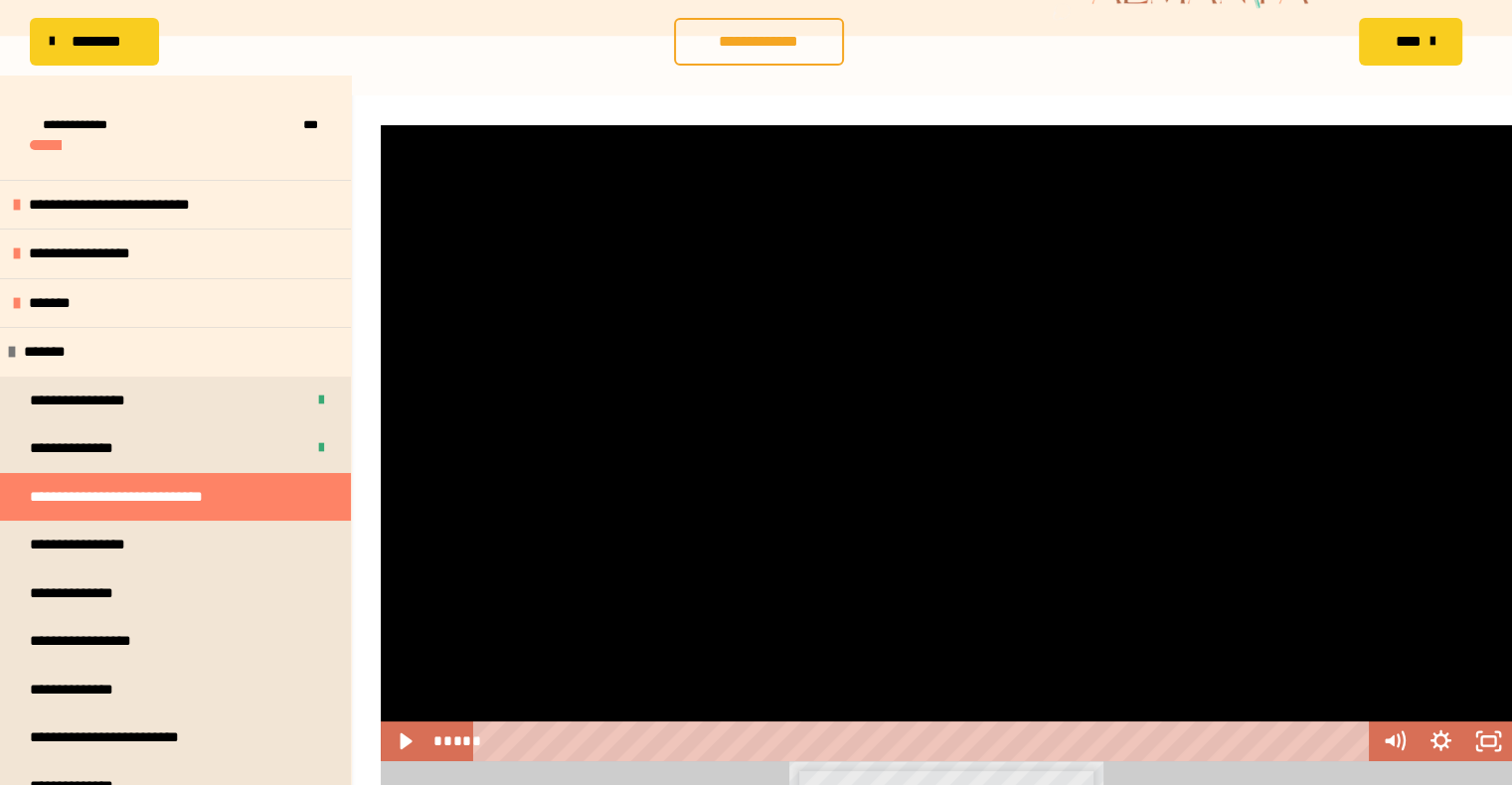 click at bounding box center [946, 443] 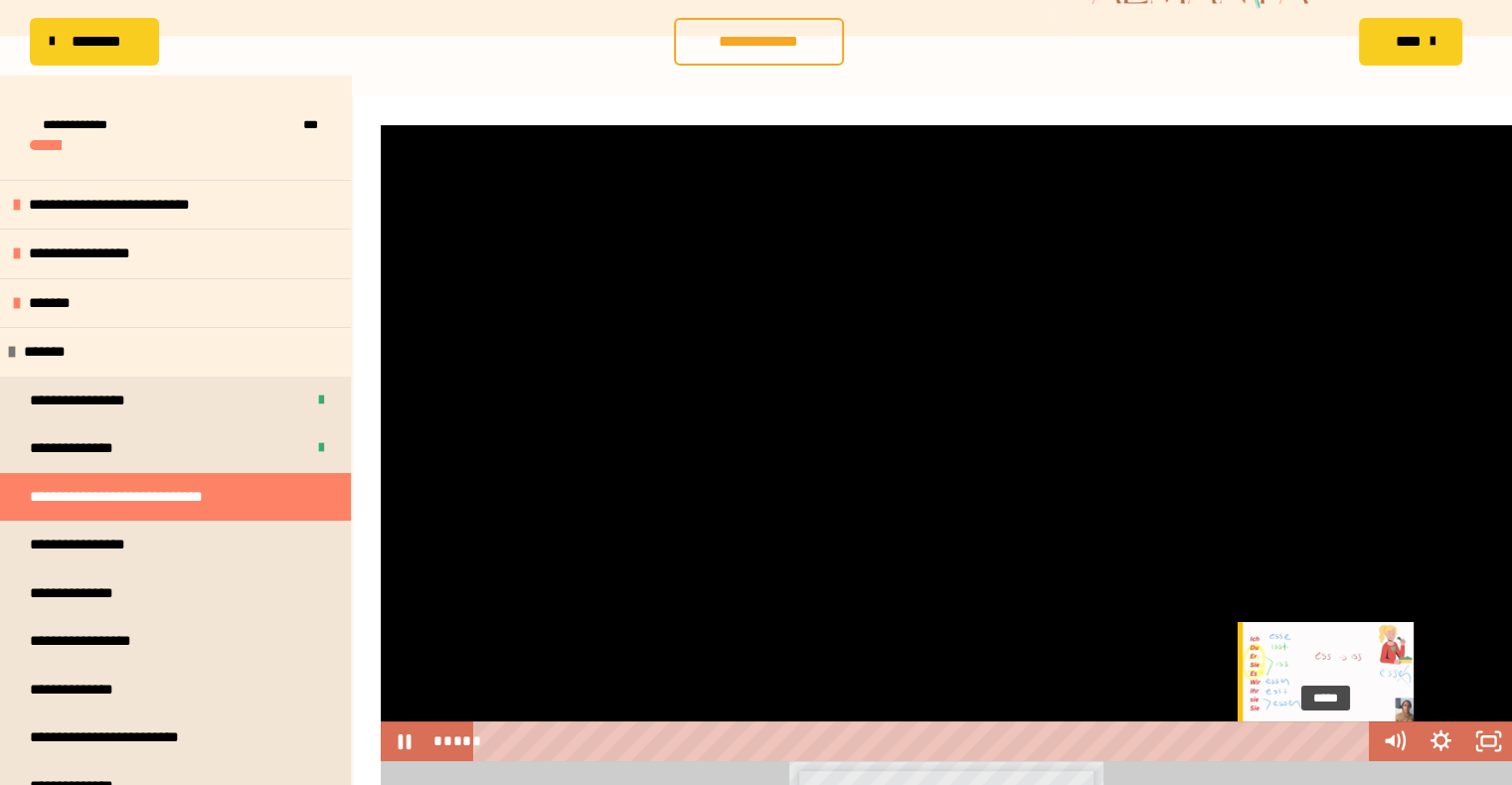 click on "*****" at bounding box center [924, 741] 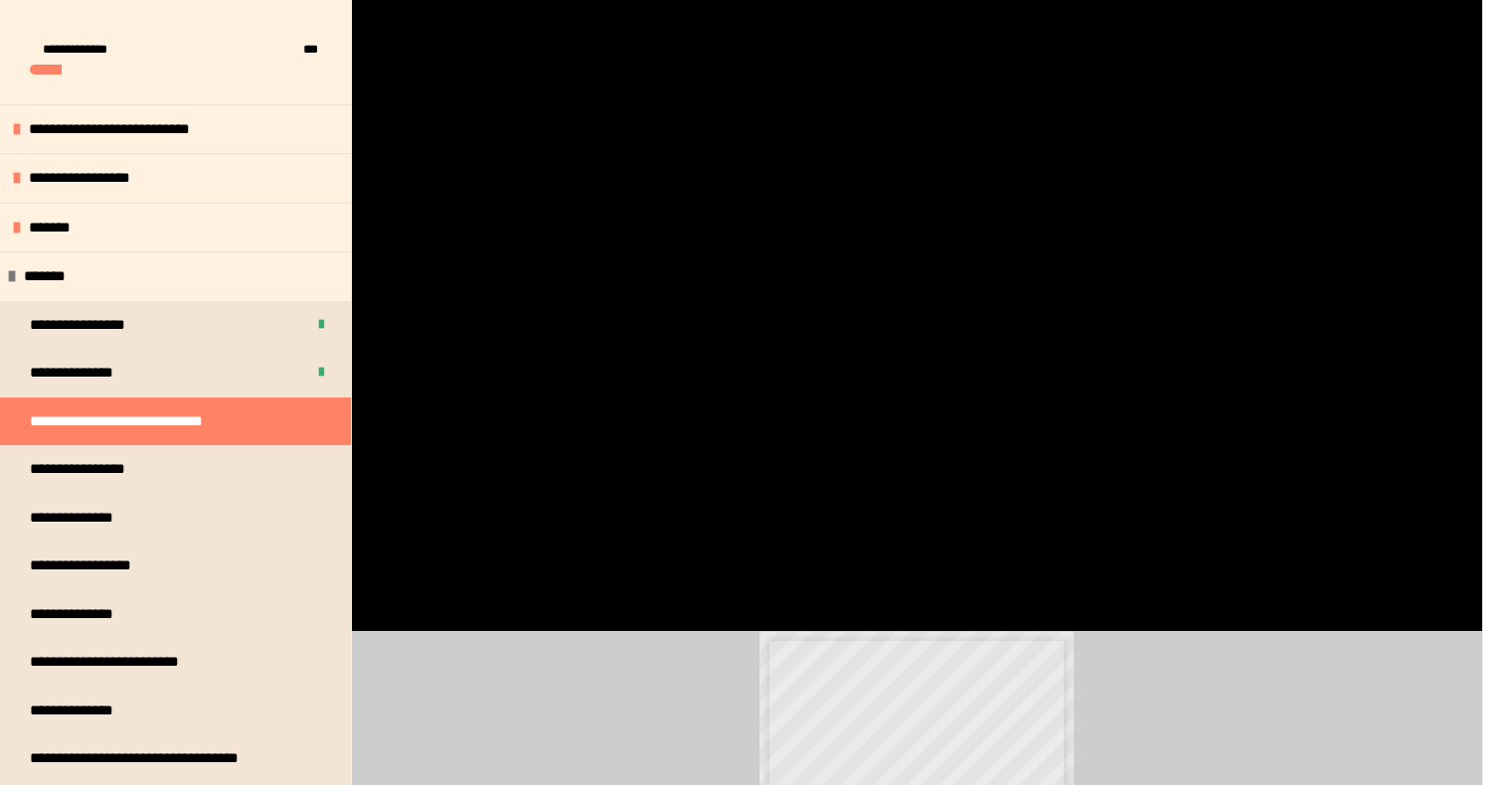 scroll, scrollTop: 398, scrollLeft: 0, axis: vertical 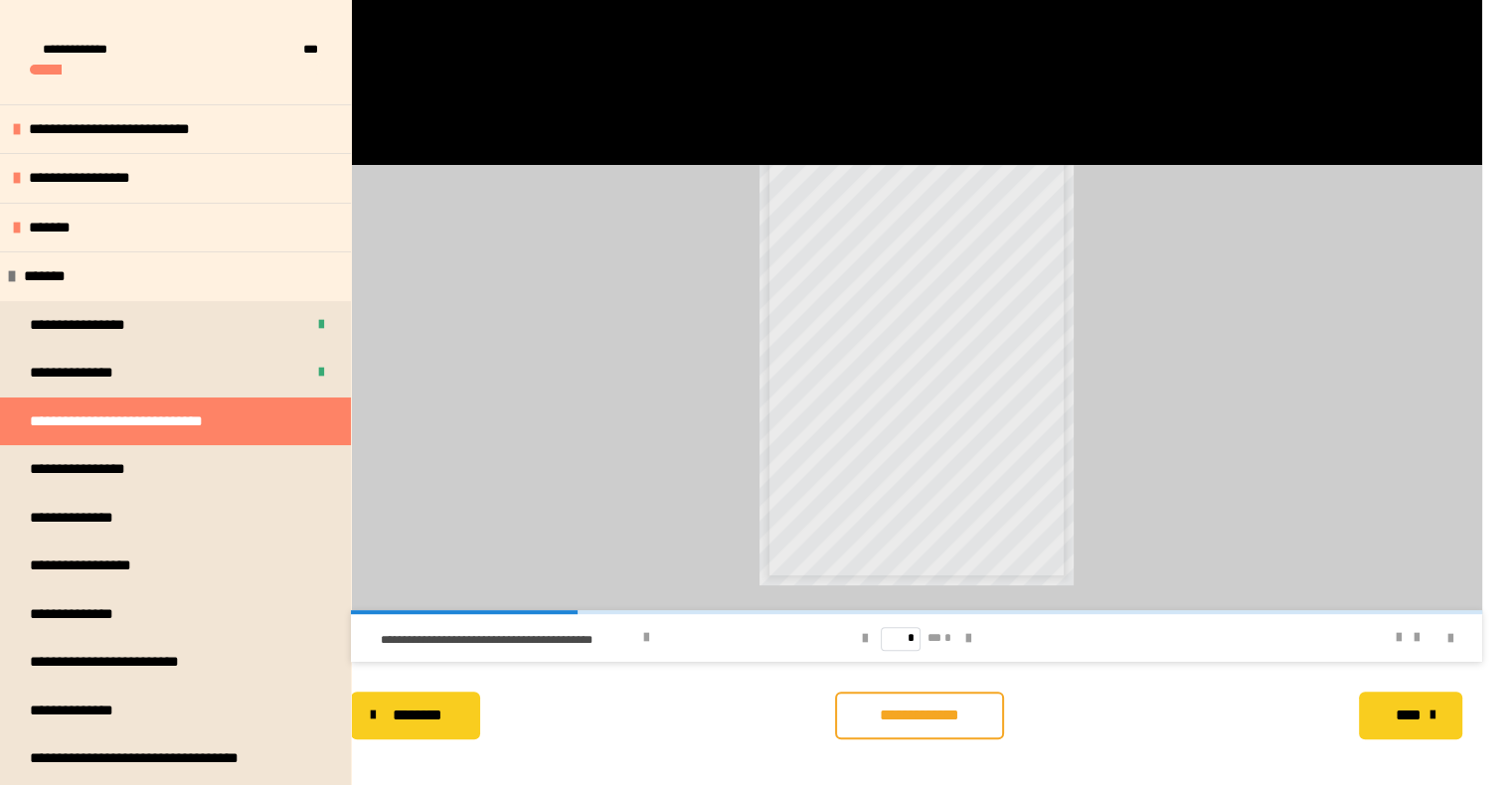 click on "**********" at bounding box center (920, 715) 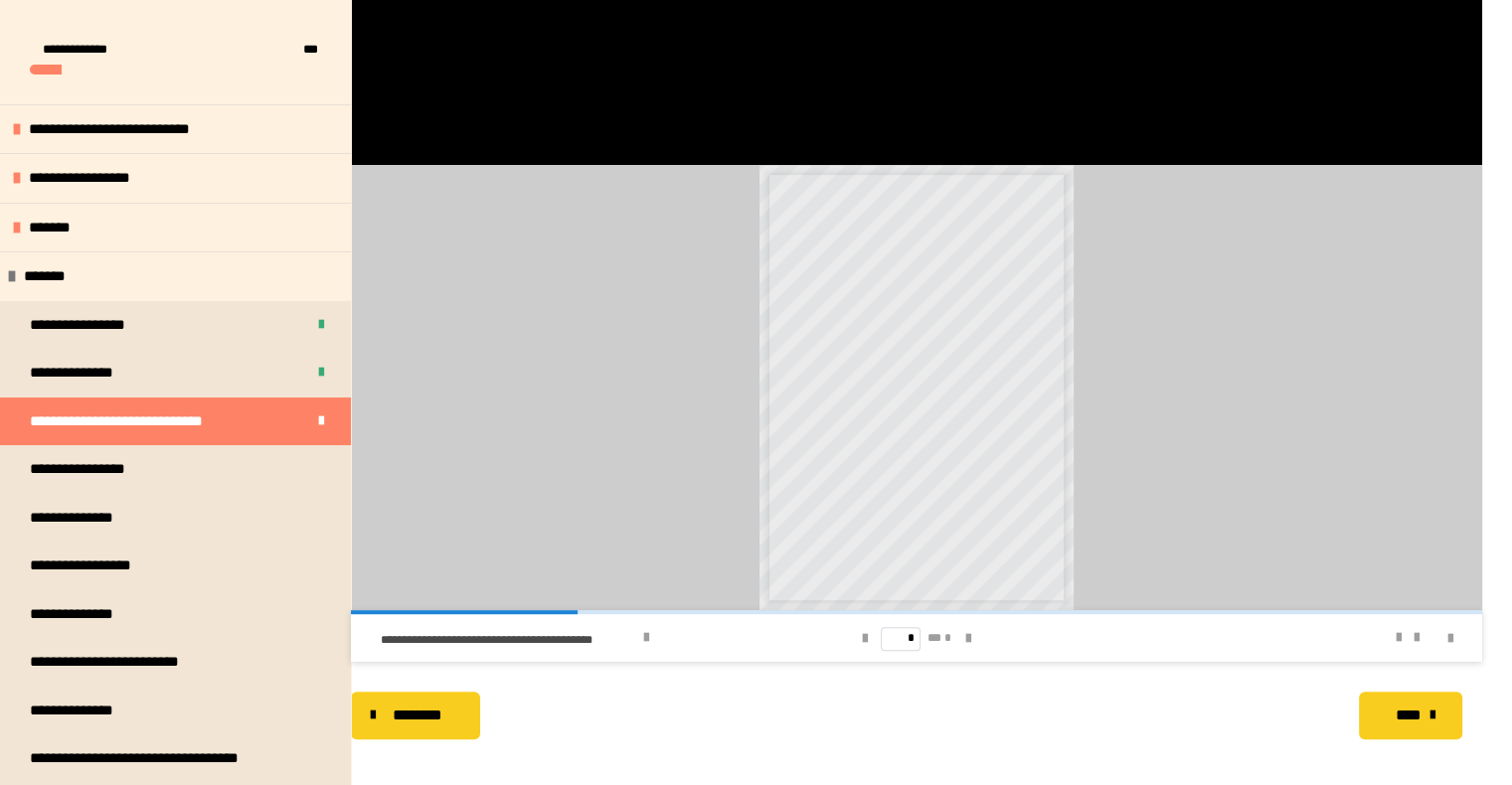 click on "****" at bounding box center (1408, 715) 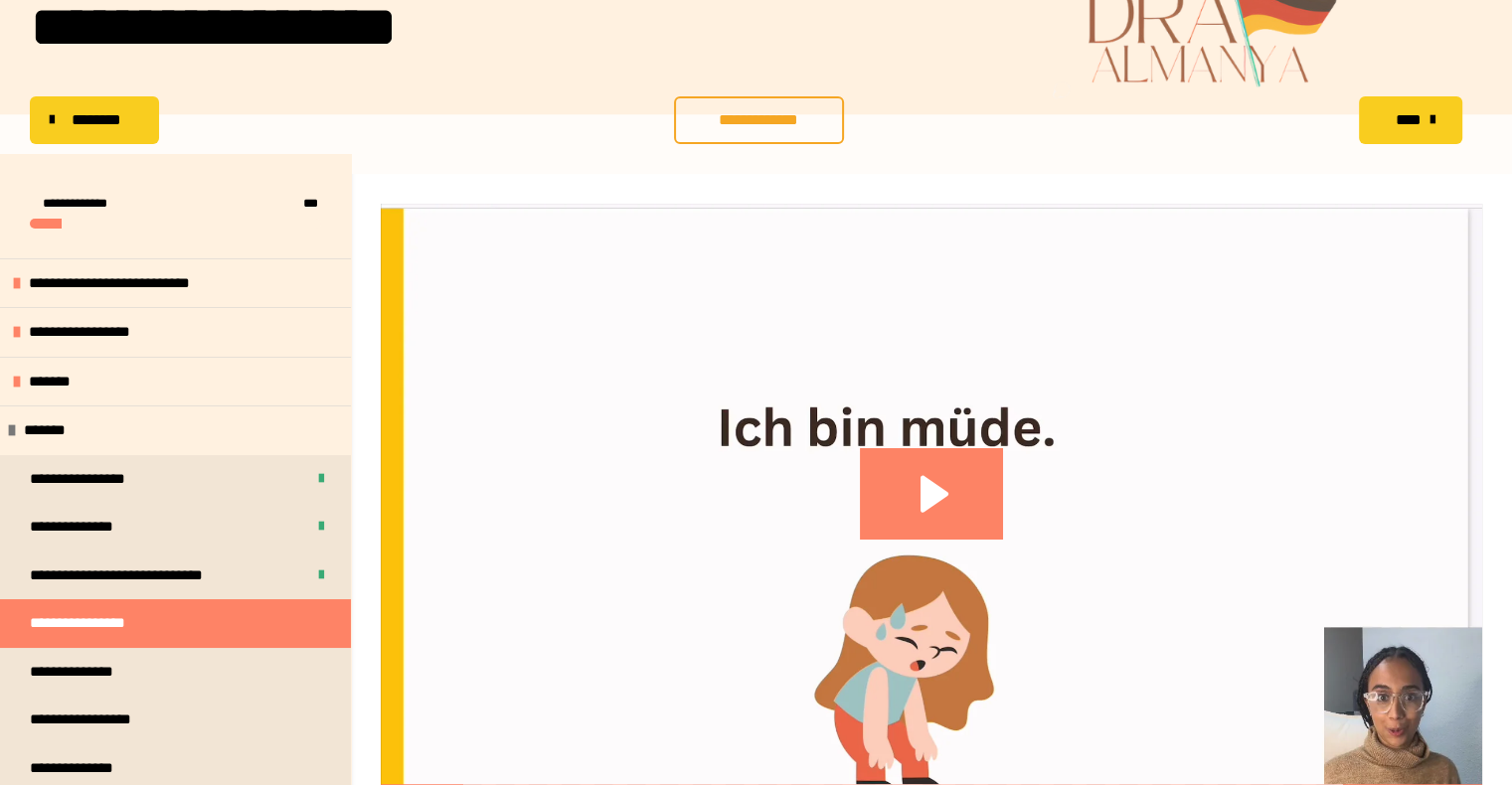 scroll, scrollTop: 155, scrollLeft: 0, axis: vertical 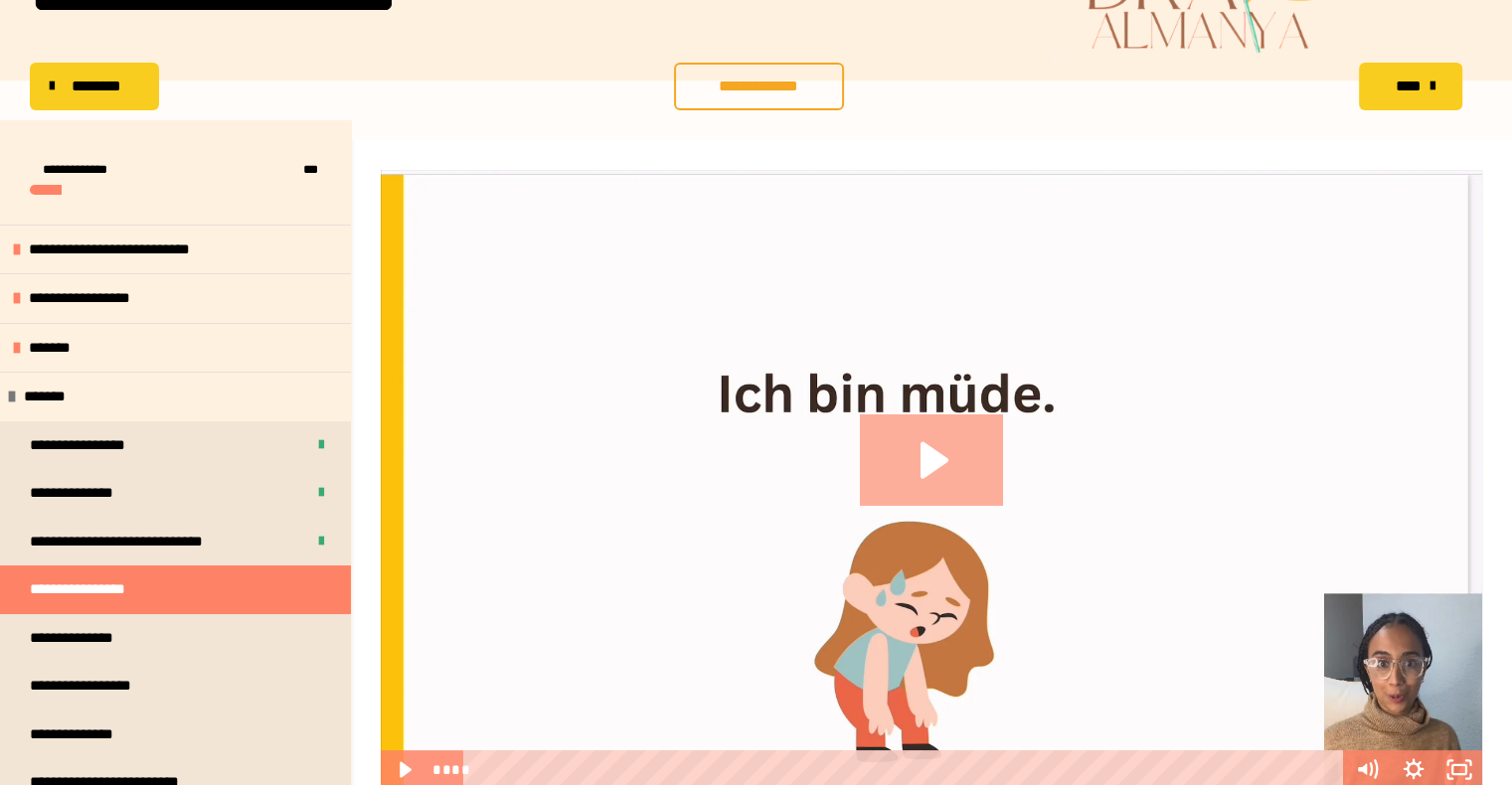 click 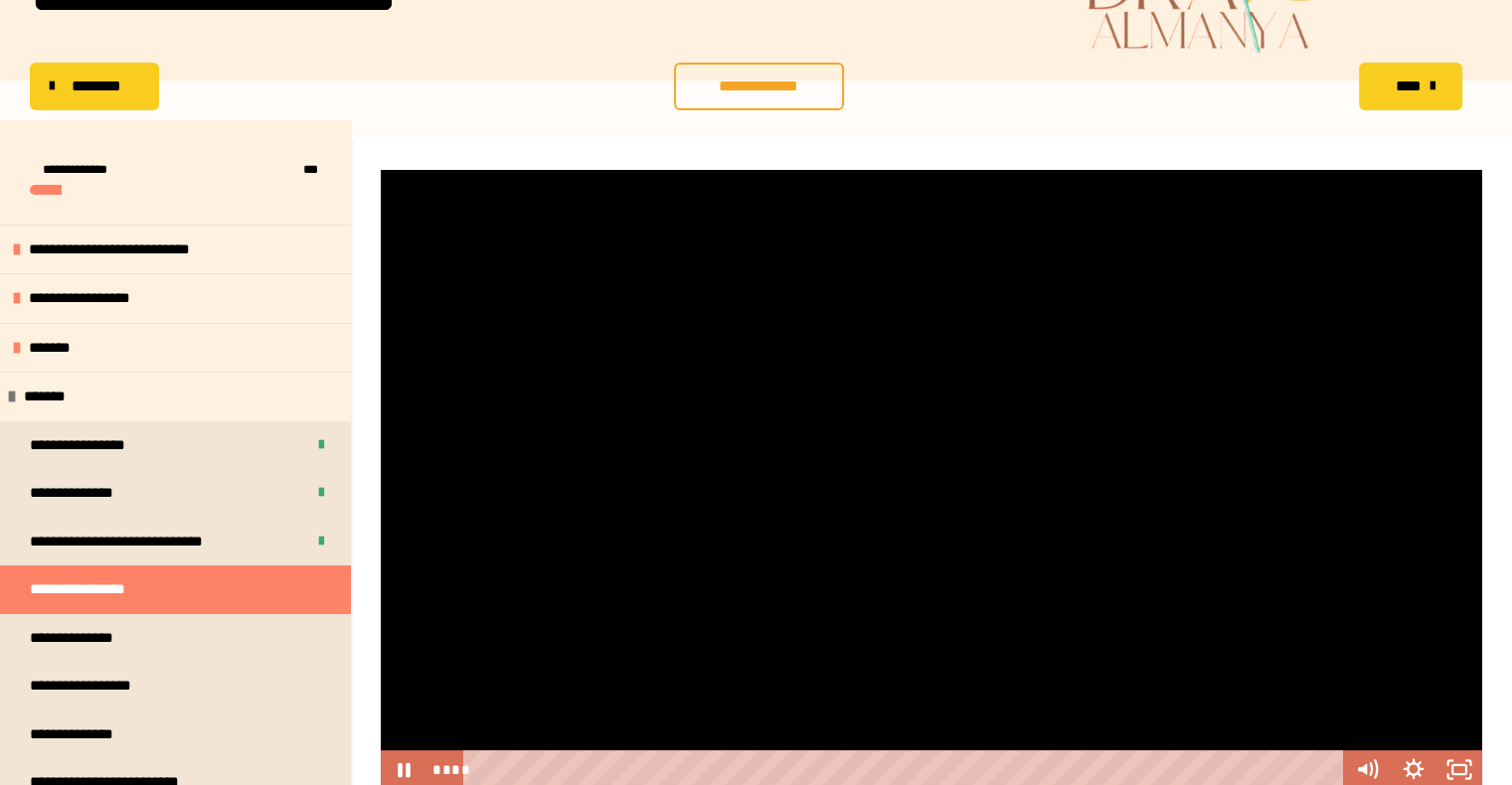 click at bounding box center [931, 479] 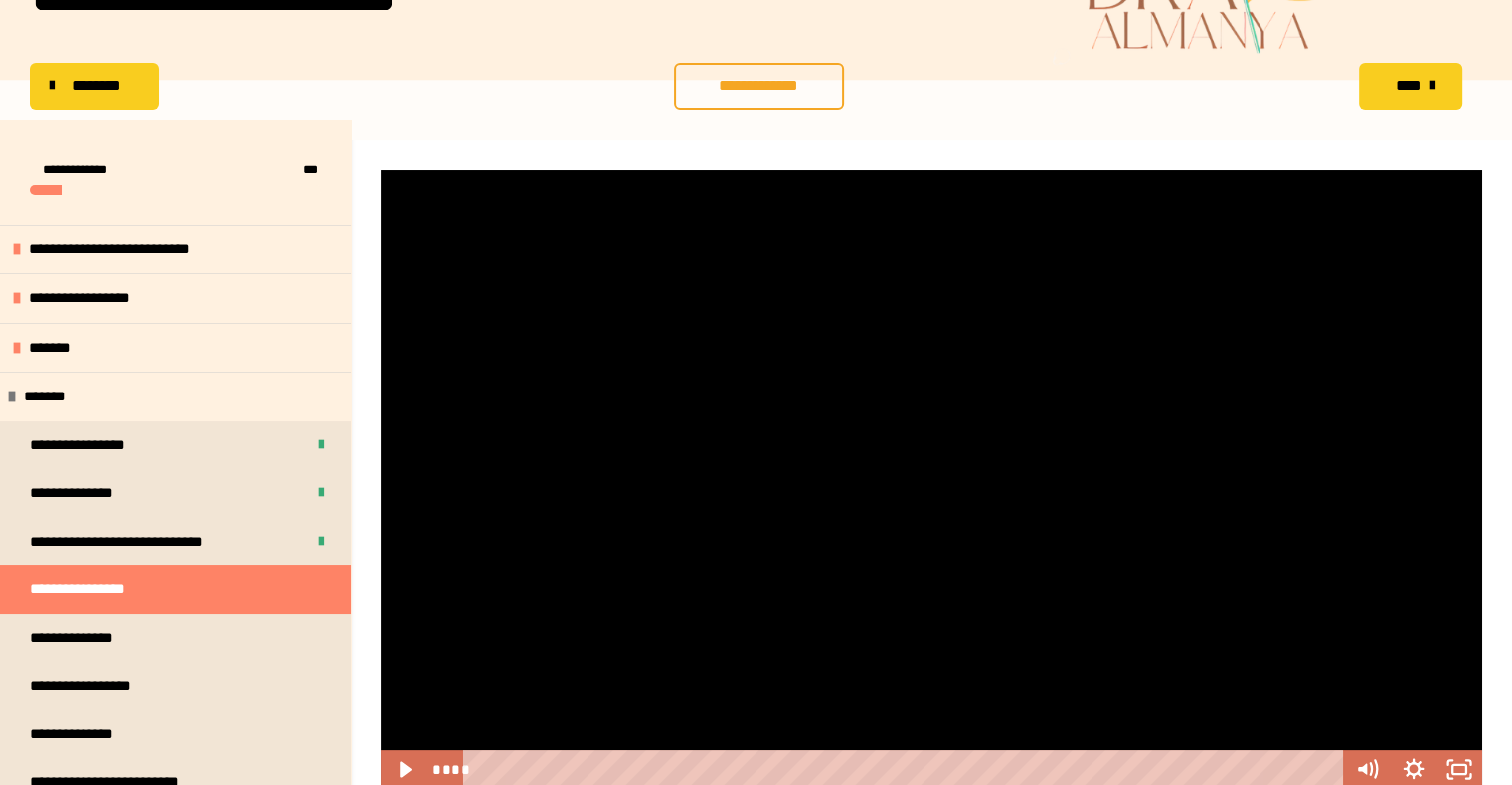 click at bounding box center (931, 479) 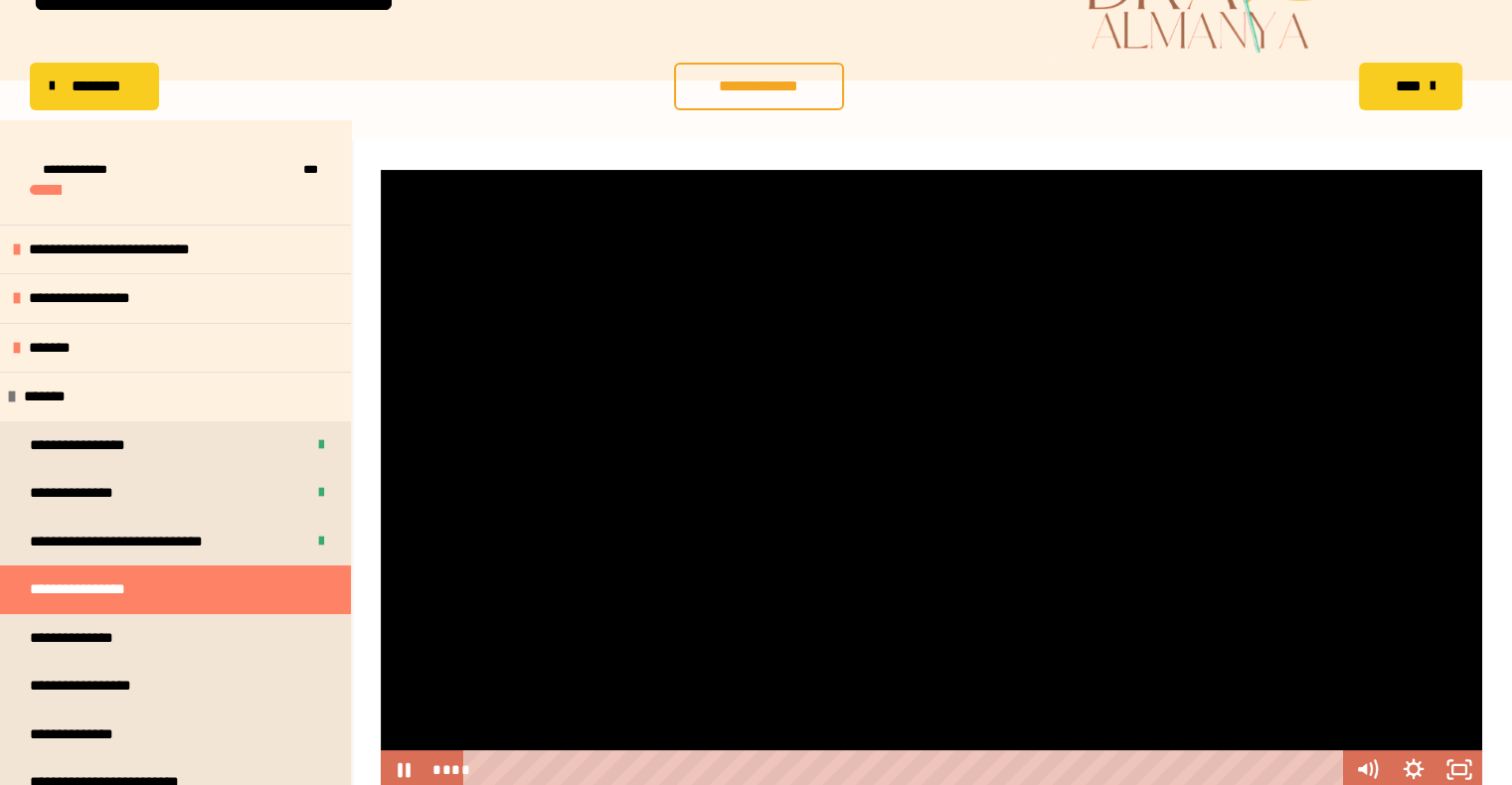 click at bounding box center [931, 479] 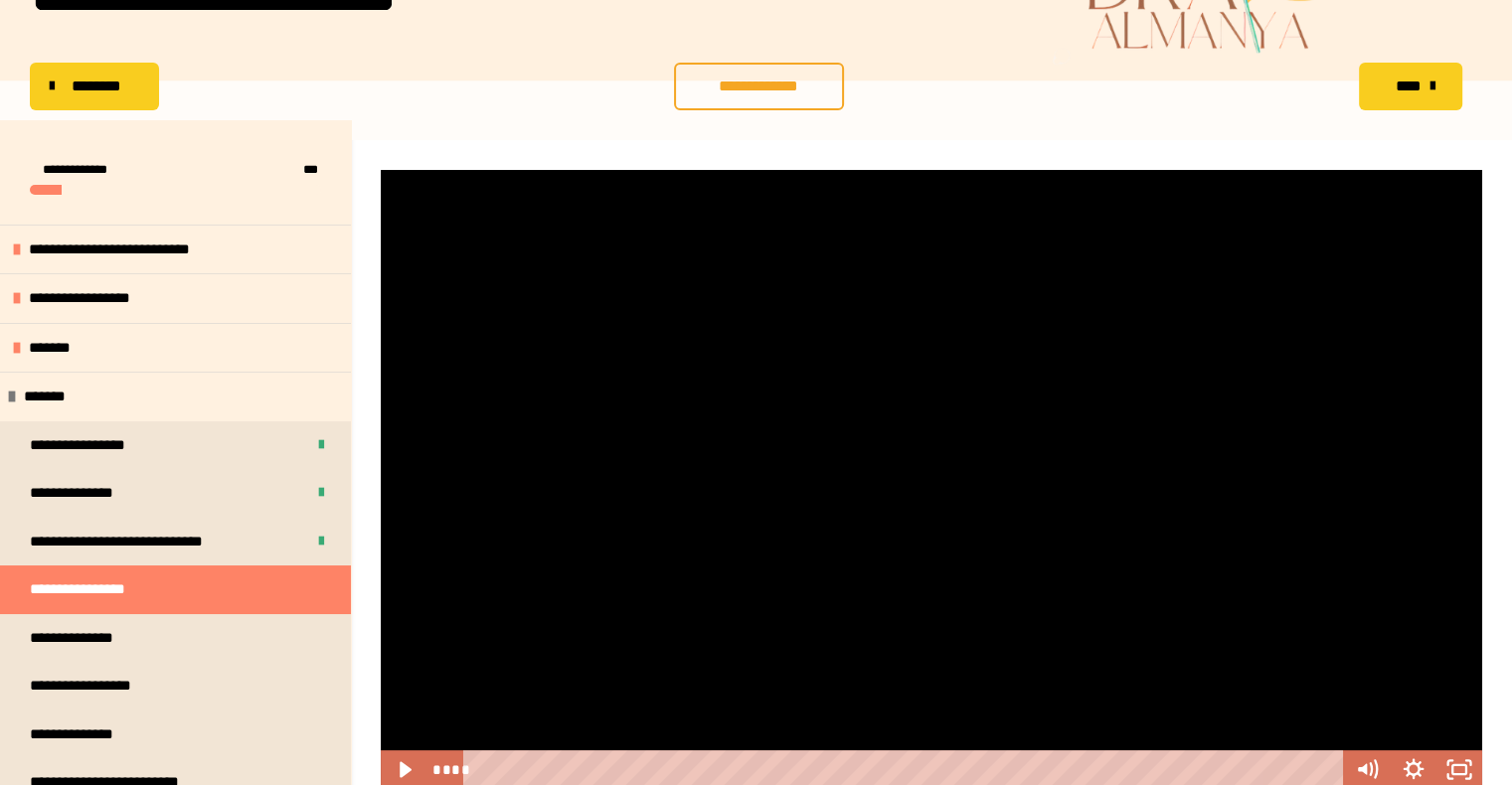 click at bounding box center (931, 479) 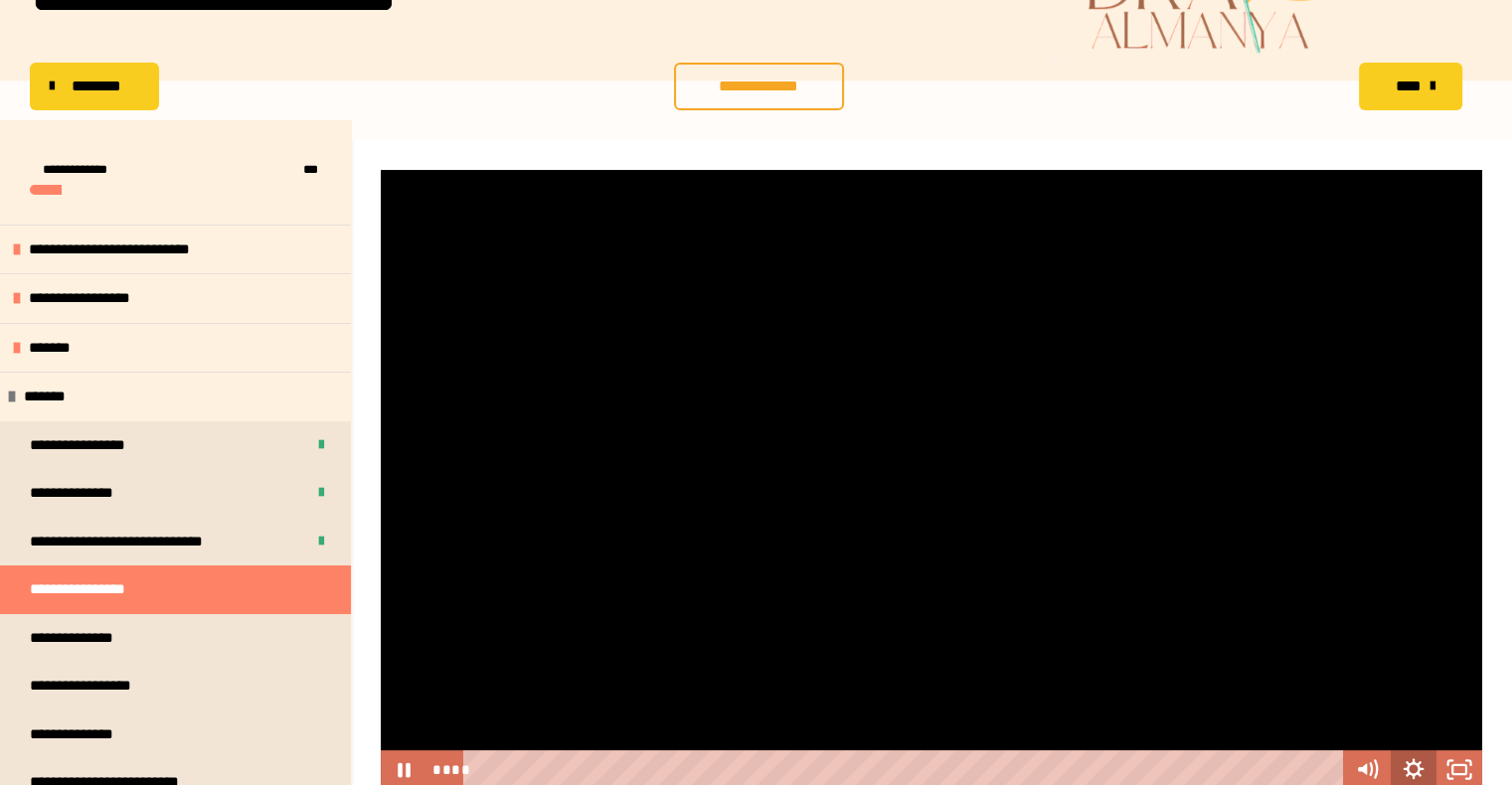 click 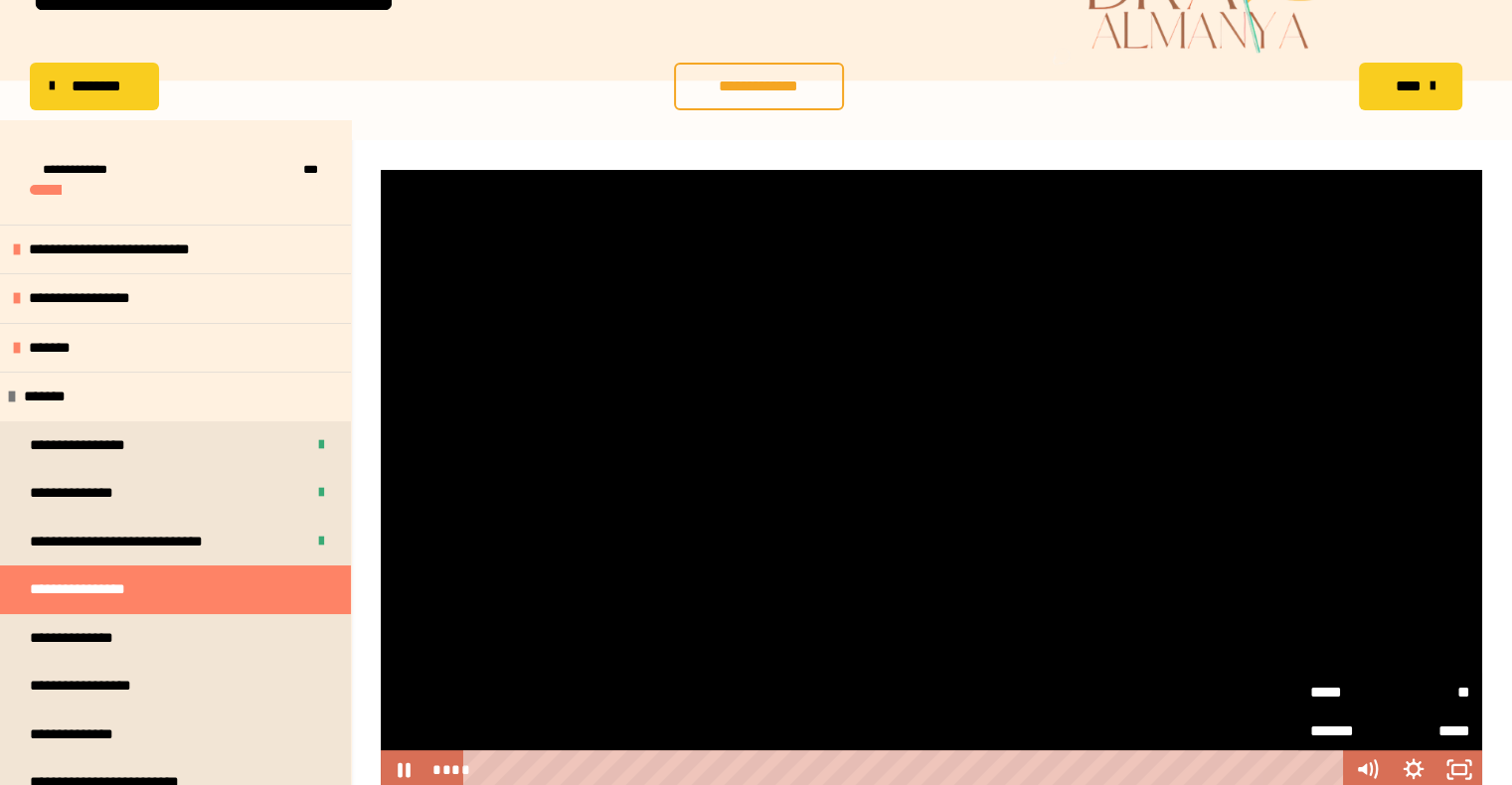 click on "**" at bounding box center [1429, 692] 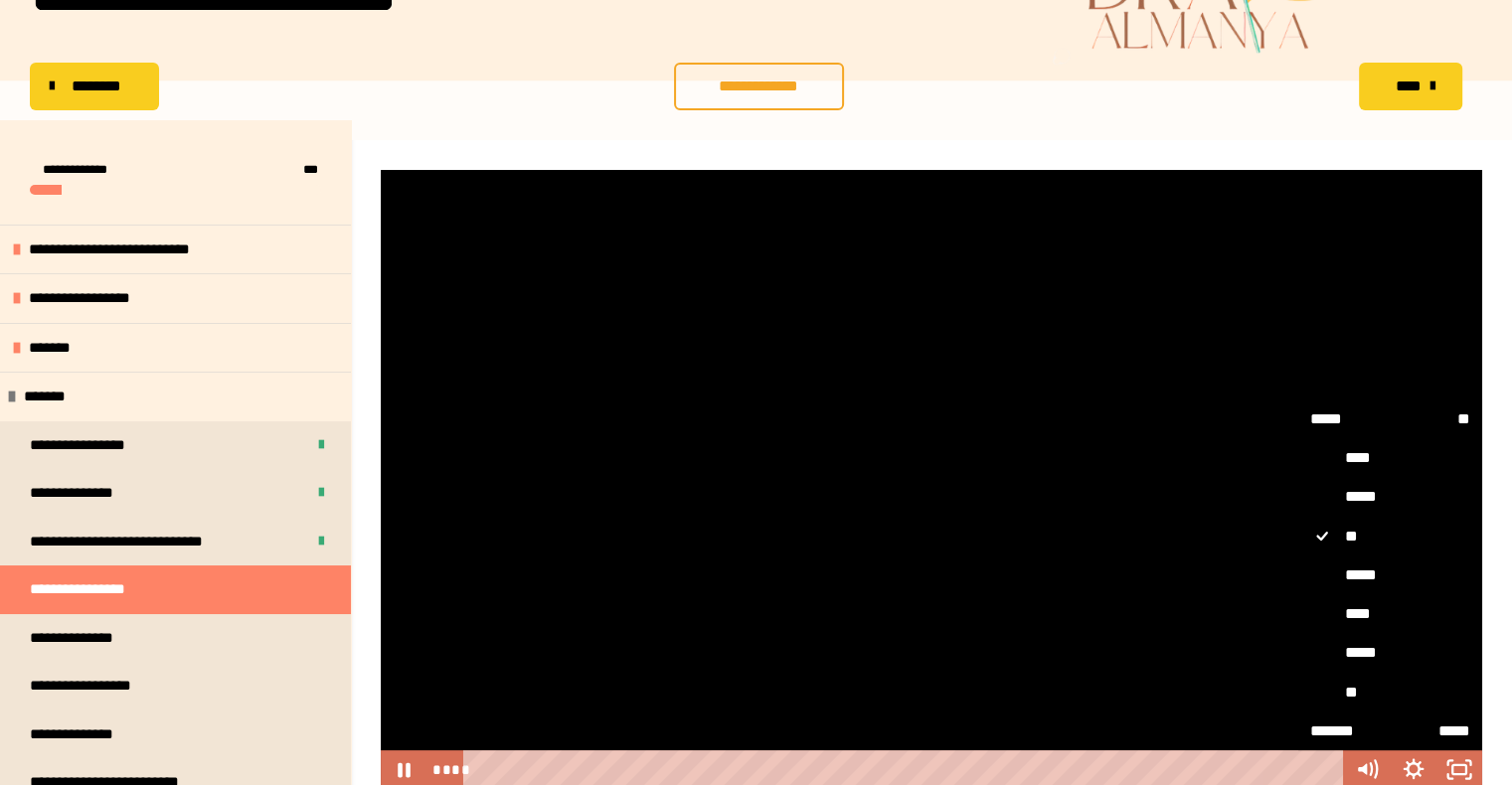 click on "**" at bounding box center [1390, 693] 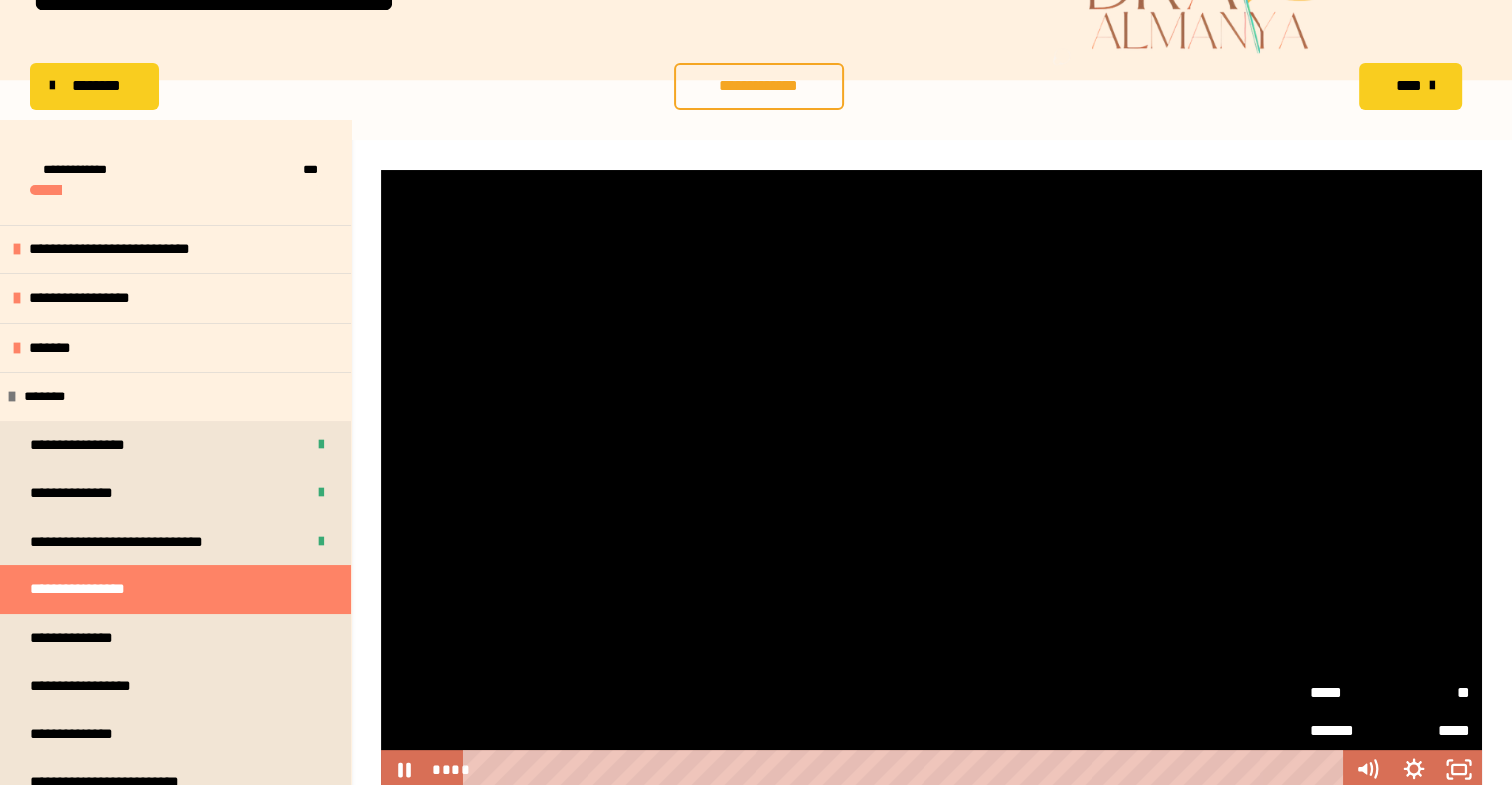 click at bounding box center [931, 479] 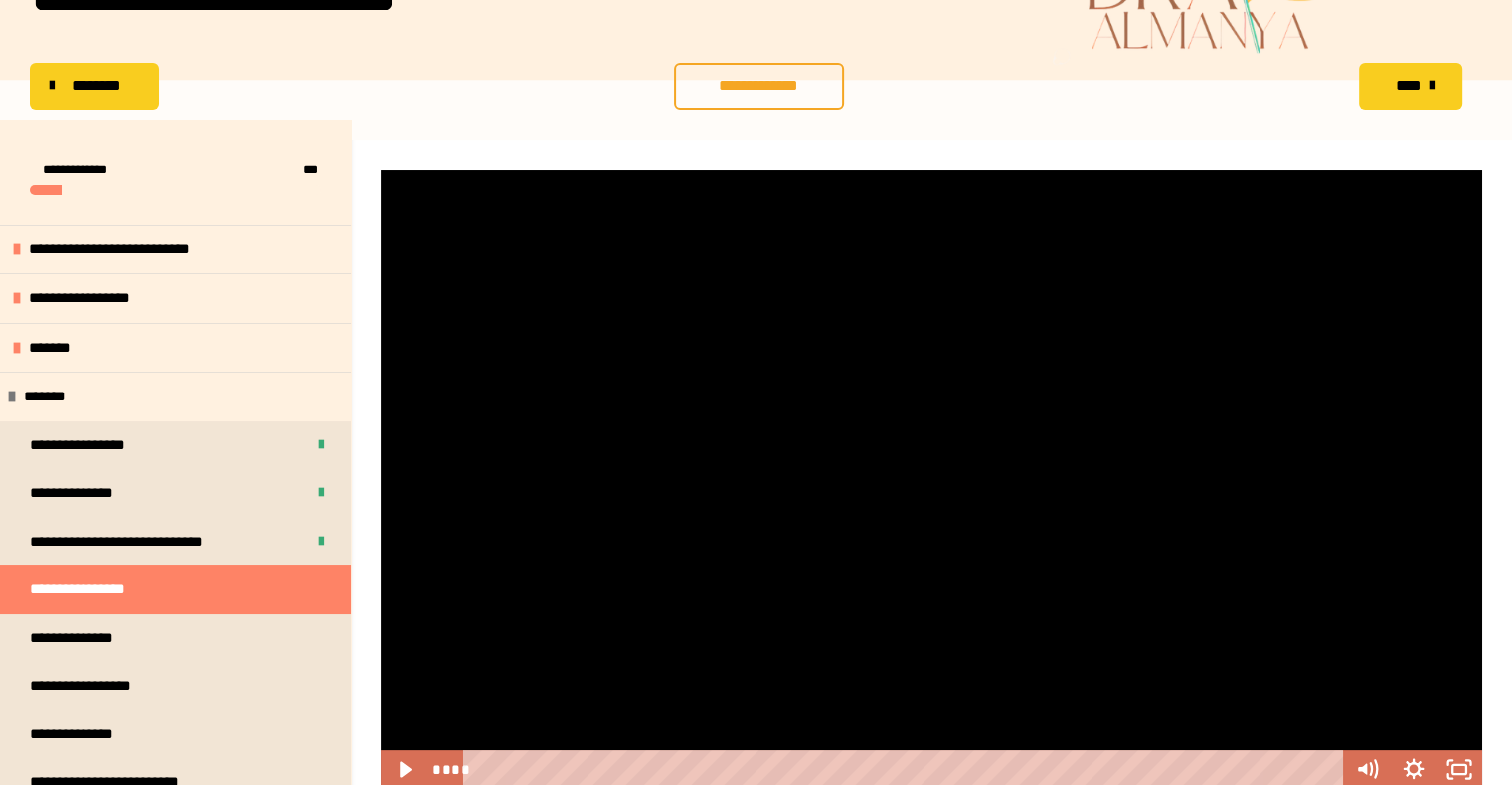 click at bounding box center (931, 479) 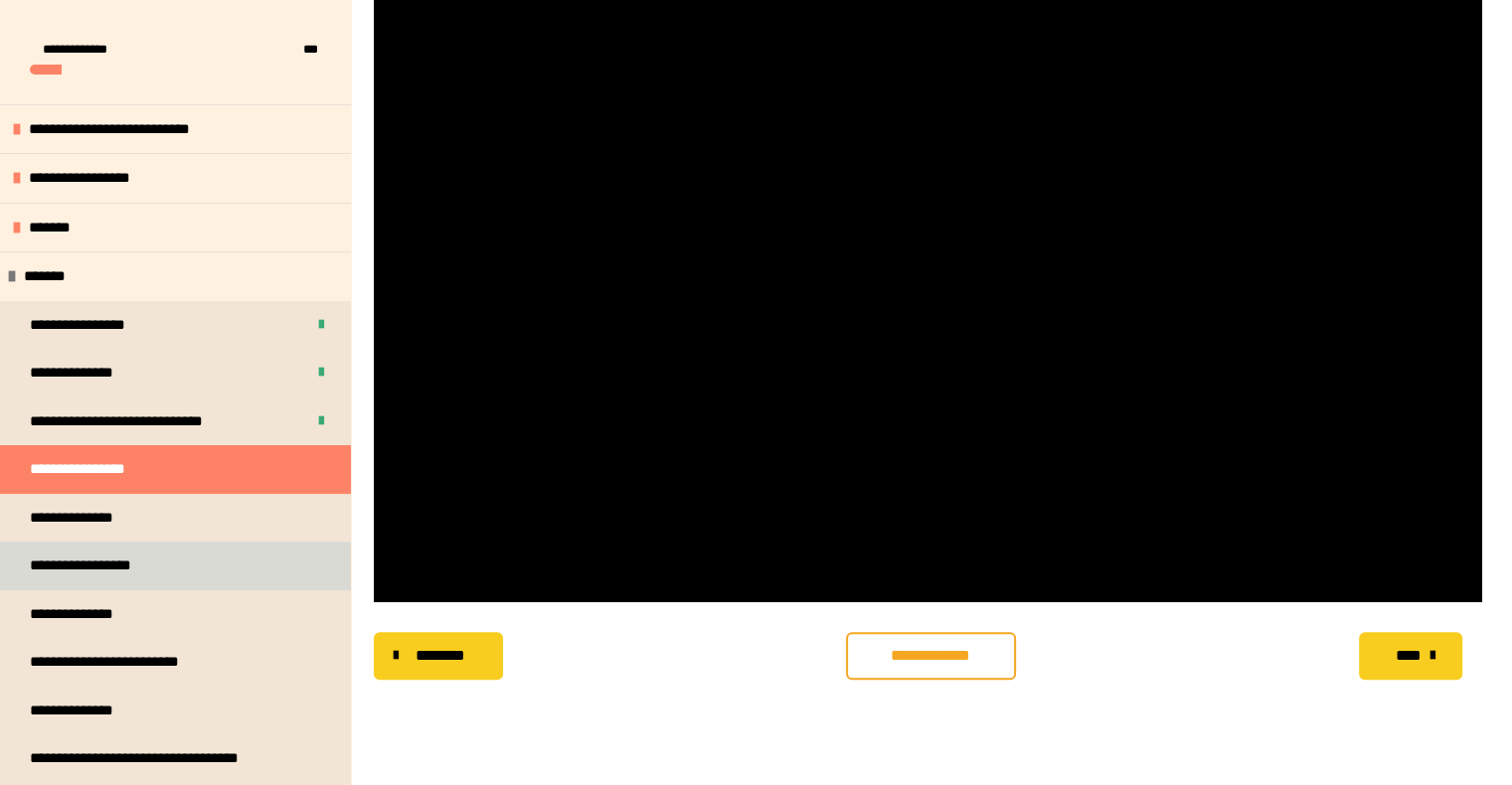 scroll, scrollTop: 354, scrollLeft: 0, axis: vertical 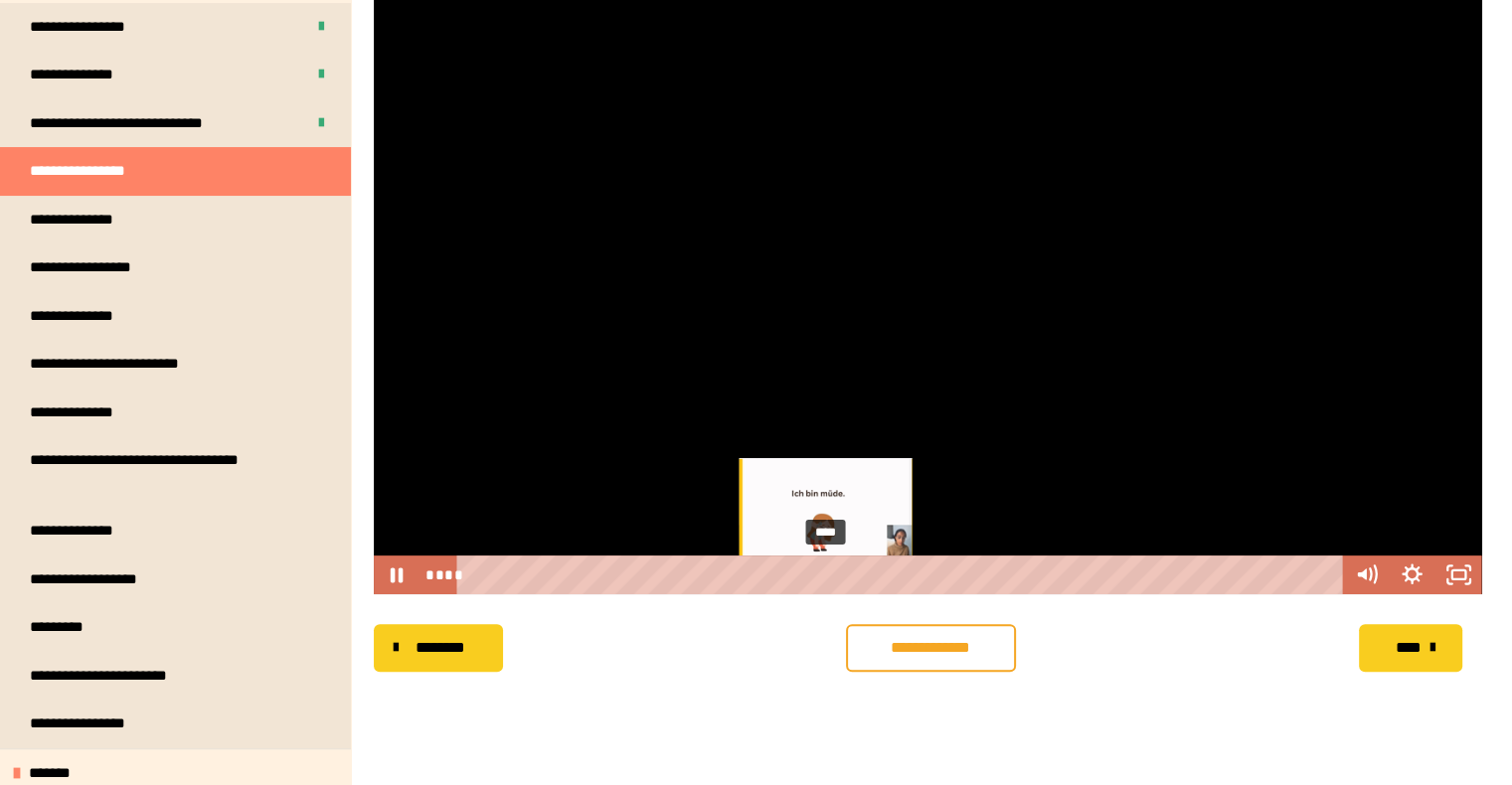 click on "****" at bounding box center [903, 574] 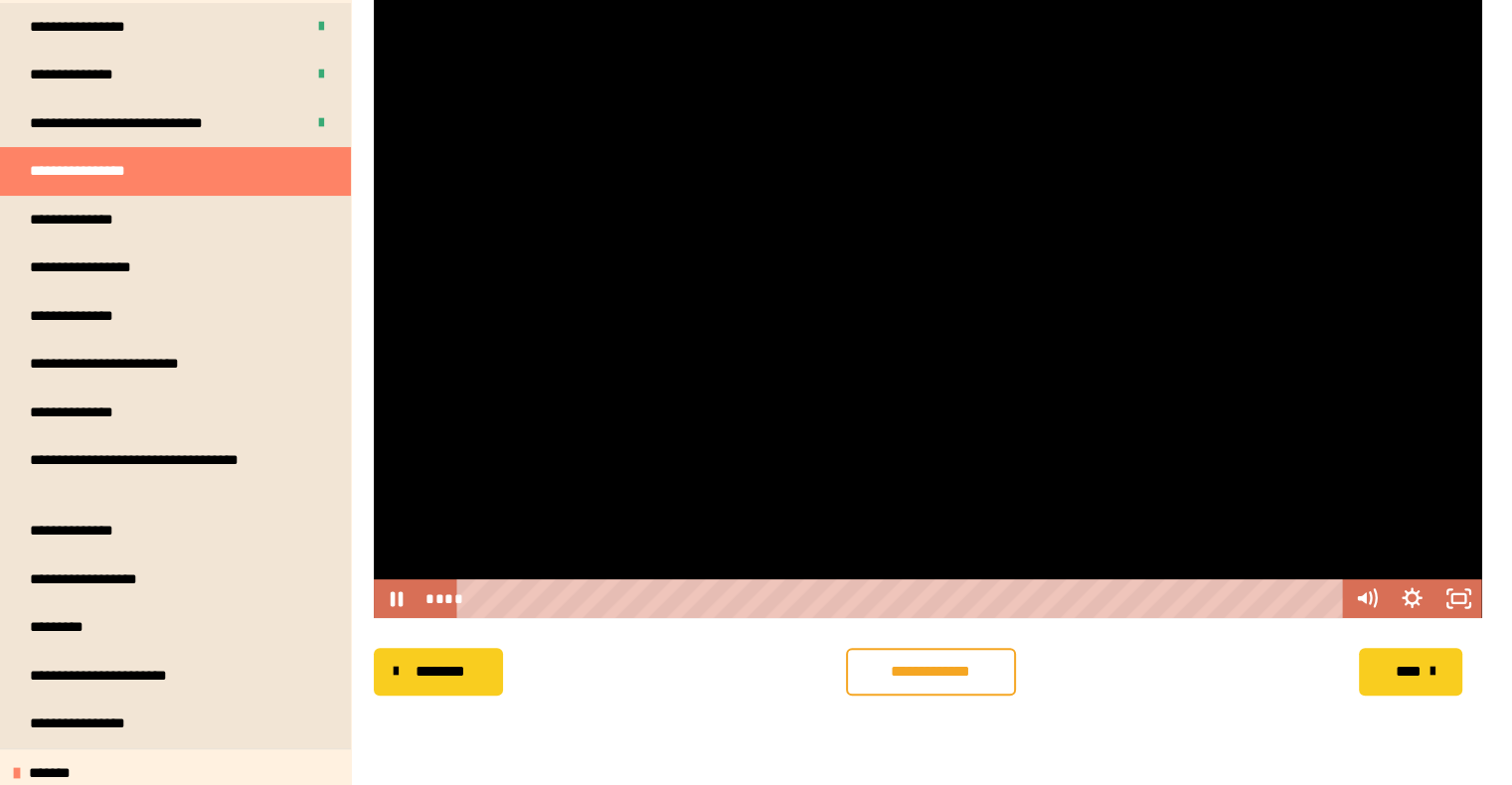 scroll, scrollTop: 254, scrollLeft: 0, axis: vertical 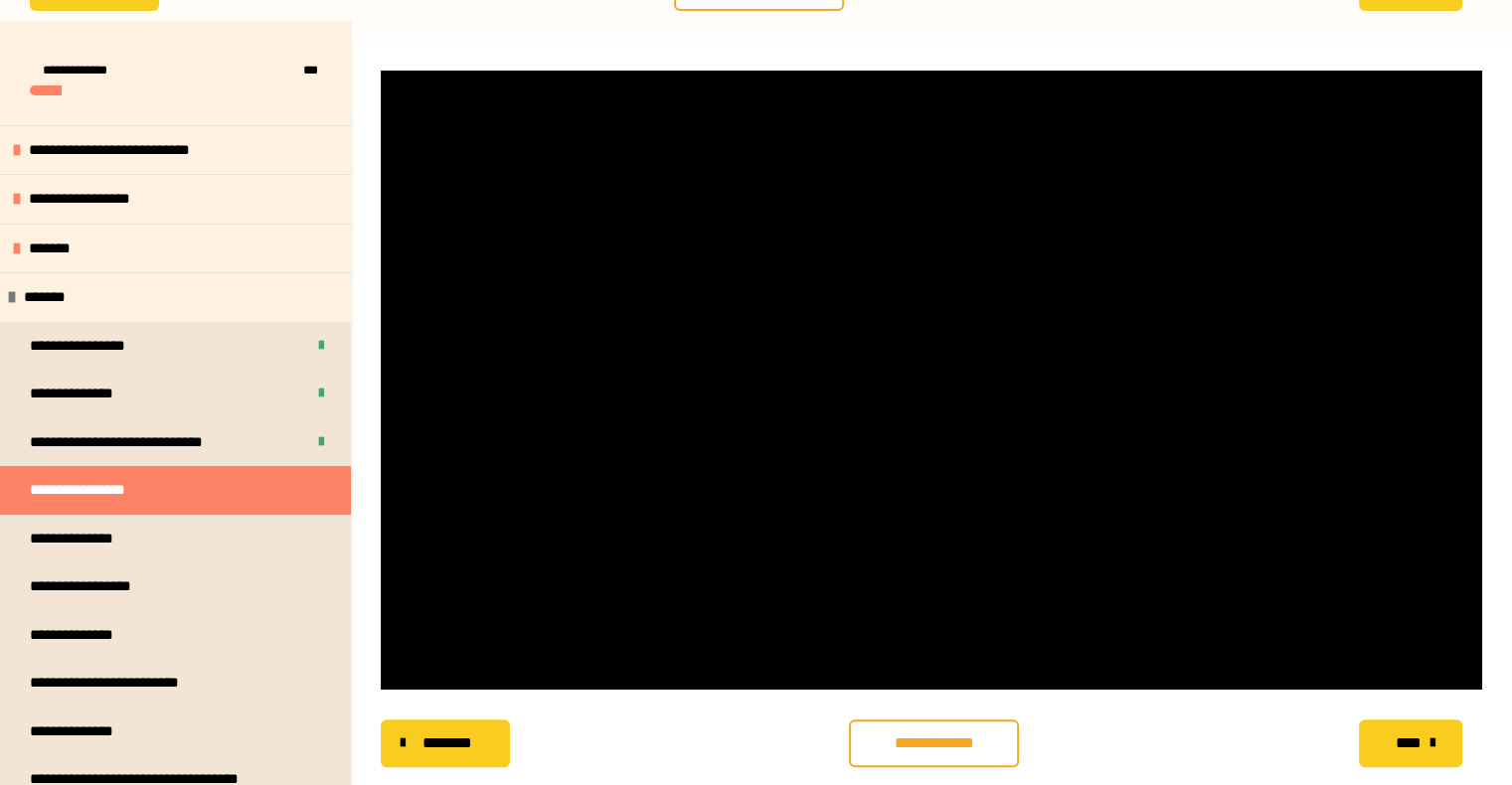 click on "**********" at bounding box center (933, 743) 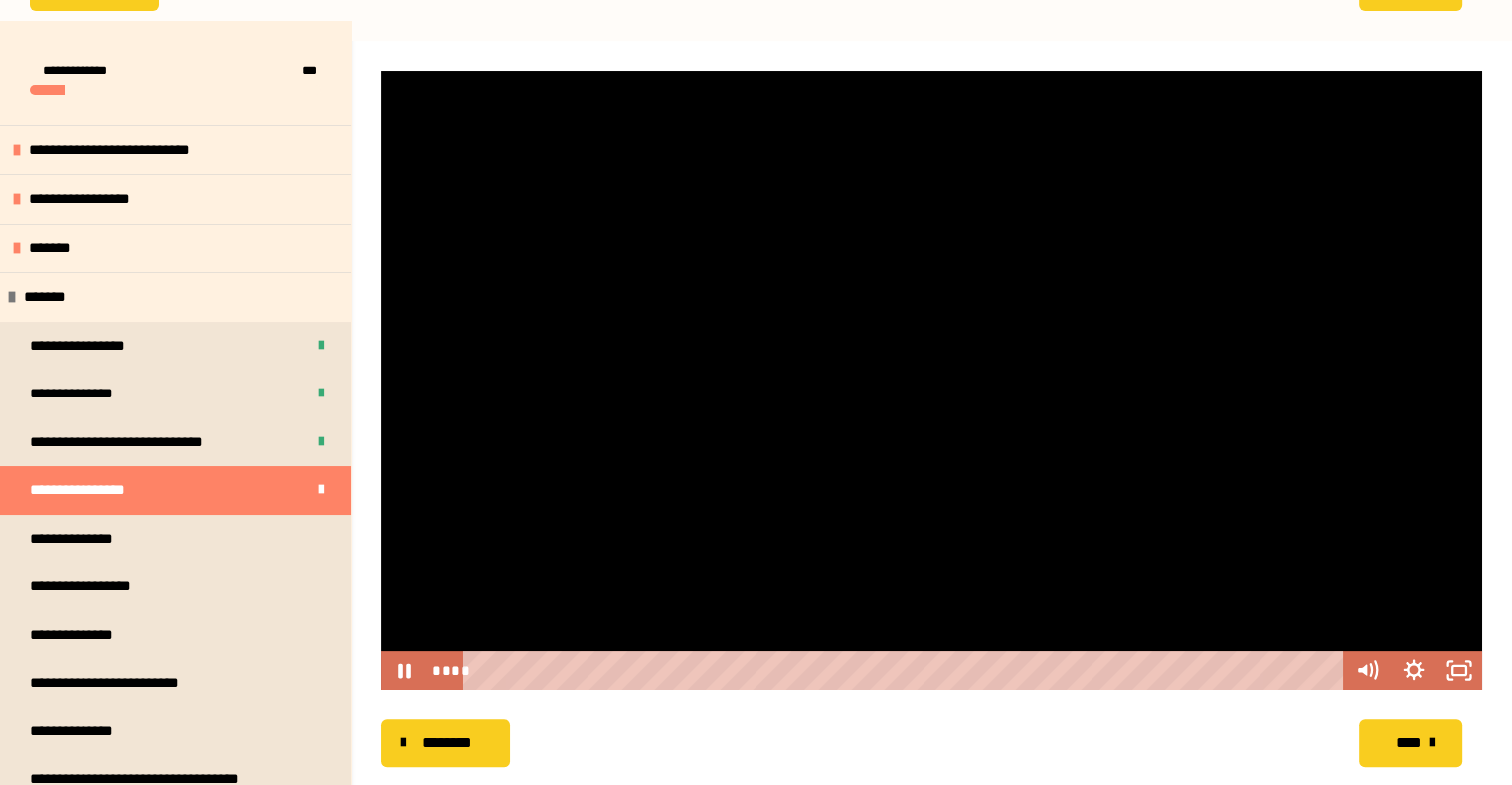click at bounding box center [931, 380] 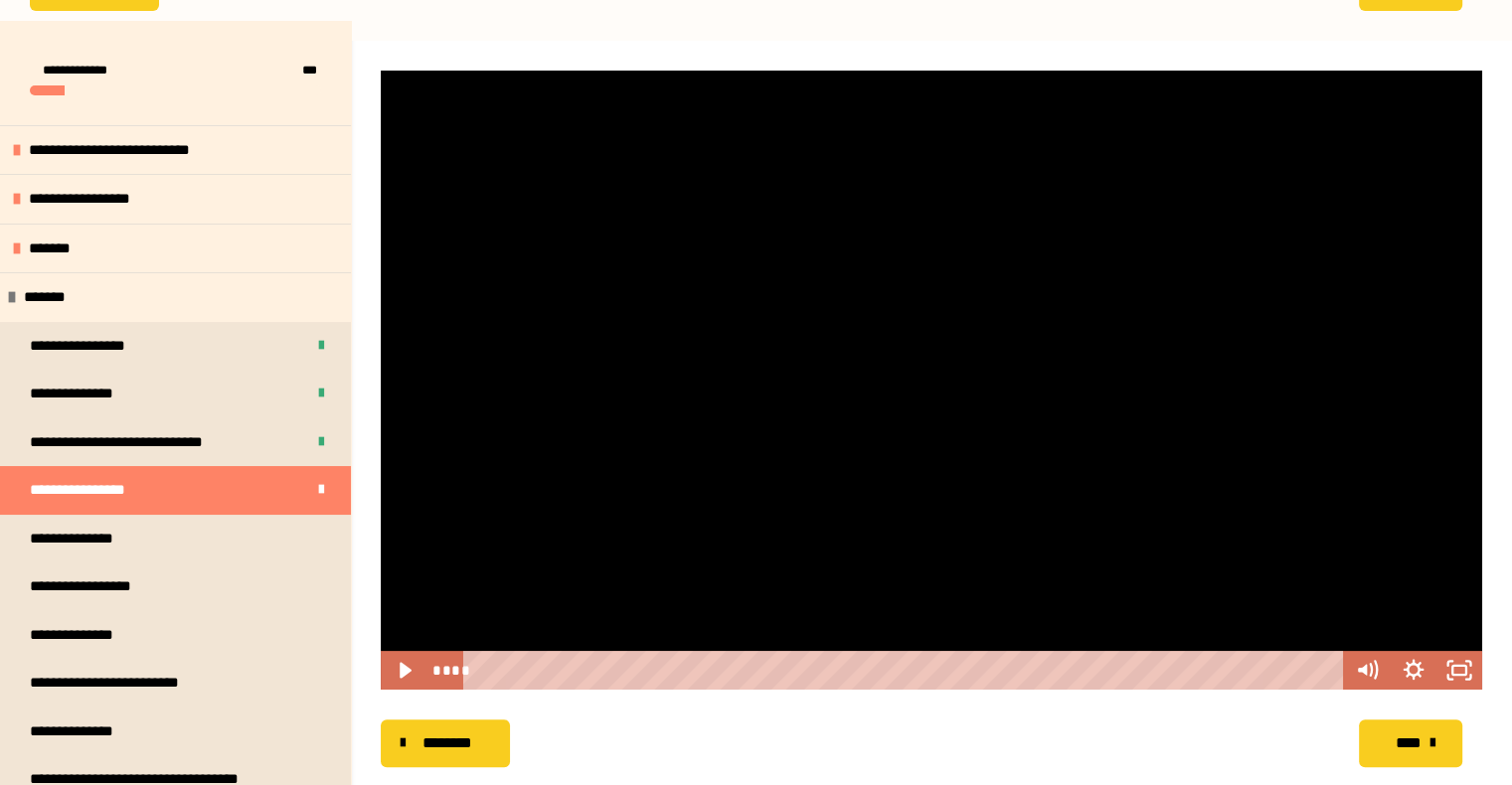 click at bounding box center (931, 380) 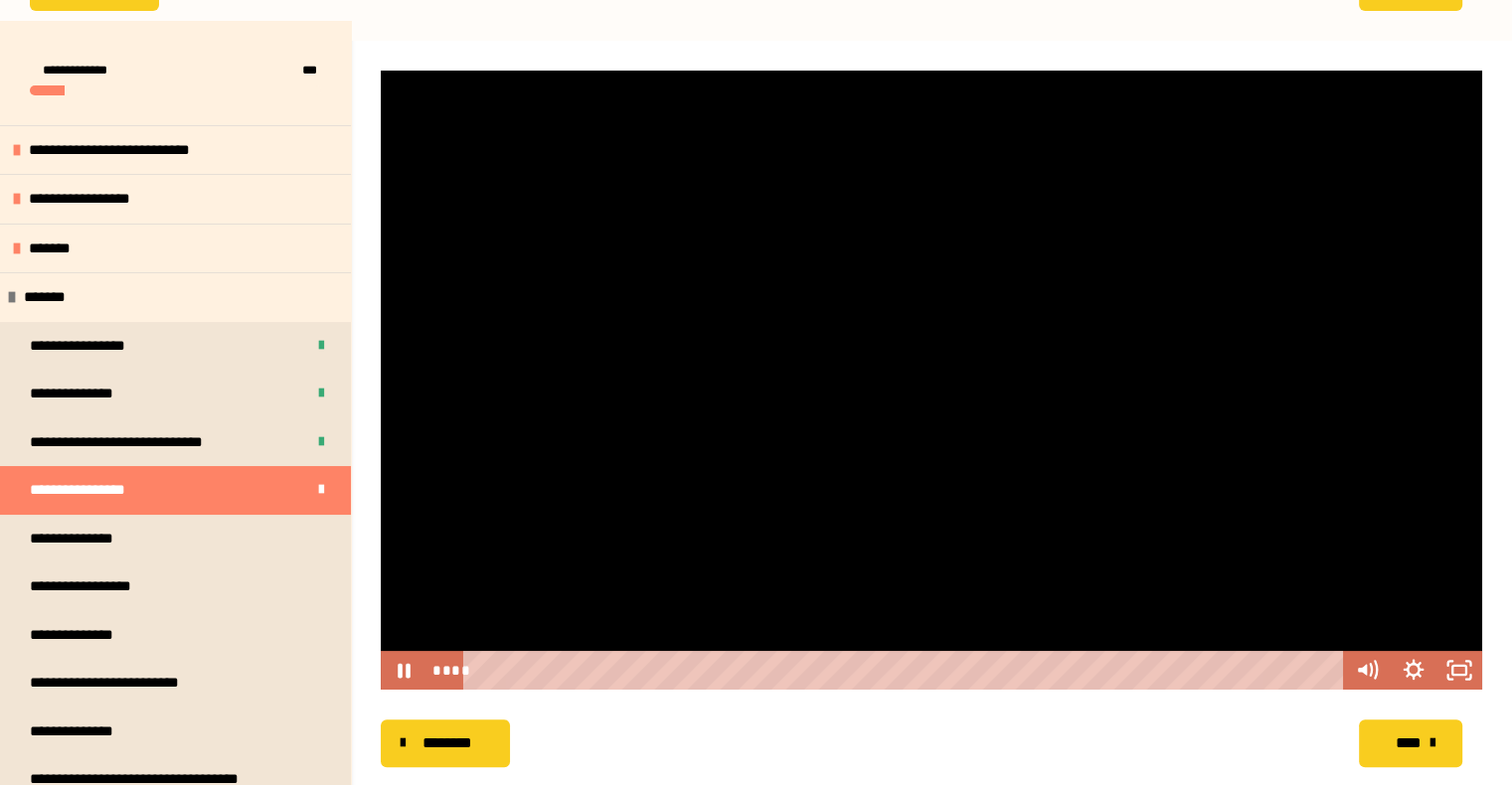 click at bounding box center (931, 380) 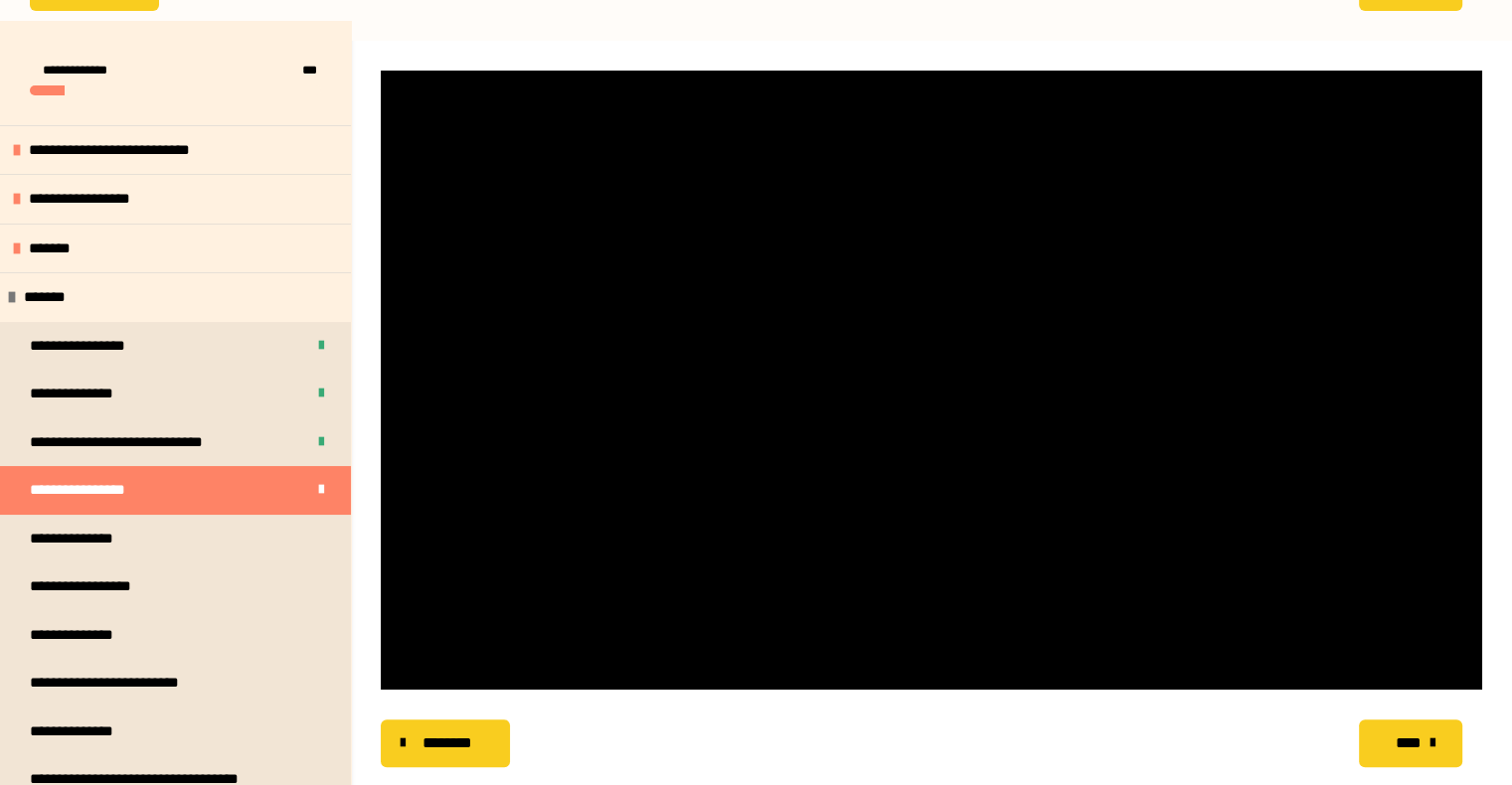 type 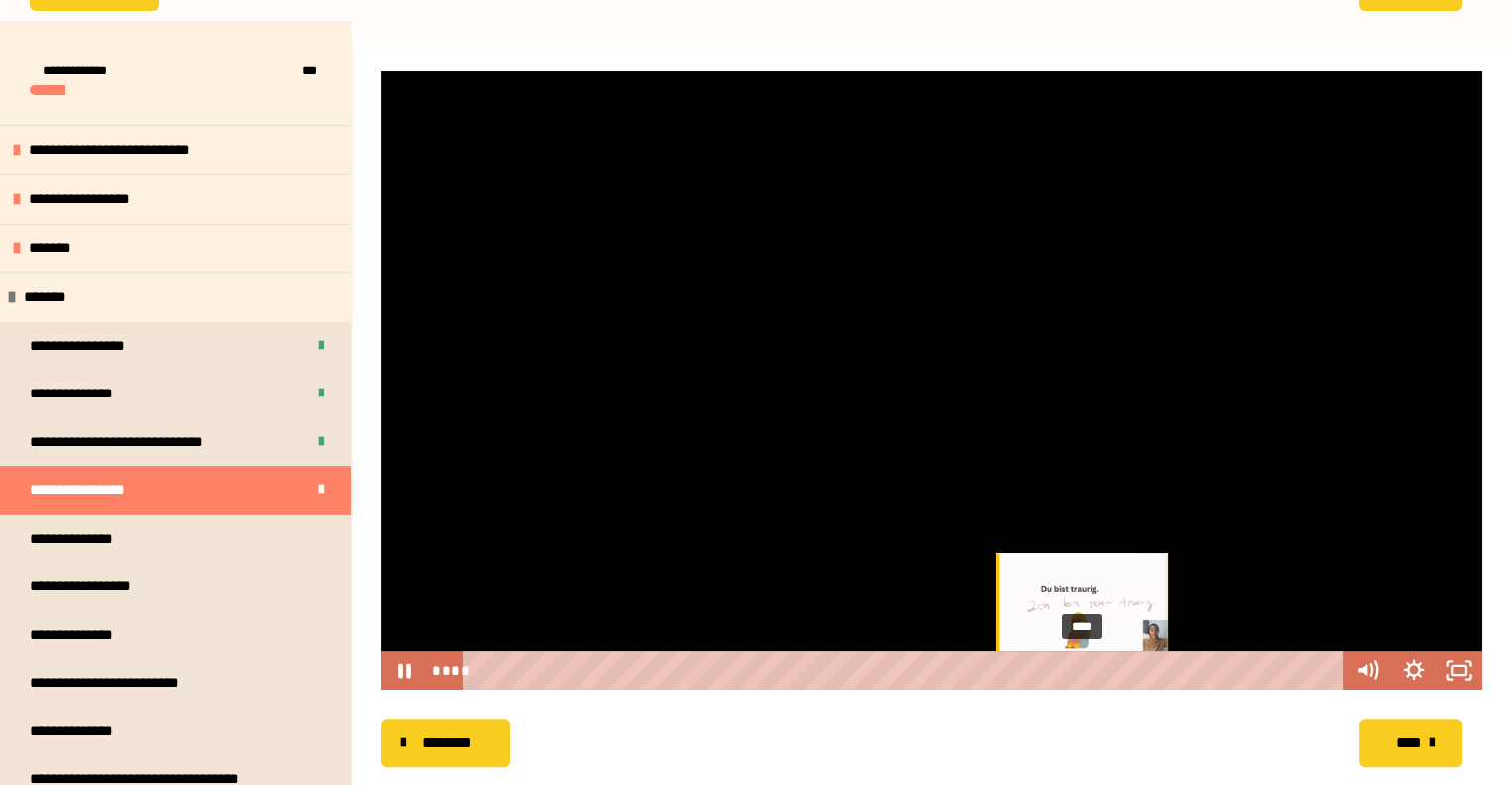 click on "****" at bounding box center [907, 670] 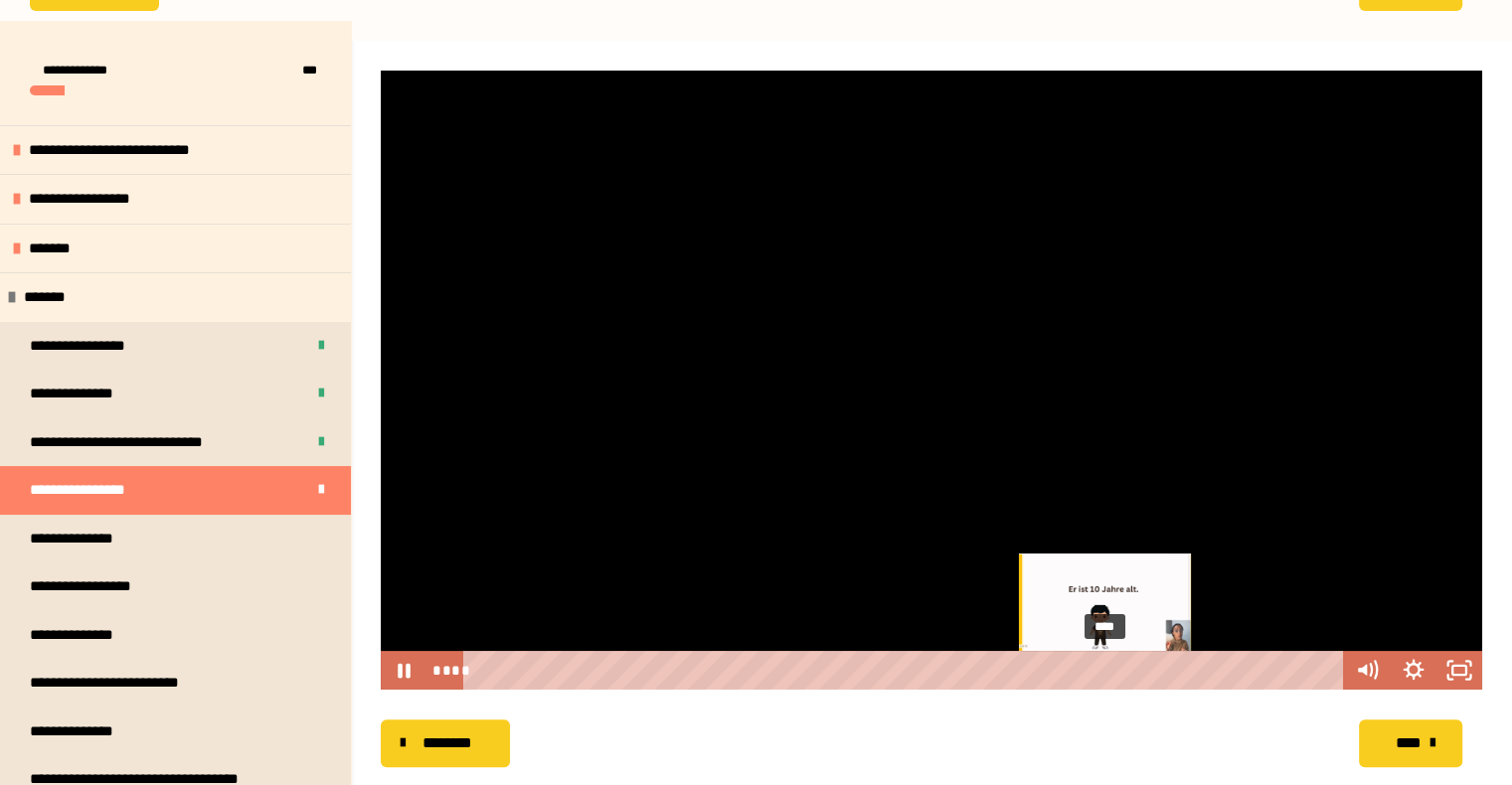 click on "****" at bounding box center [907, 670] 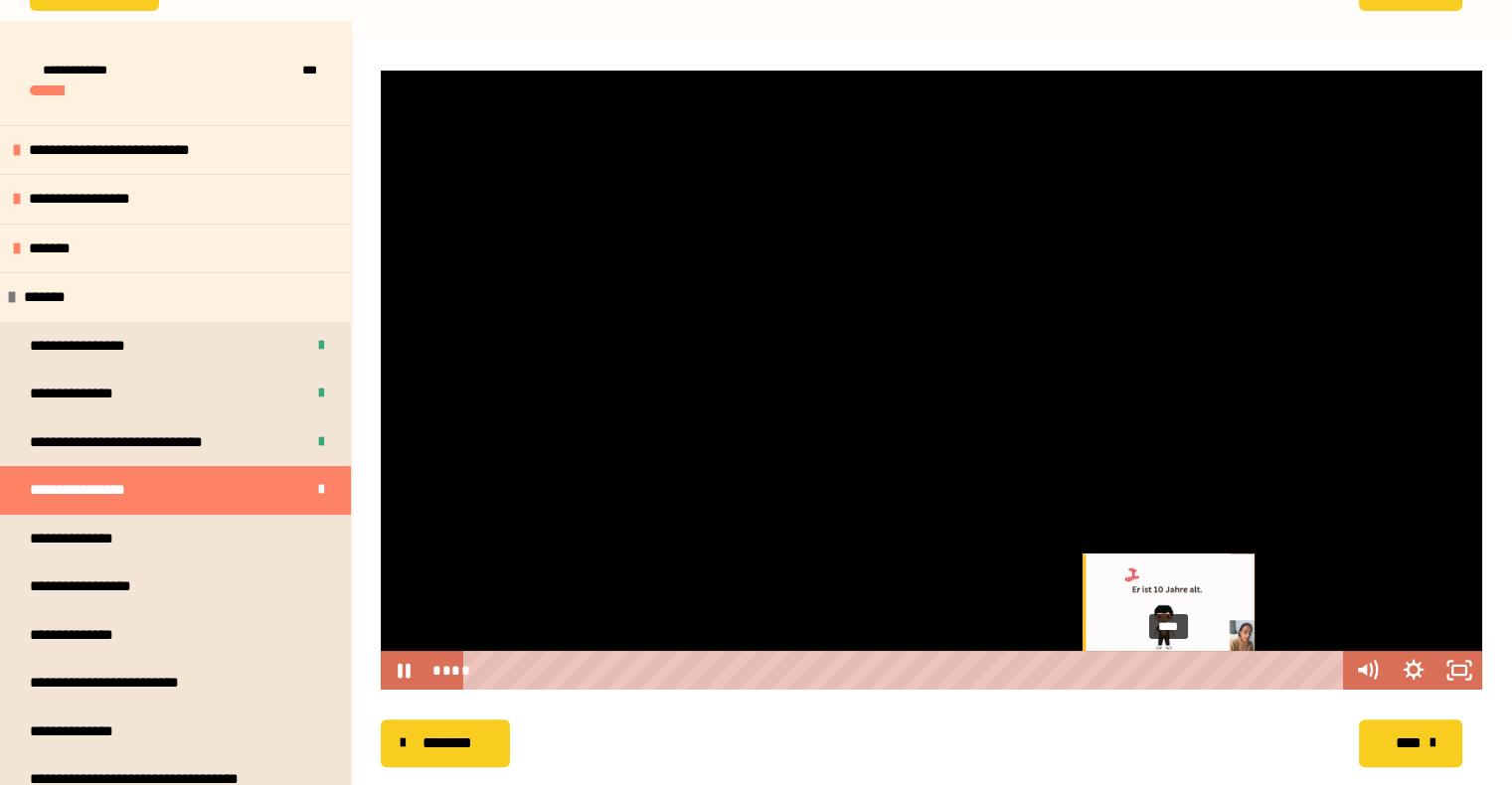 click on "****" at bounding box center [907, 670] 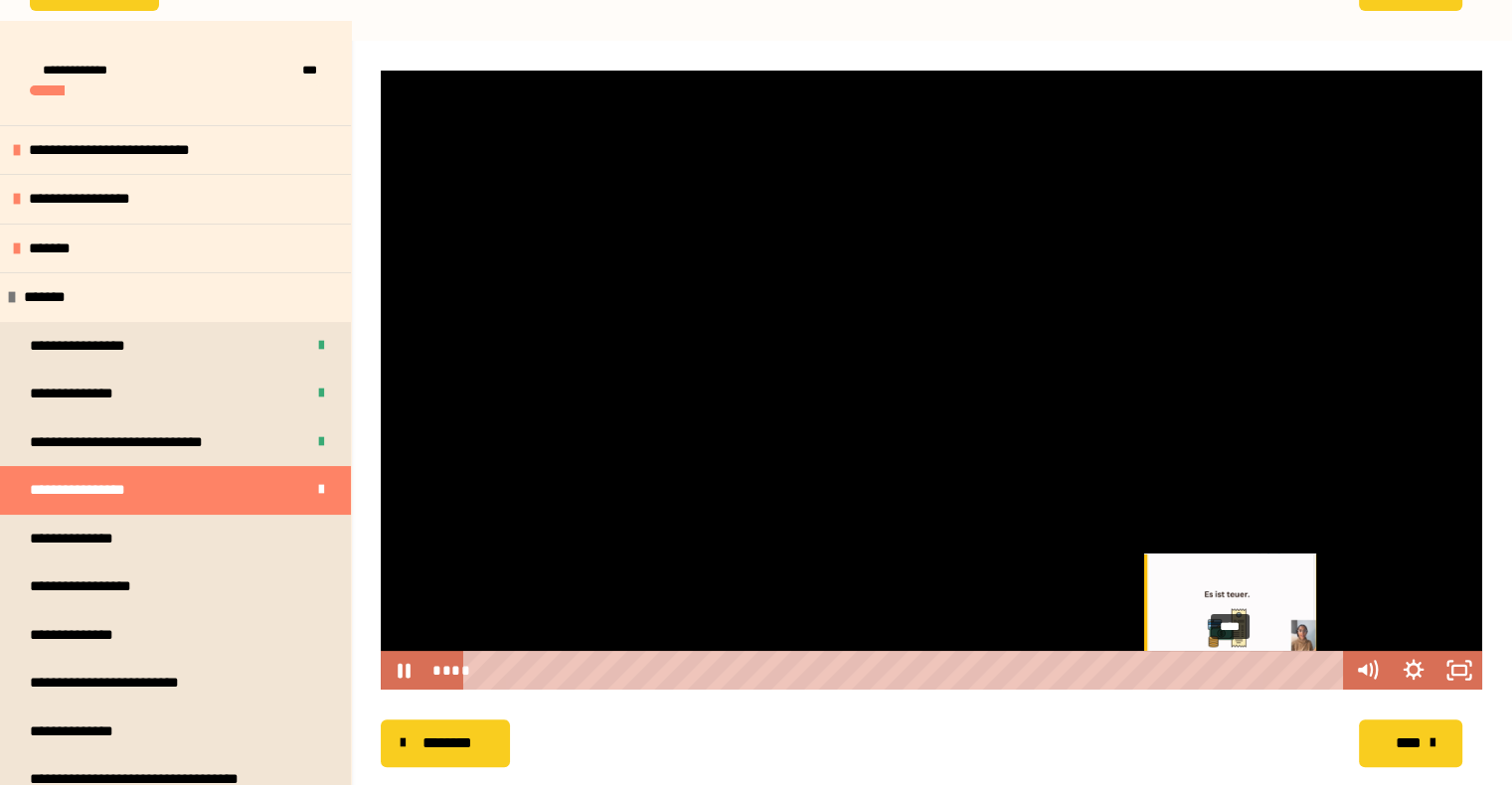 click on "****" at bounding box center (907, 670) 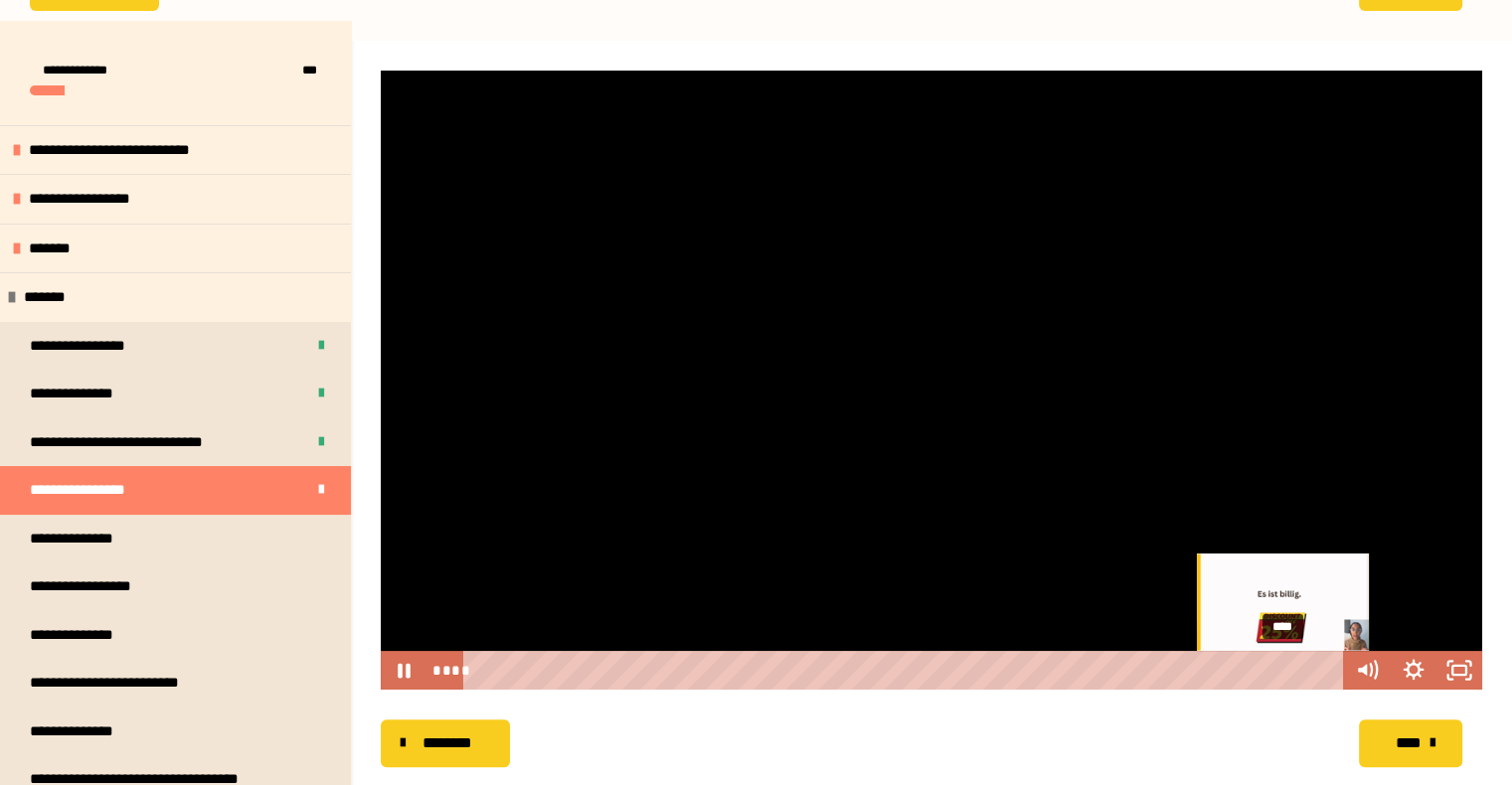click on "****" at bounding box center [907, 670] 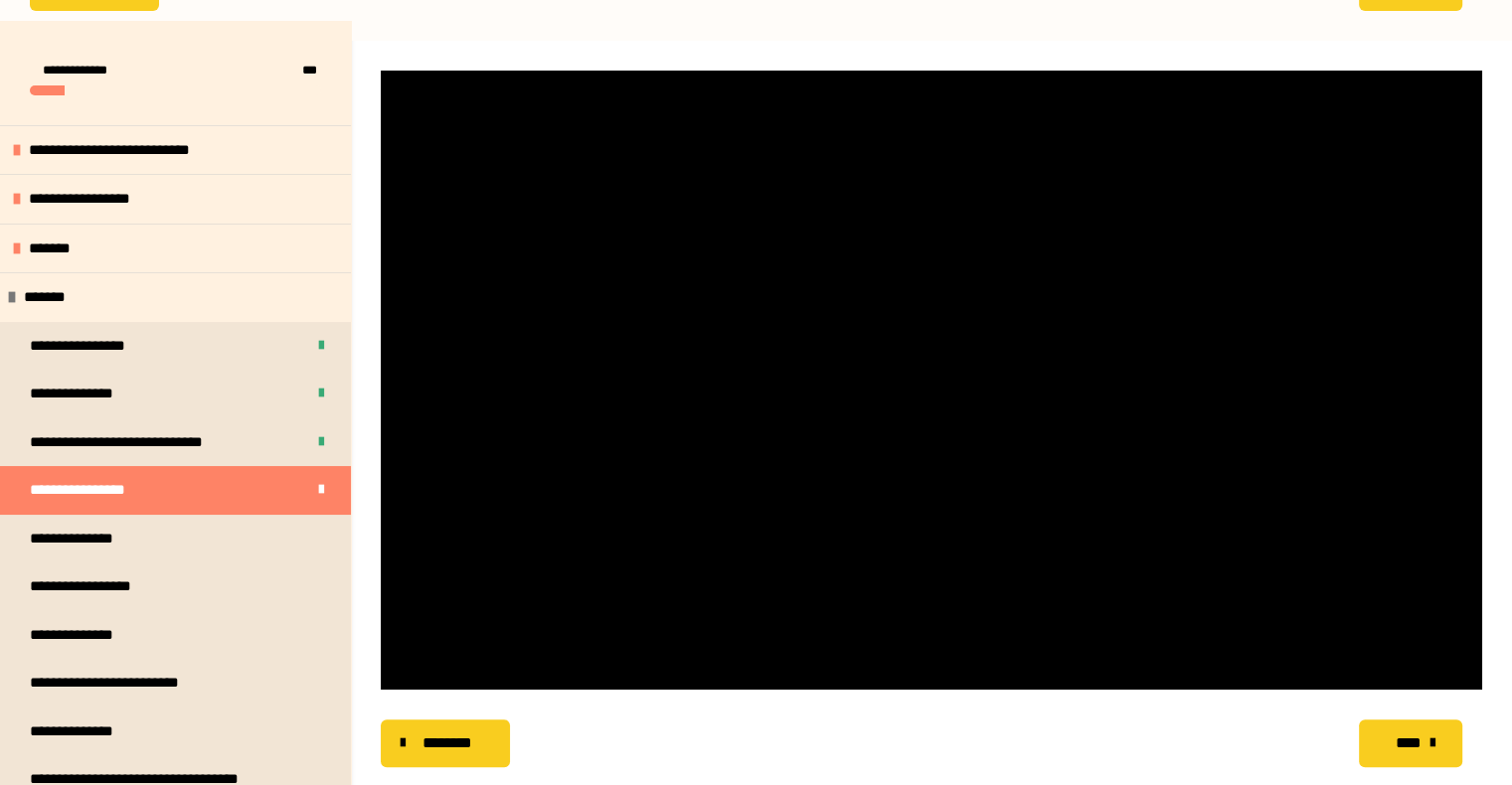 click at bounding box center [1432, 743] 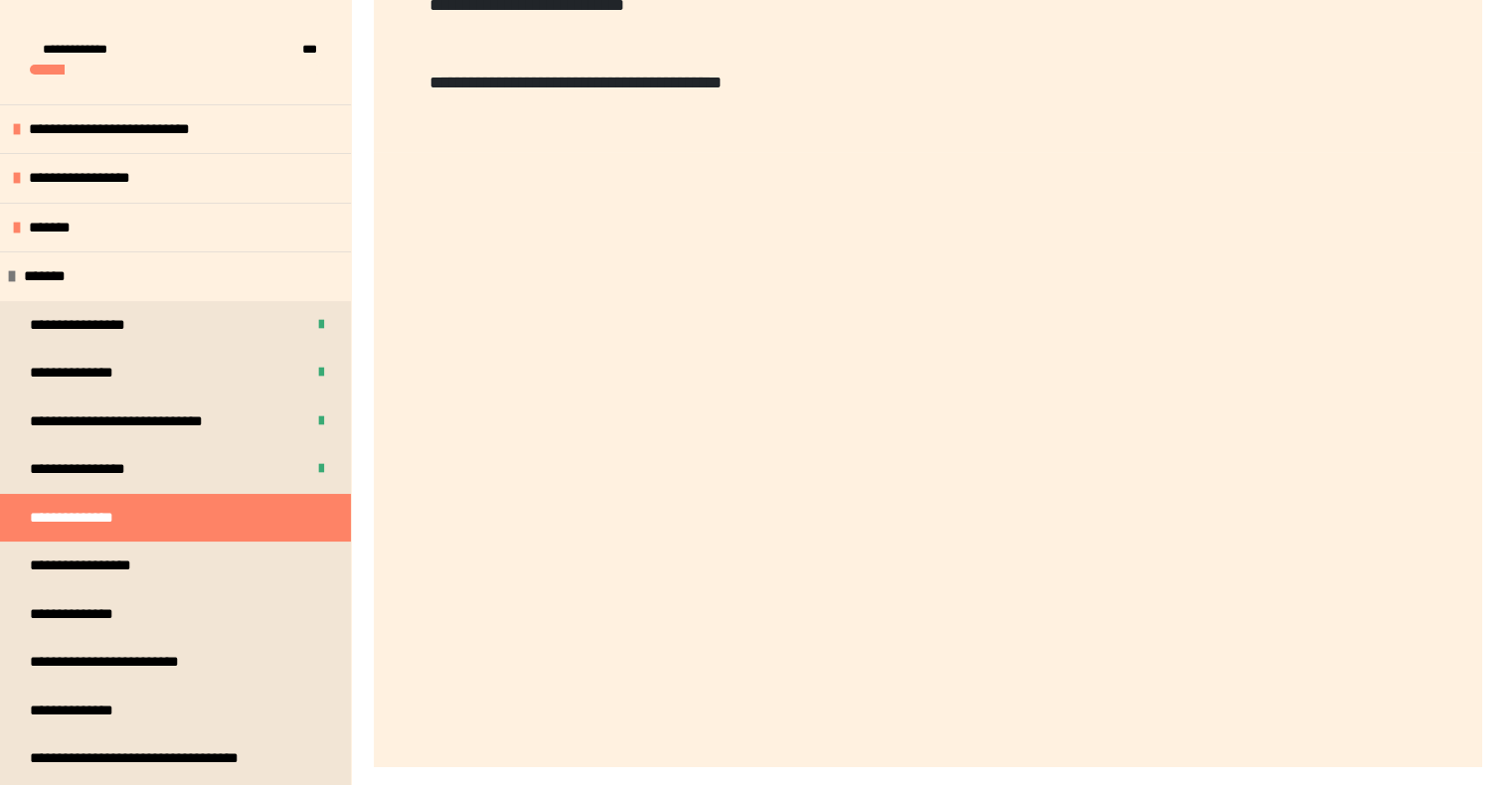 scroll, scrollTop: 585, scrollLeft: 0, axis: vertical 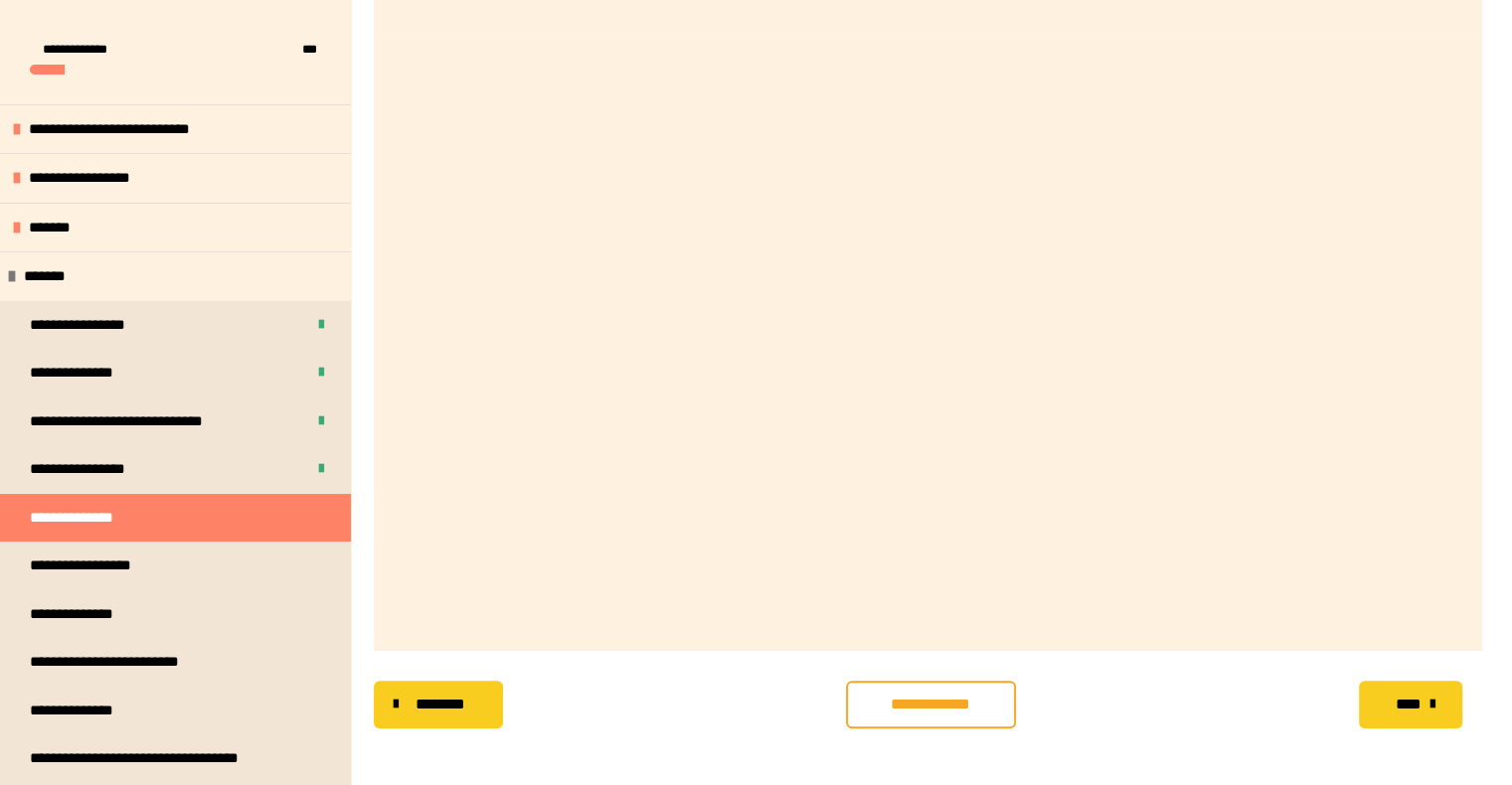 click on "**********" at bounding box center (930, 705) 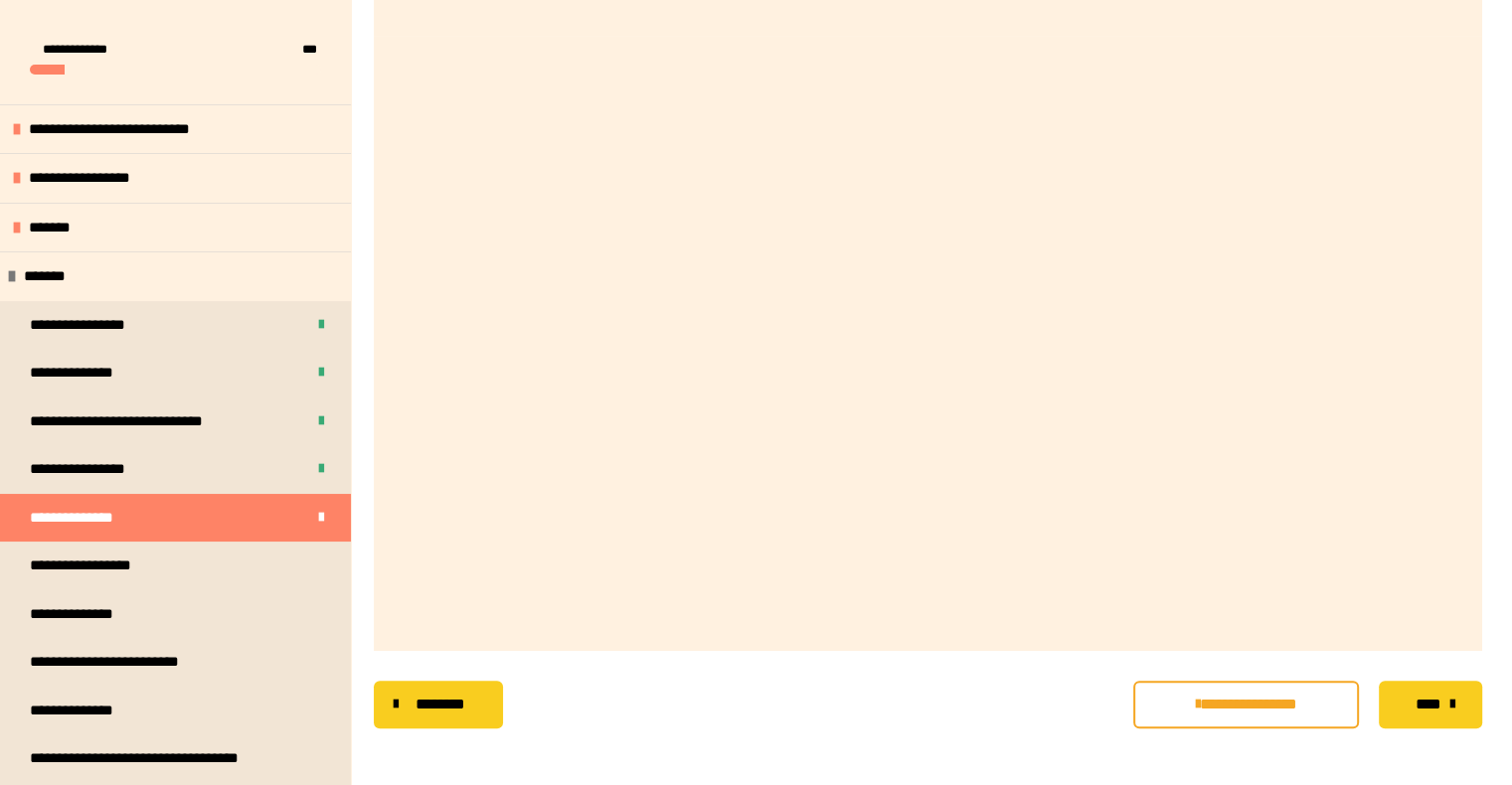 click on "****" at bounding box center [1430, 705] 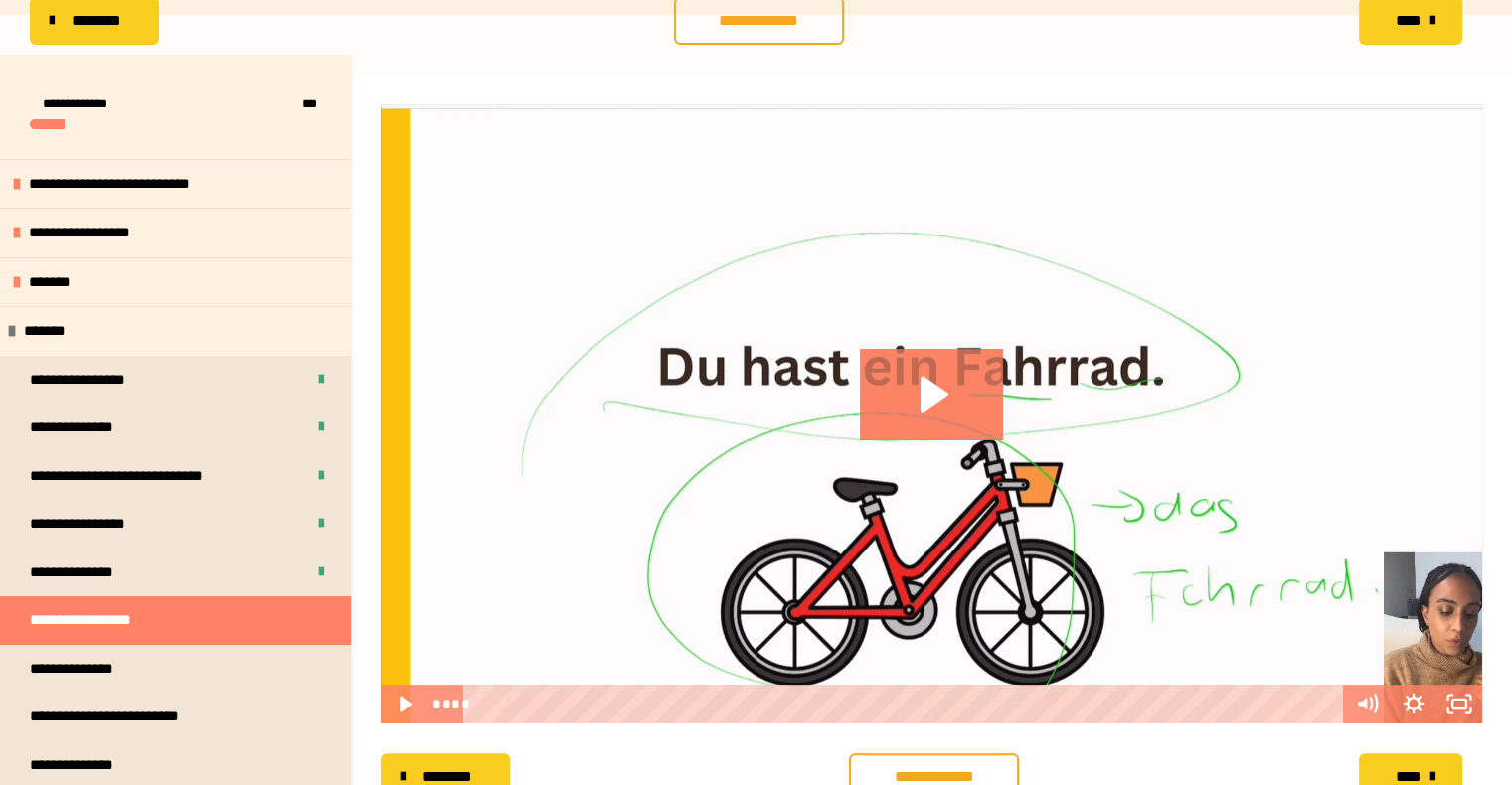 scroll, scrollTop: 254, scrollLeft: 0, axis: vertical 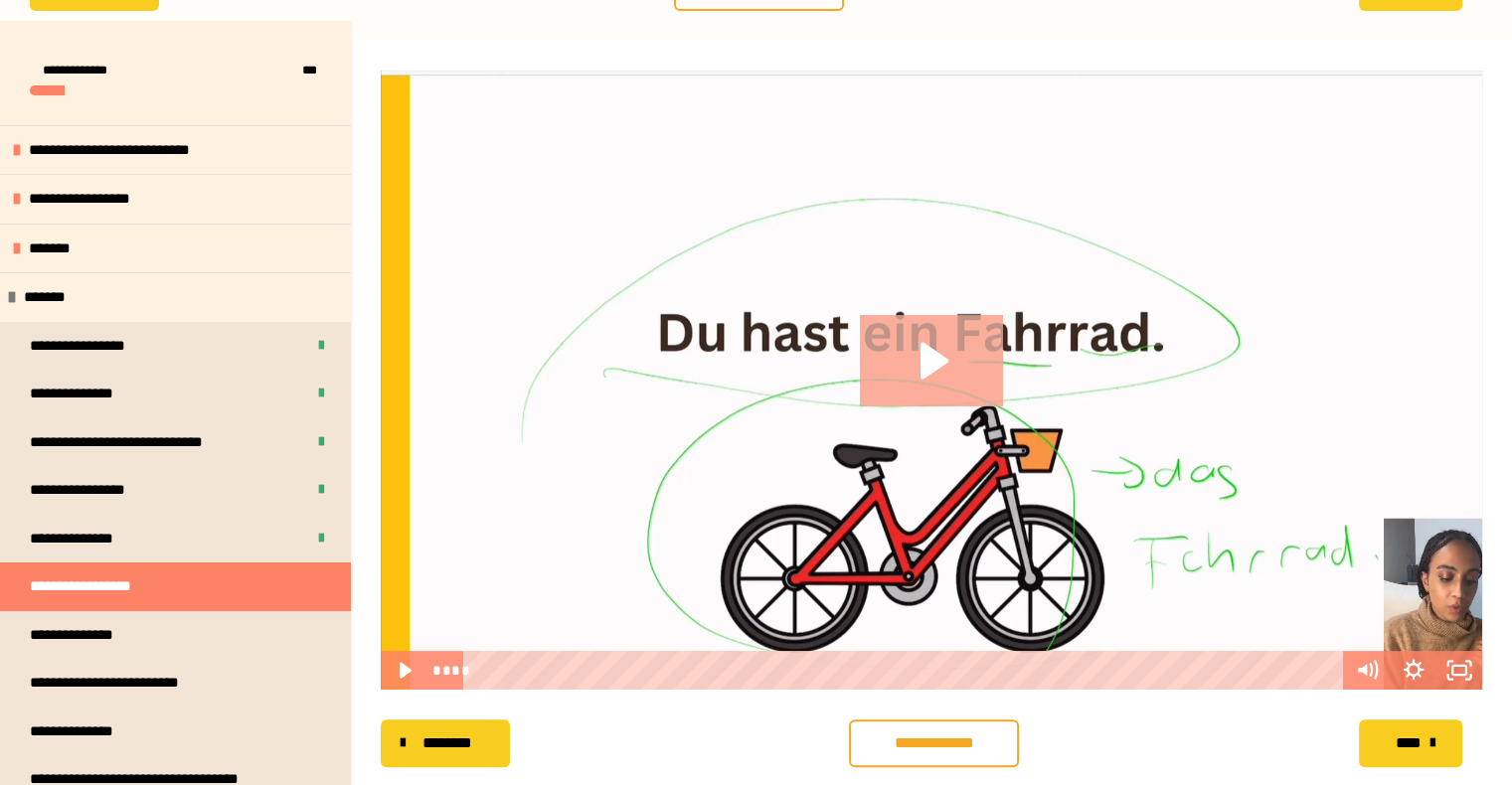 click 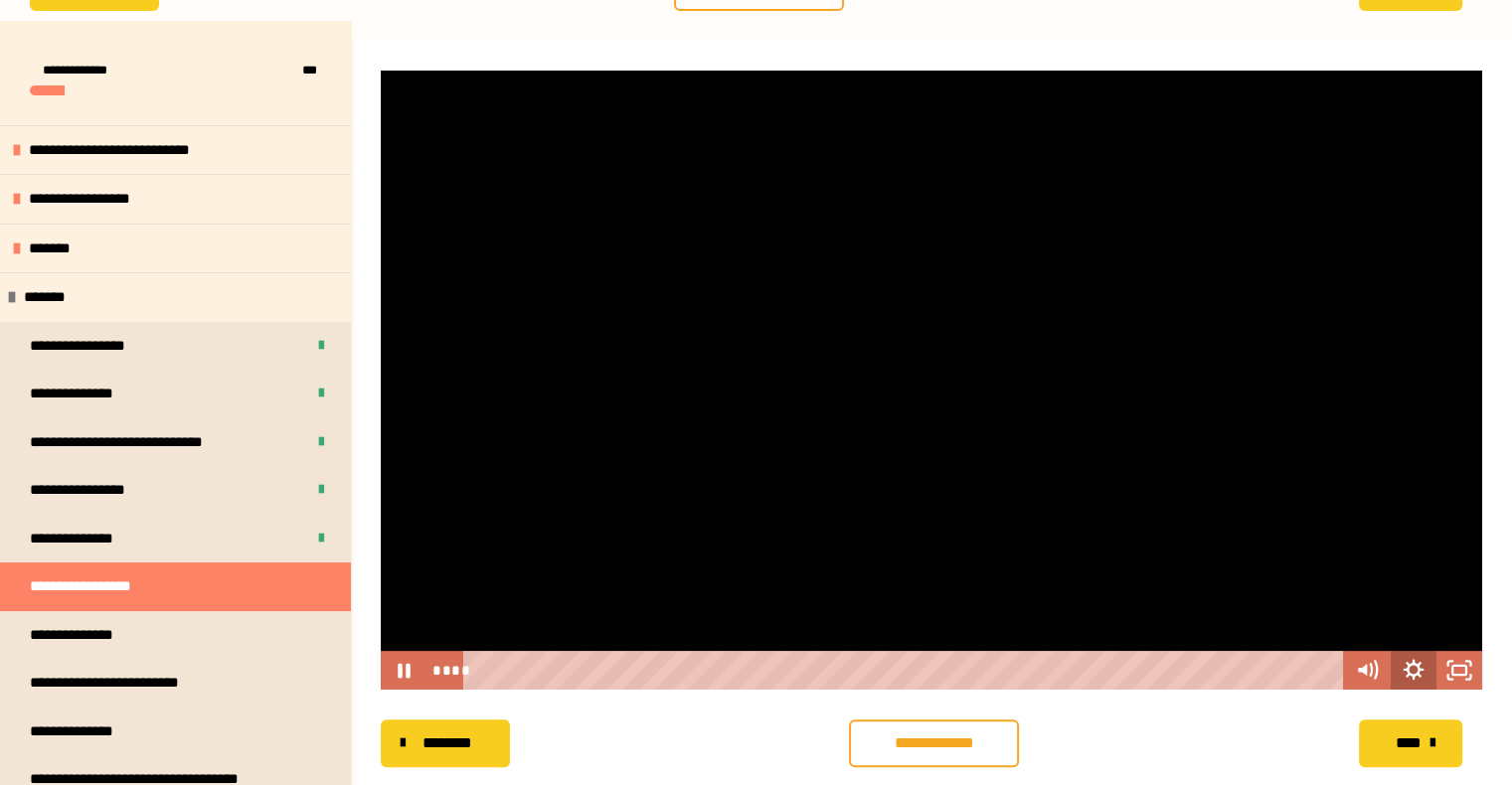 click 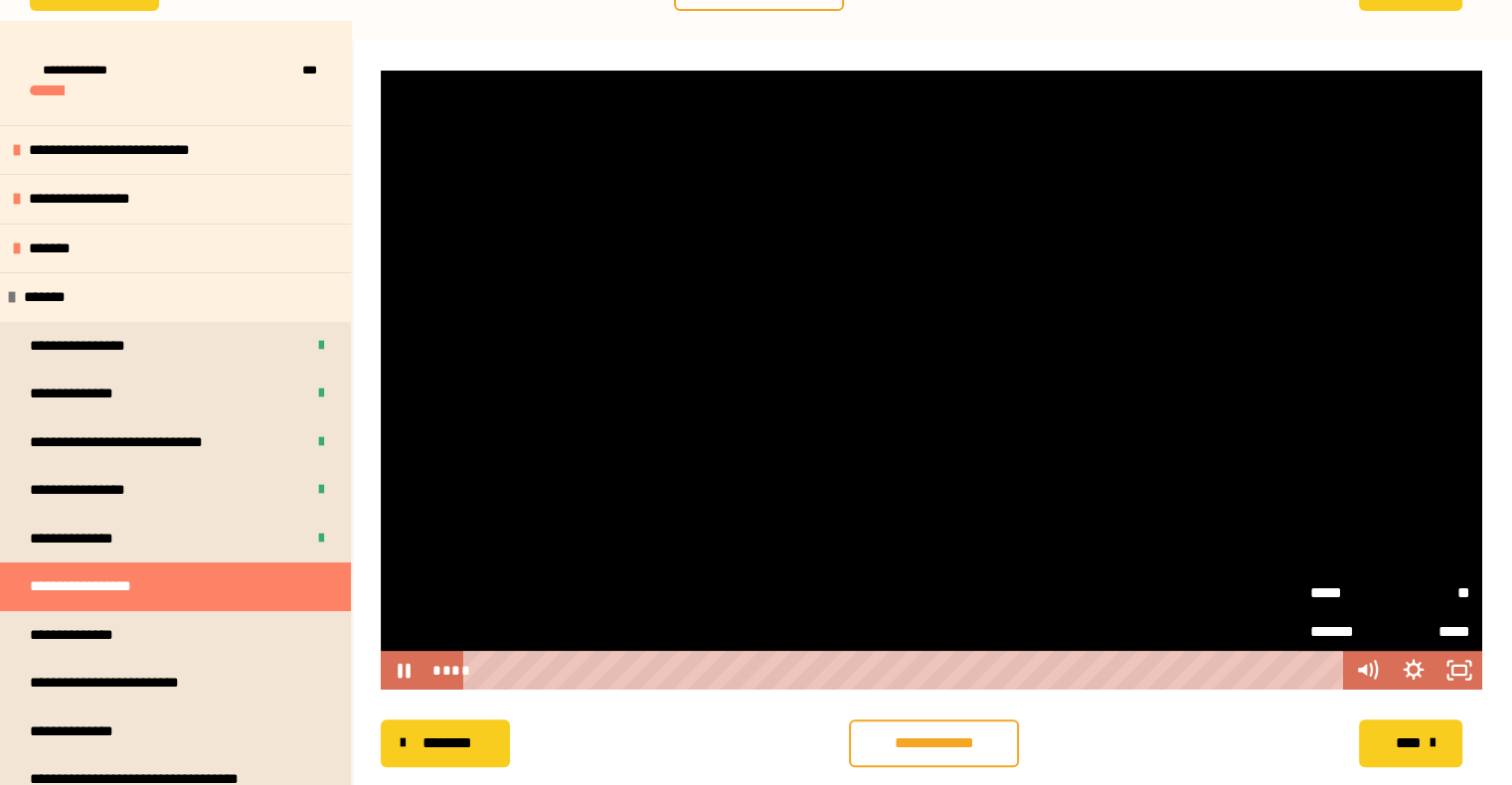 click on "**" at bounding box center [1429, 590] 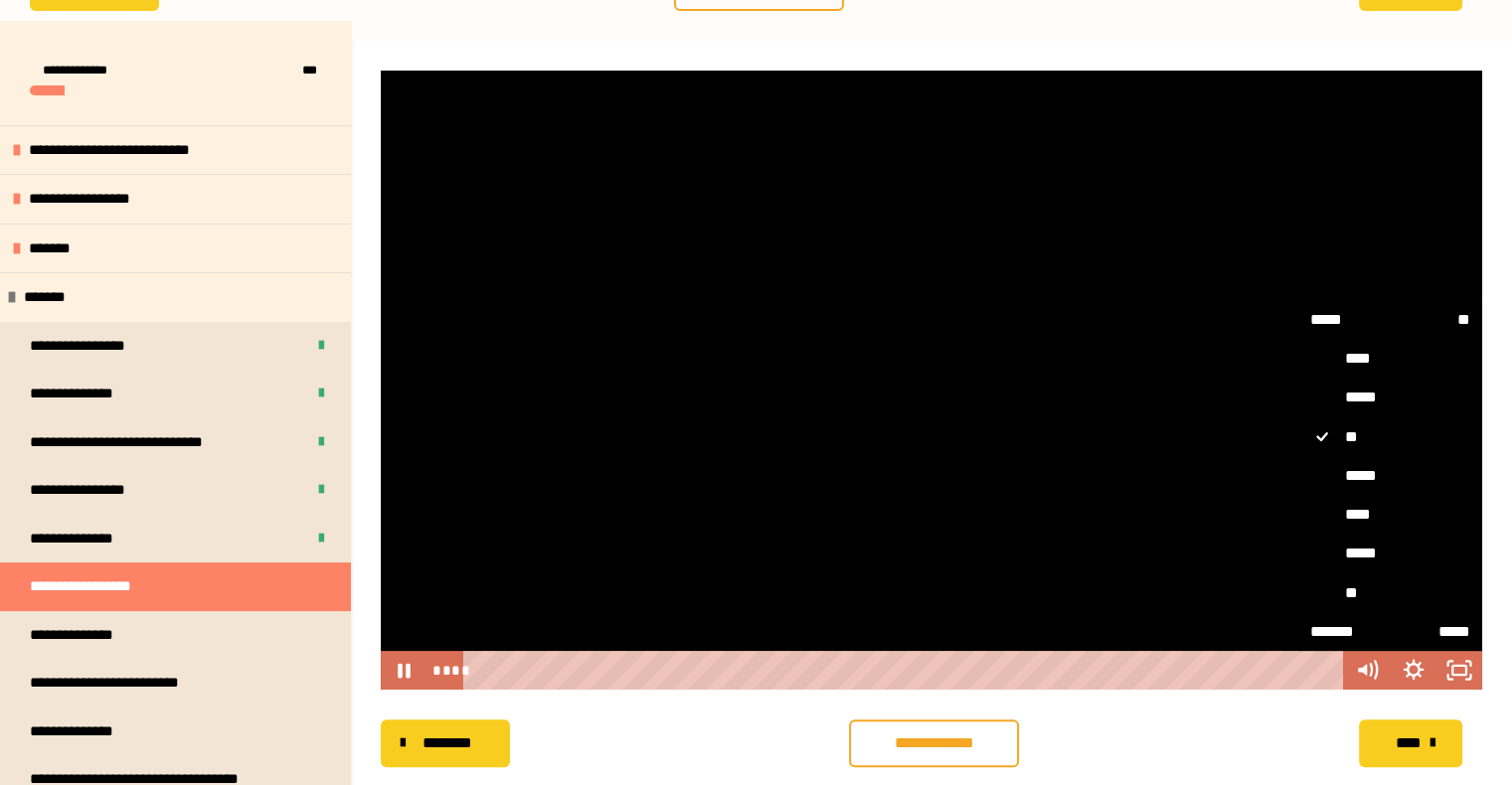 click on "*****" at bounding box center [1390, 553] 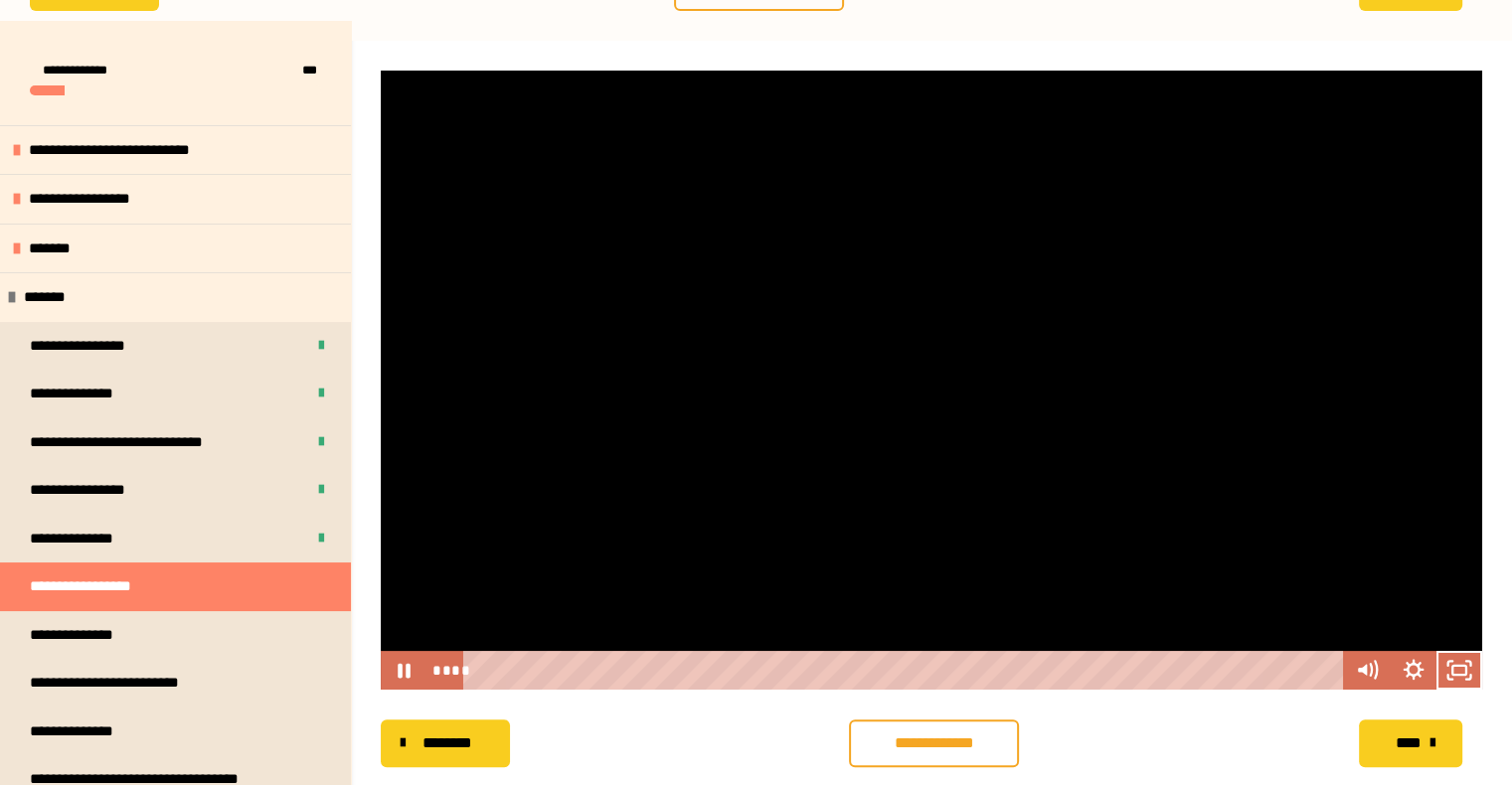 click at bounding box center (931, 380) 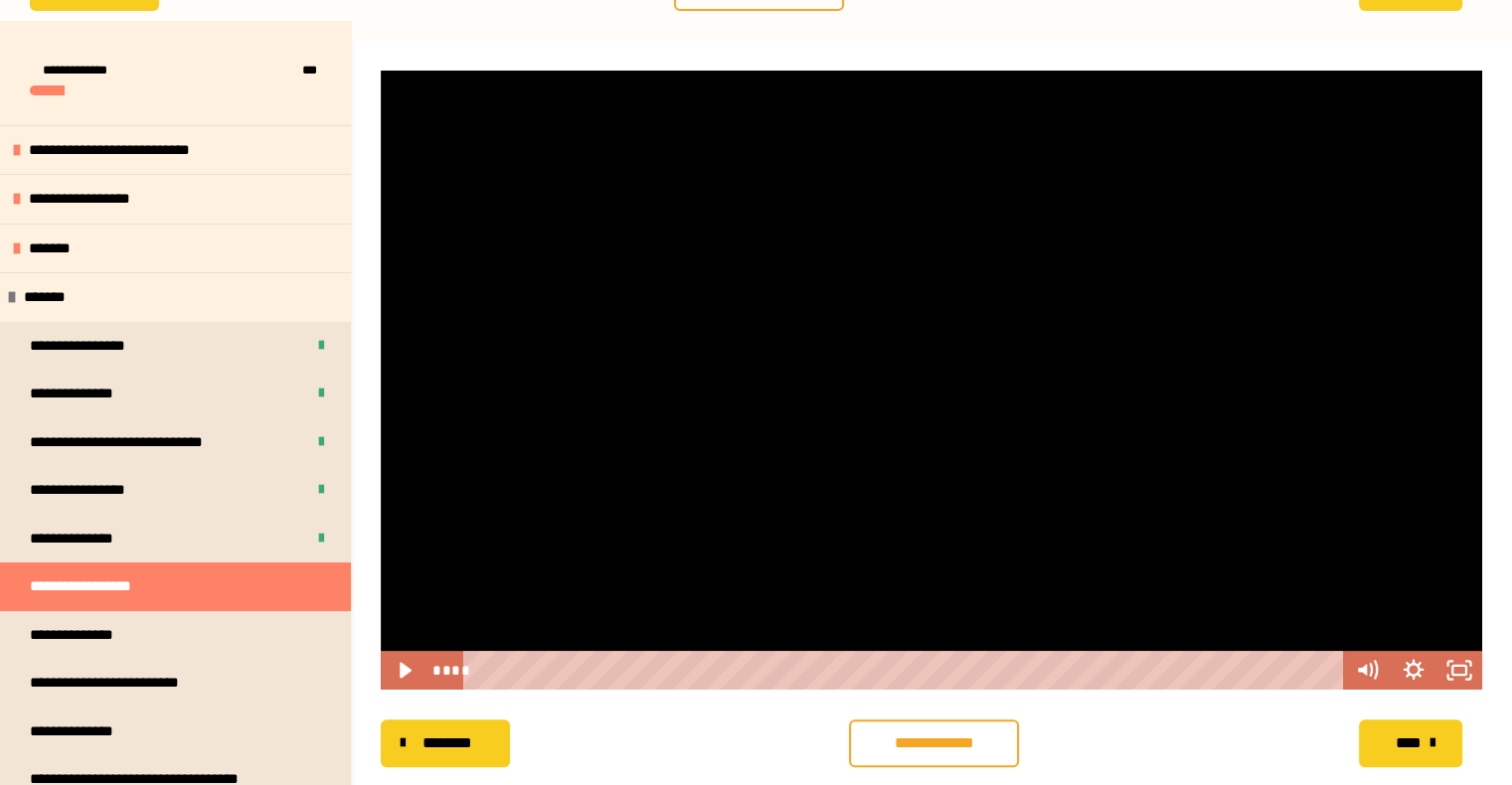 click at bounding box center [931, 380] 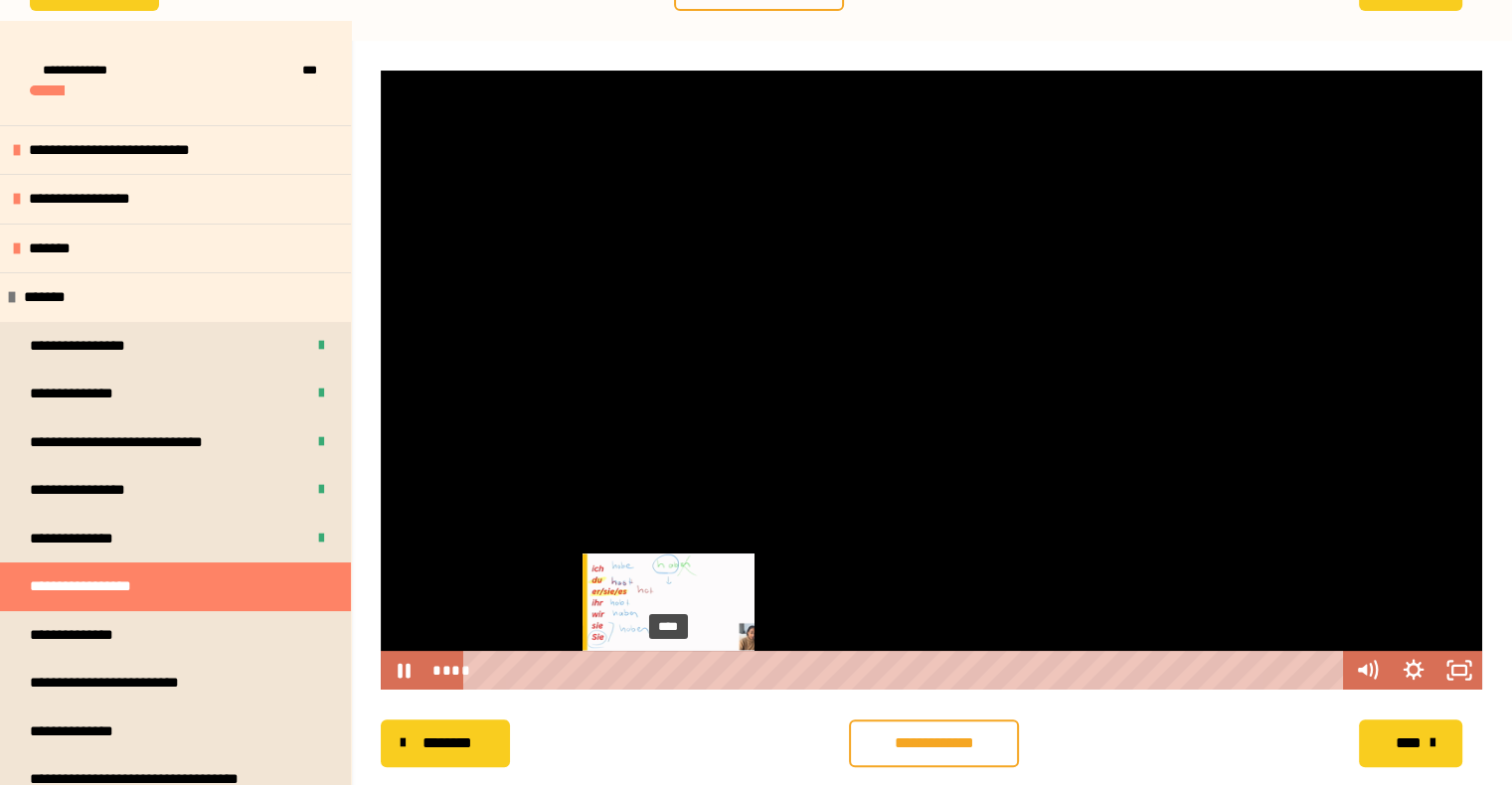click on "****" at bounding box center [907, 670] 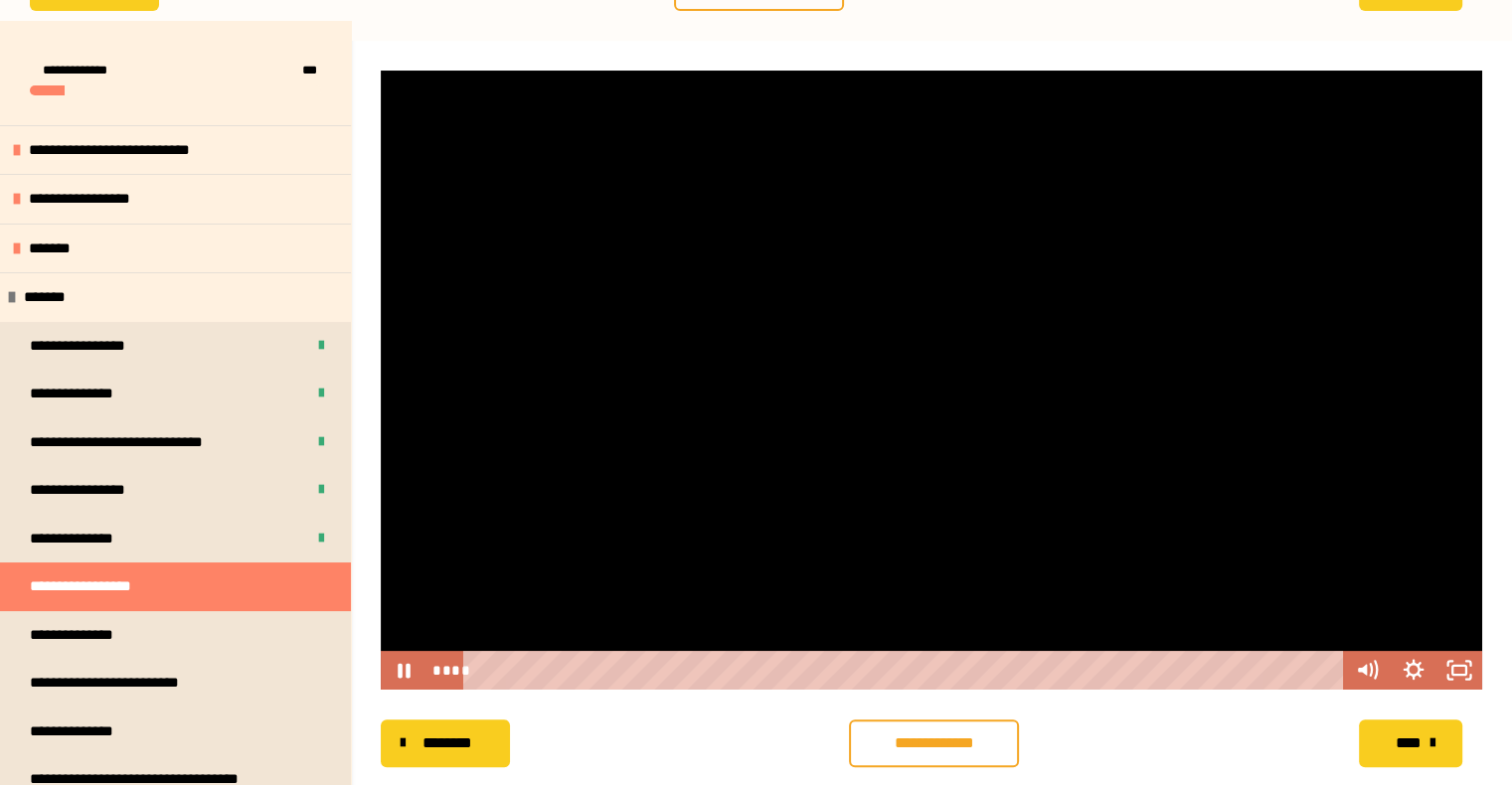 click at bounding box center [931, 380] 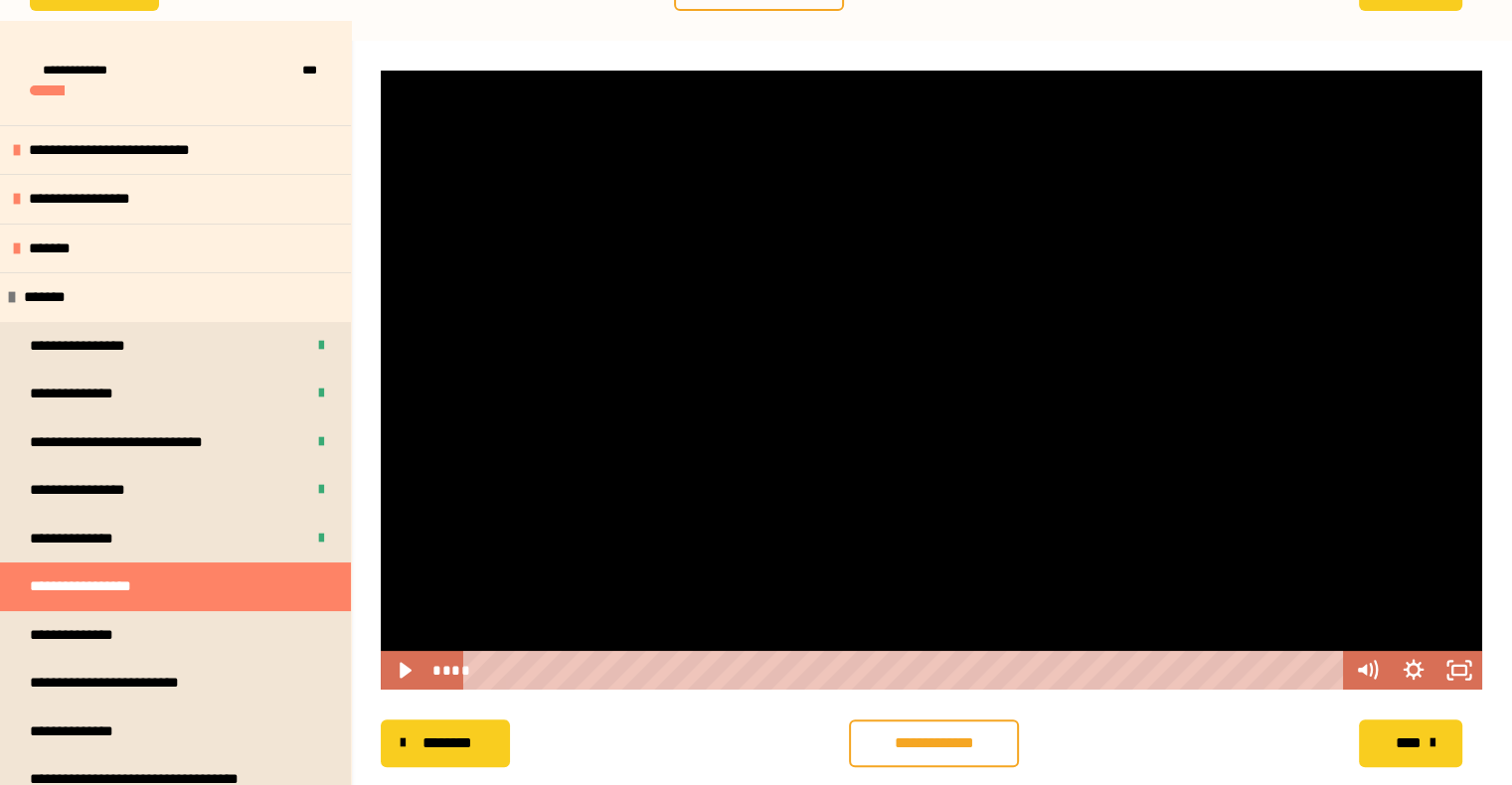 click at bounding box center [931, 380] 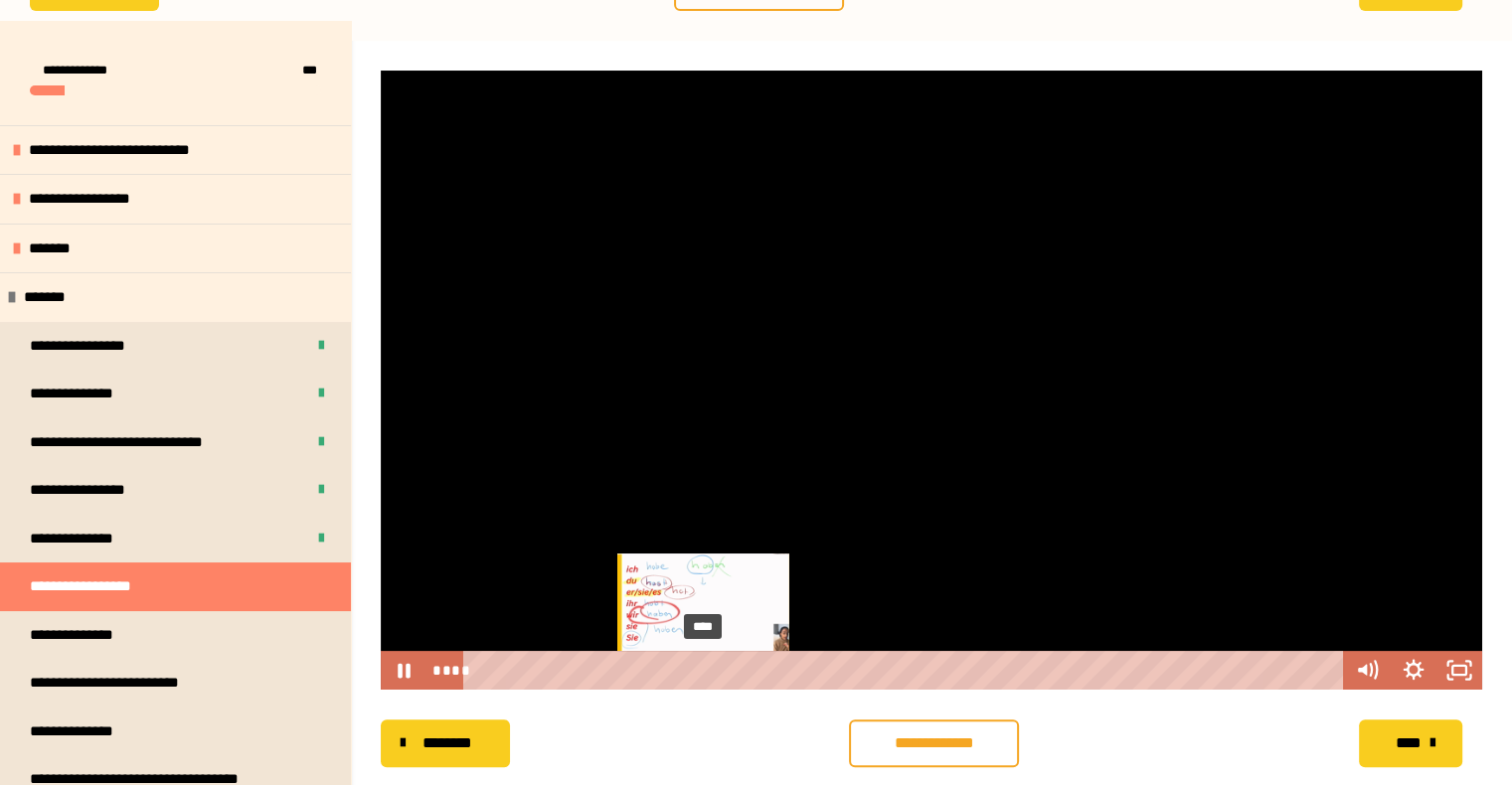 click on "****" at bounding box center (907, 670) 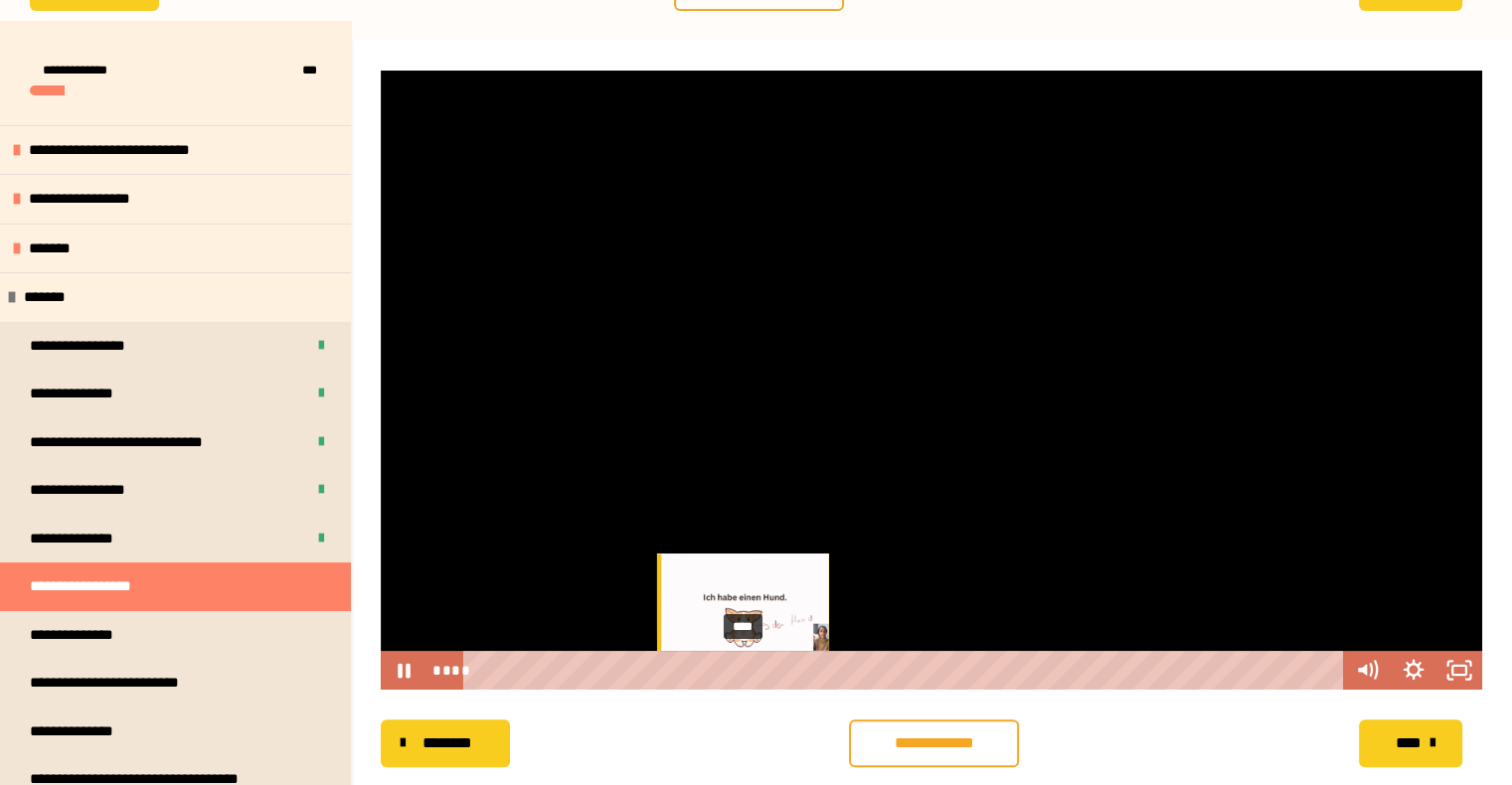 click on "****" at bounding box center [907, 670] 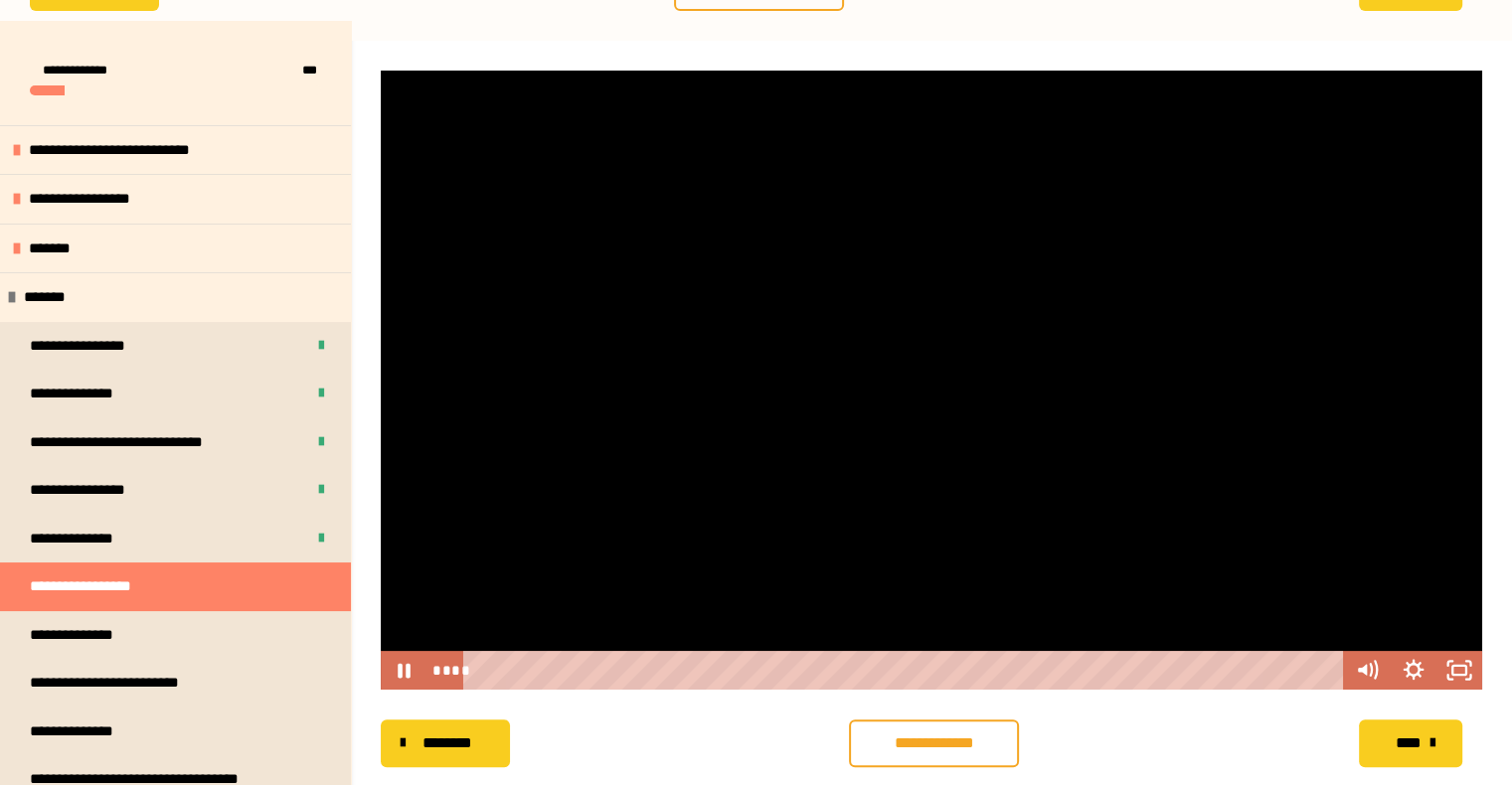 click at bounding box center (931, 380) 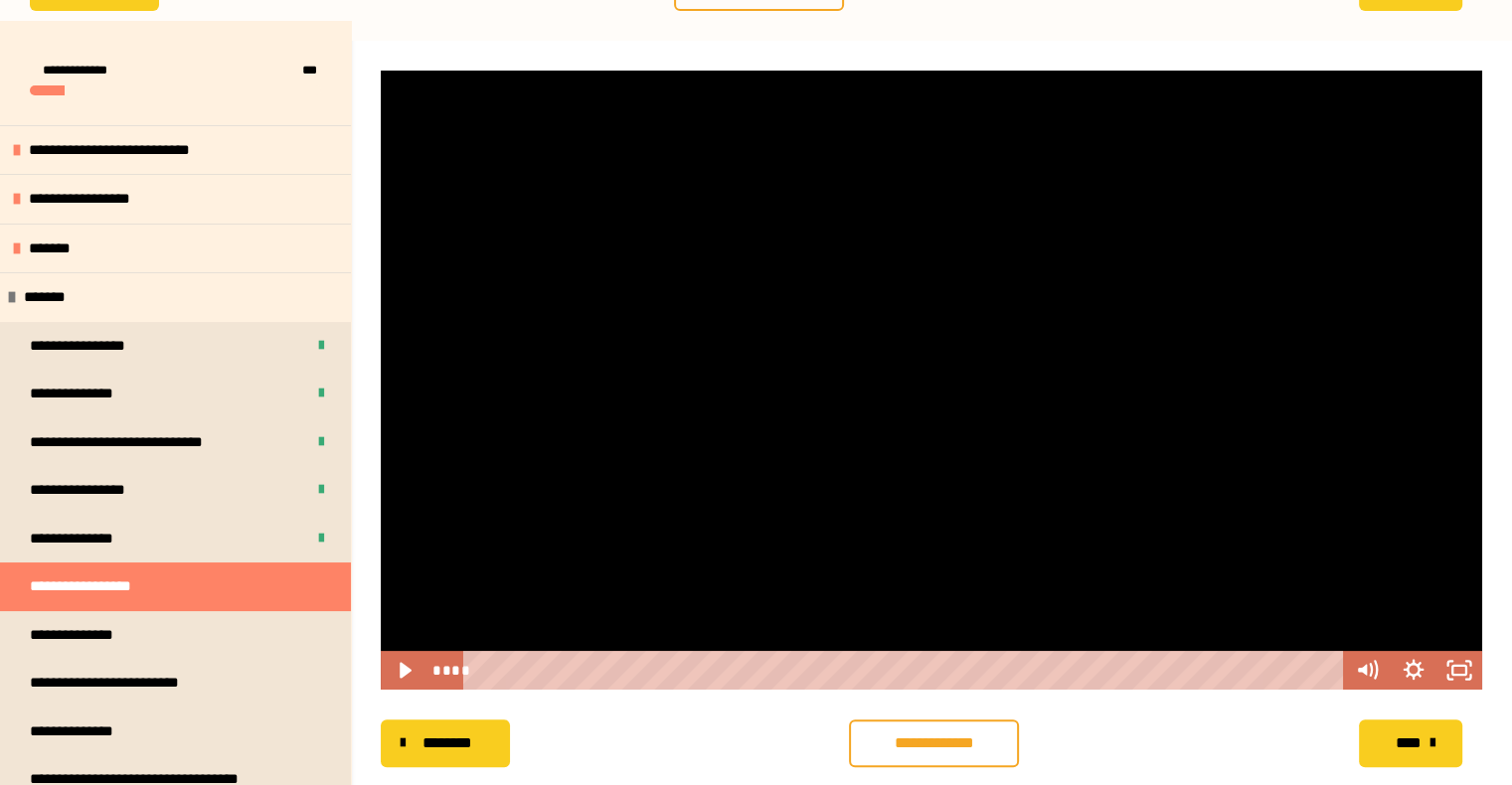 click at bounding box center (931, 380) 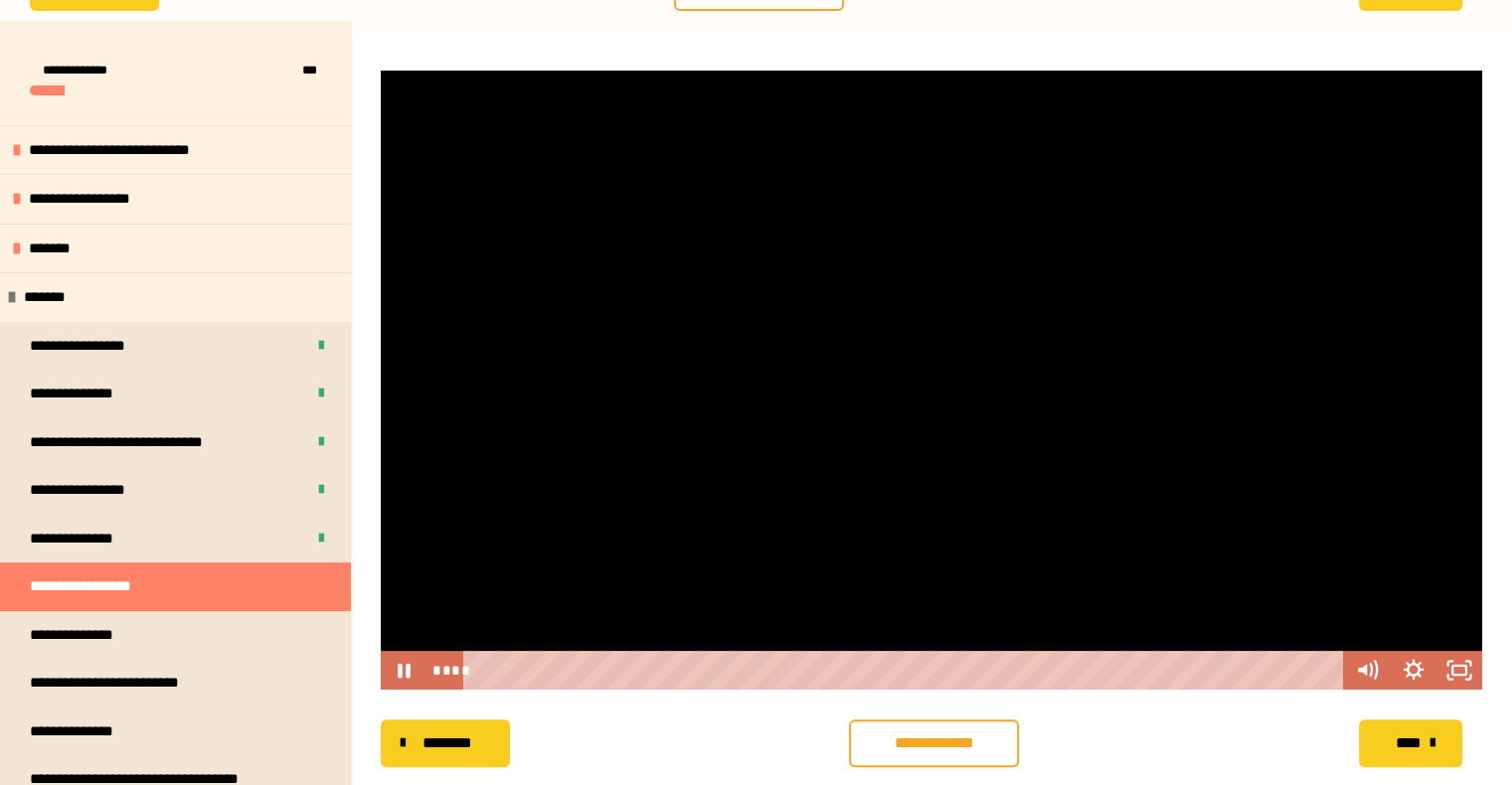 click at bounding box center [931, 380] 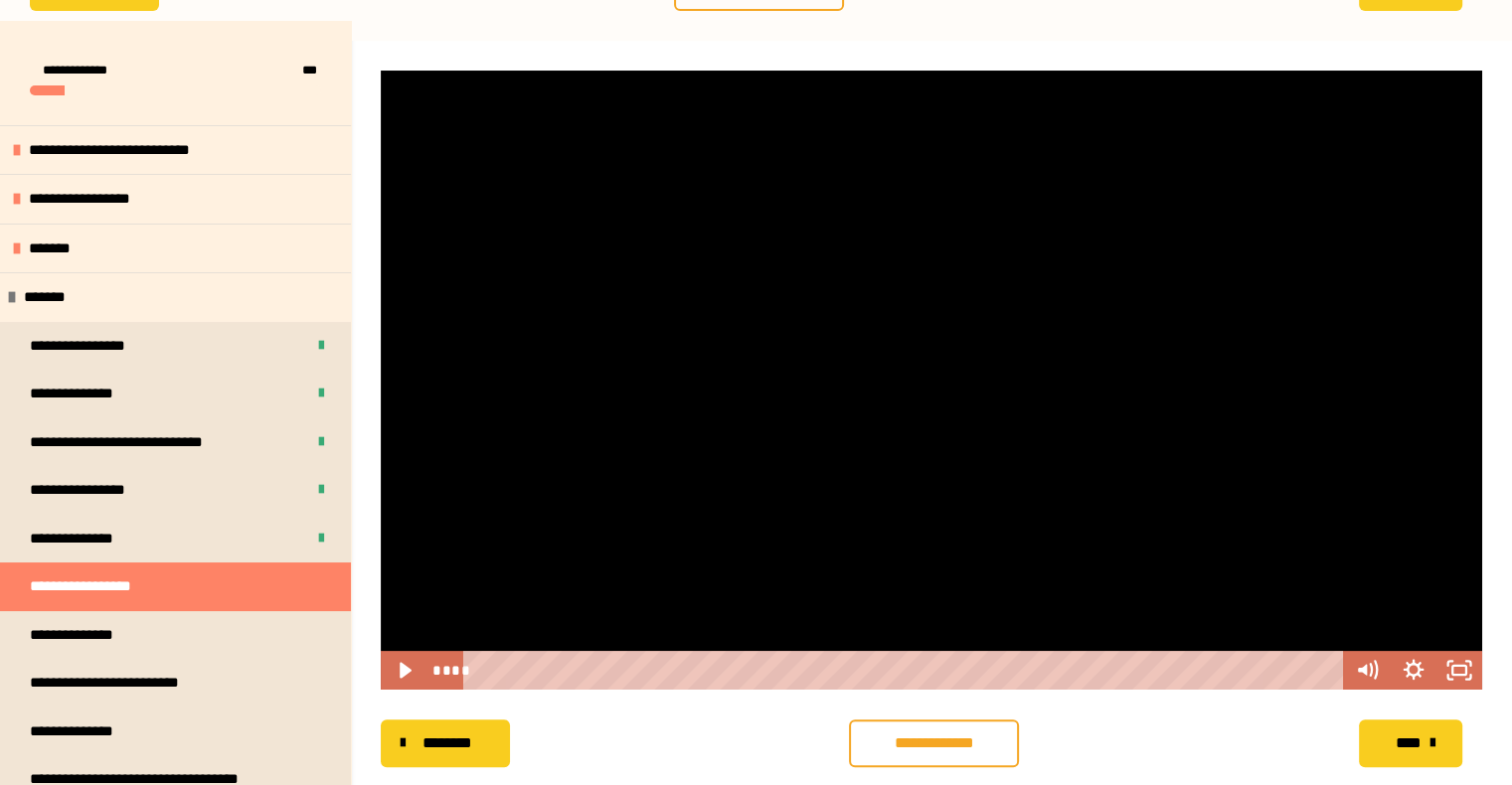 click at bounding box center (931, 380) 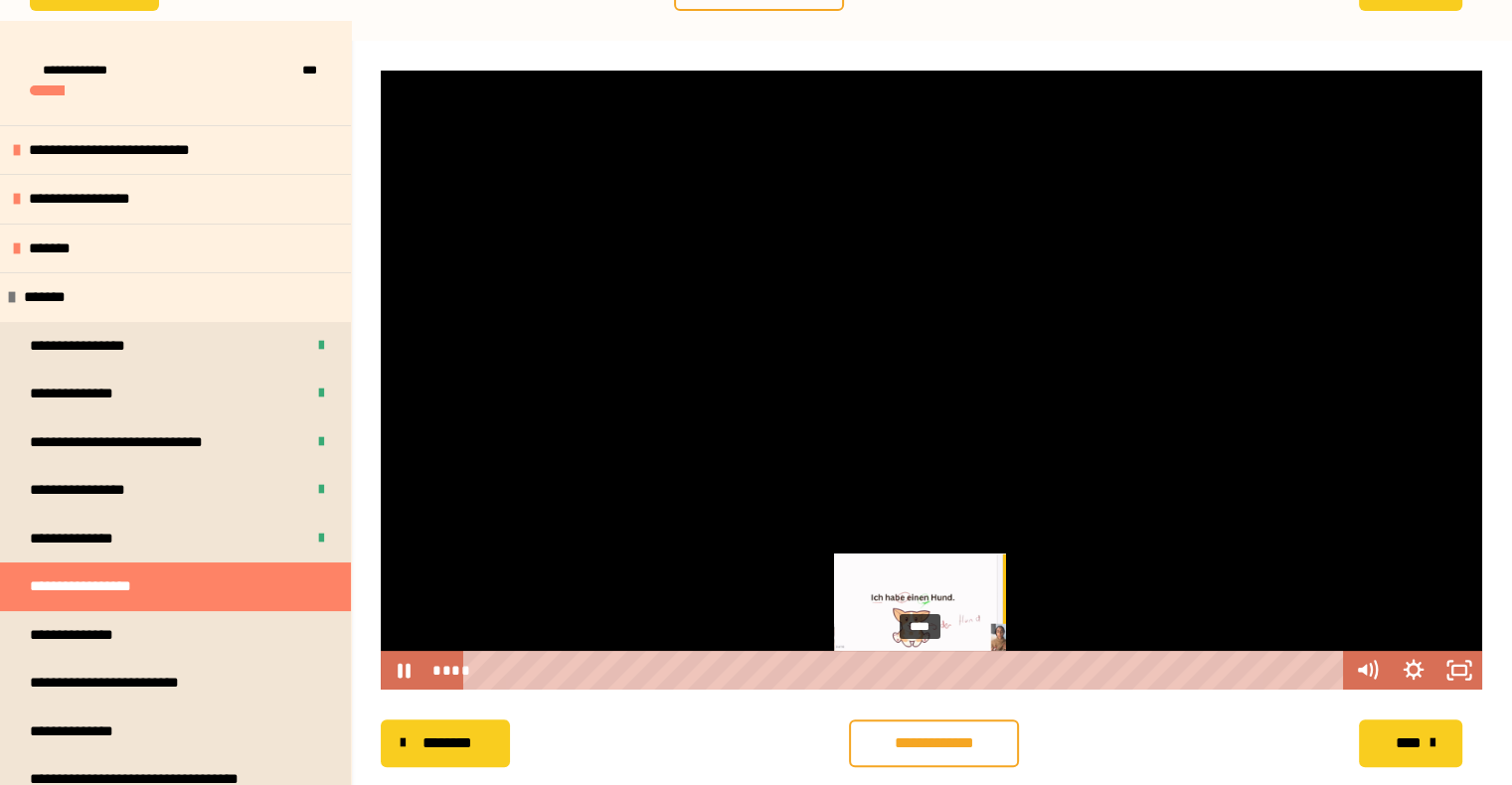 click on "****" at bounding box center [907, 670] 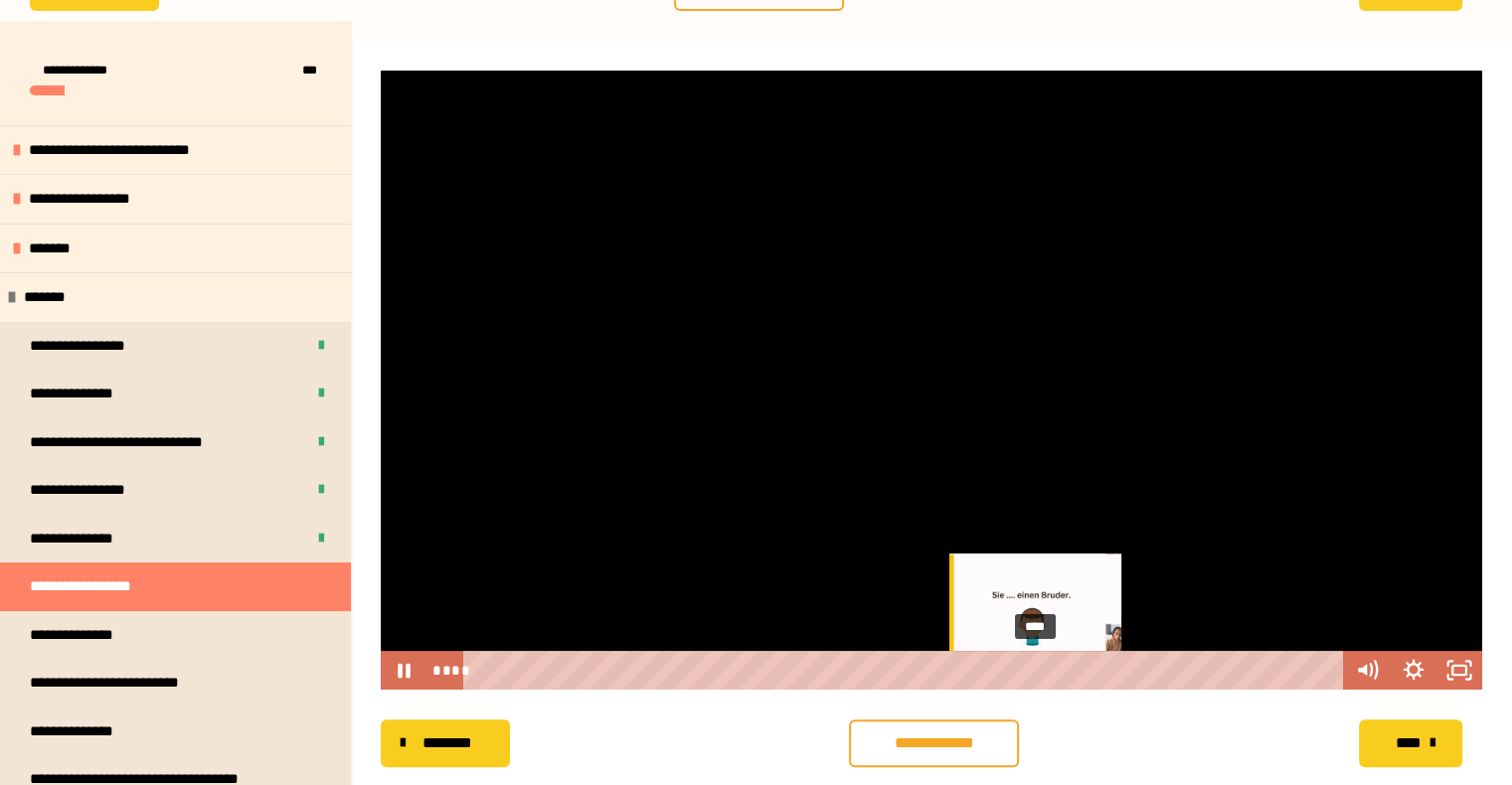 click on "****" at bounding box center (907, 670) 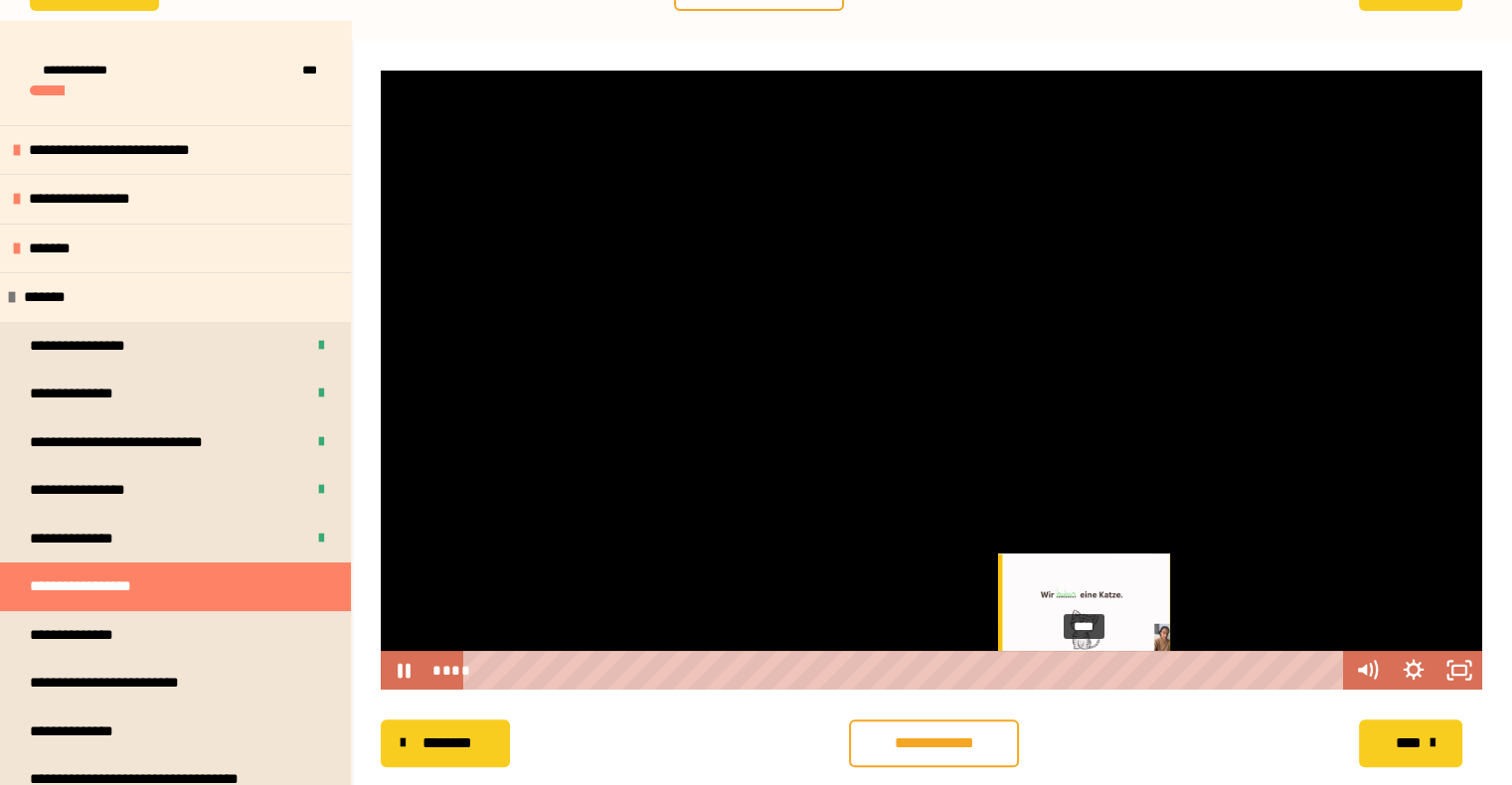 click on "****" at bounding box center [907, 670] 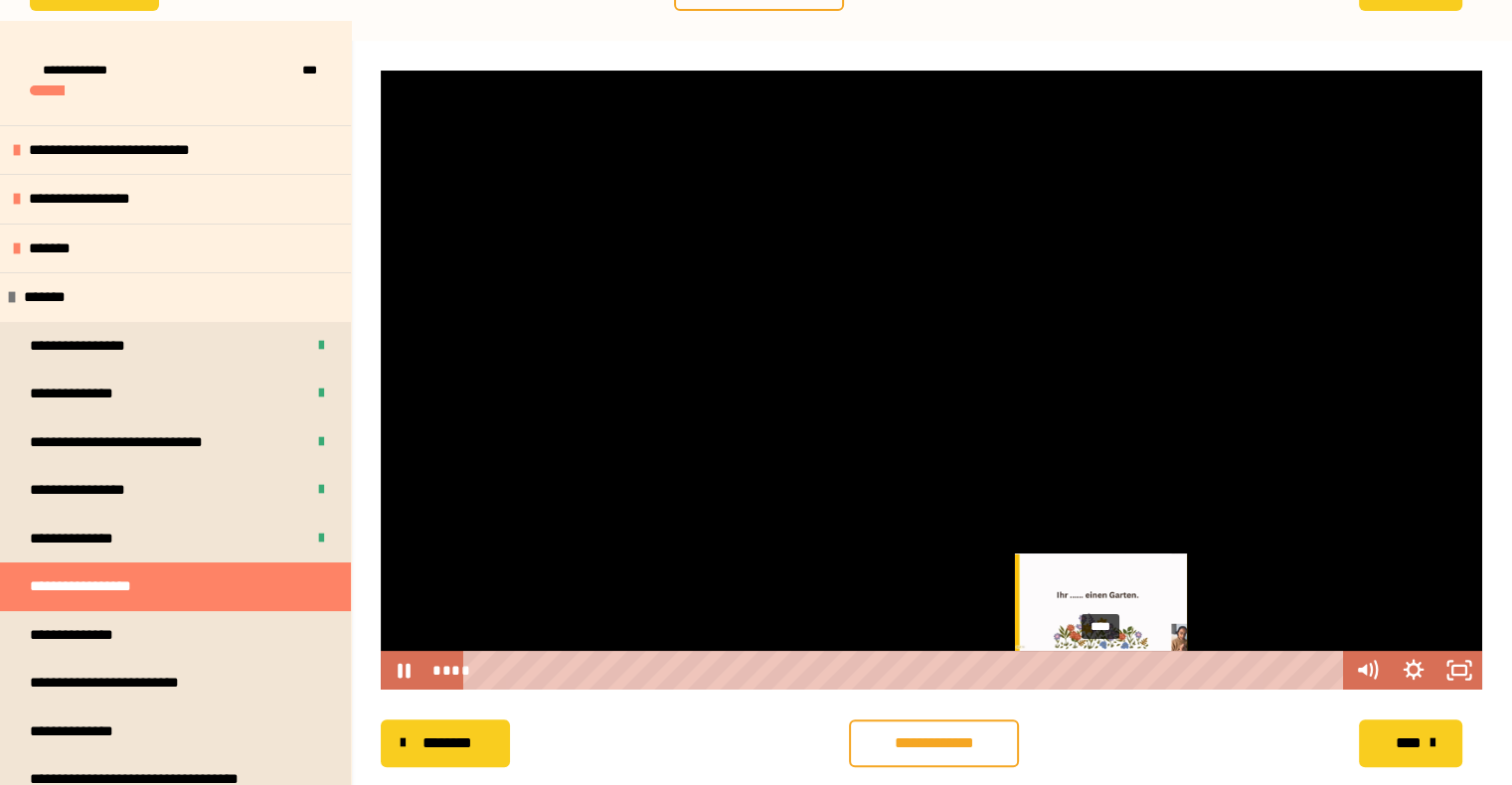 click on "****" at bounding box center (907, 670) 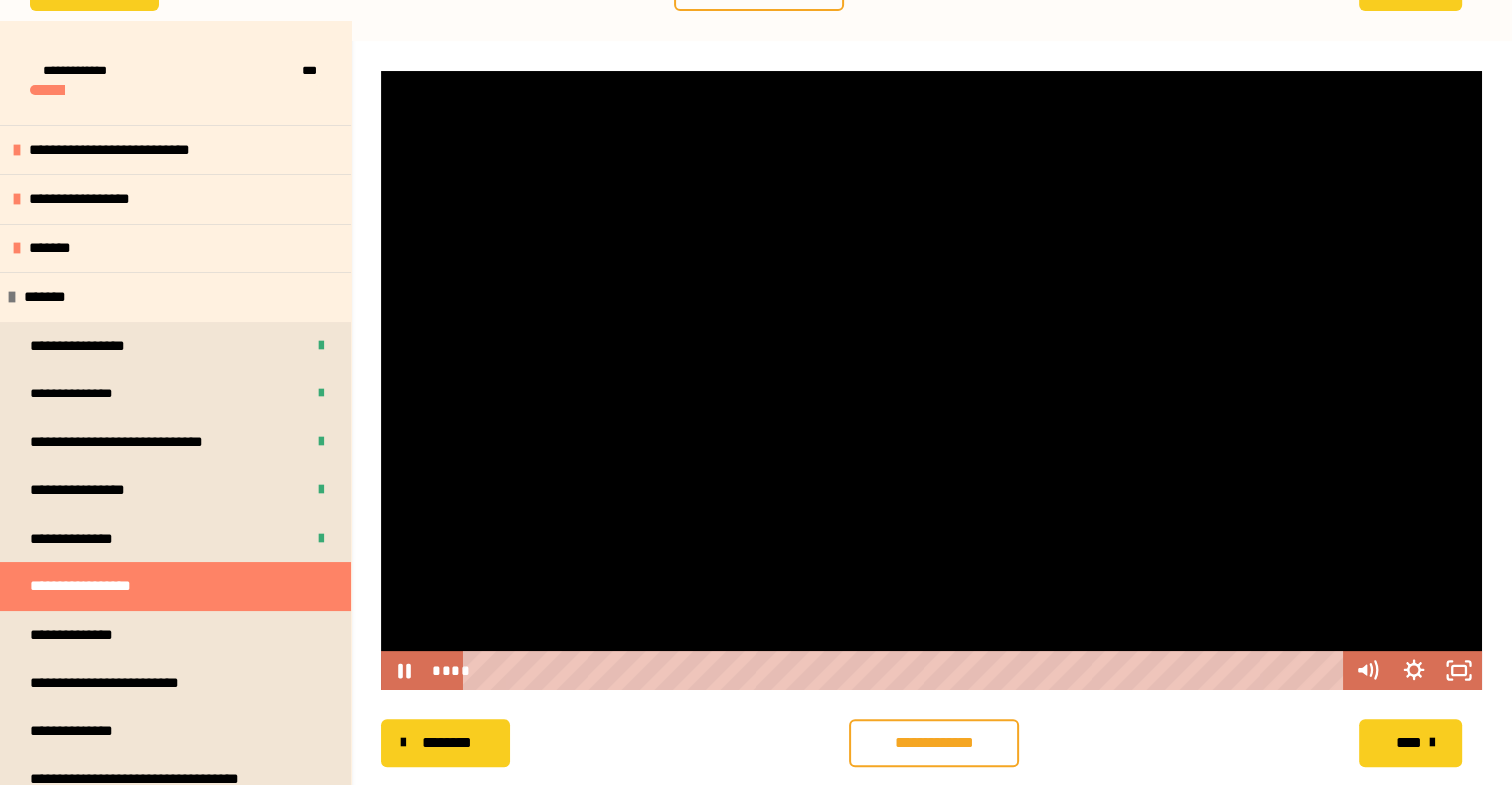 click at bounding box center (931, 380) 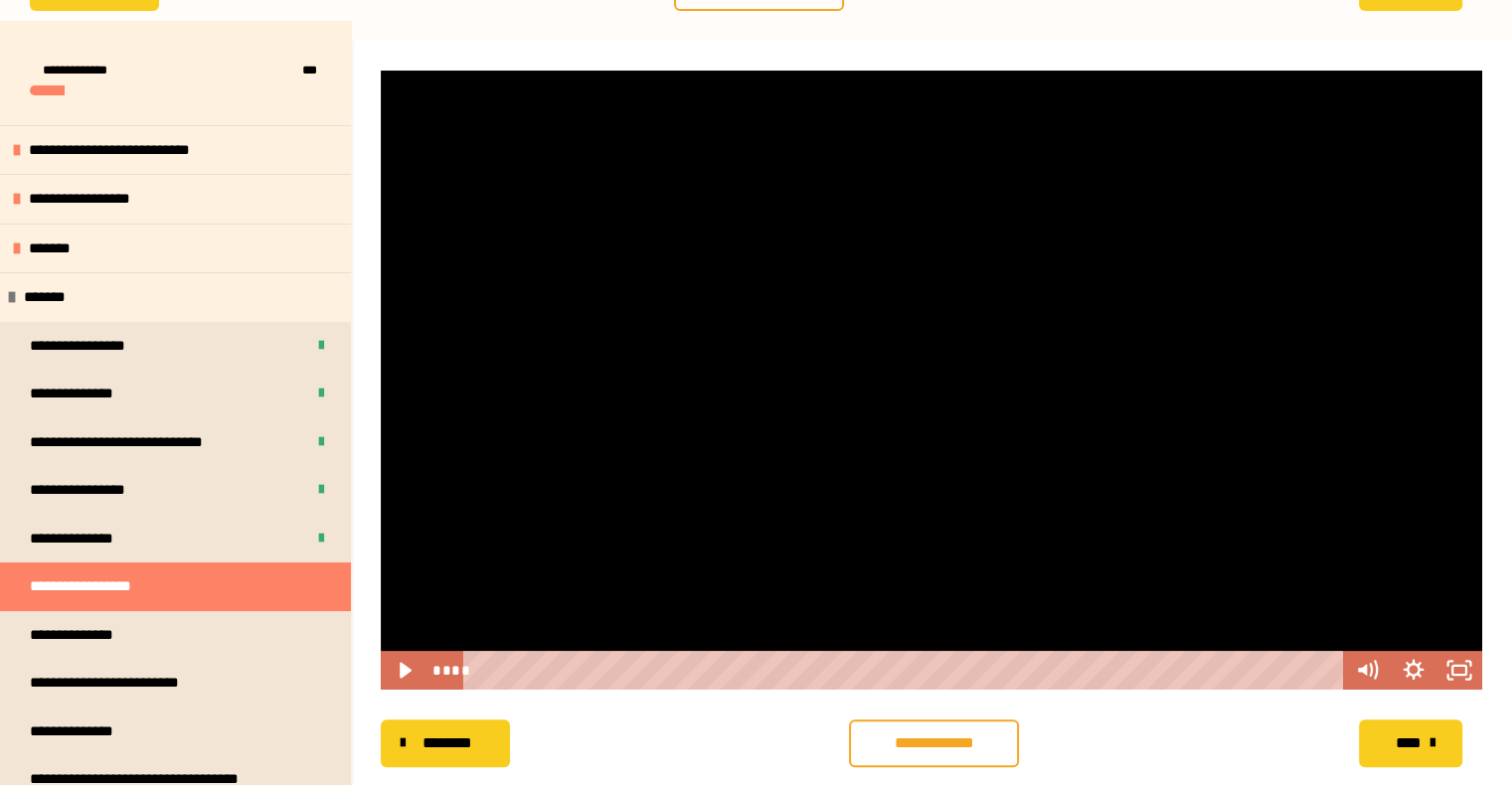 click at bounding box center [931, 380] 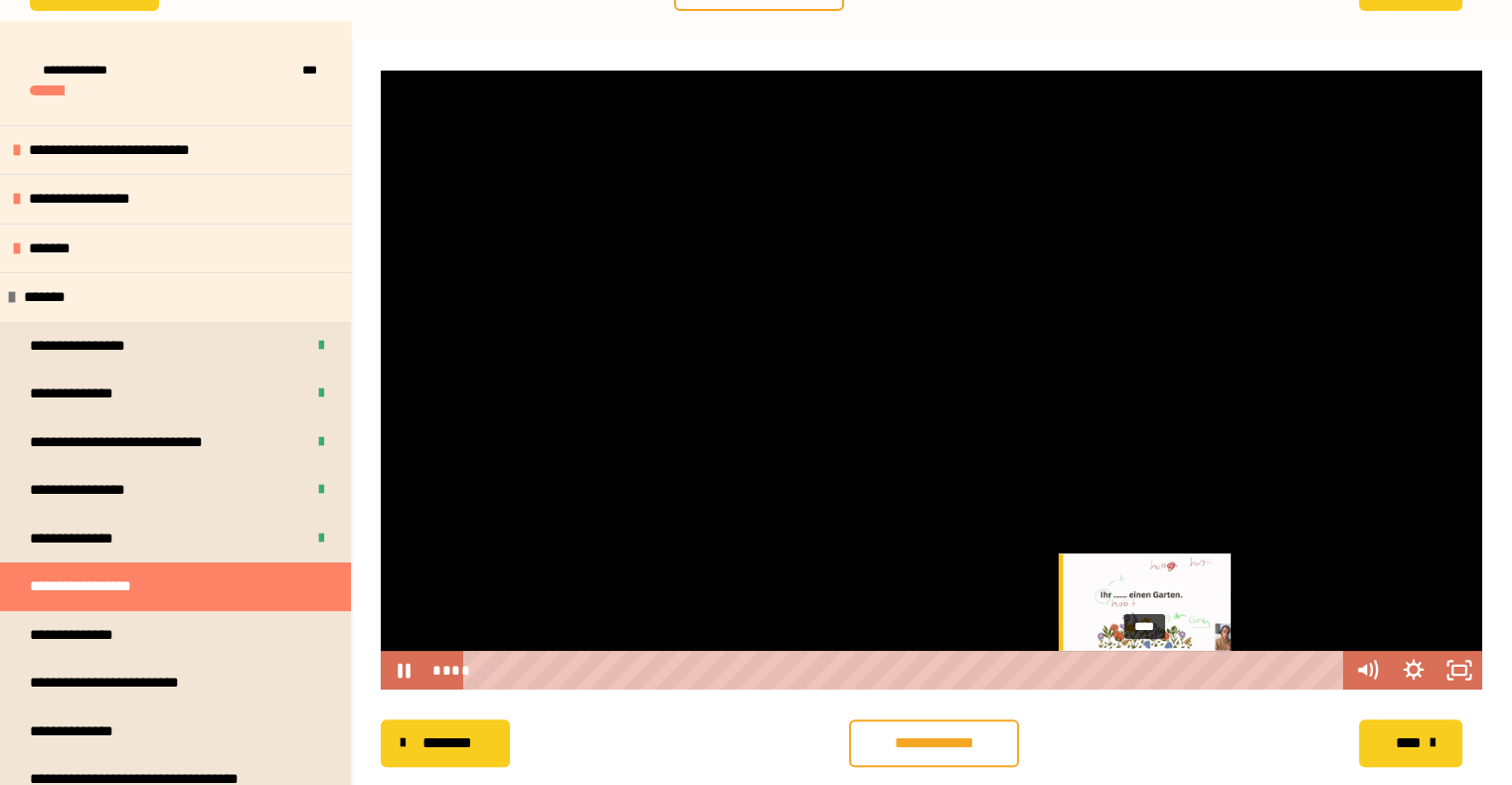 click on "****" at bounding box center [907, 670] 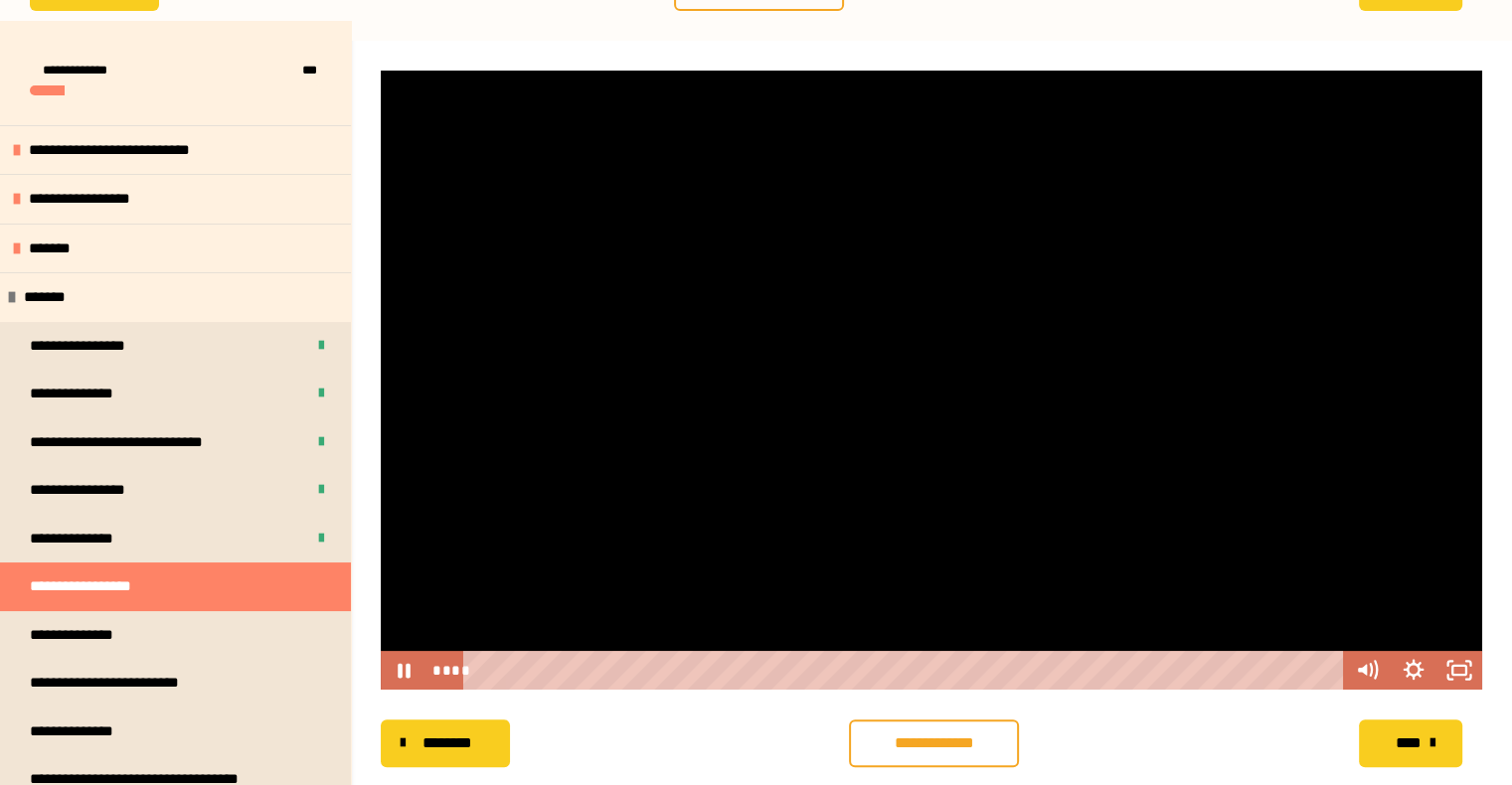 click at bounding box center [931, 380] 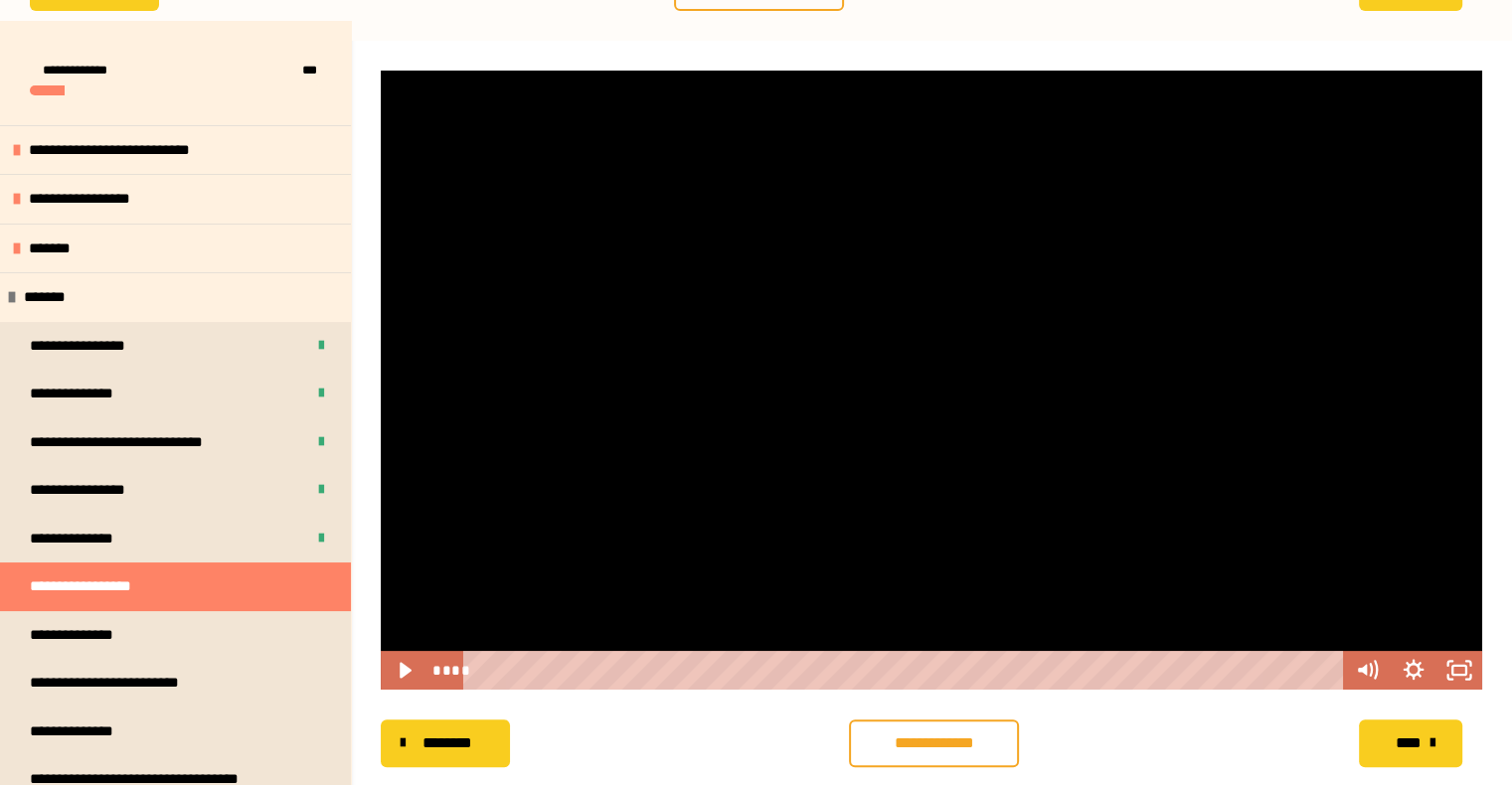 click at bounding box center [931, 380] 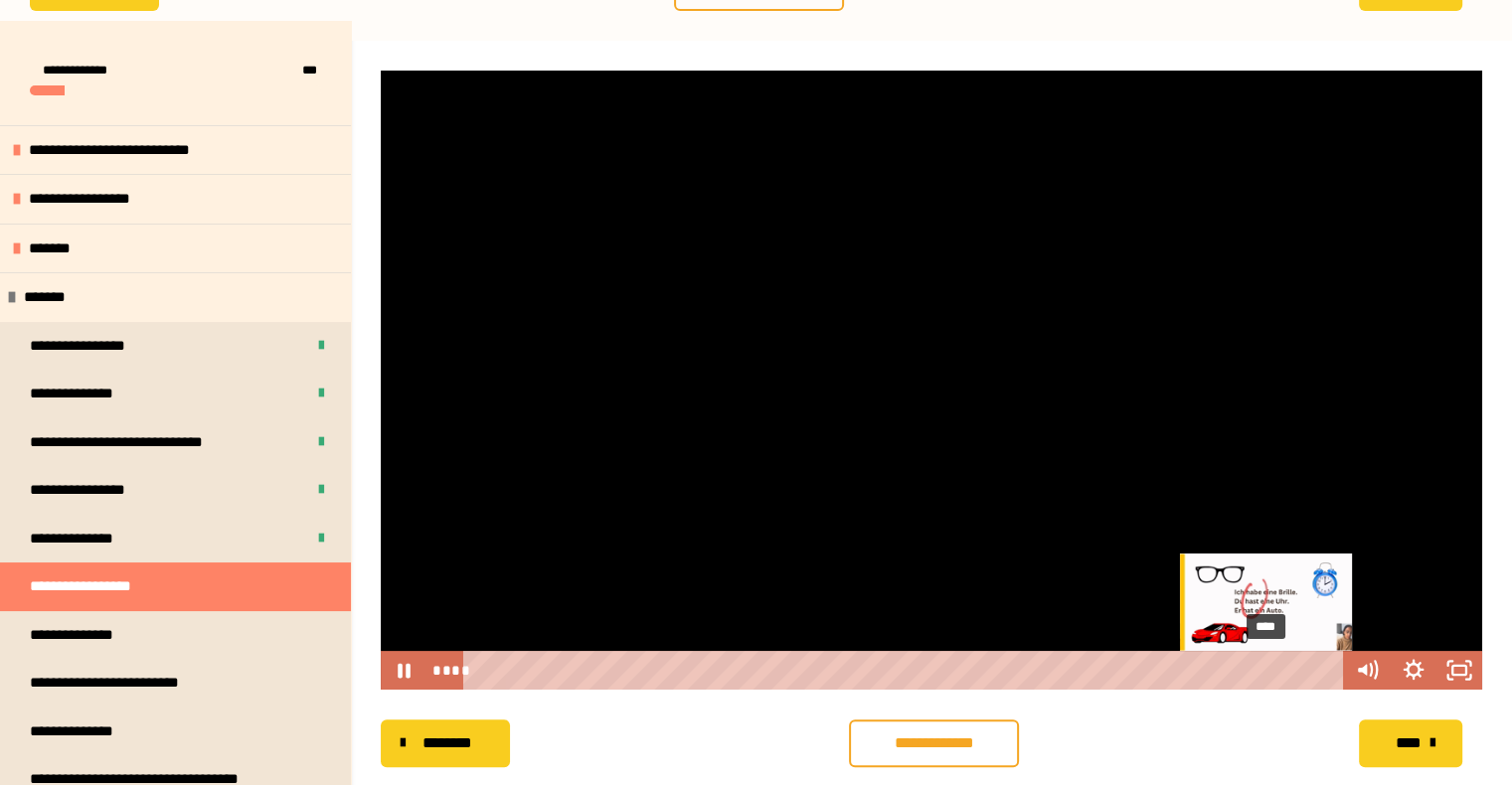 click on "****" at bounding box center (907, 670) 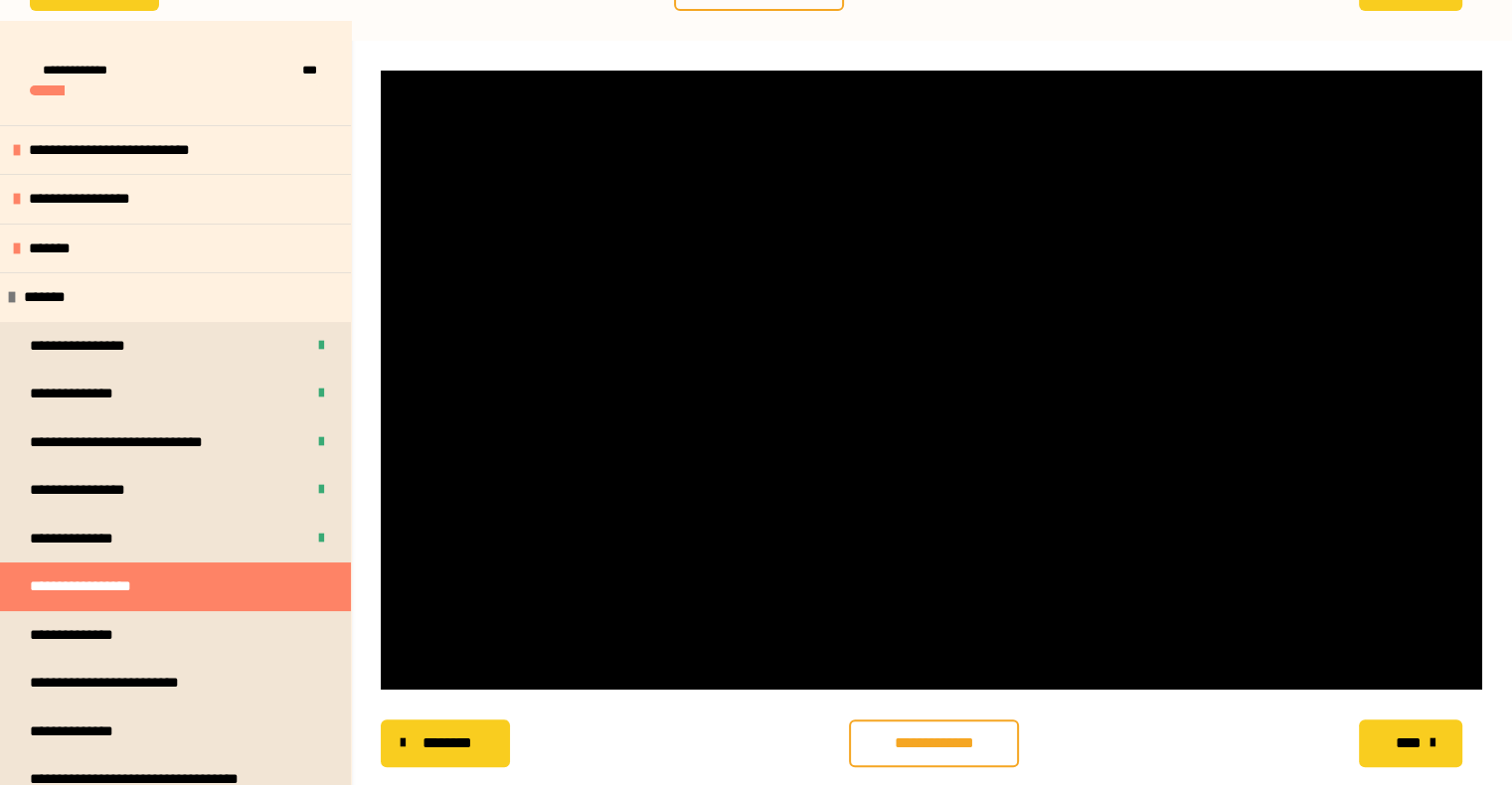 click on "**********" at bounding box center (933, 743) 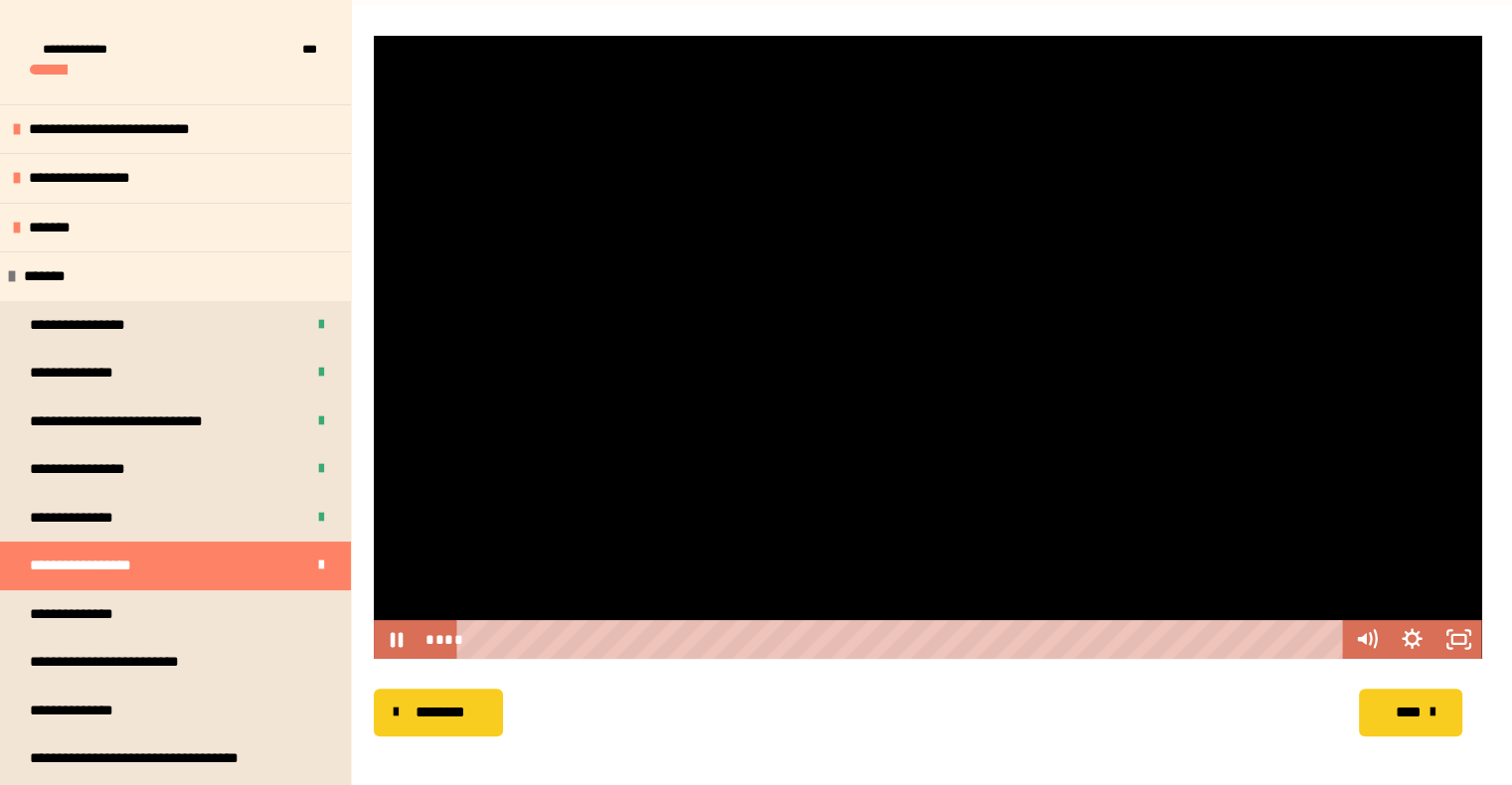 scroll, scrollTop: 254, scrollLeft: 0, axis: vertical 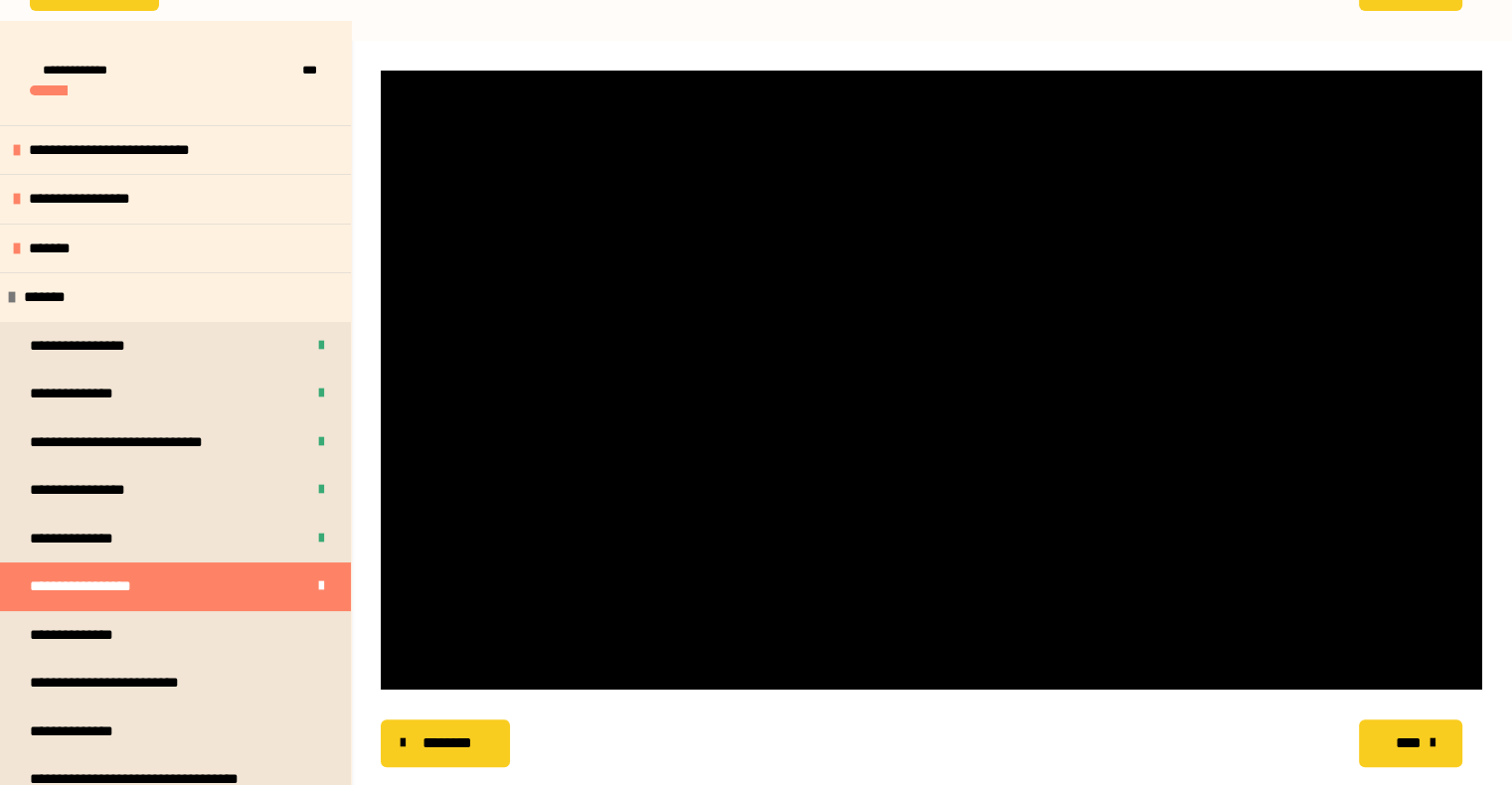 click on "****" at bounding box center [1408, 743] 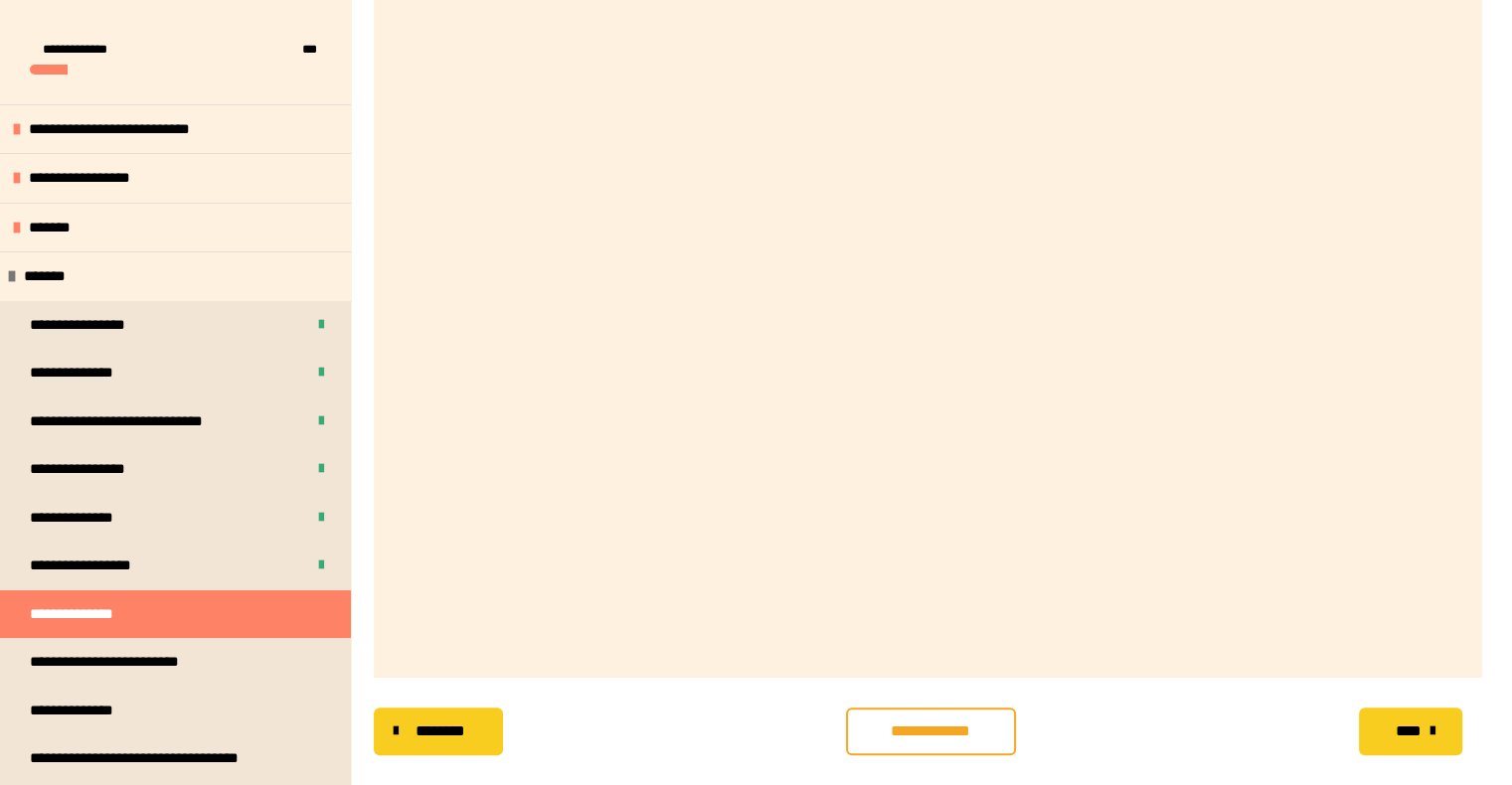 scroll, scrollTop: 509, scrollLeft: 0, axis: vertical 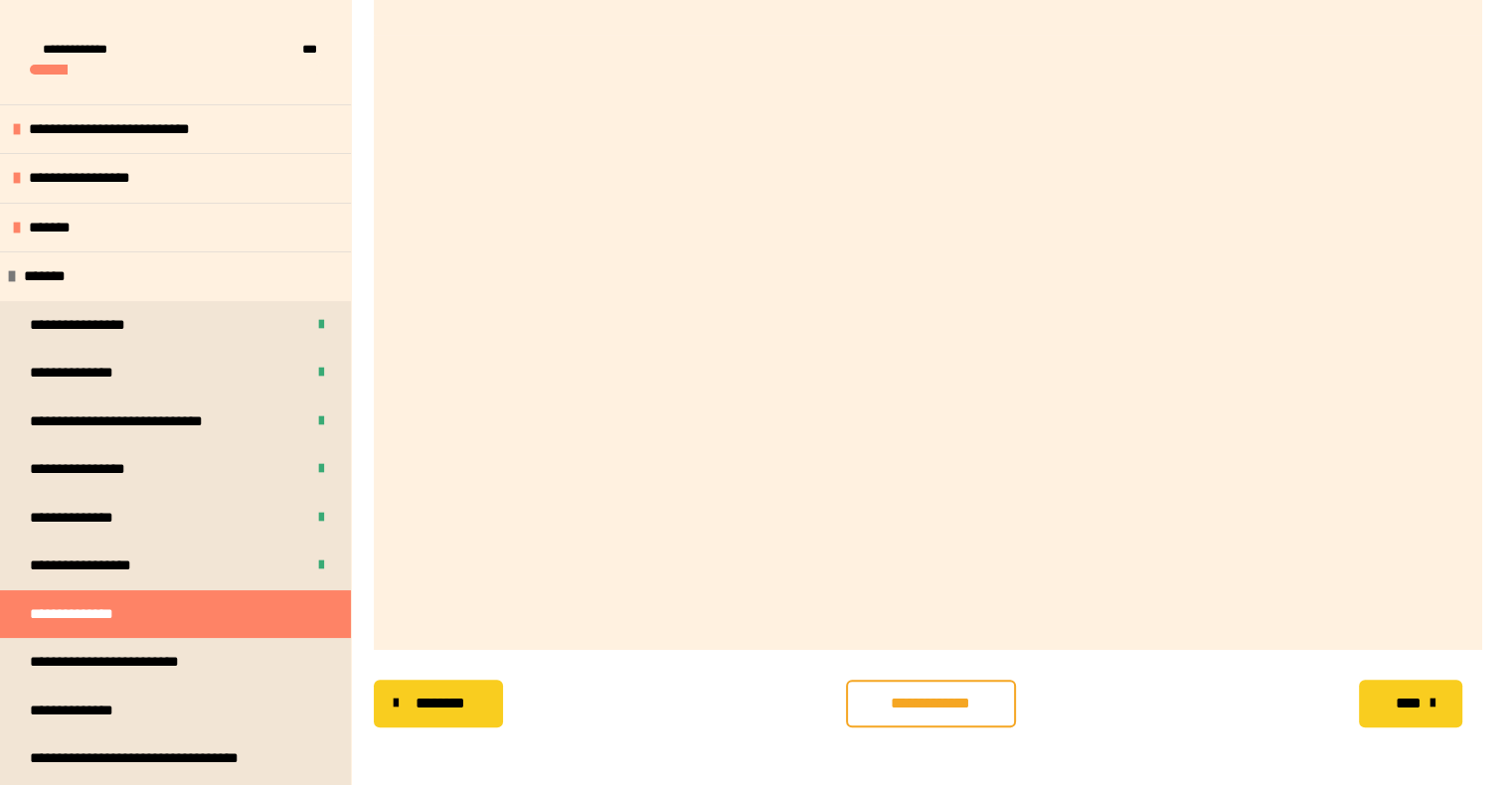 click on "**********" at bounding box center (930, 704) 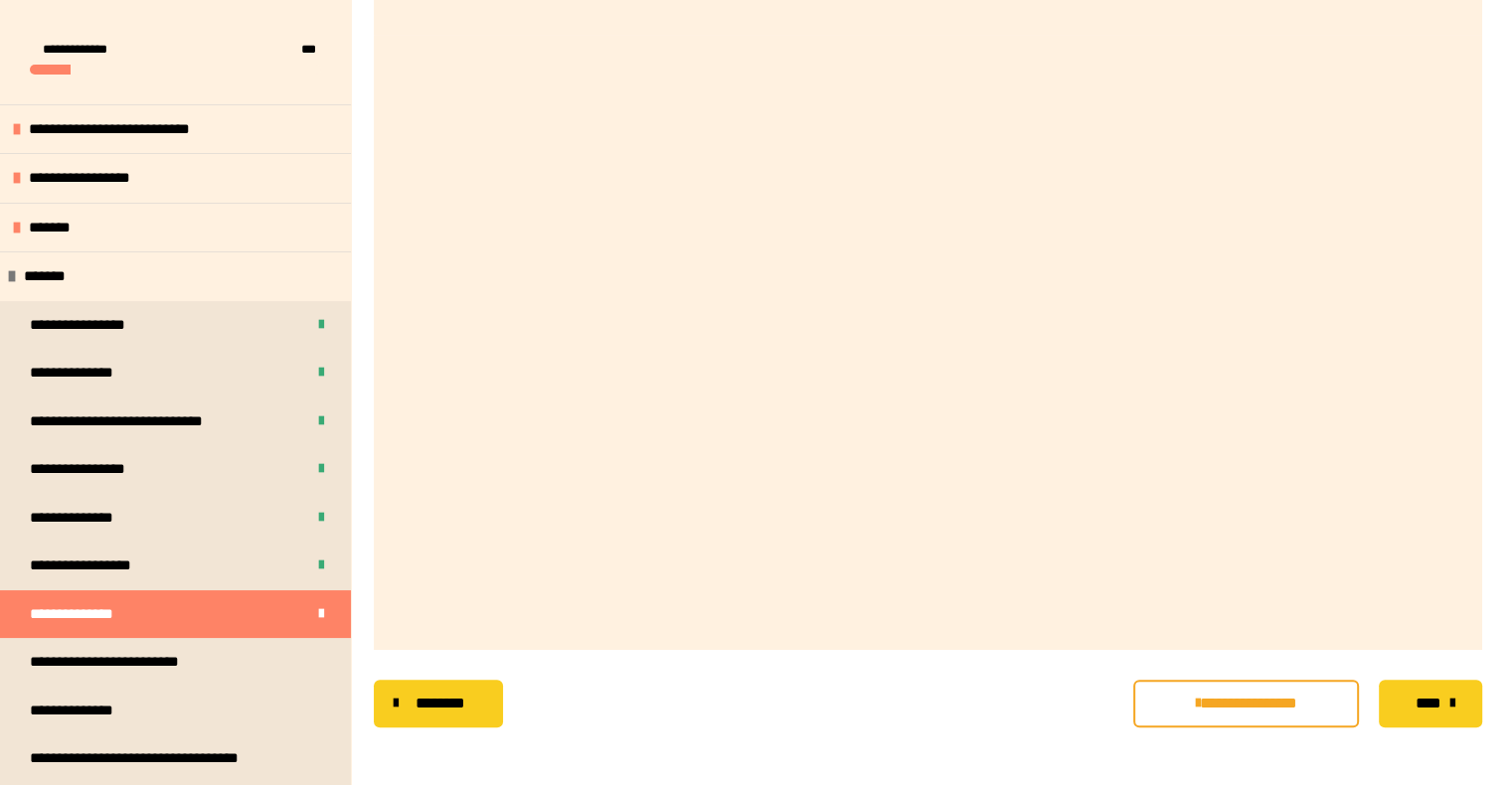 click on "****" at bounding box center (1428, 704) 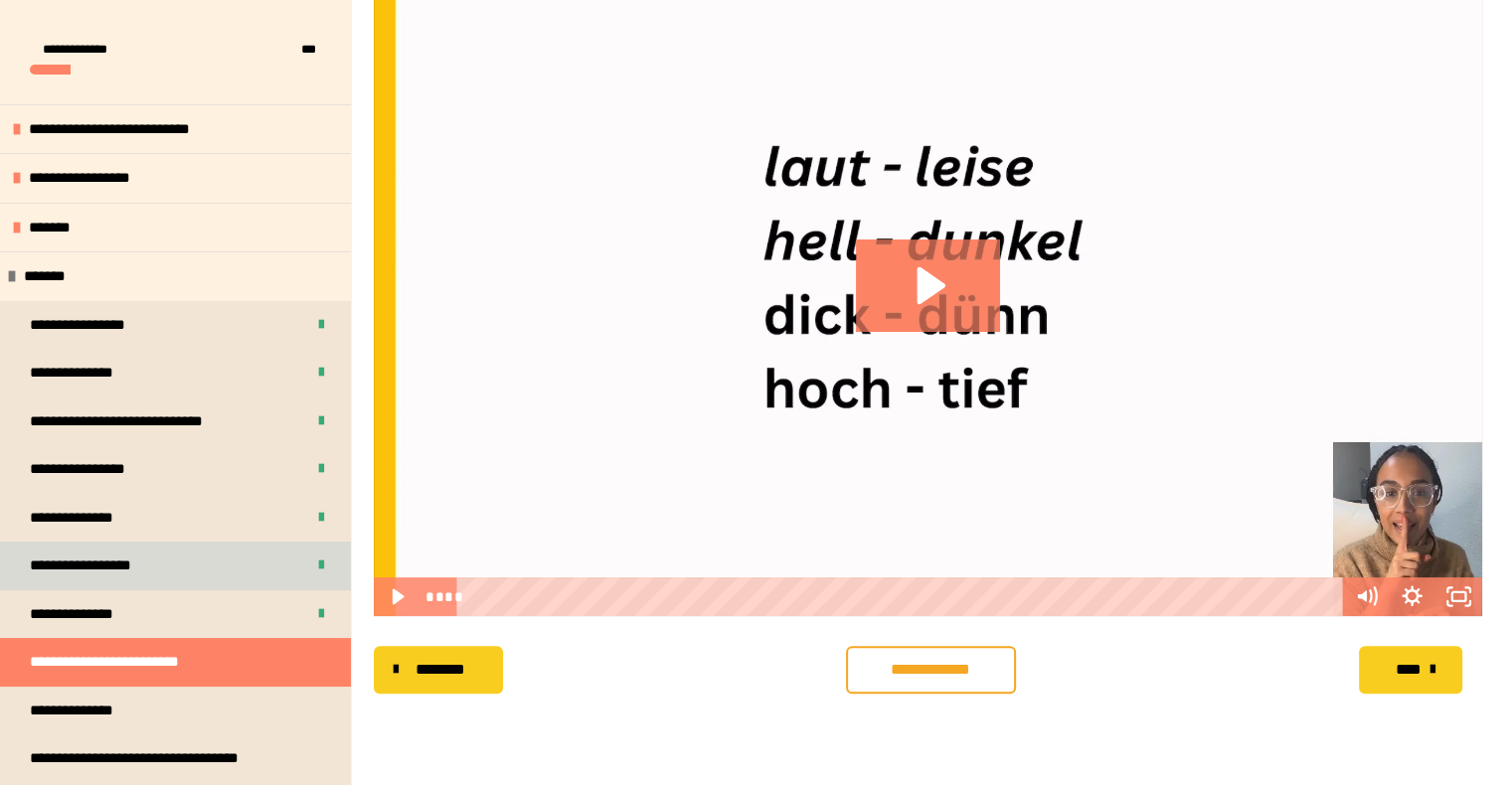 scroll, scrollTop: 354, scrollLeft: 0, axis: vertical 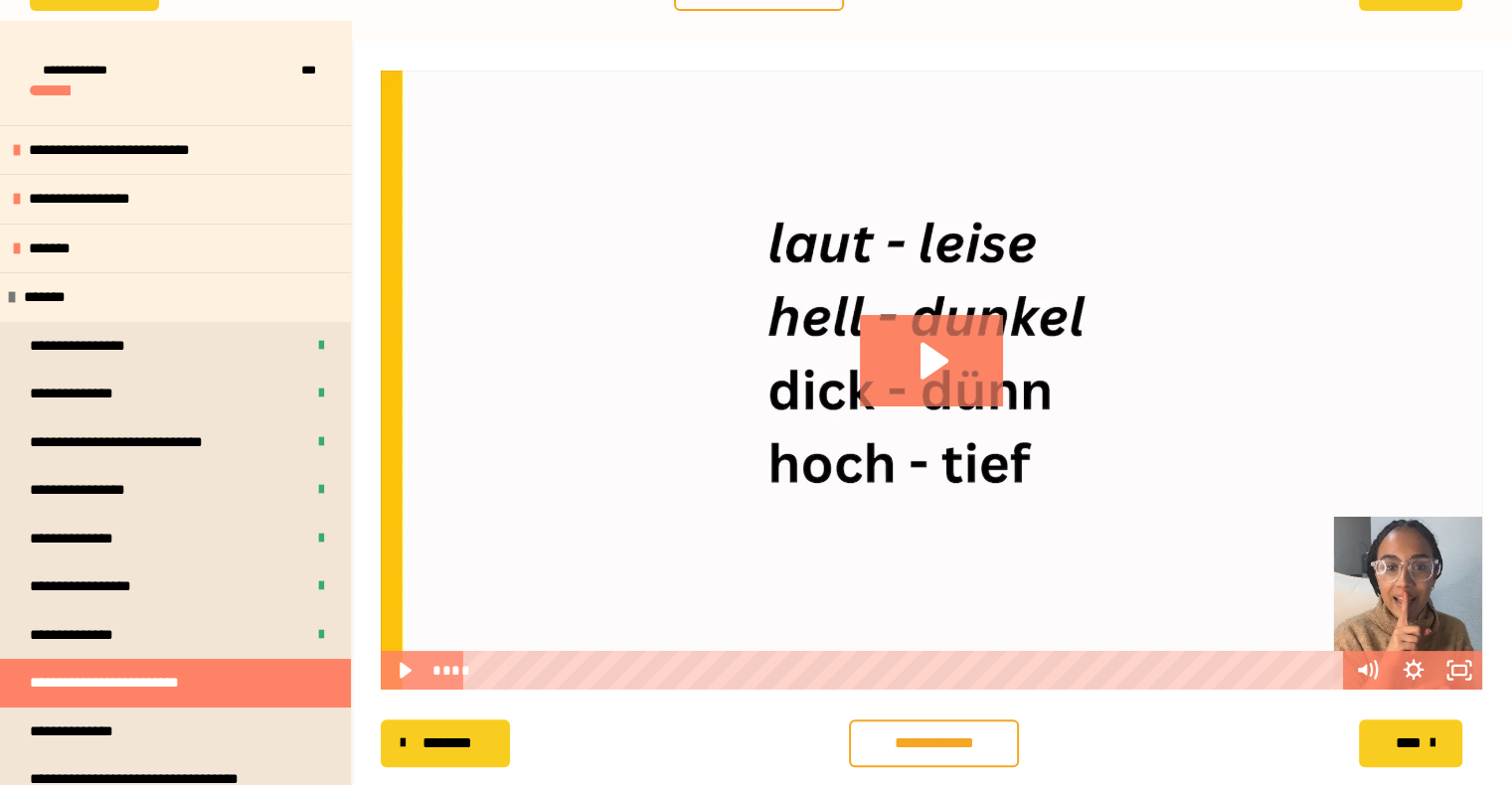 click at bounding box center [931, 380] 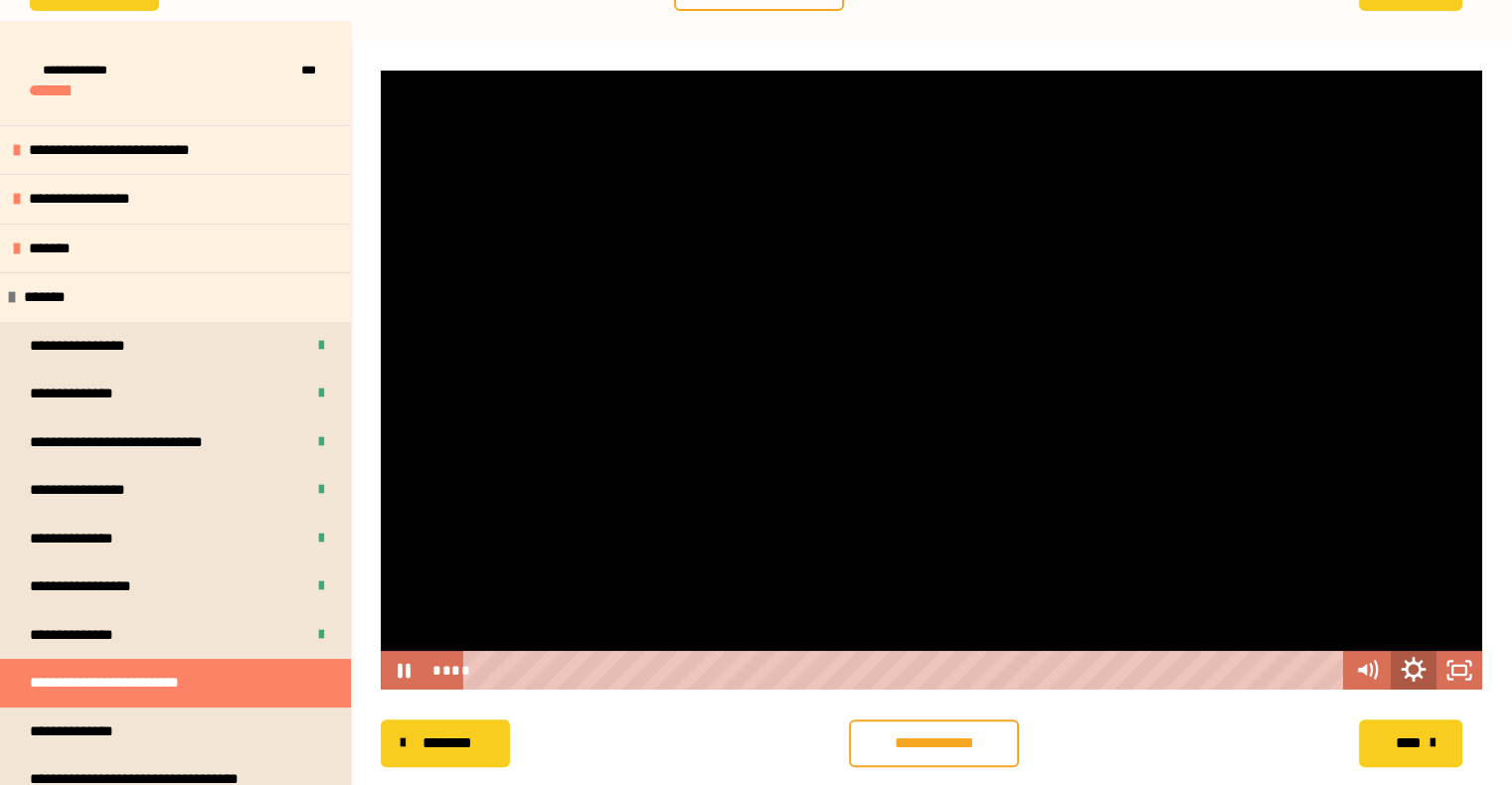 click 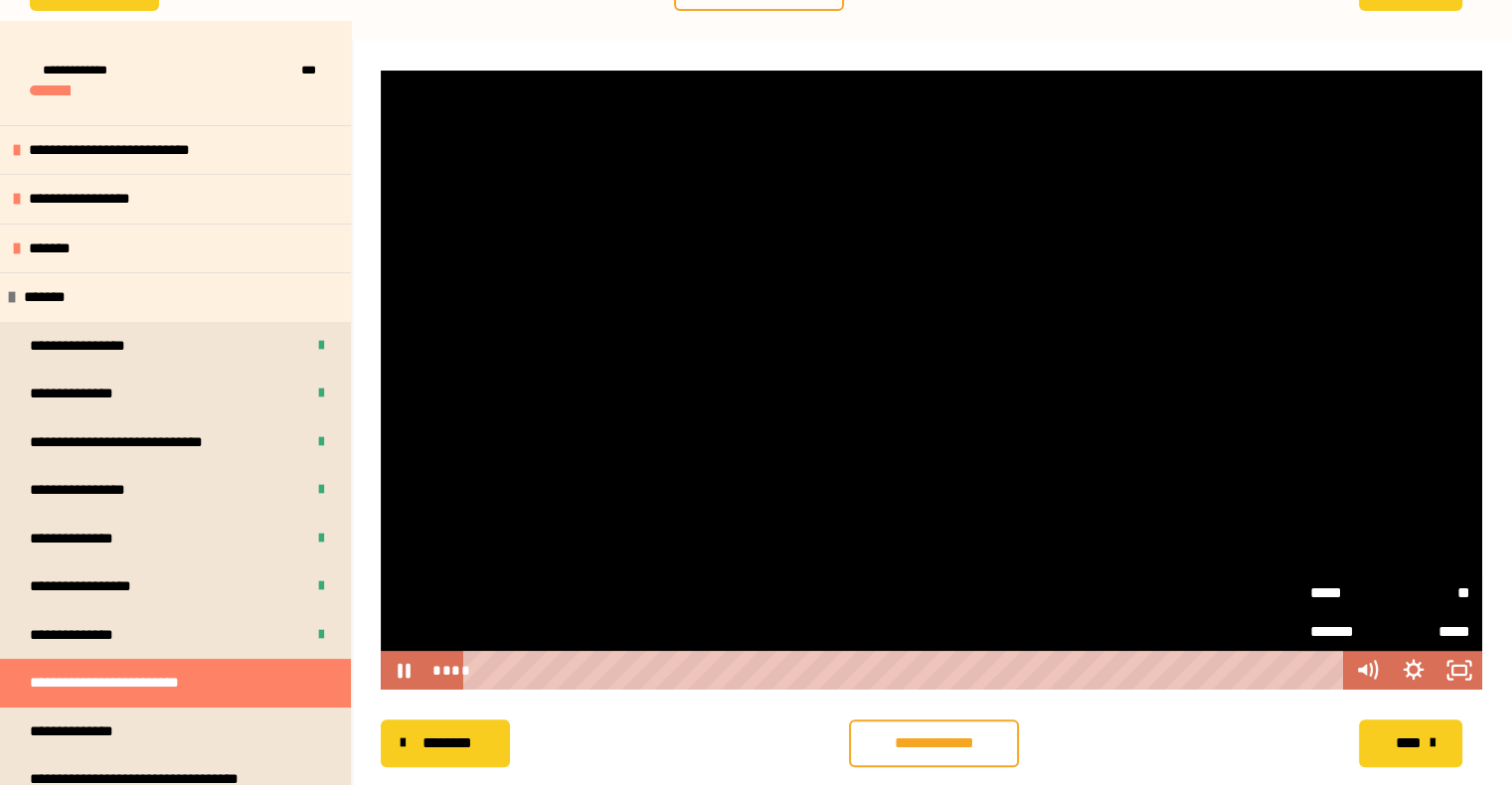 click on "*****" at bounding box center (1350, 592) 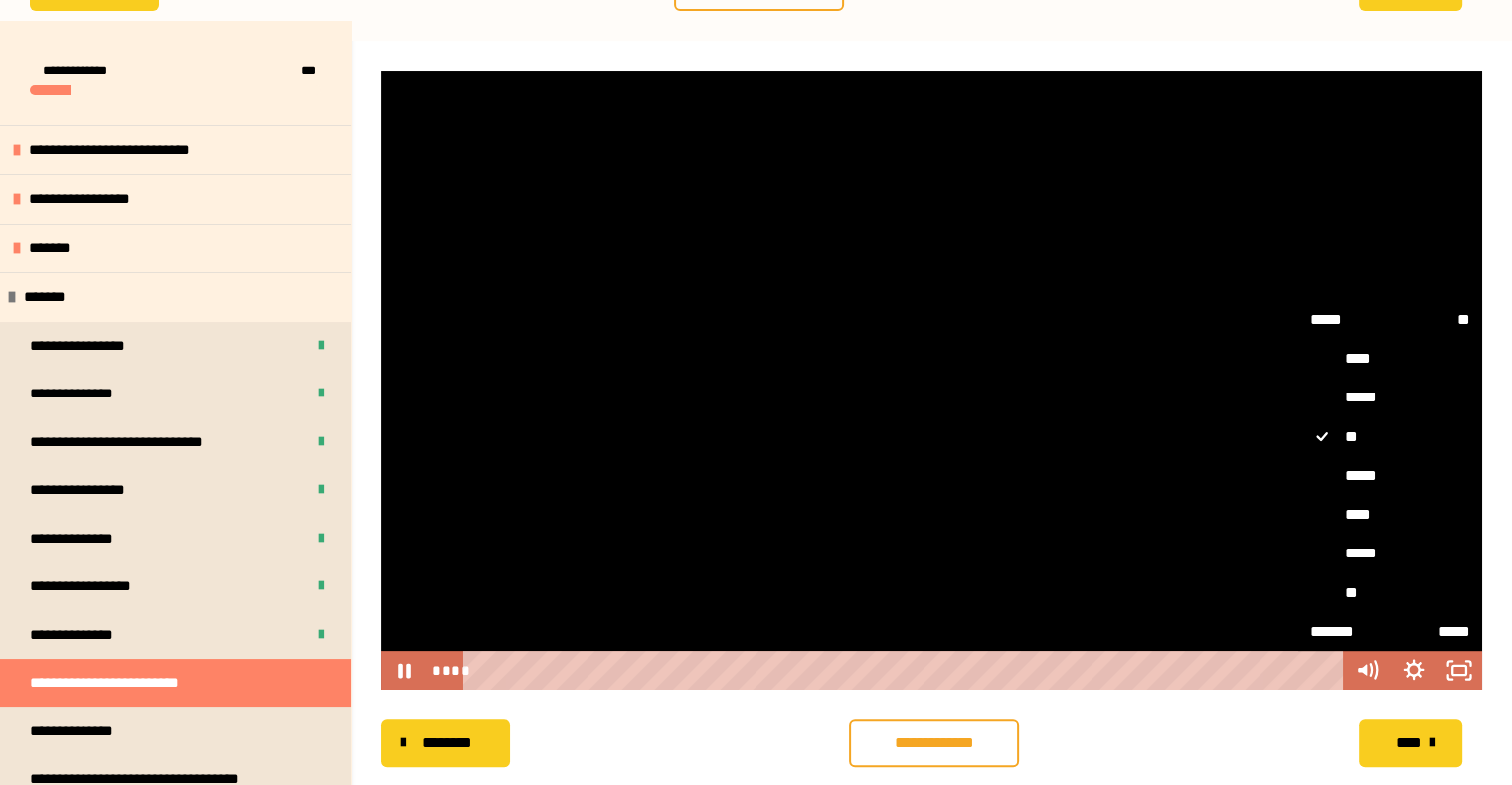 click on "*****" at bounding box center [1390, 553] 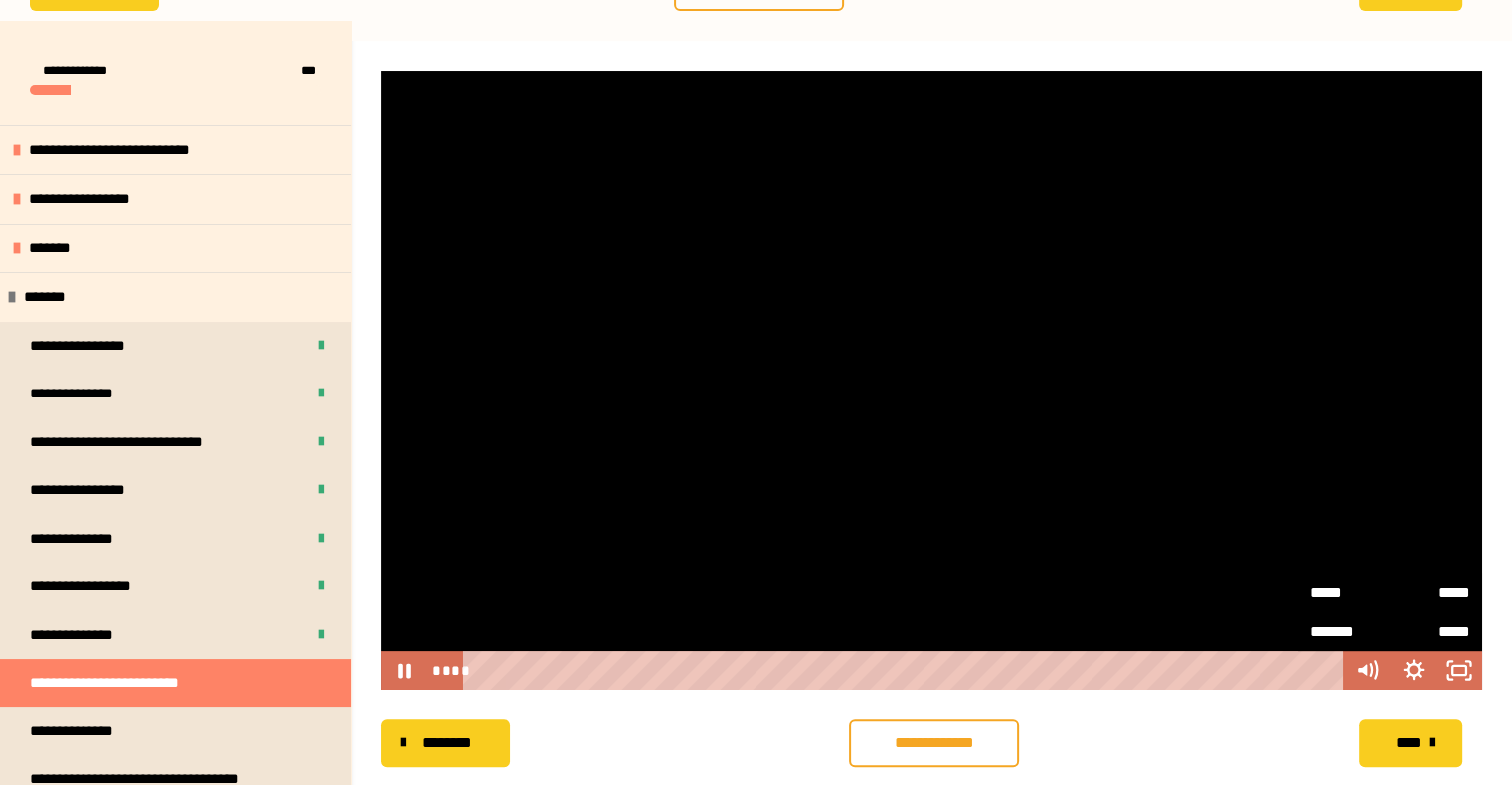 click at bounding box center (931, 380) 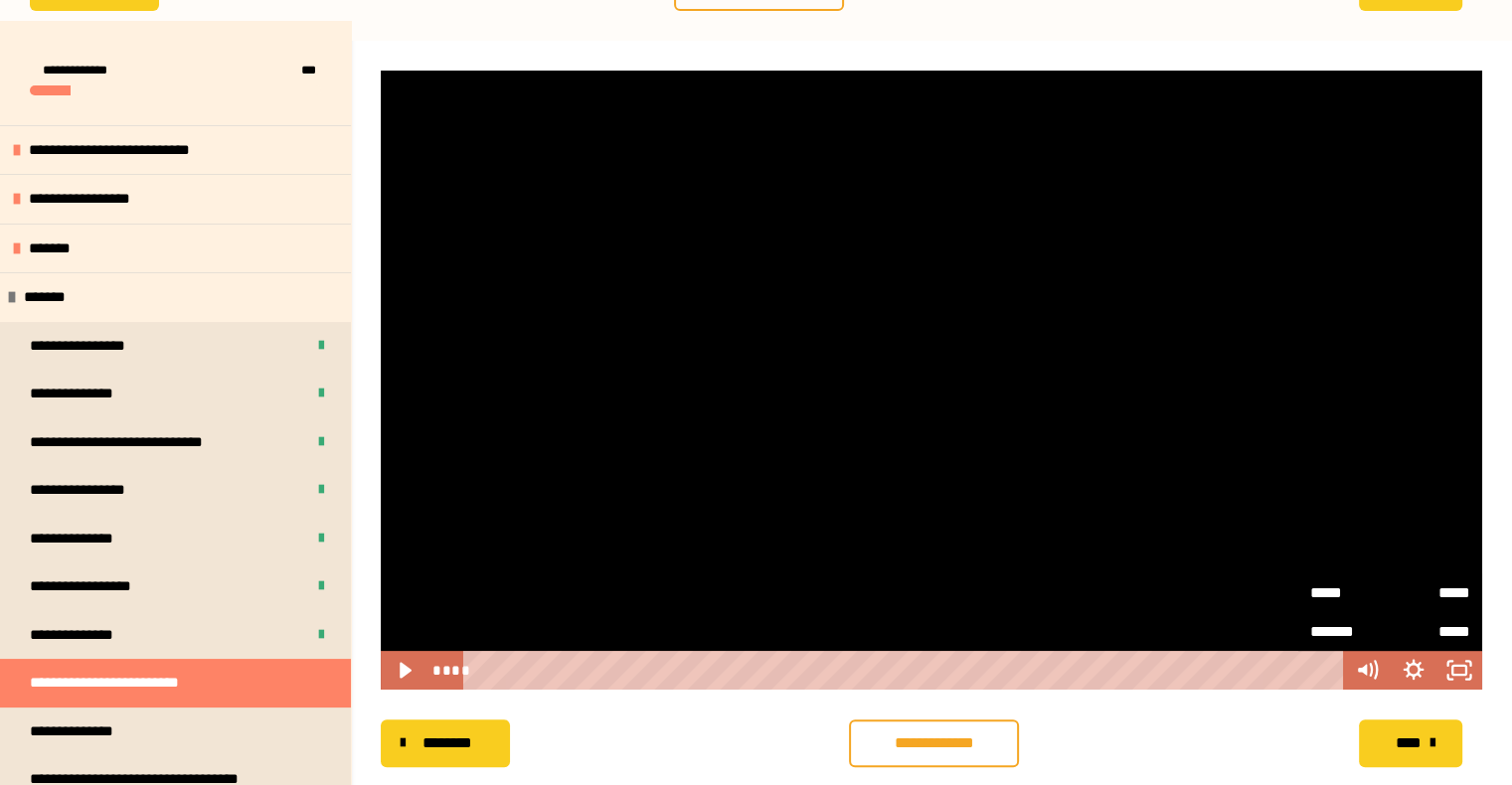 click at bounding box center [931, 380] 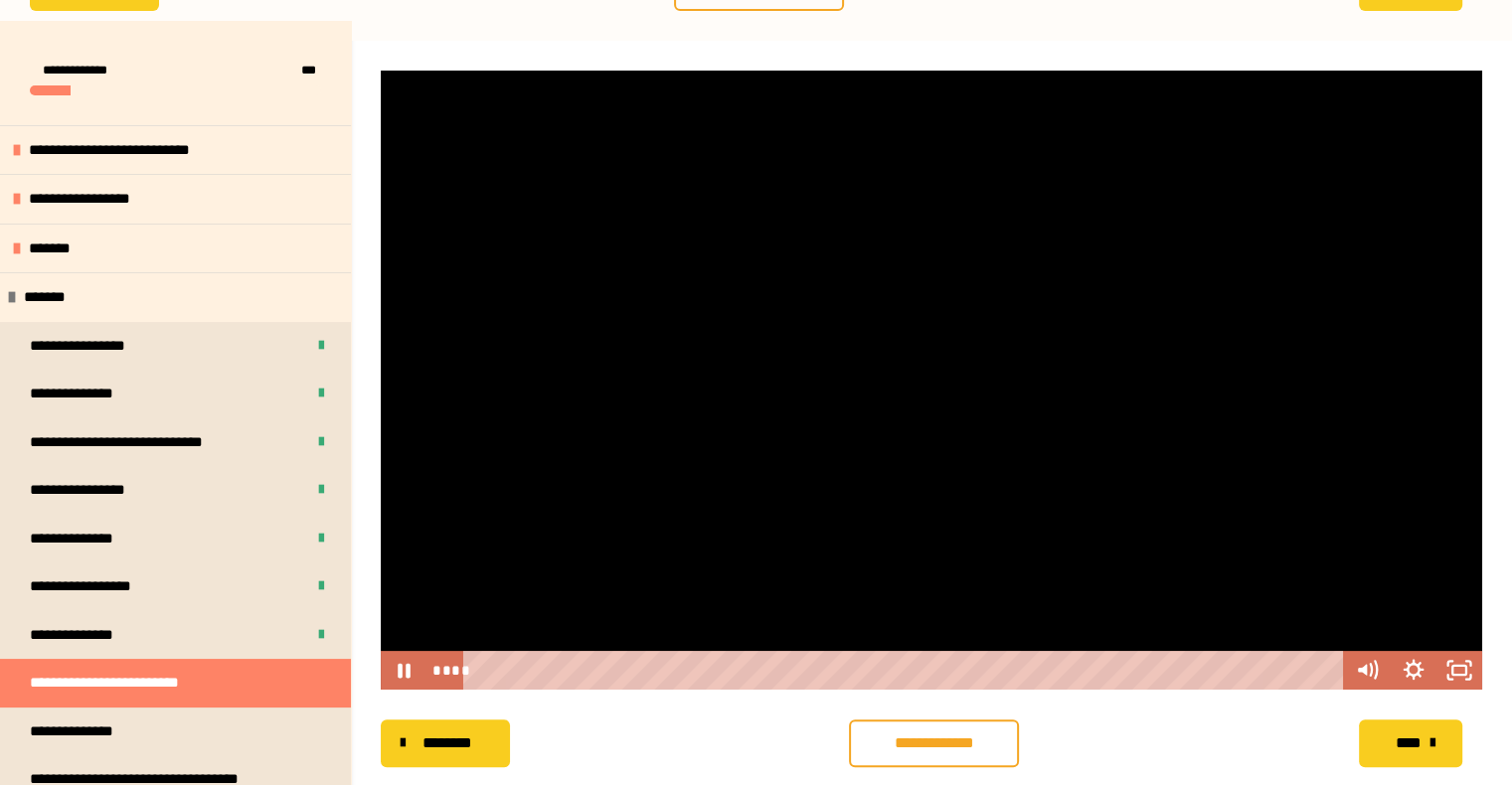 click at bounding box center [931, 380] 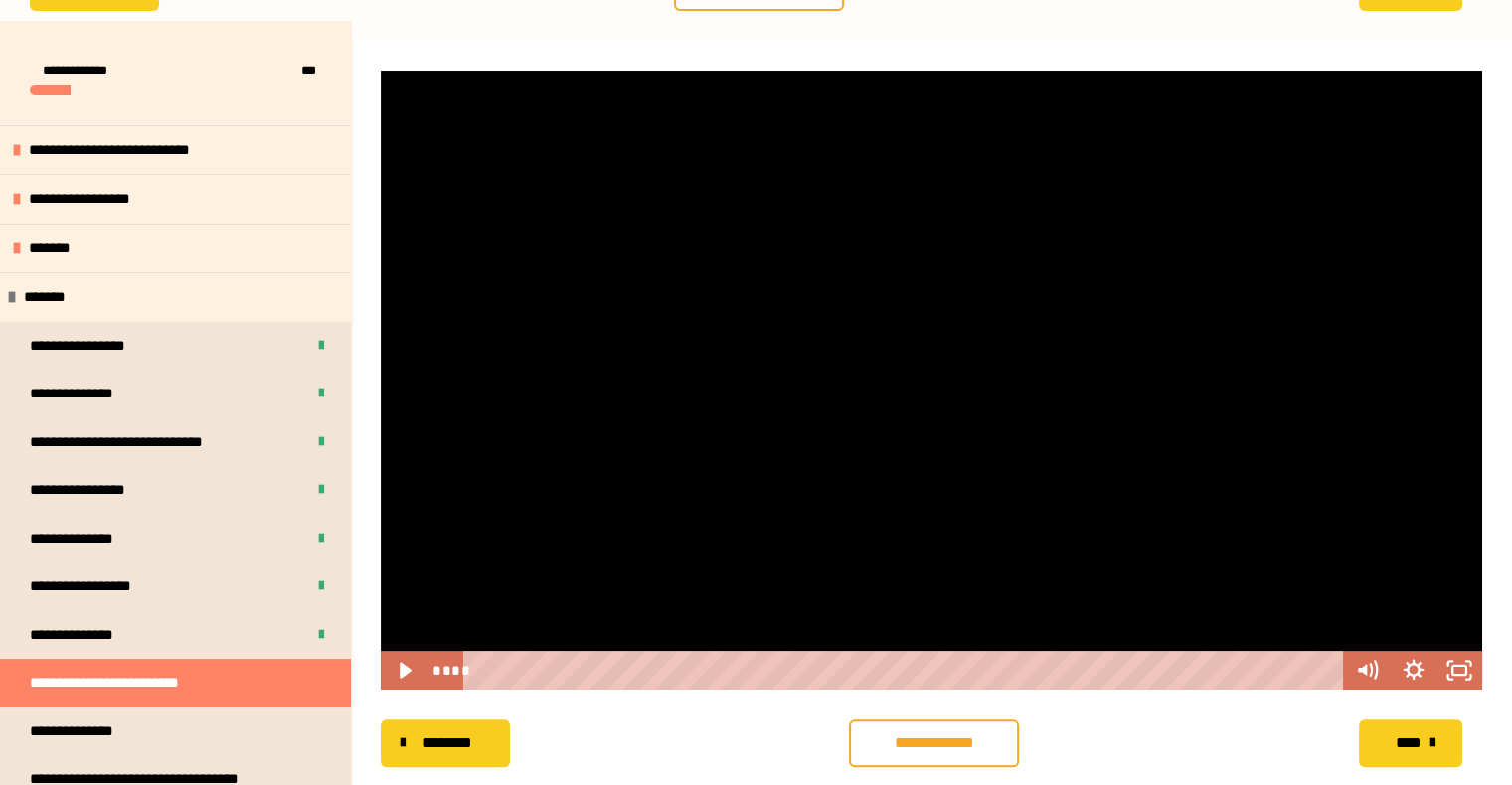 click at bounding box center (931, 380) 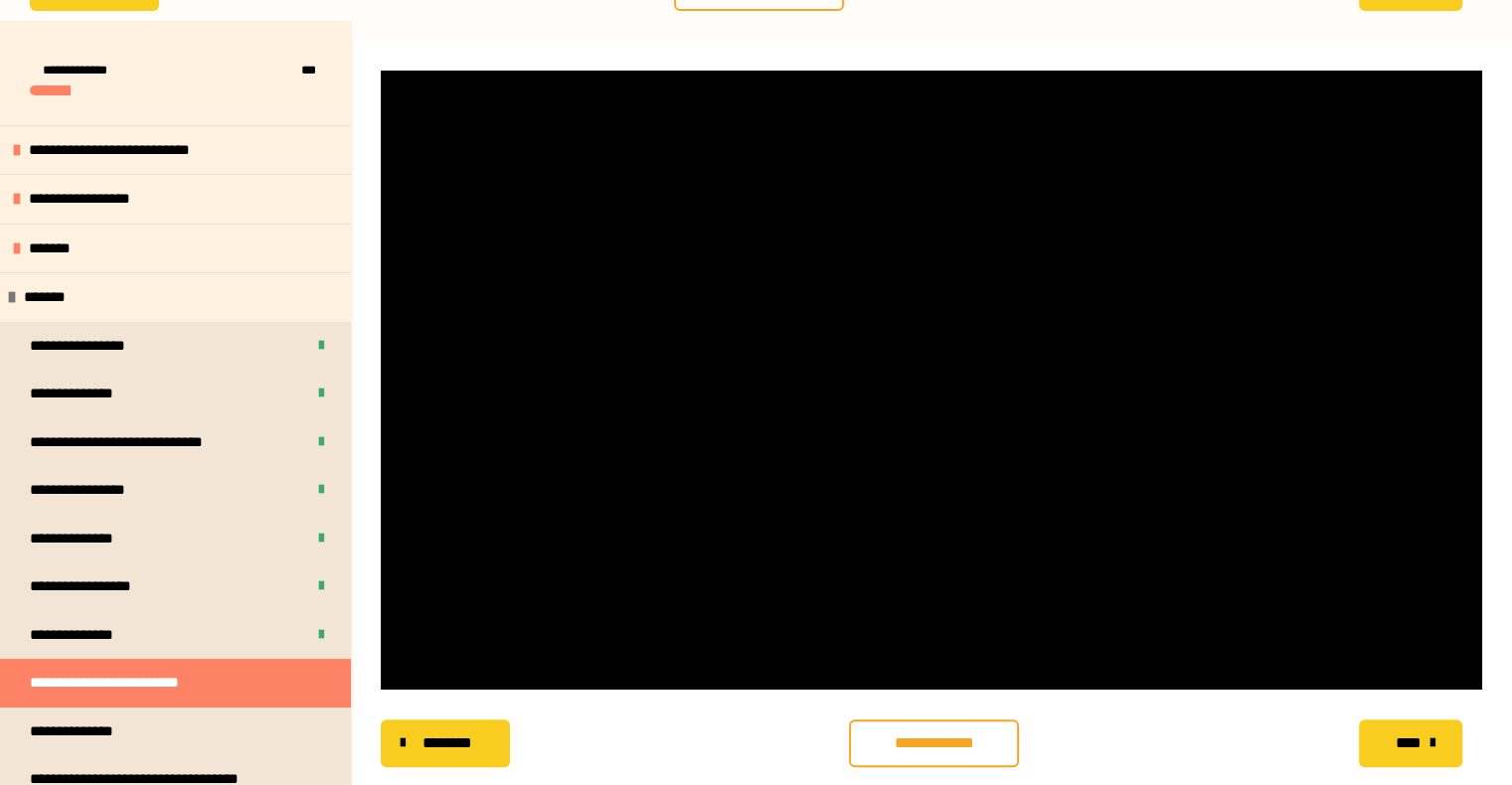 type 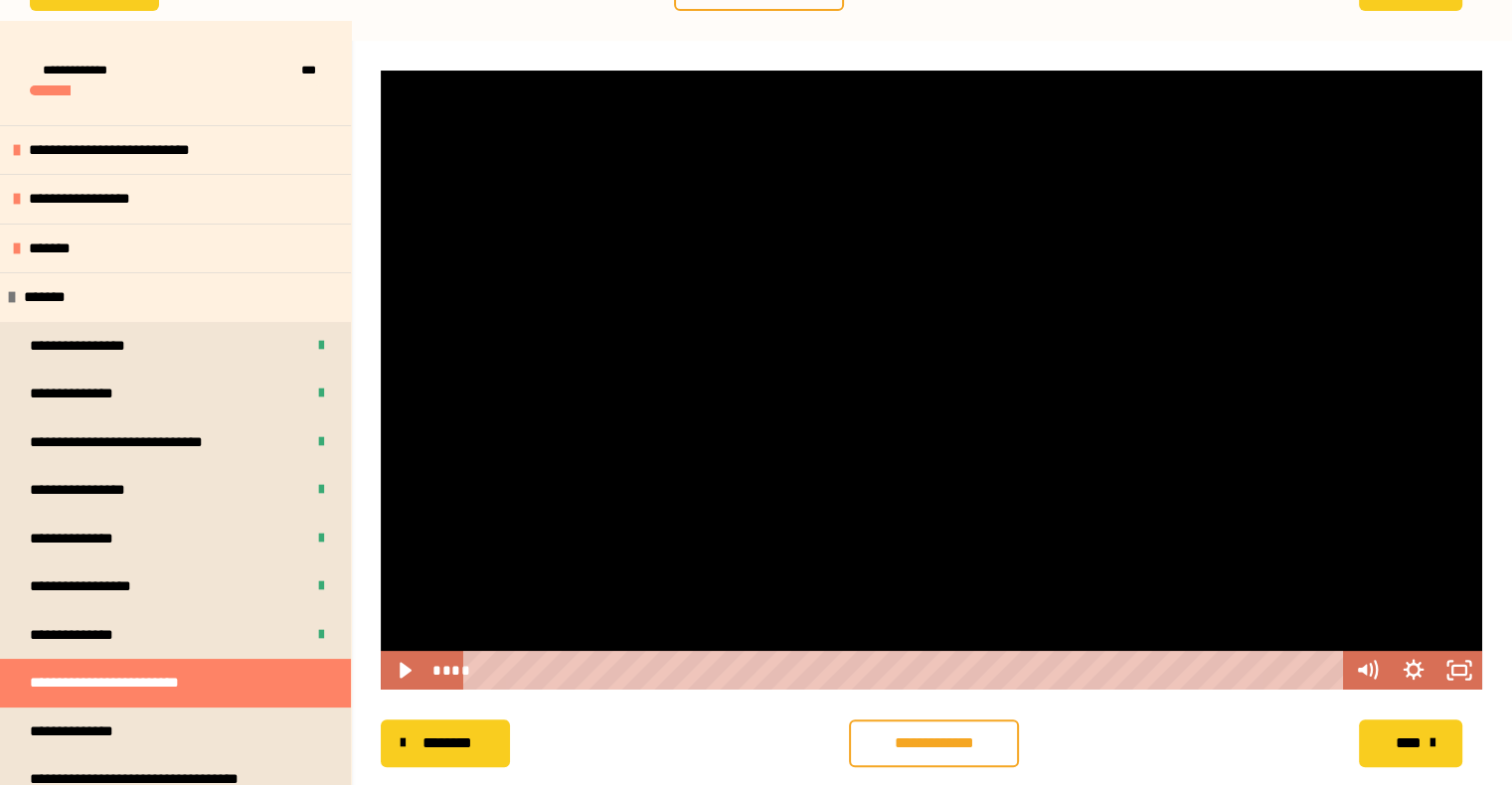 click at bounding box center (931, 380) 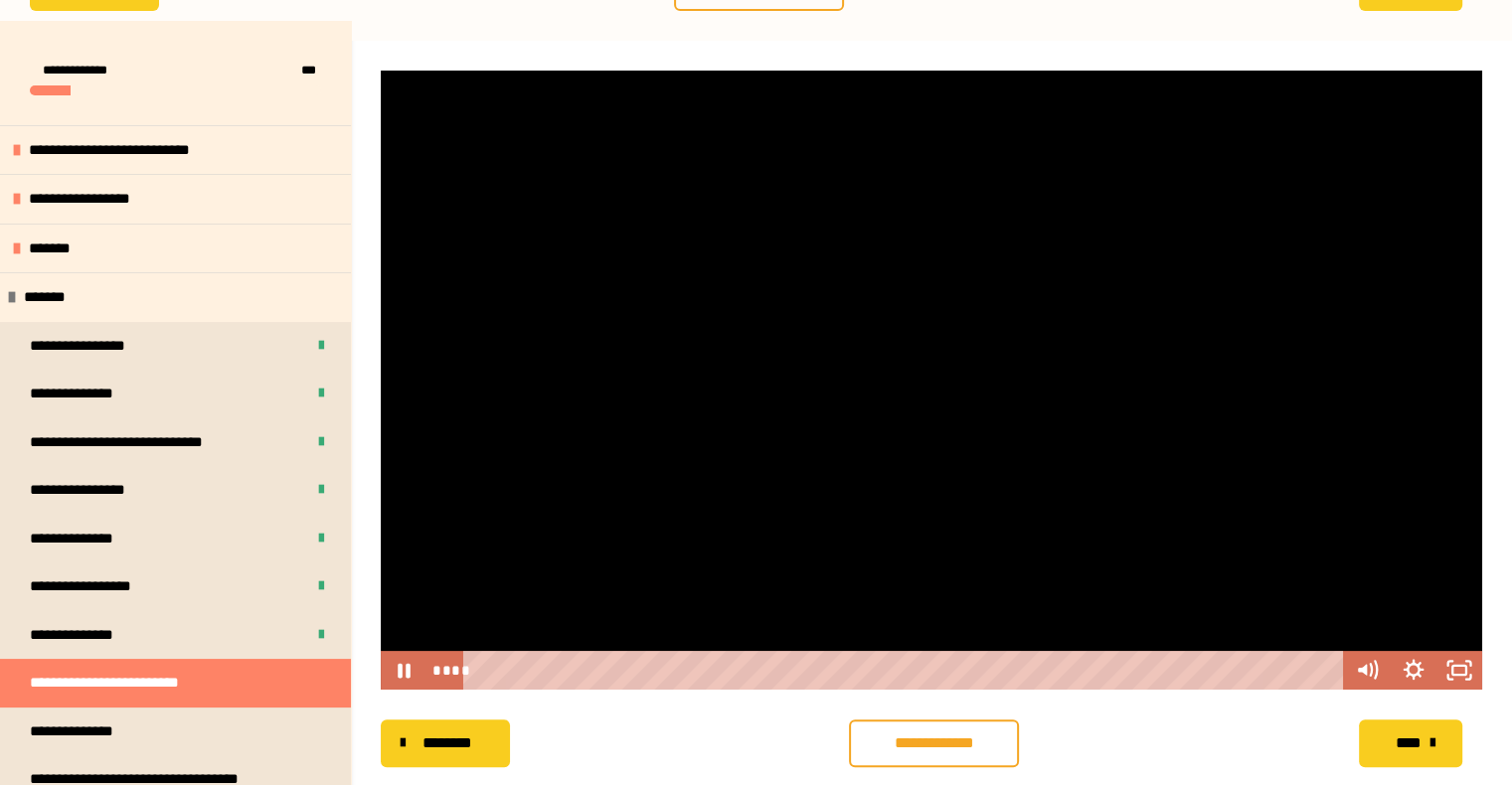 click at bounding box center [931, 380] 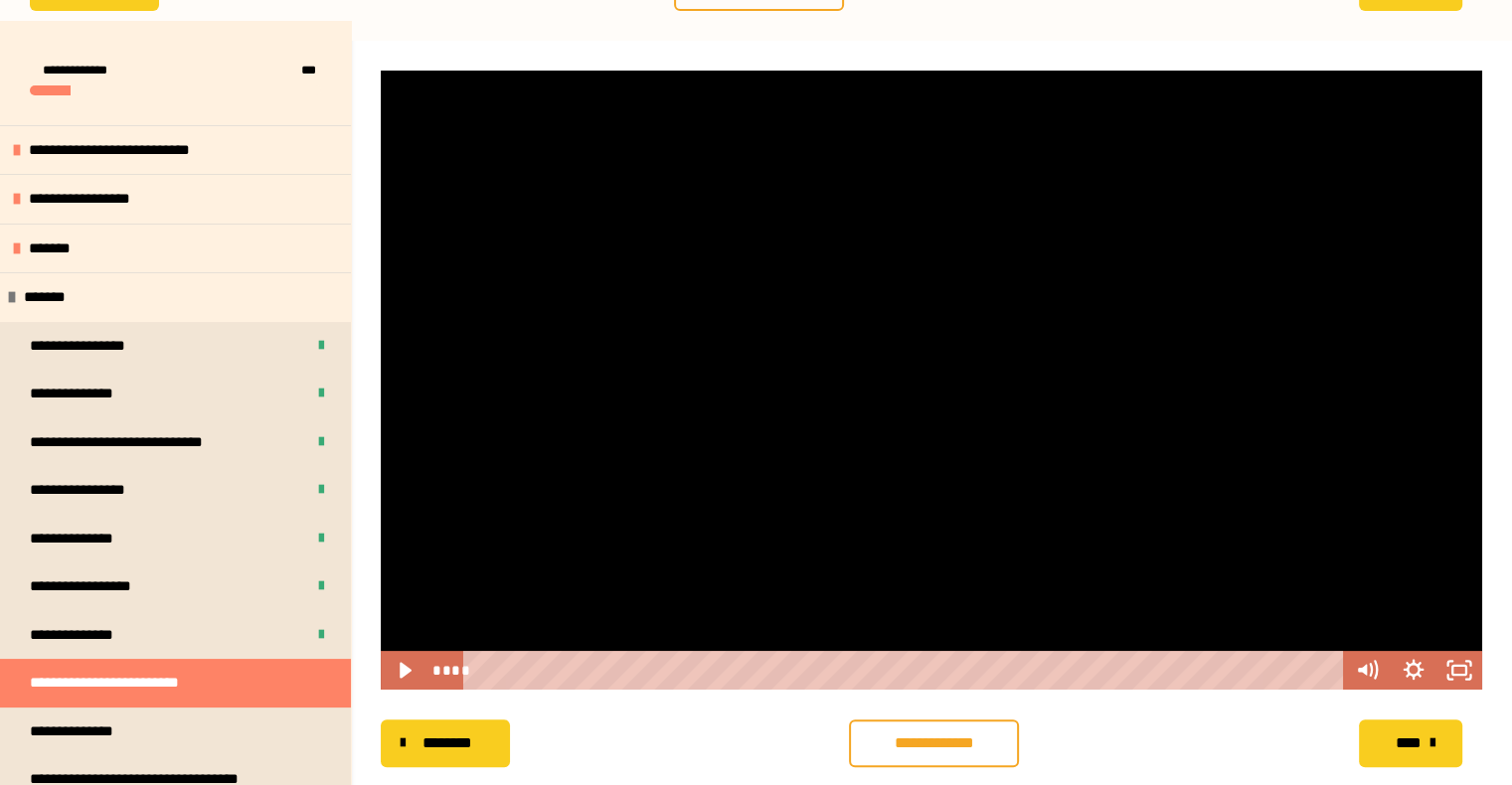 click at bounding box center (931, 380) 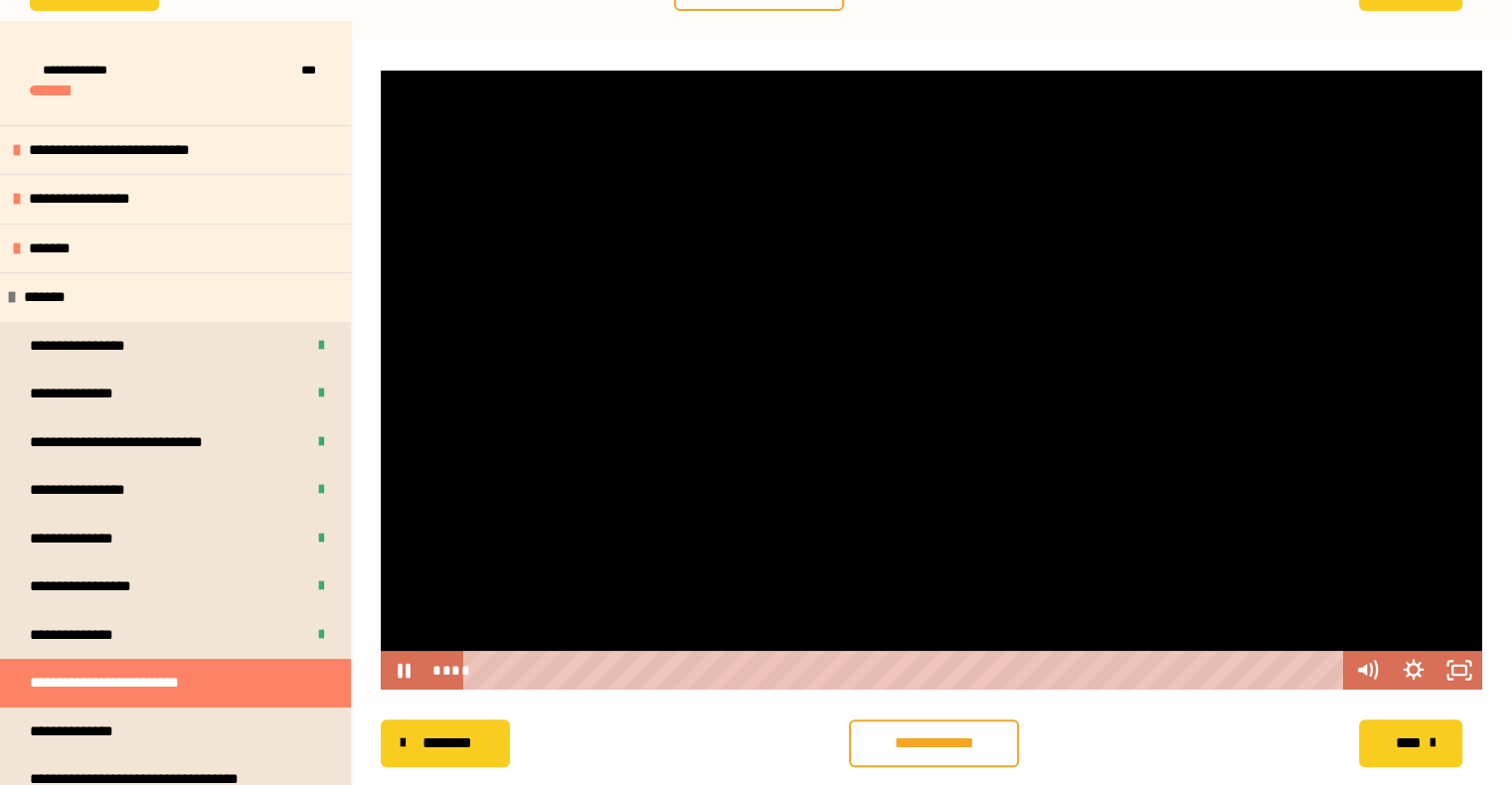 click at bounding box center [931, 380] 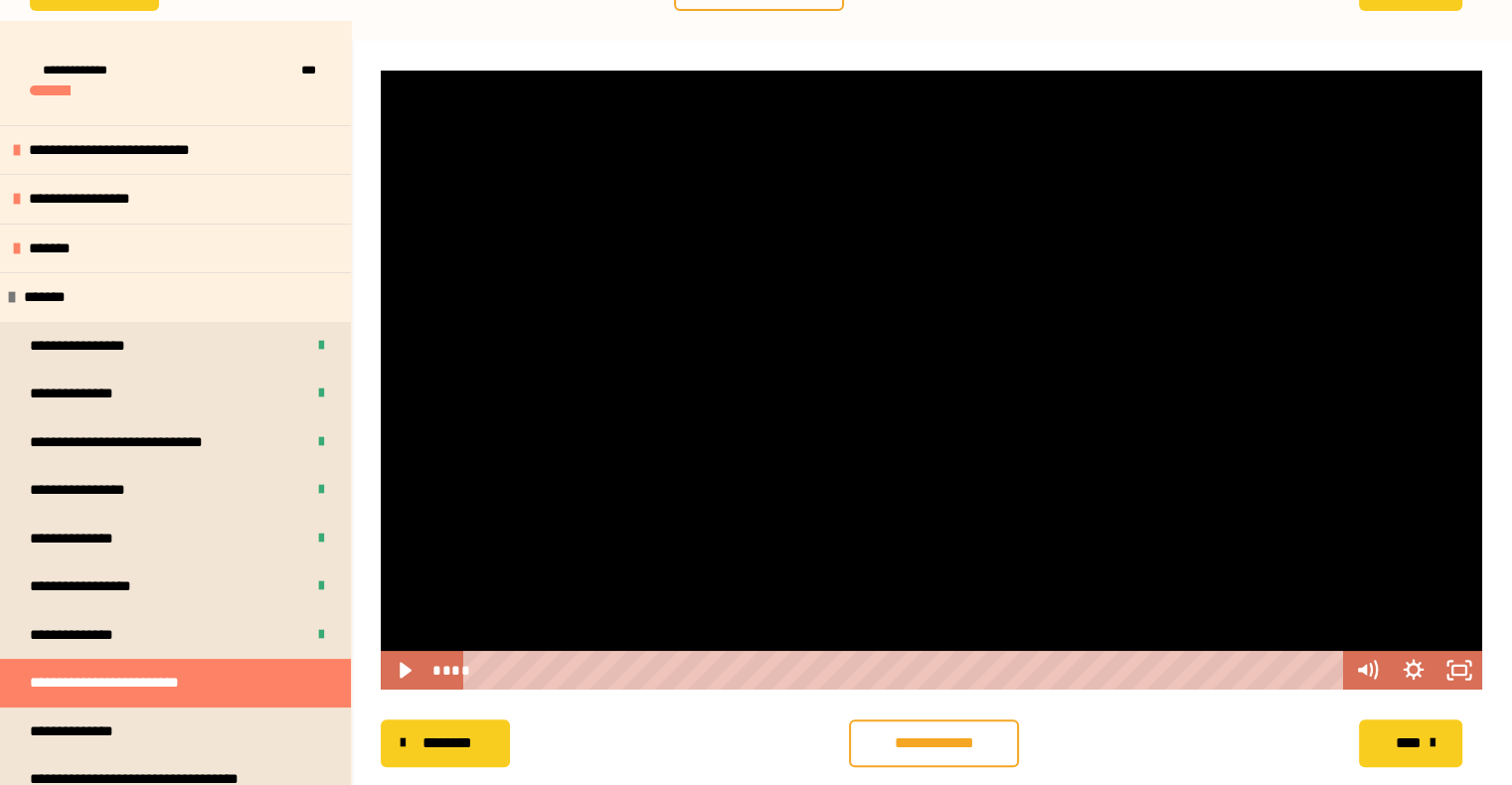 click at bounding box center (931, 380) 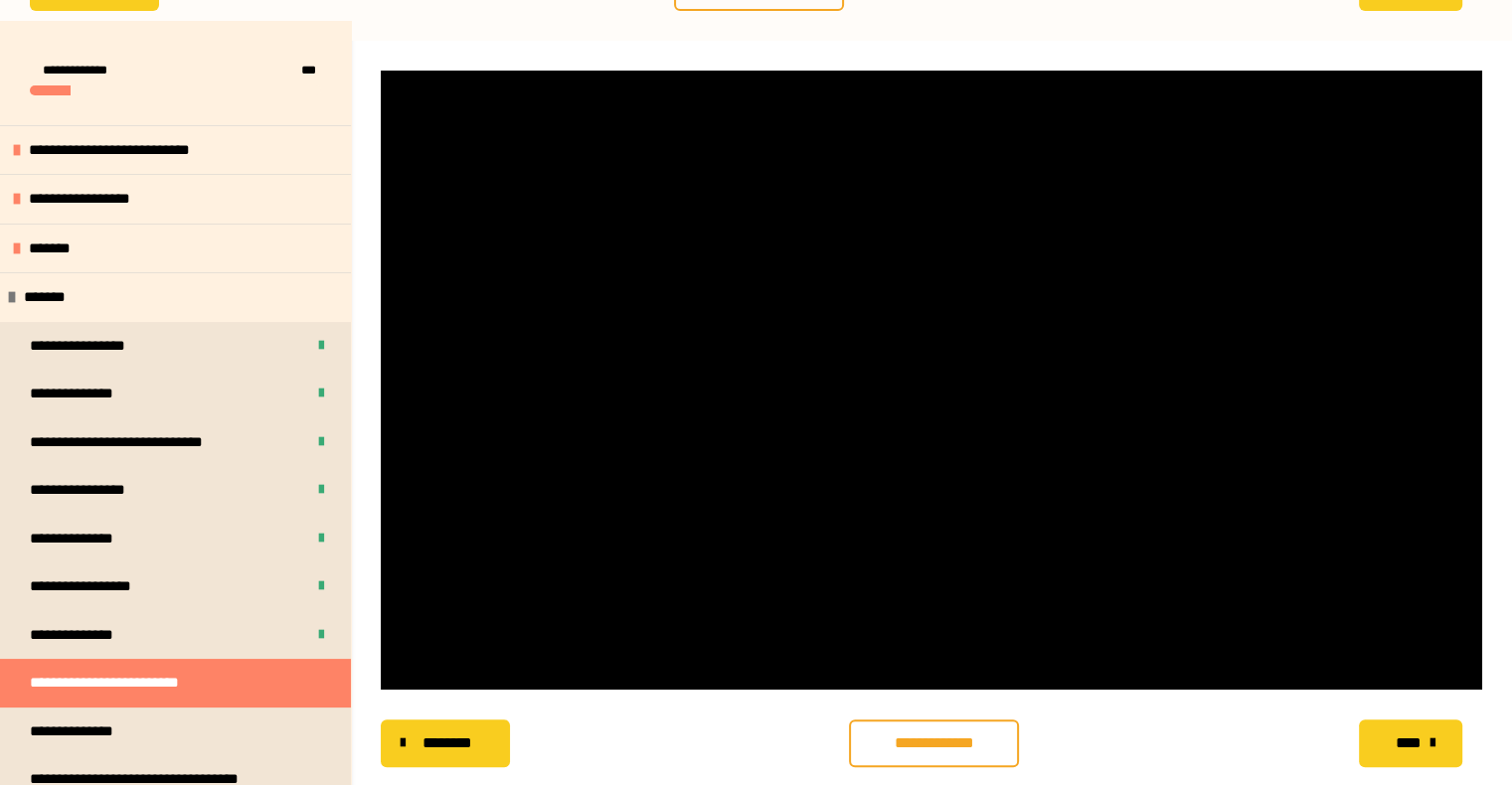 click at bounding box center [931, 380] 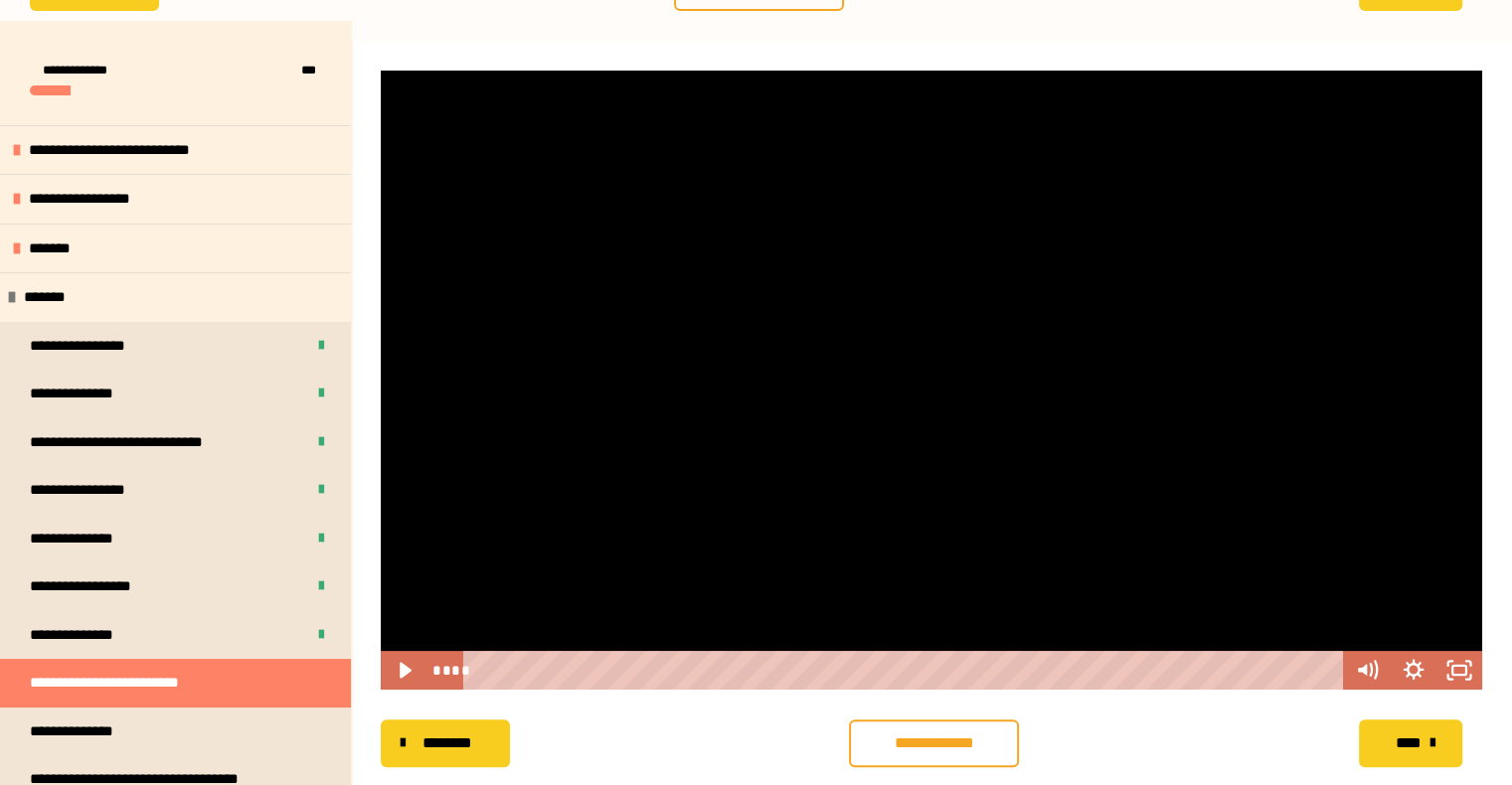 click at bounding box center [931, 380] 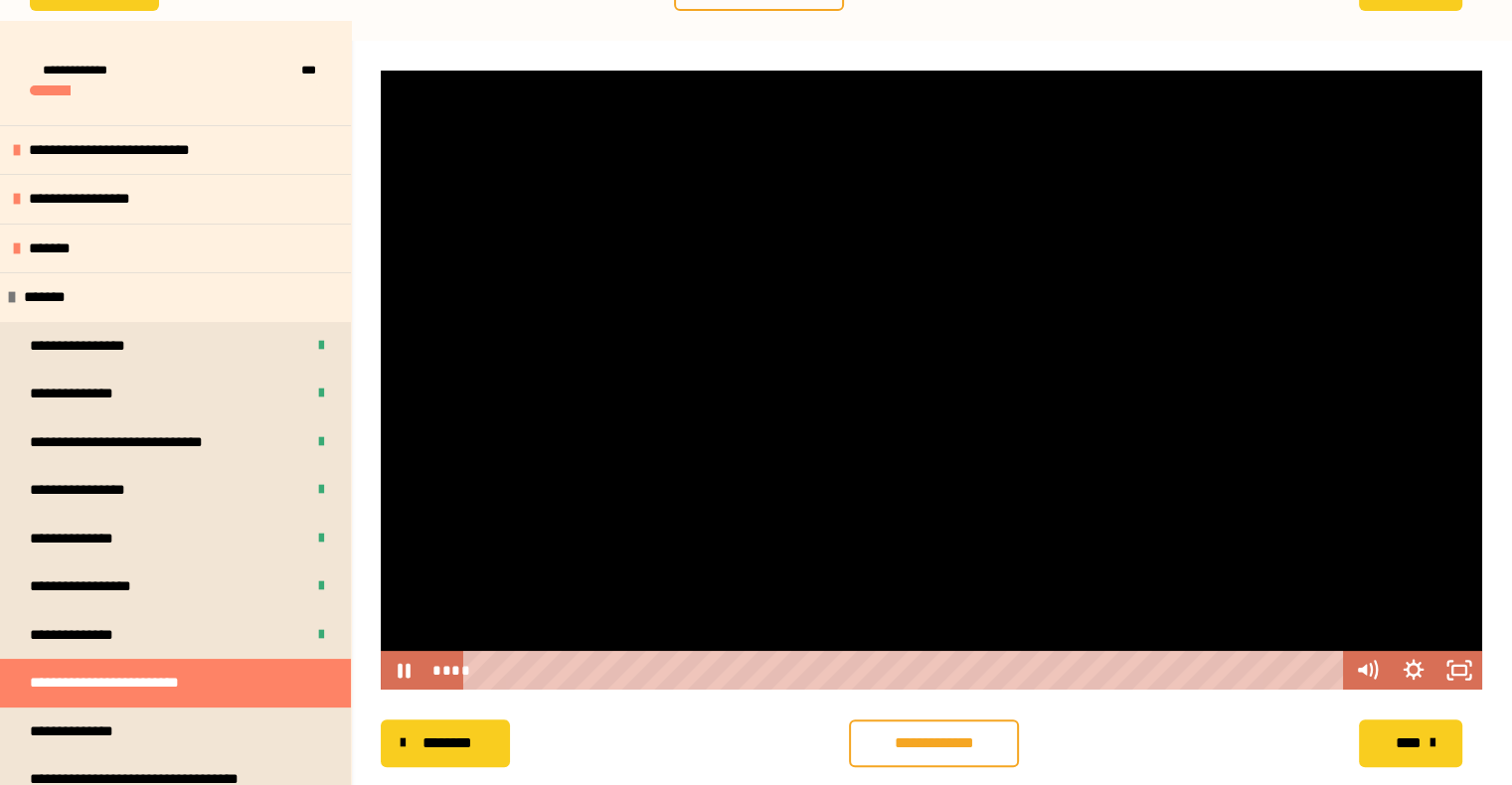 click at bounding box center [931, 380] 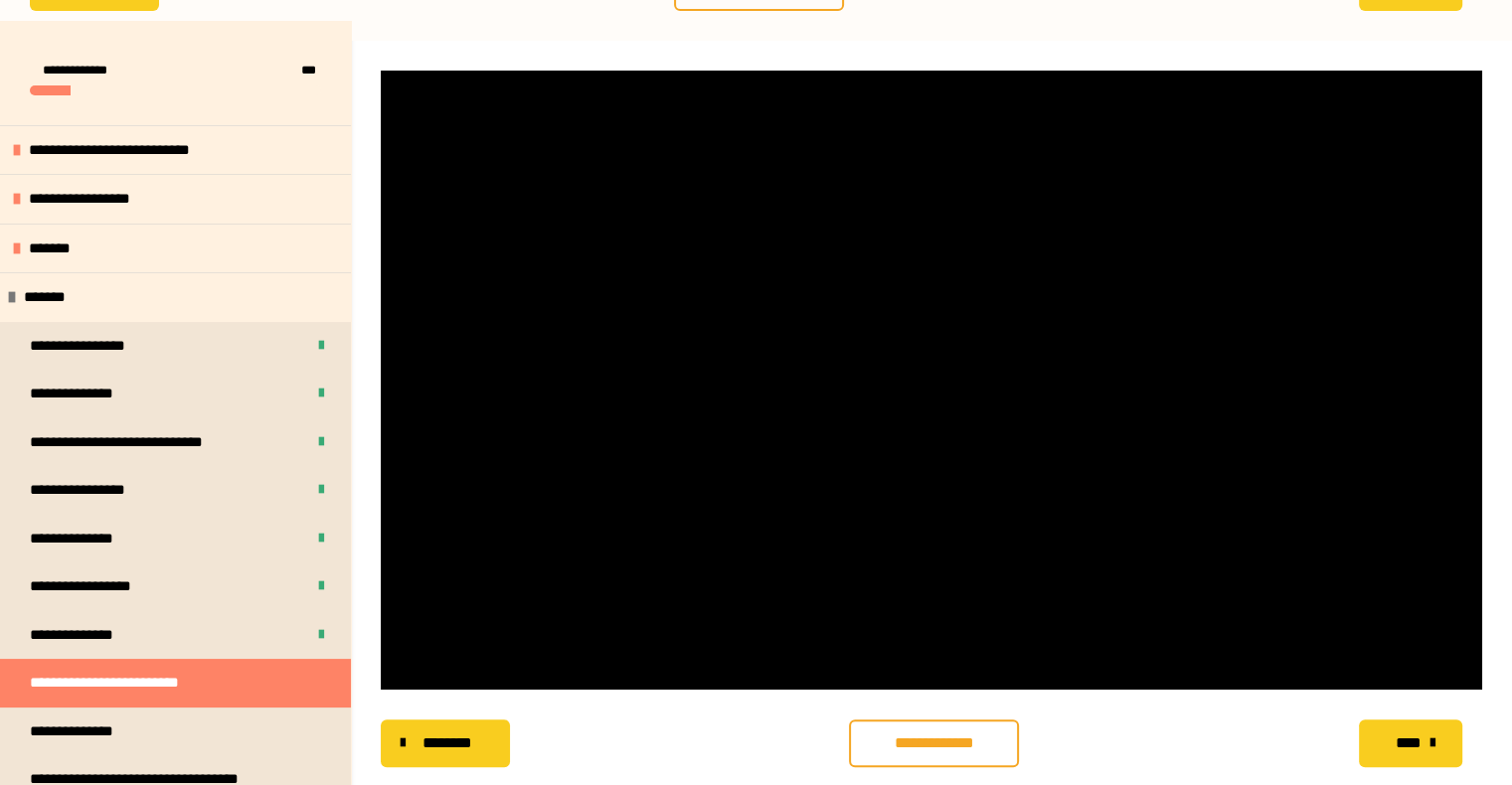 click at bounding box center (381, 71) 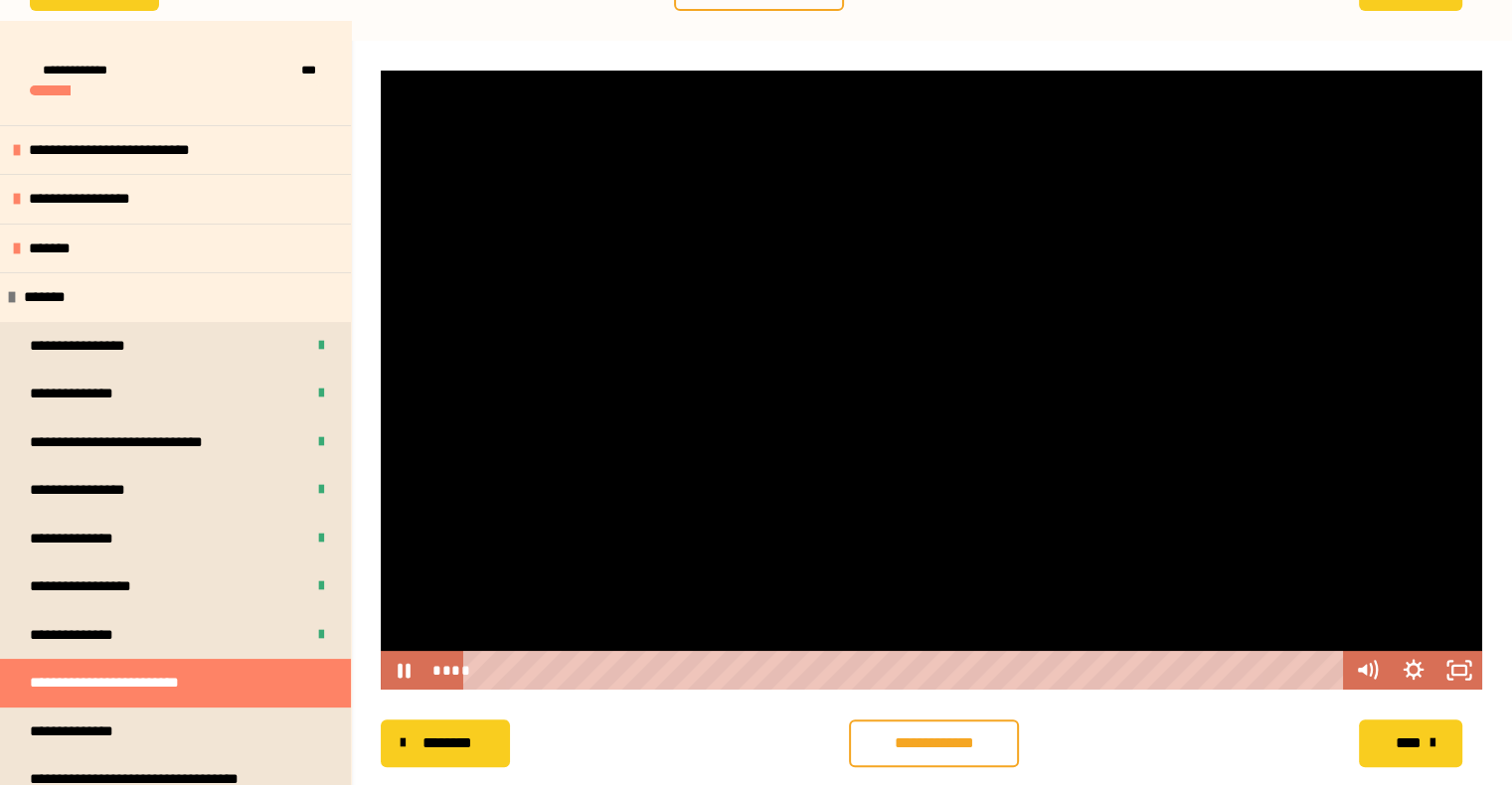 click at bounding box center (931, 380) 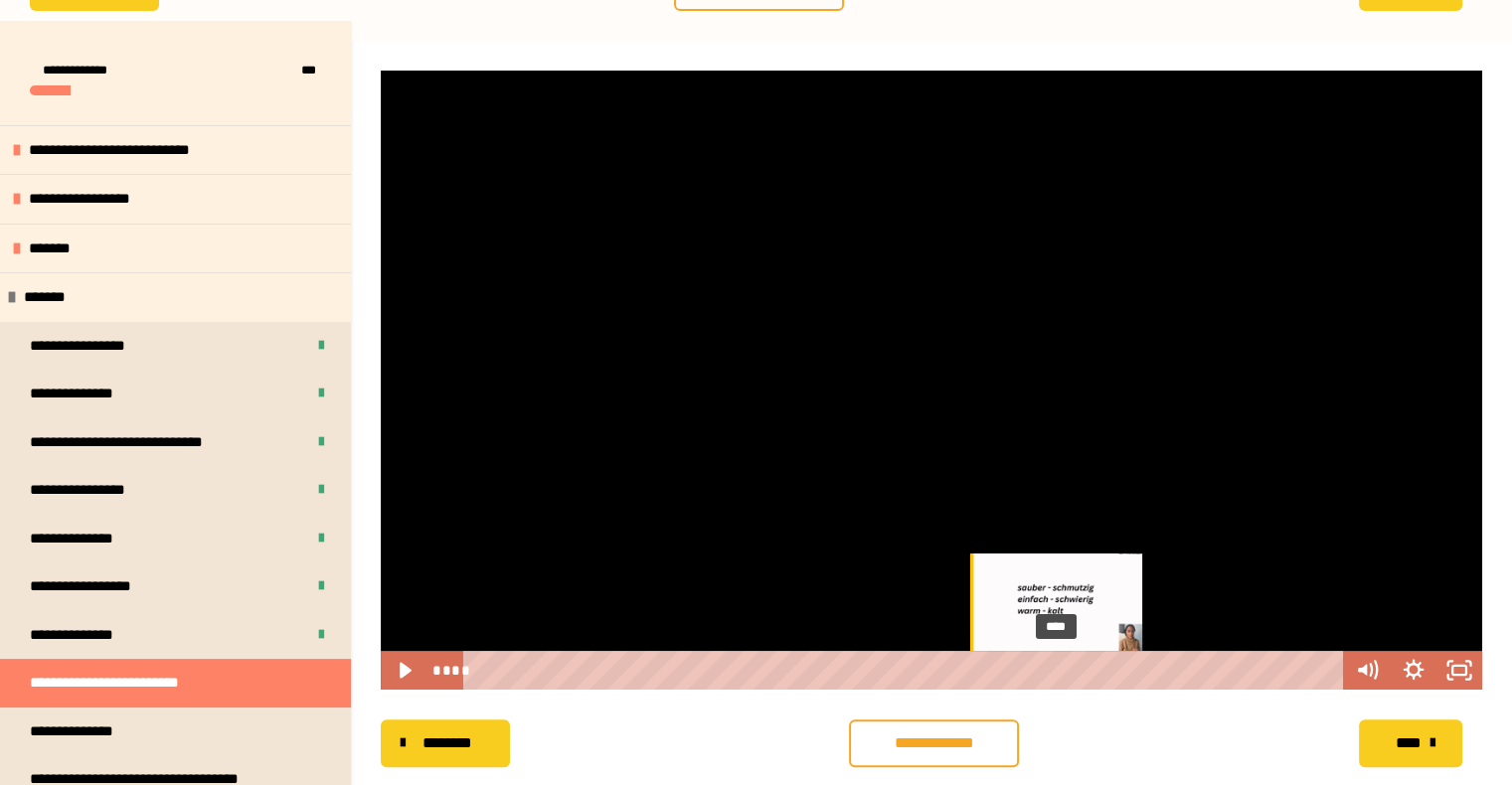 click on "****" at bounding box center [907, 670] 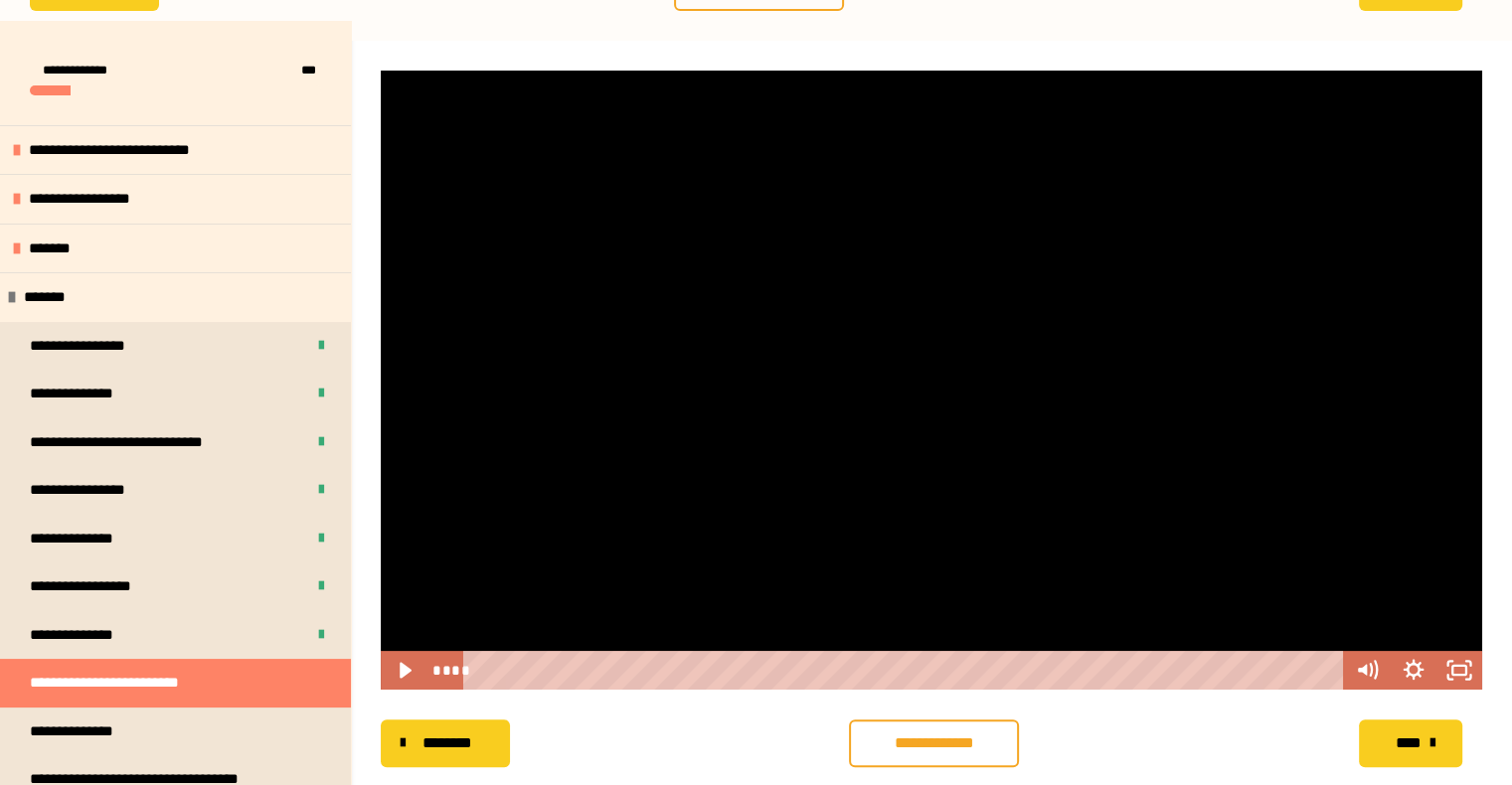 click at bounding box center [931, 380] 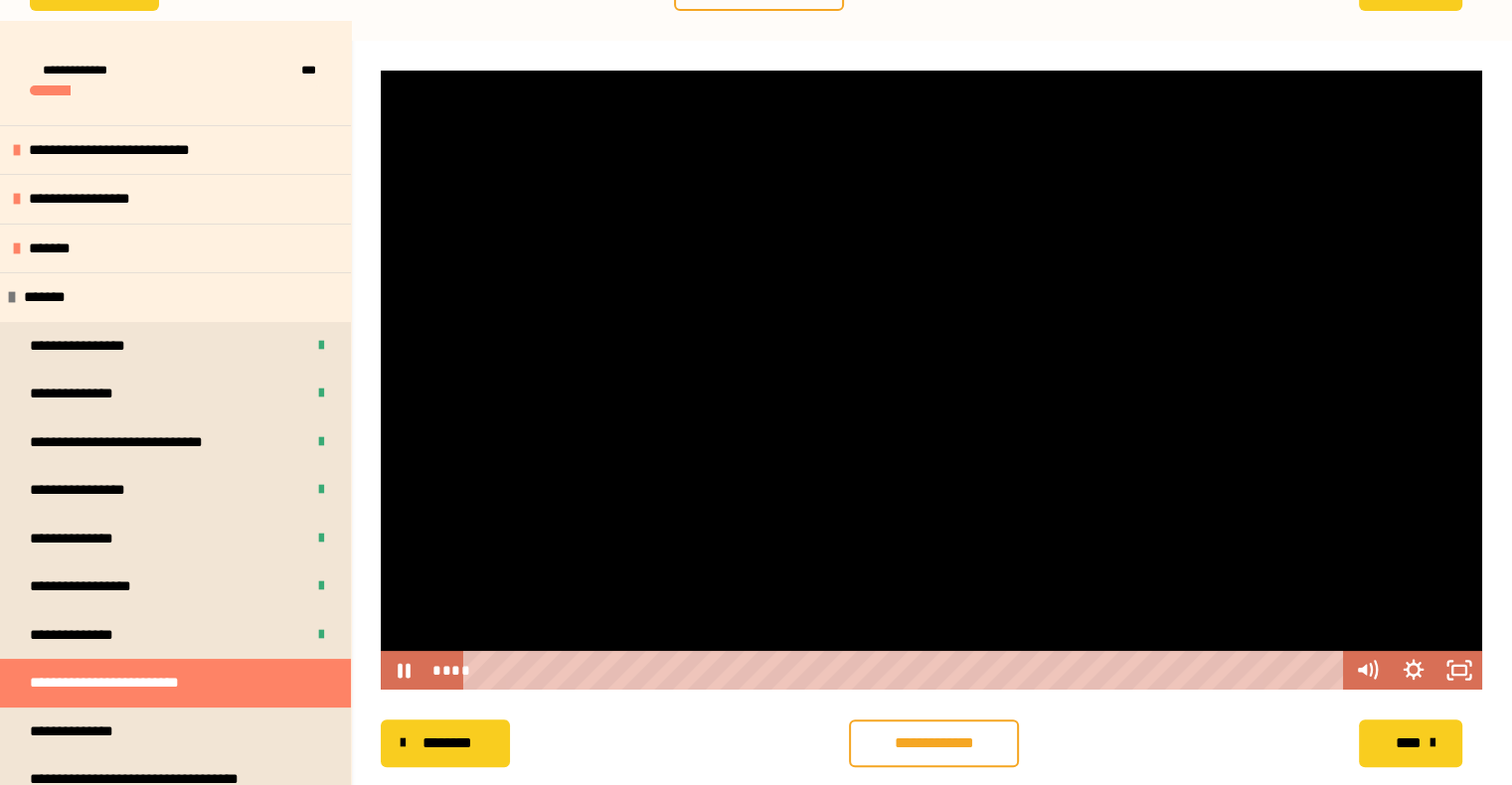 click at bounding box center [931, 380] 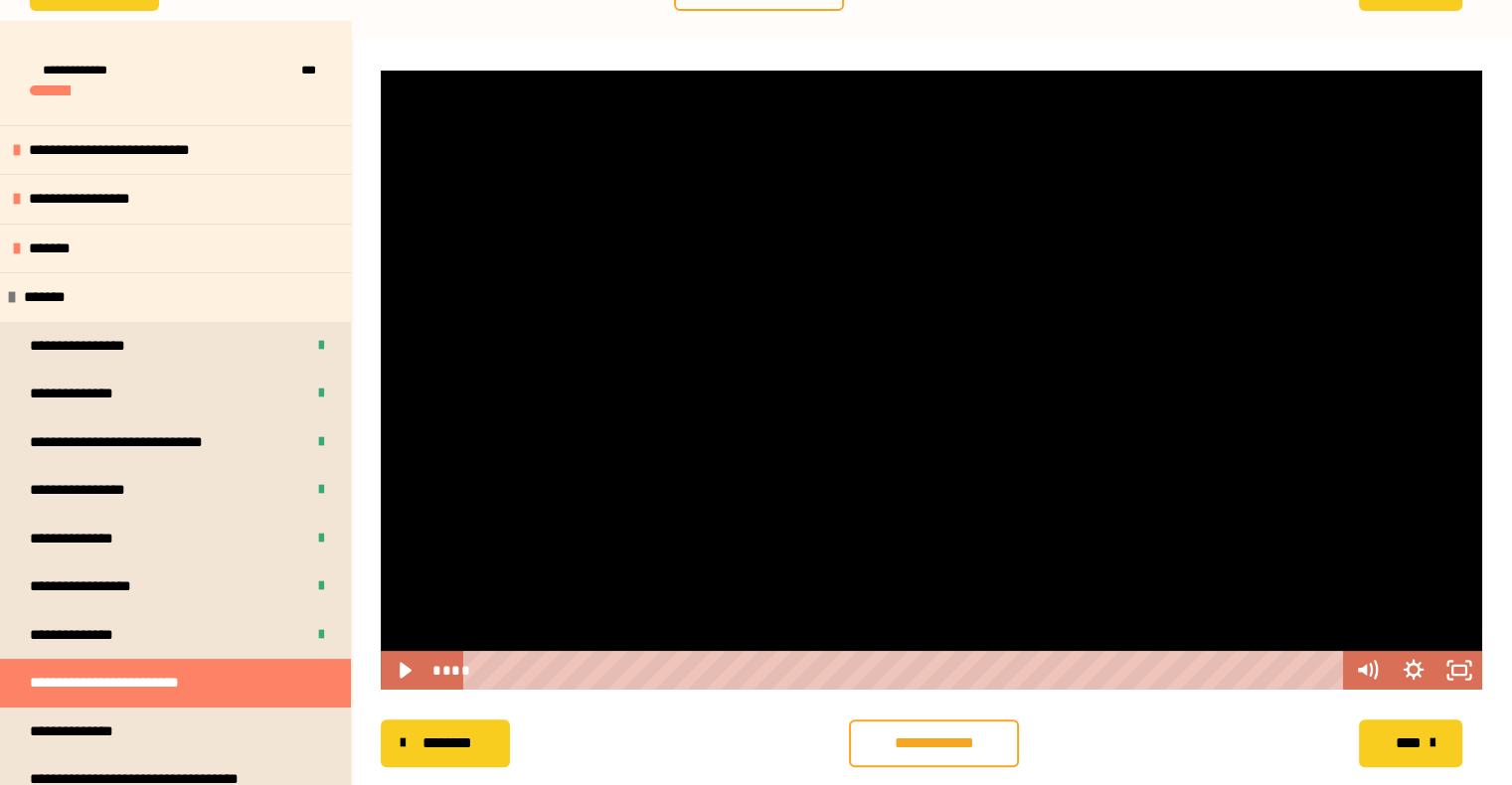 click at bounding box center (931, 380) 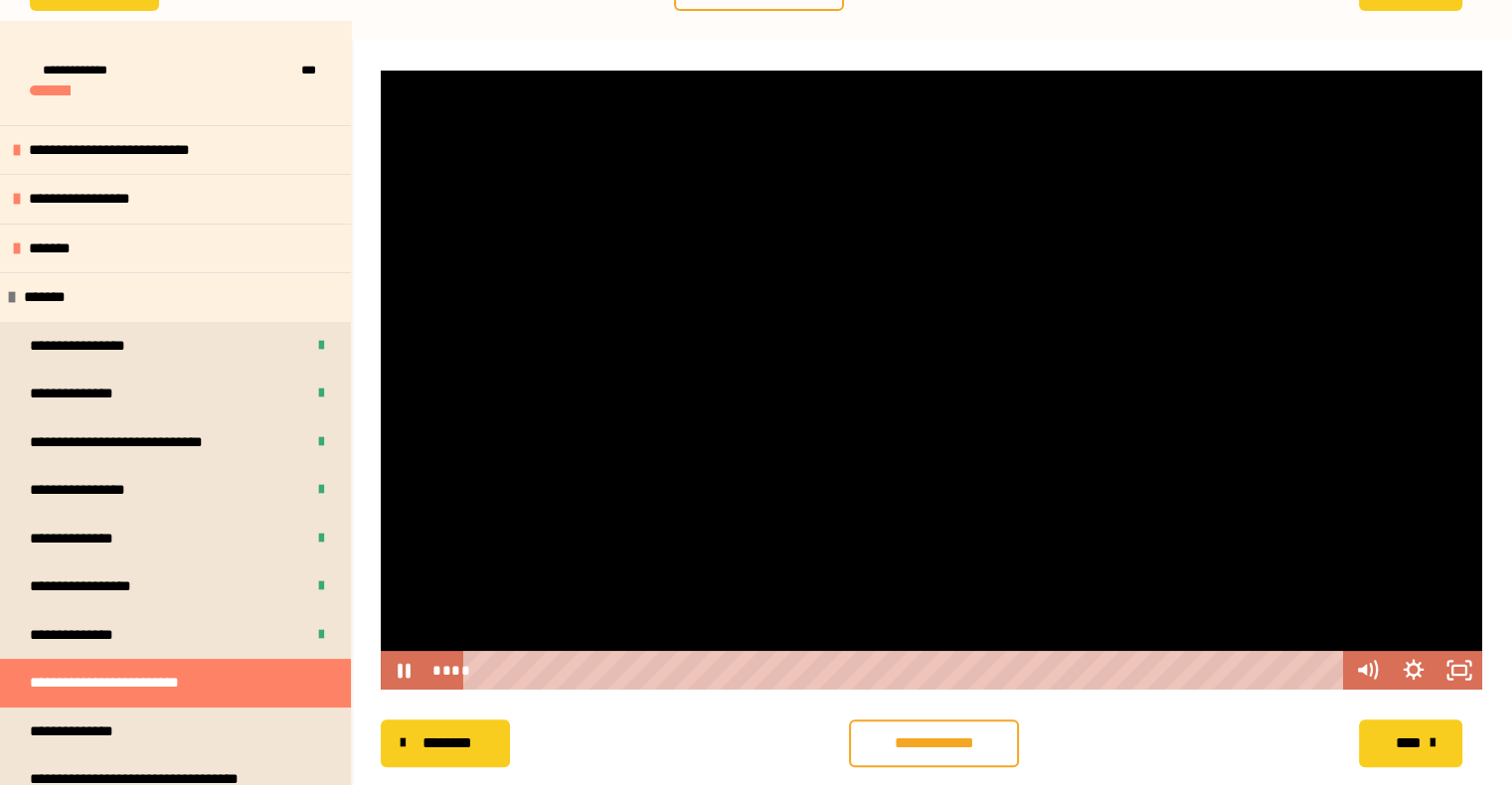 click at bounding box center [931, 380] 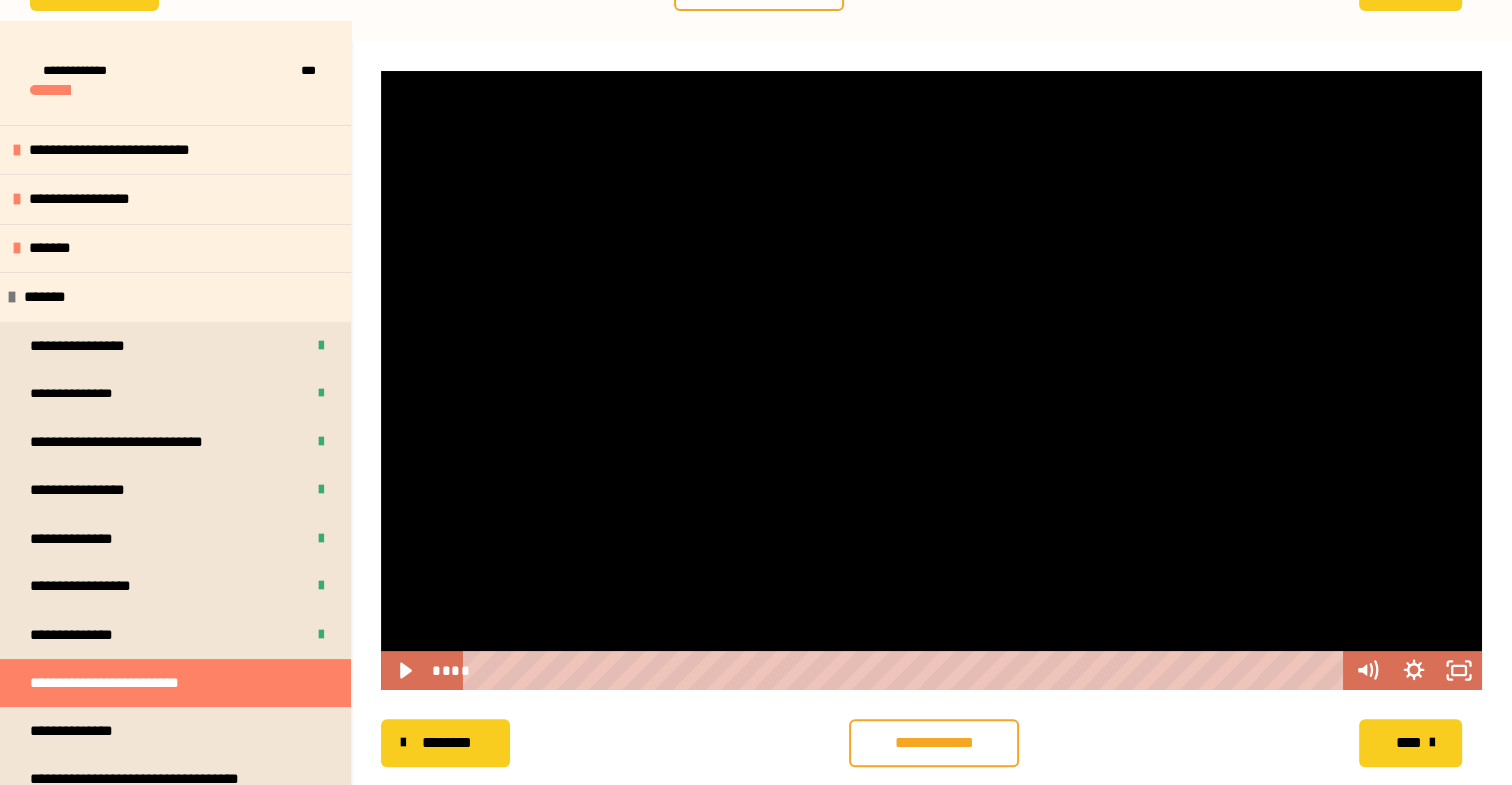 click at bounding box center (931, 380) 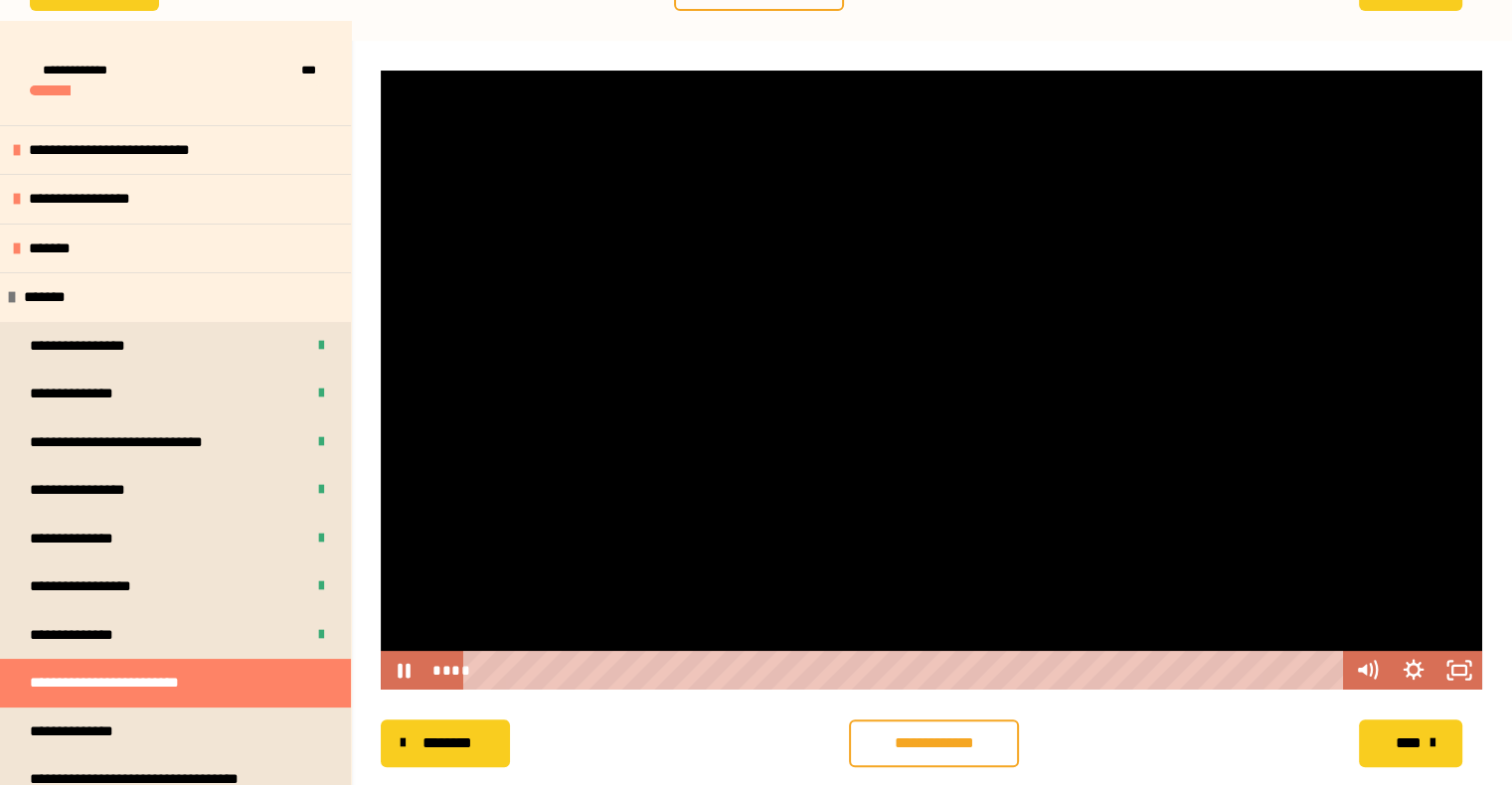 click at bounding box center [931, 380] 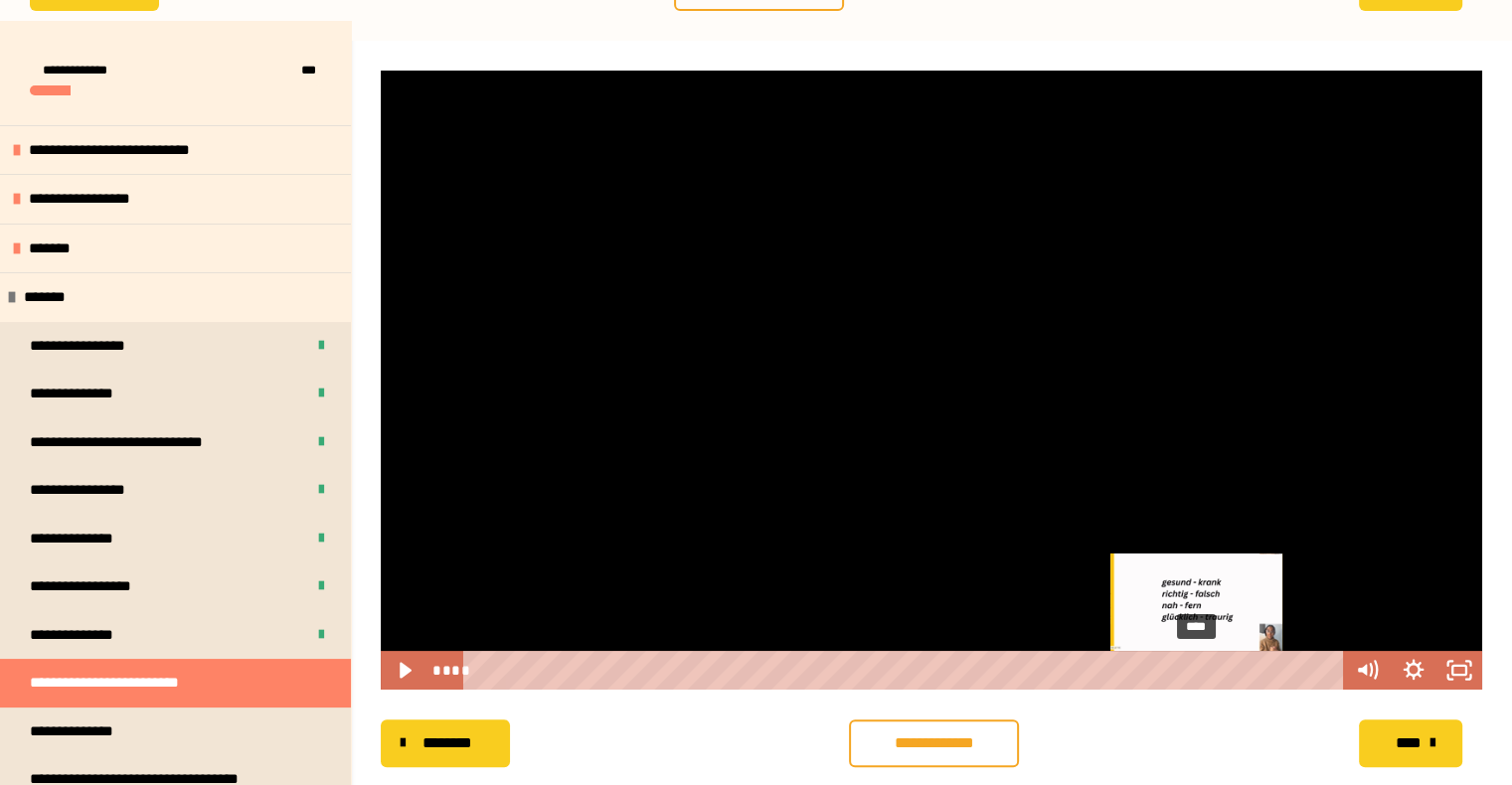 click on "****" at bounding box center [907, 670] 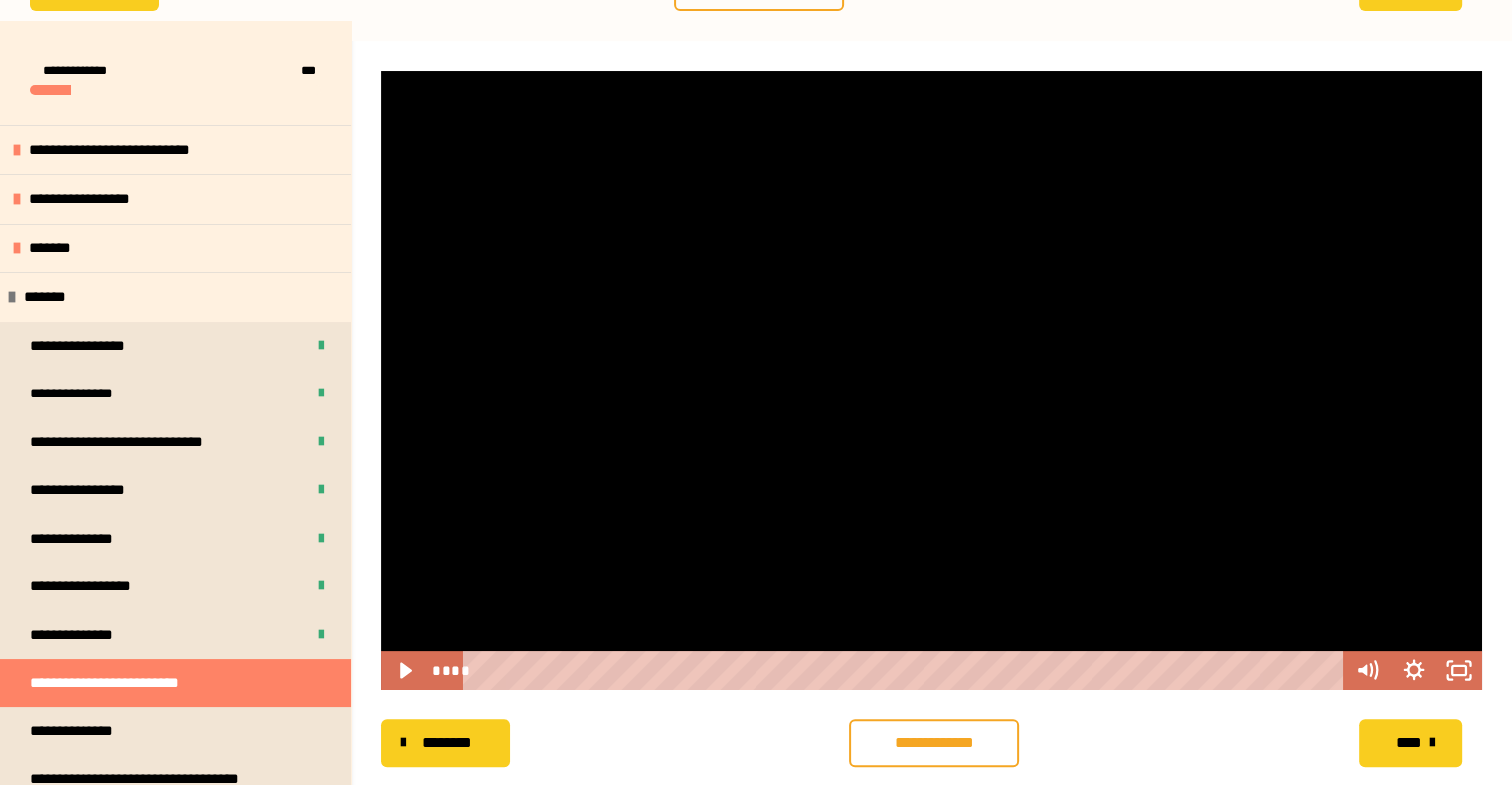 click at bounding box center [931, 380] 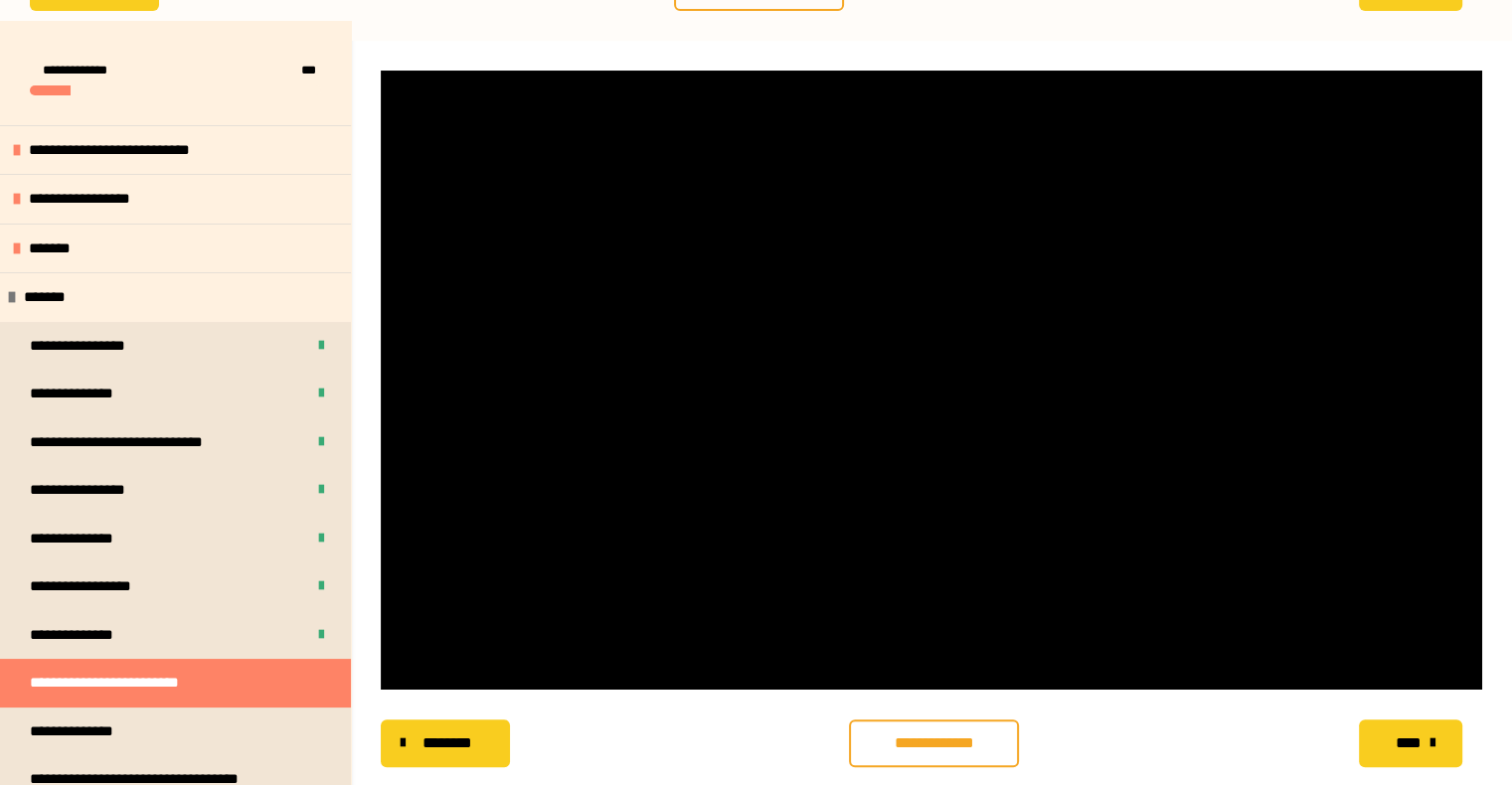 click at bounding box center [931, 380] 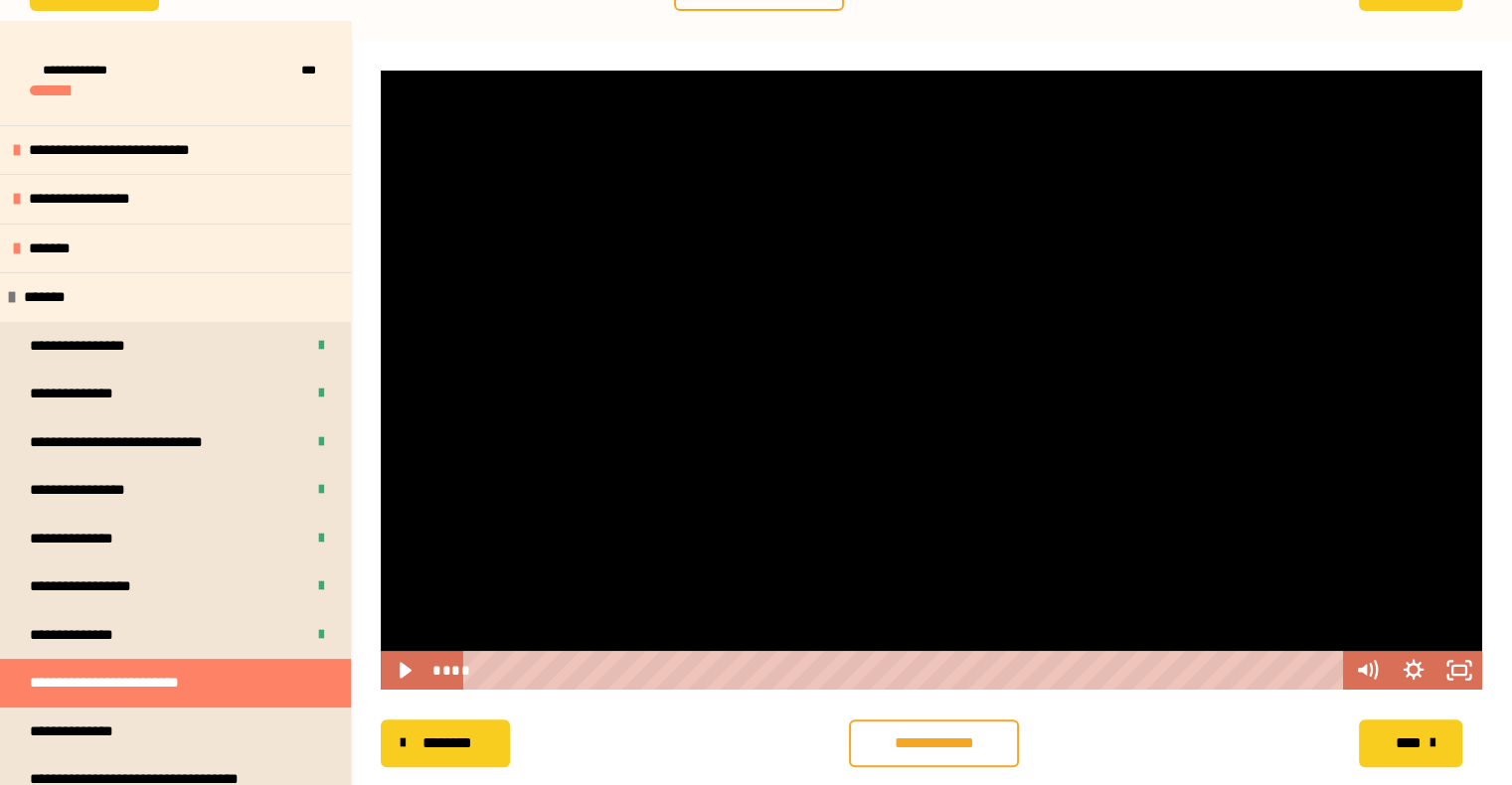 click at bounding box center (931, 380) 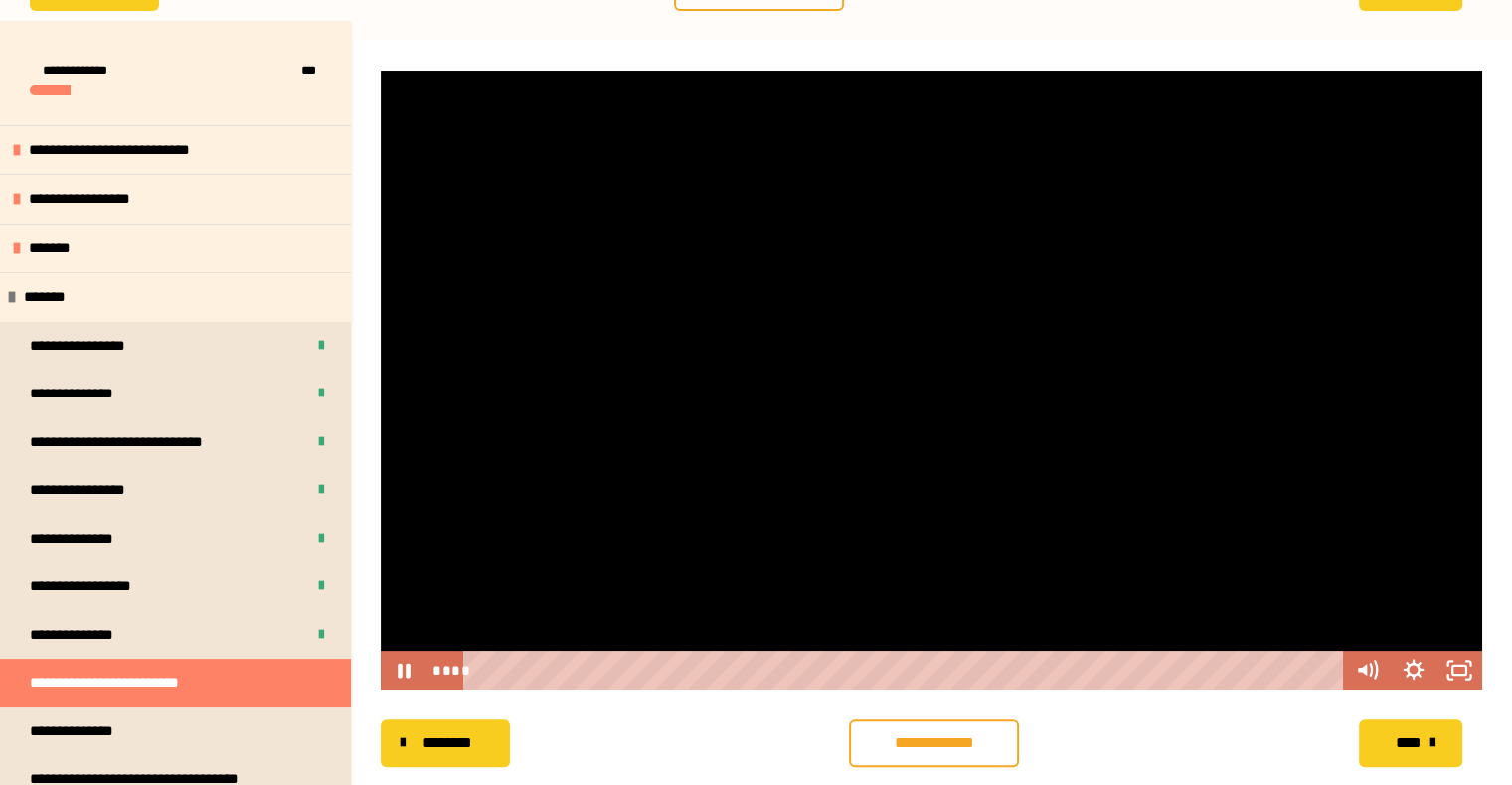 click at bounding box center [931, 380] 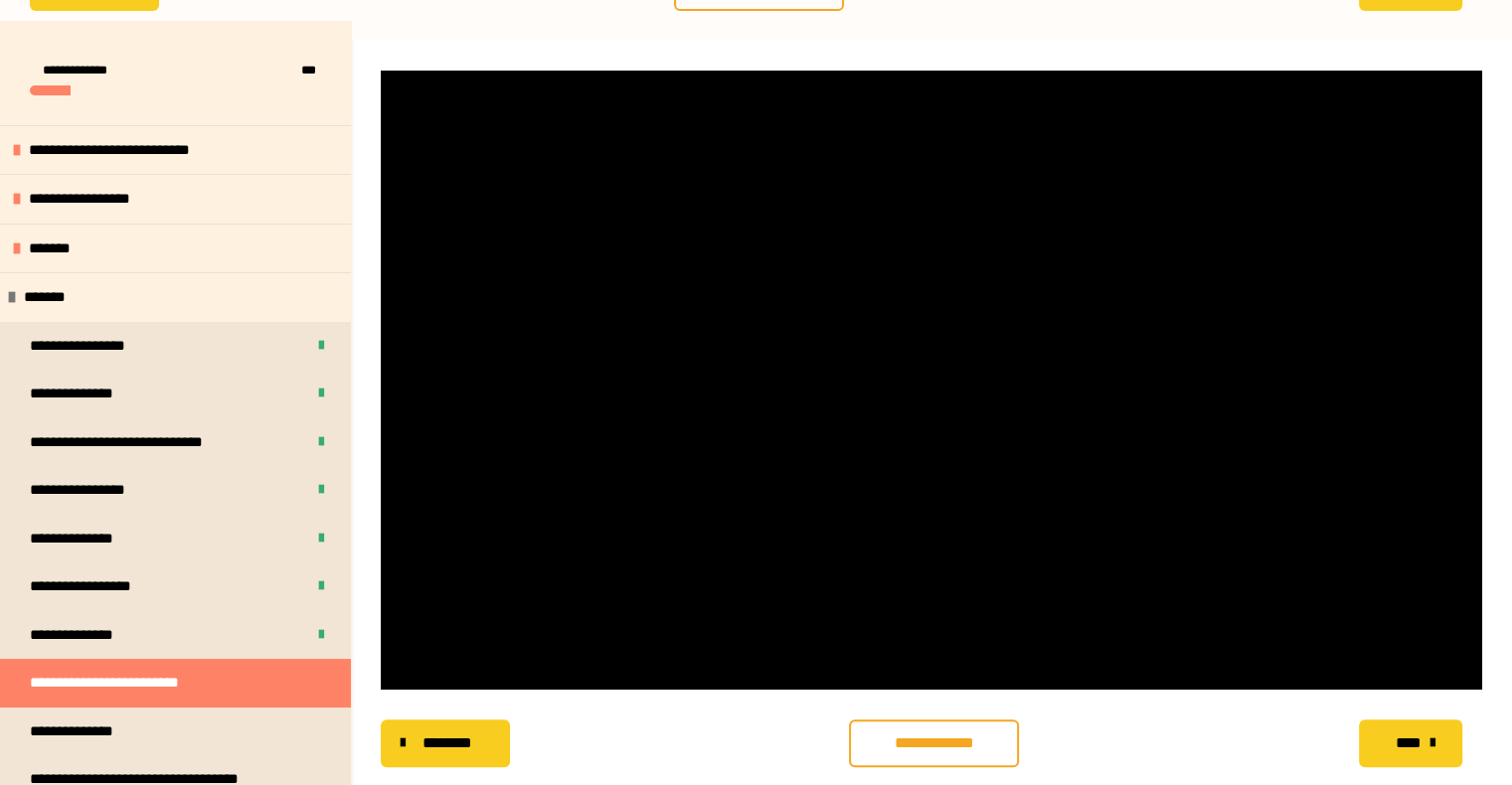 click at bounding box center (931, 380) 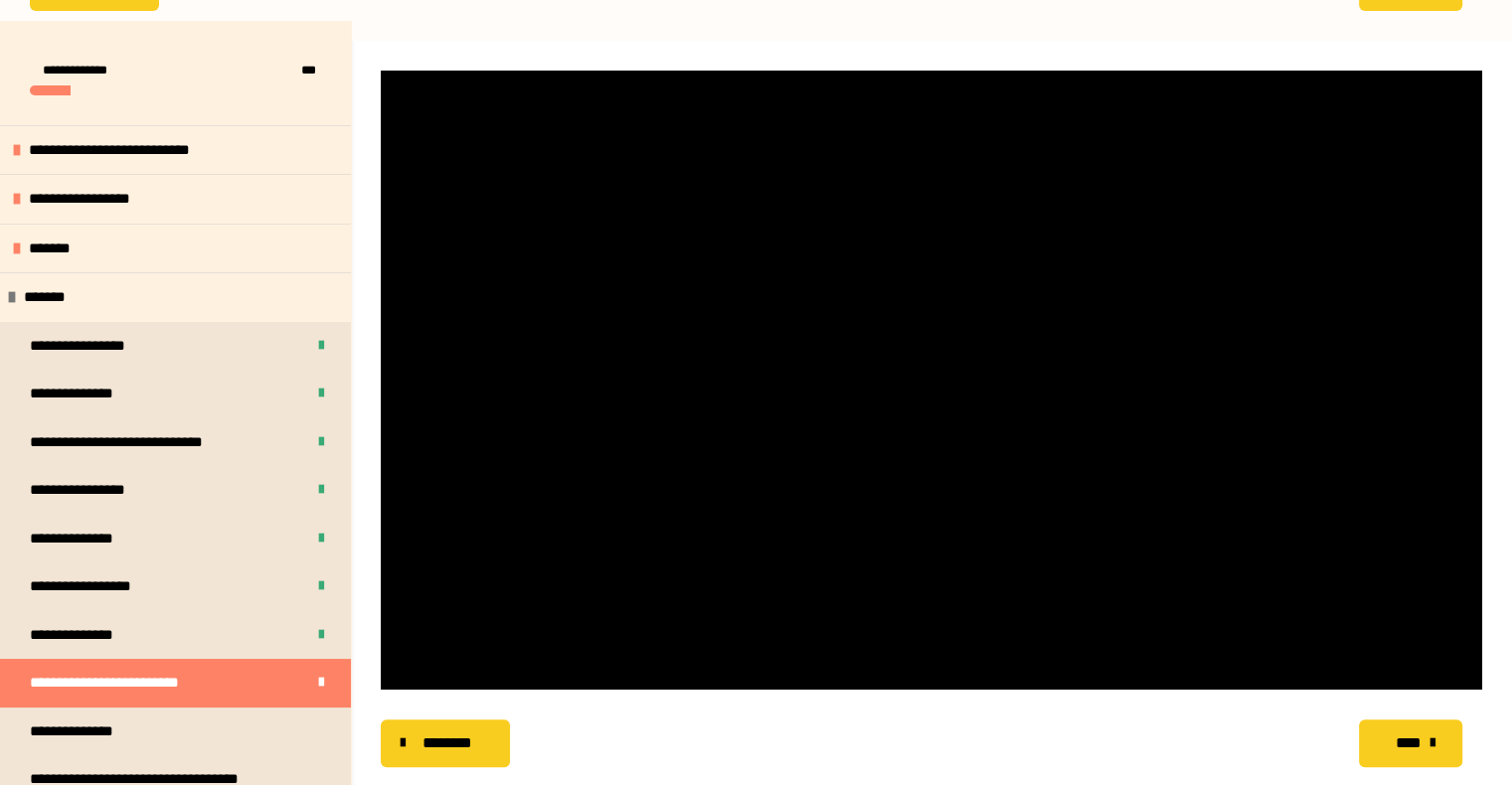 click on "****" at bounding box center [1411, 743] 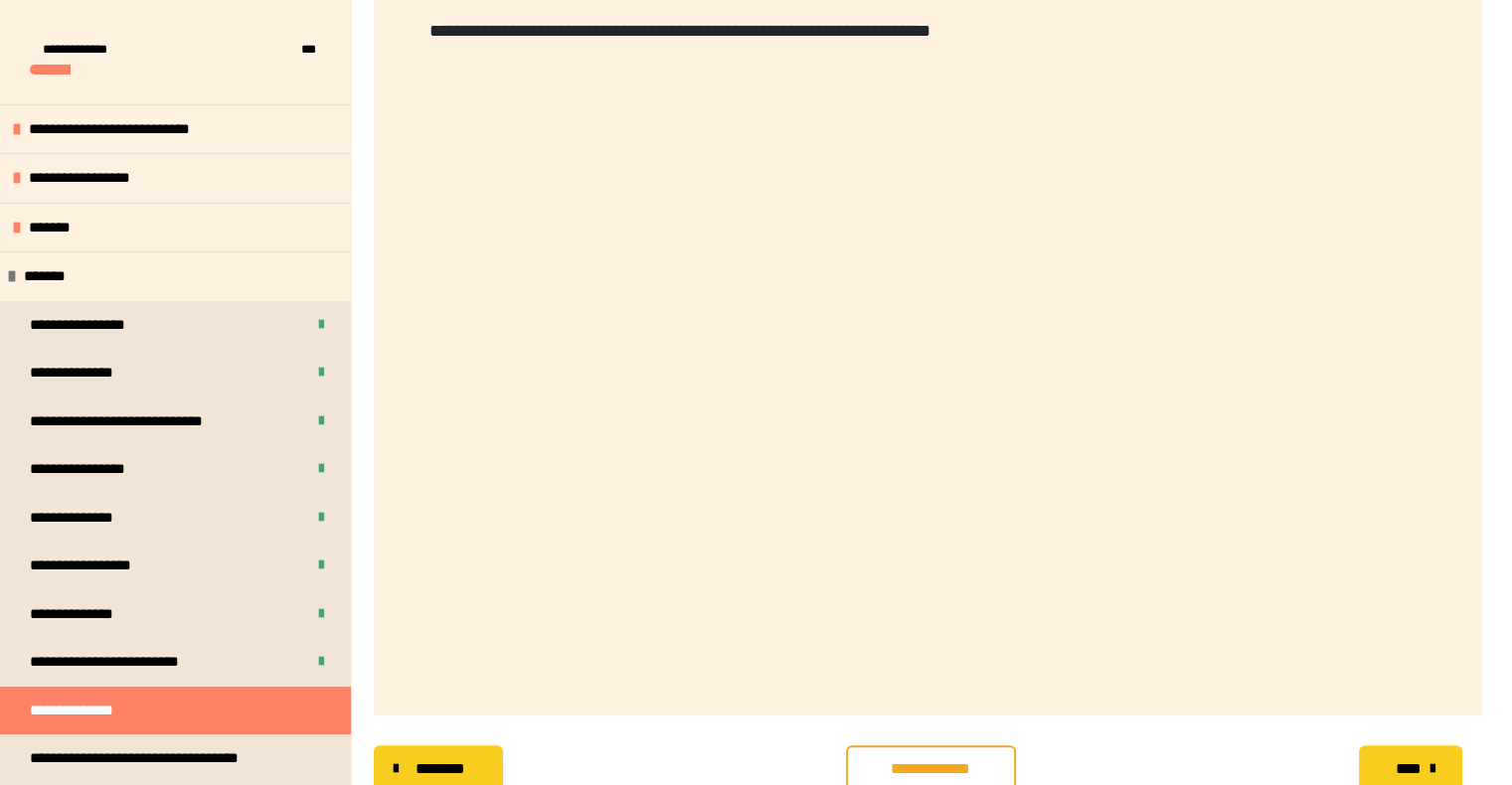 scroll, scrollTop: 486, scrollLeft: 0, axis: vertical 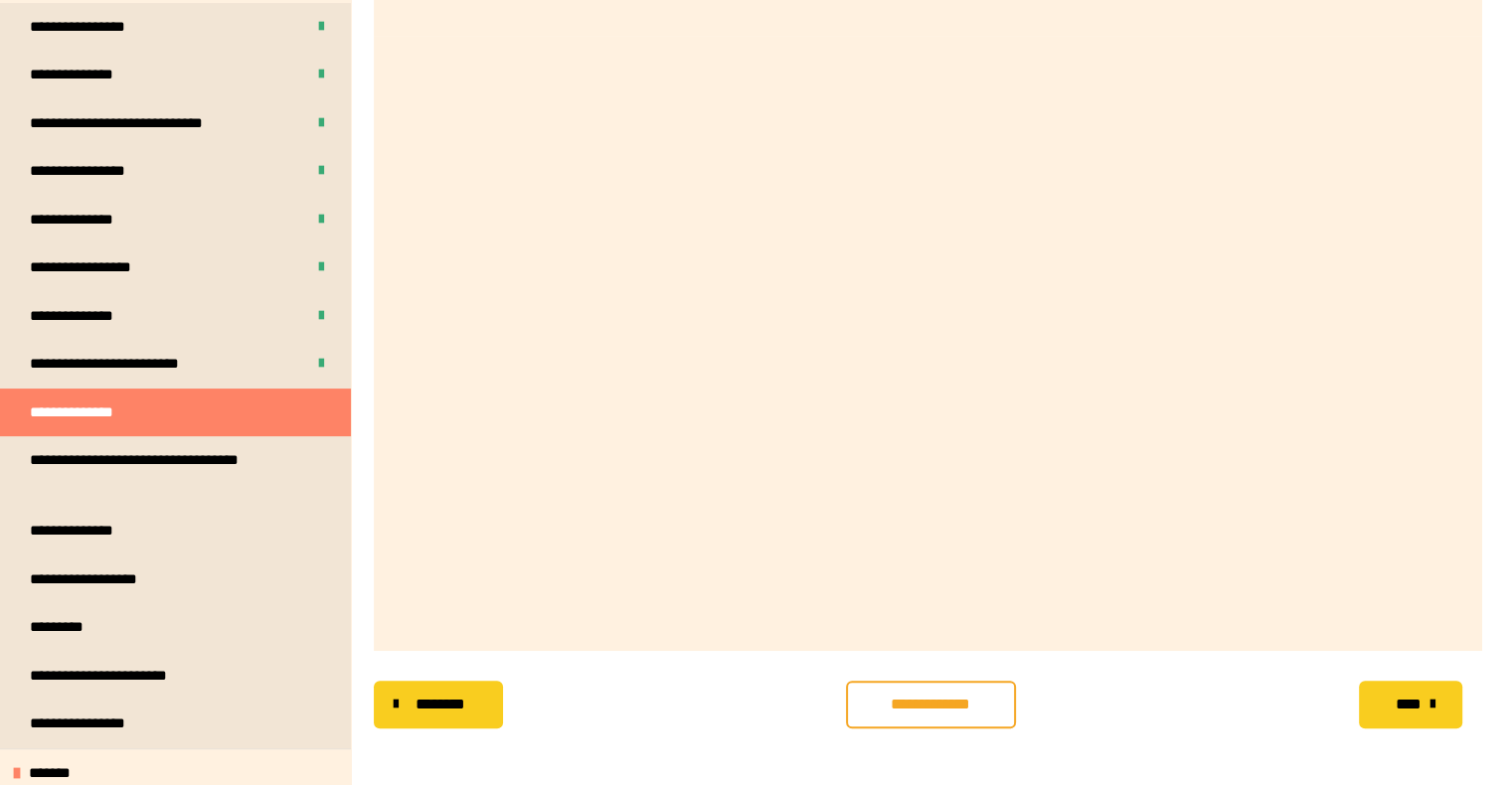 click on "**********" at bounding box center (930, 705) 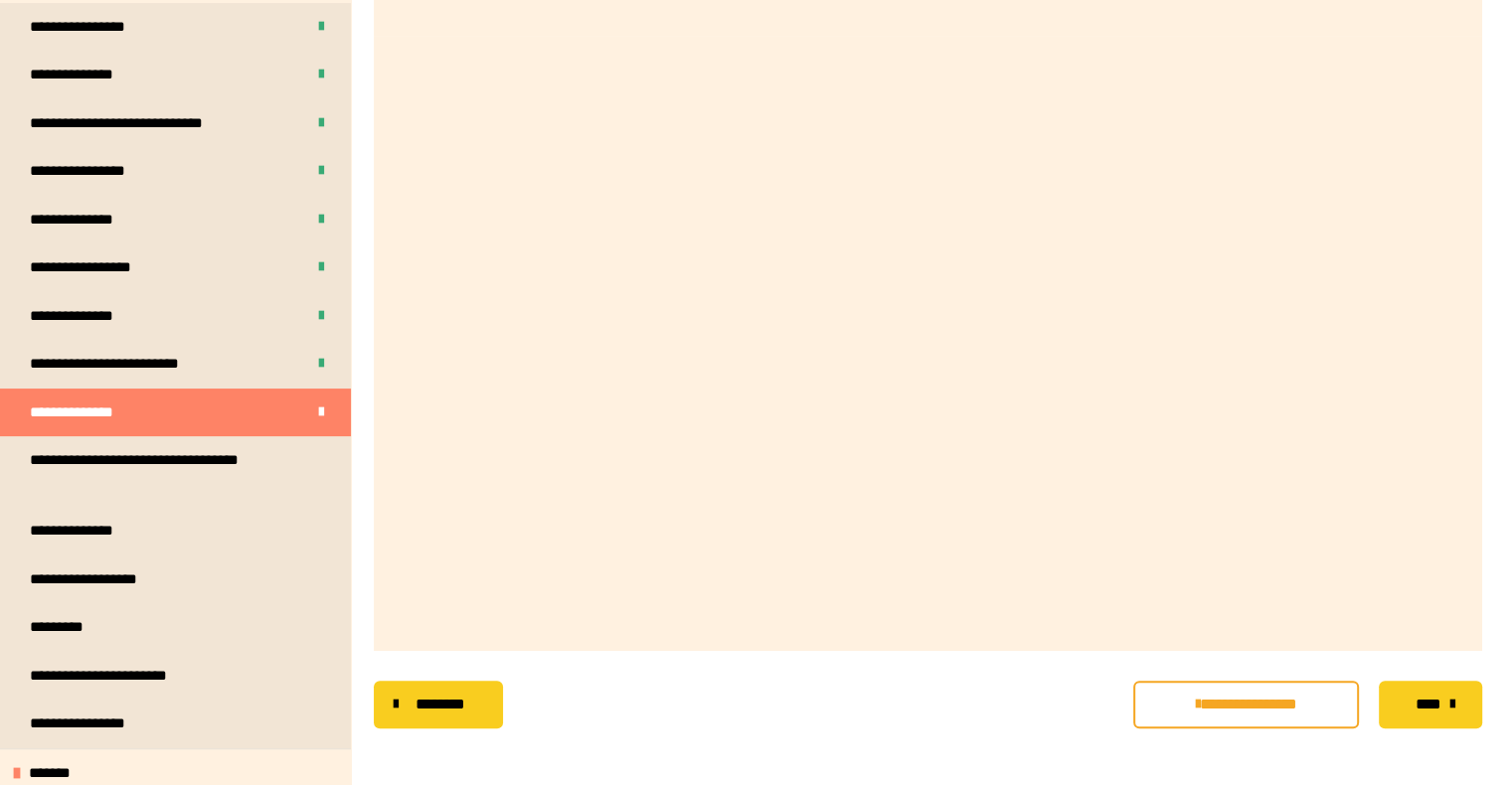 click on "****" at bounding box center [1428, 705] 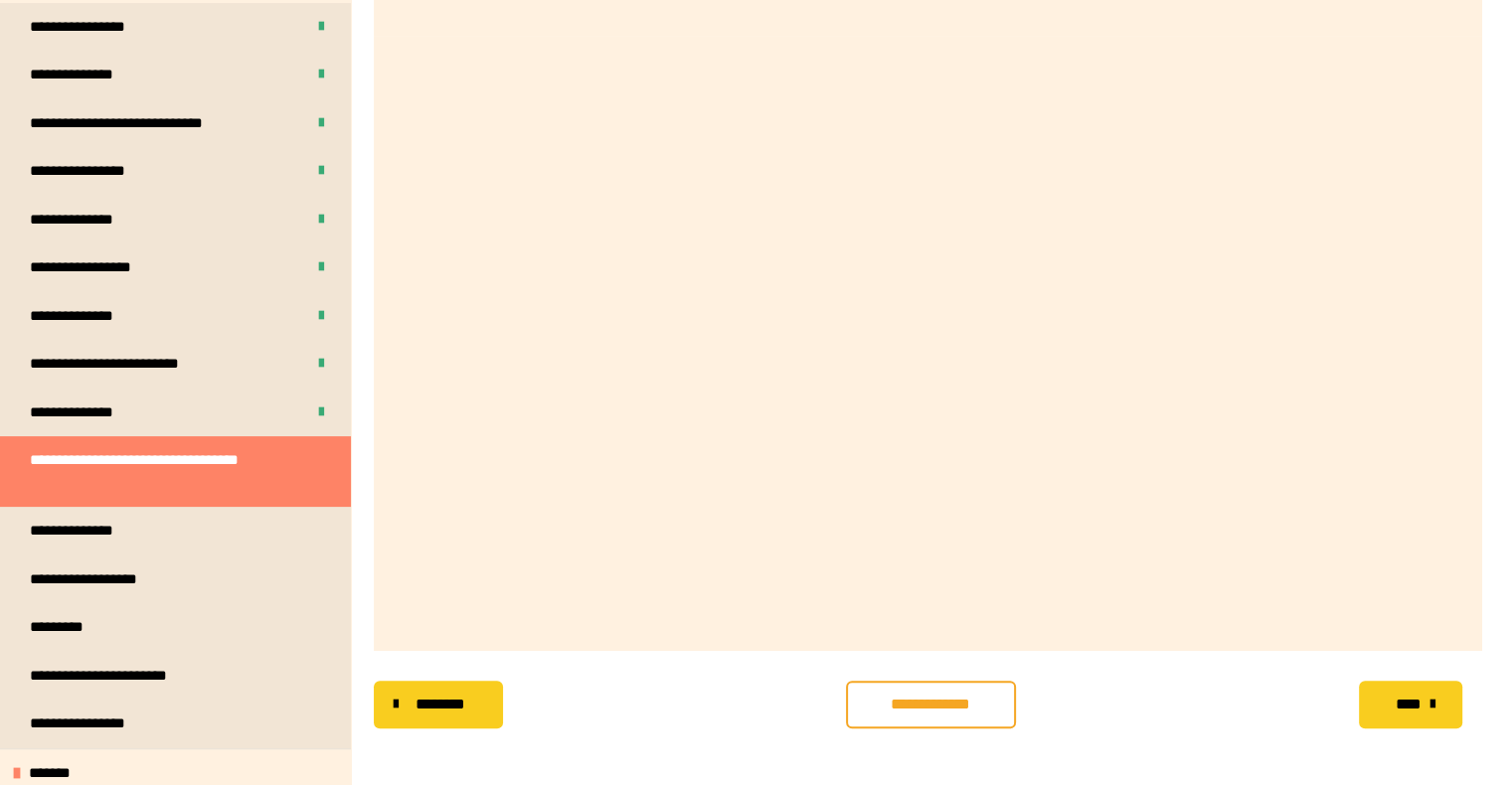 scroll, scrollTop: 354, scrollLeft: 0, axis: vertical 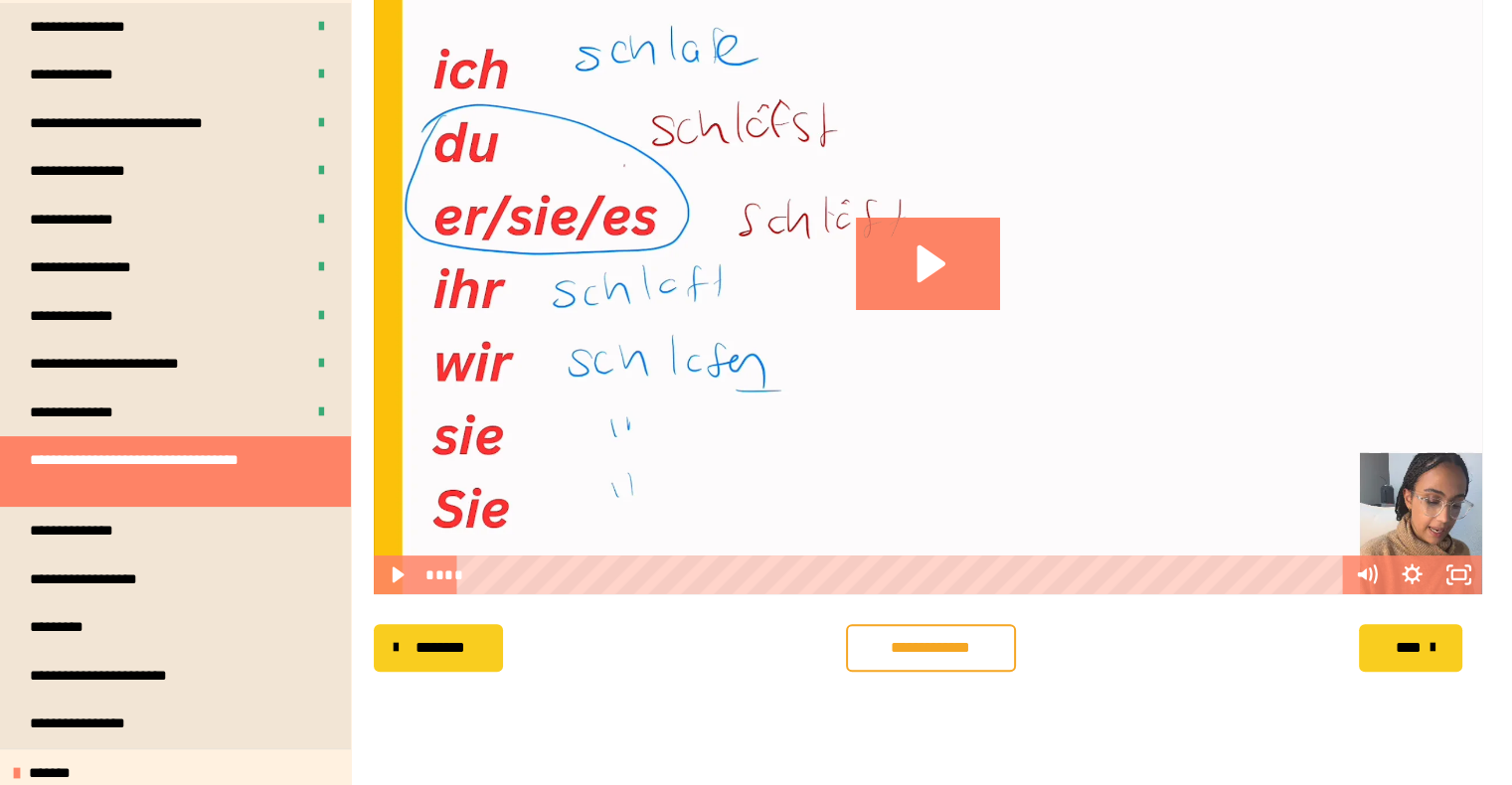 click at bounding box center (927, 282) 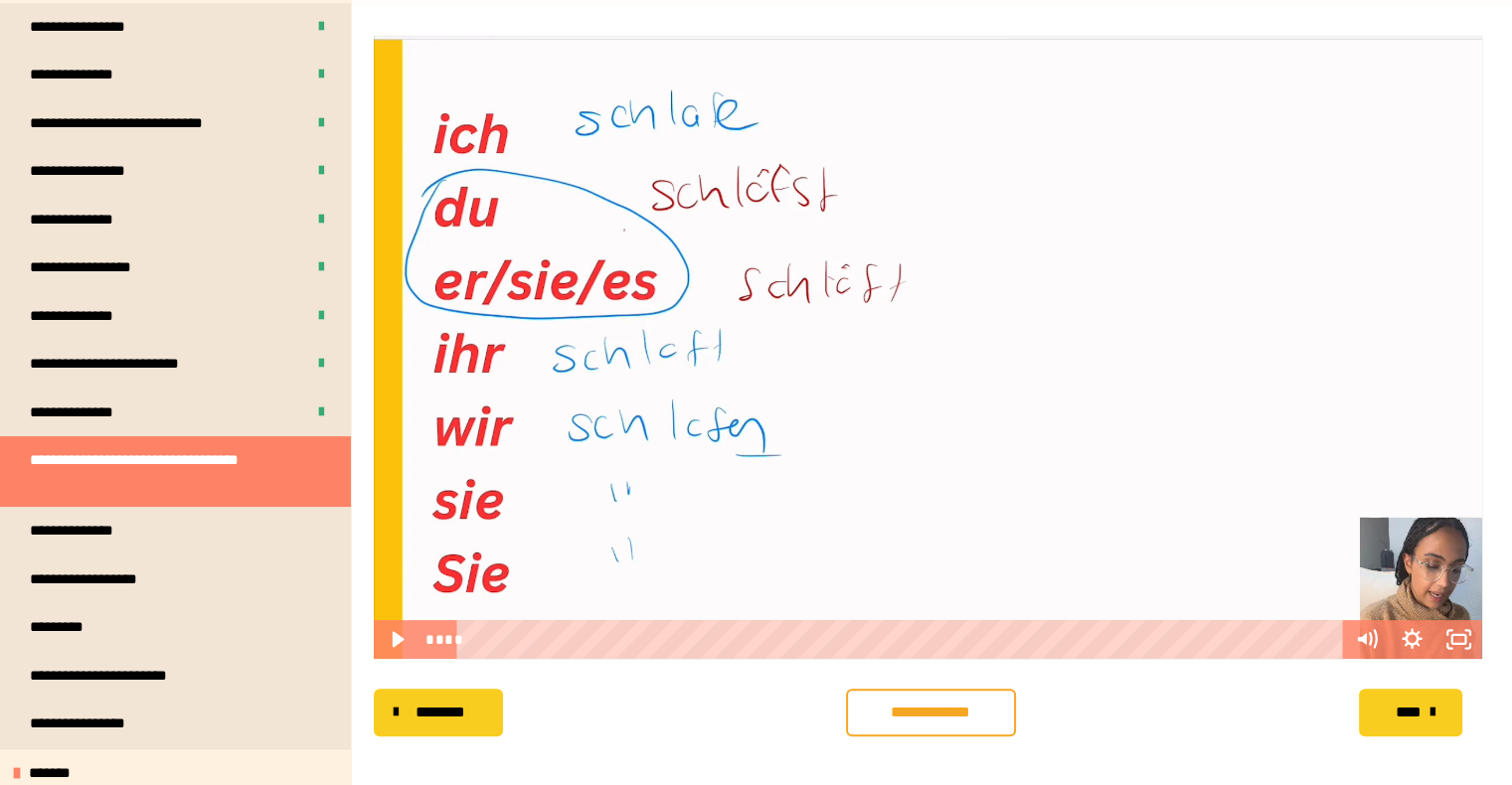 scroll, scrollTop: 254, scrollLeft: 0, axis: vertical 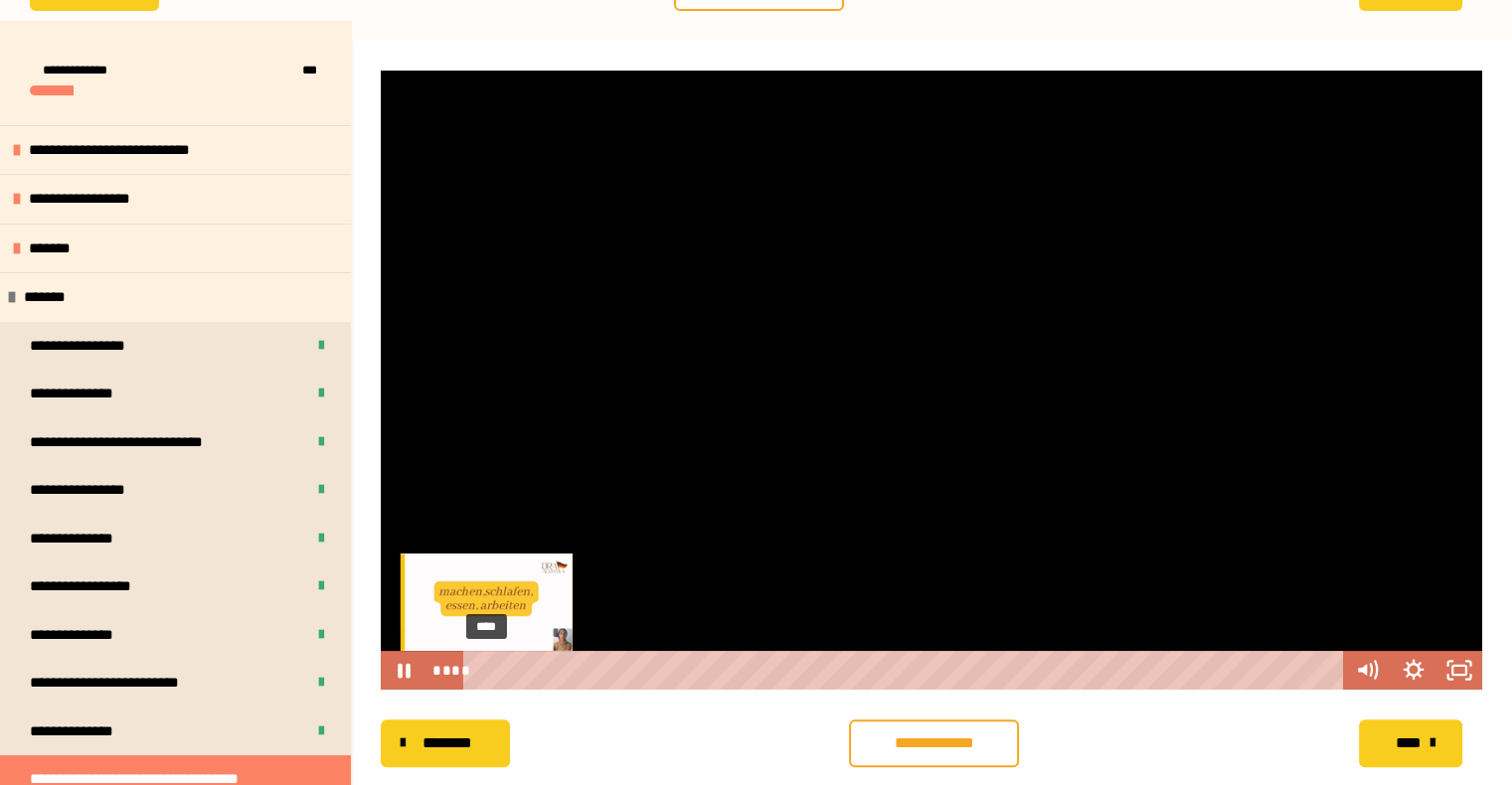 click on "****" at bounding box center (907, 670) 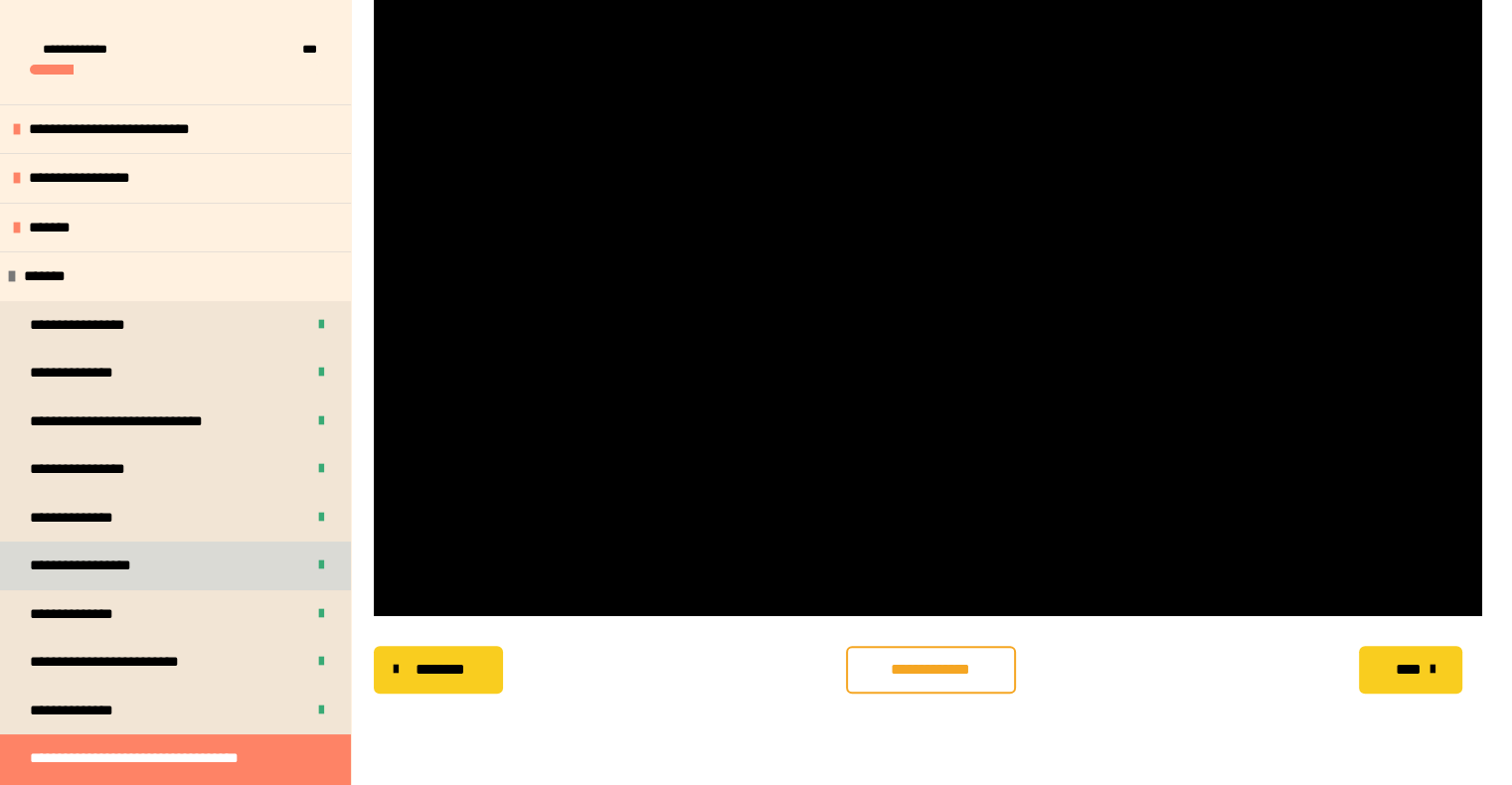 scroll, scrollTop: 354, scrollLeft: 0, axis: vertical 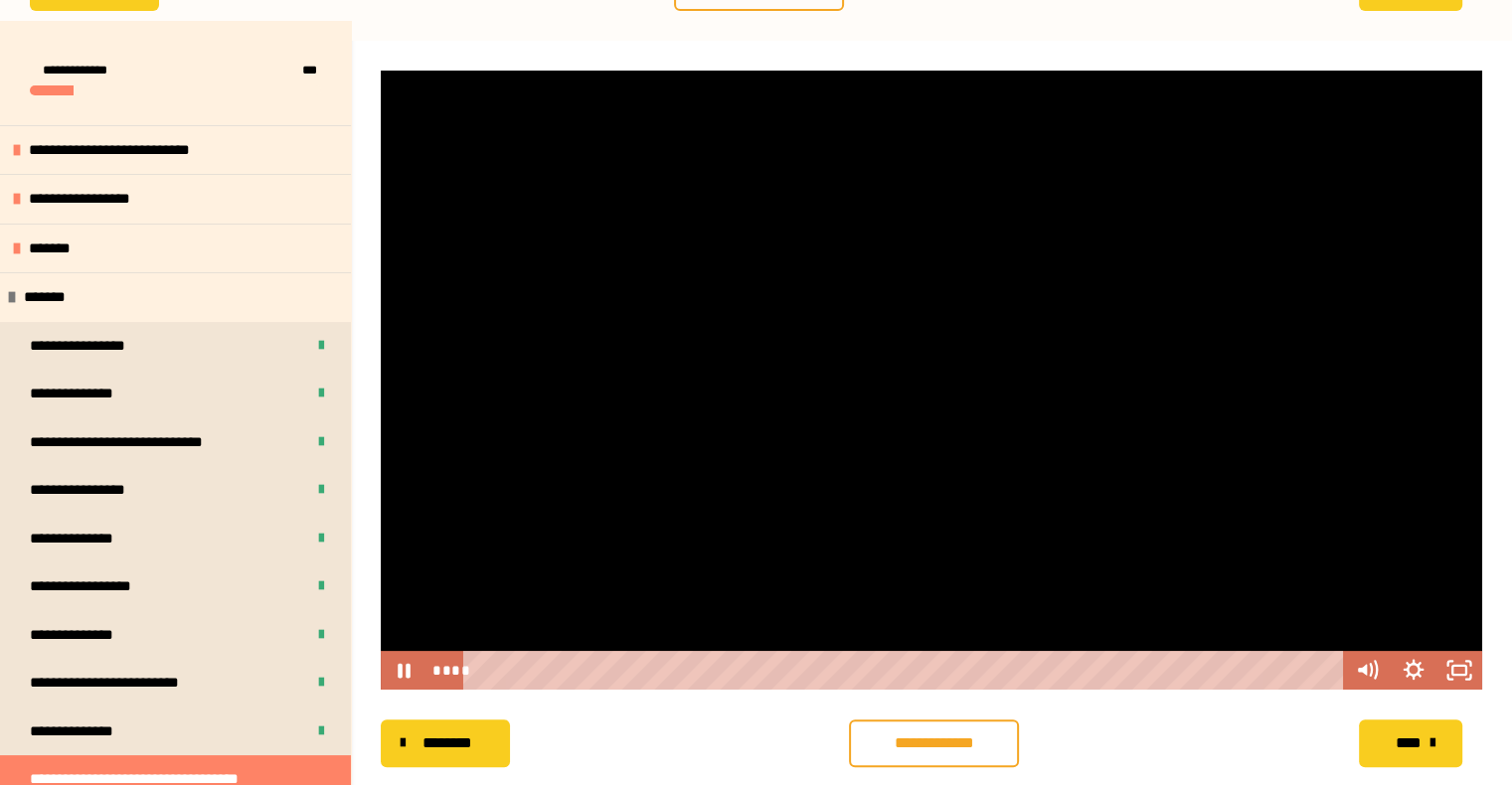 click at bounding box center (931, 380) 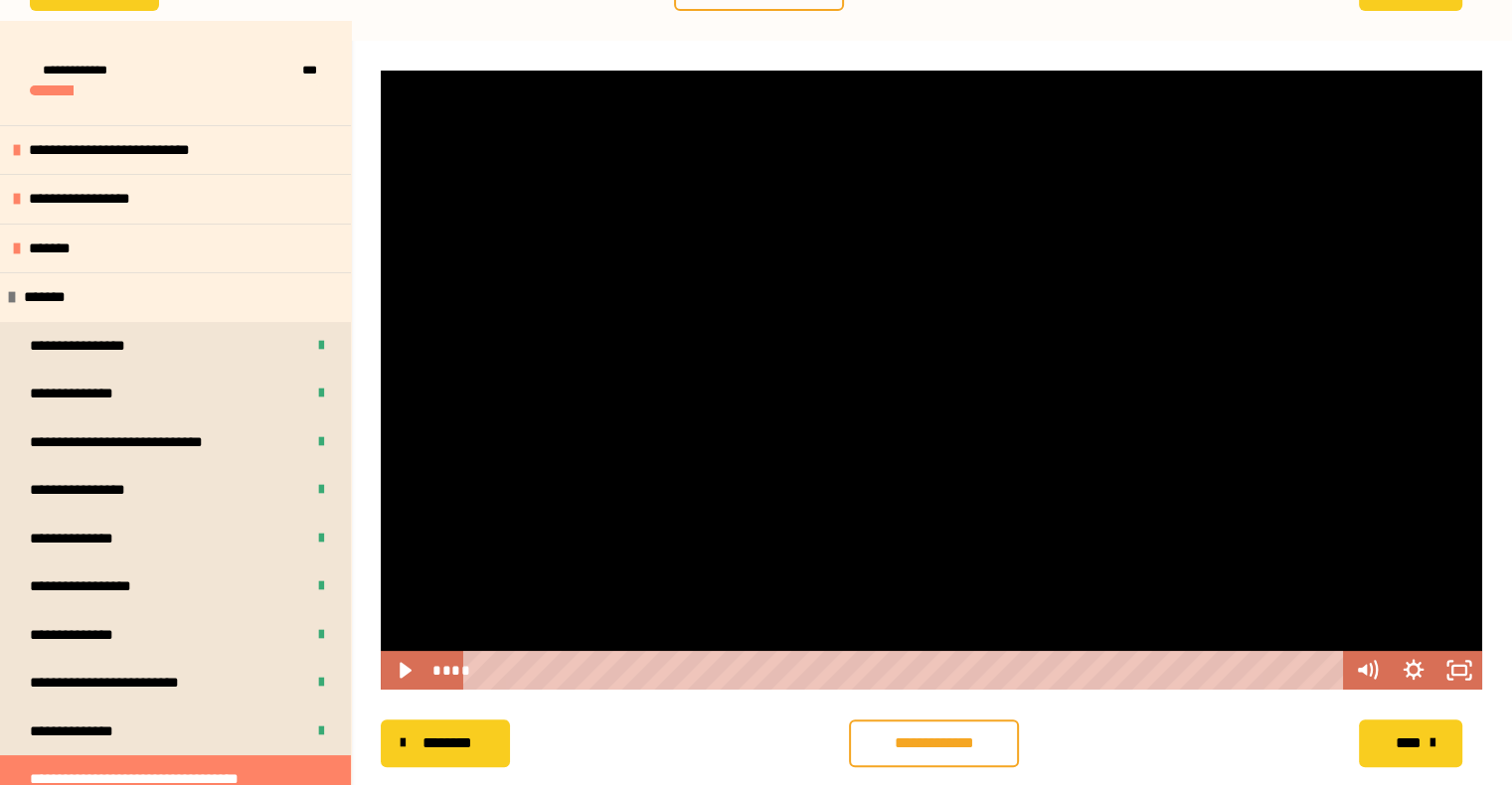 click at bounding box center [931, 380] 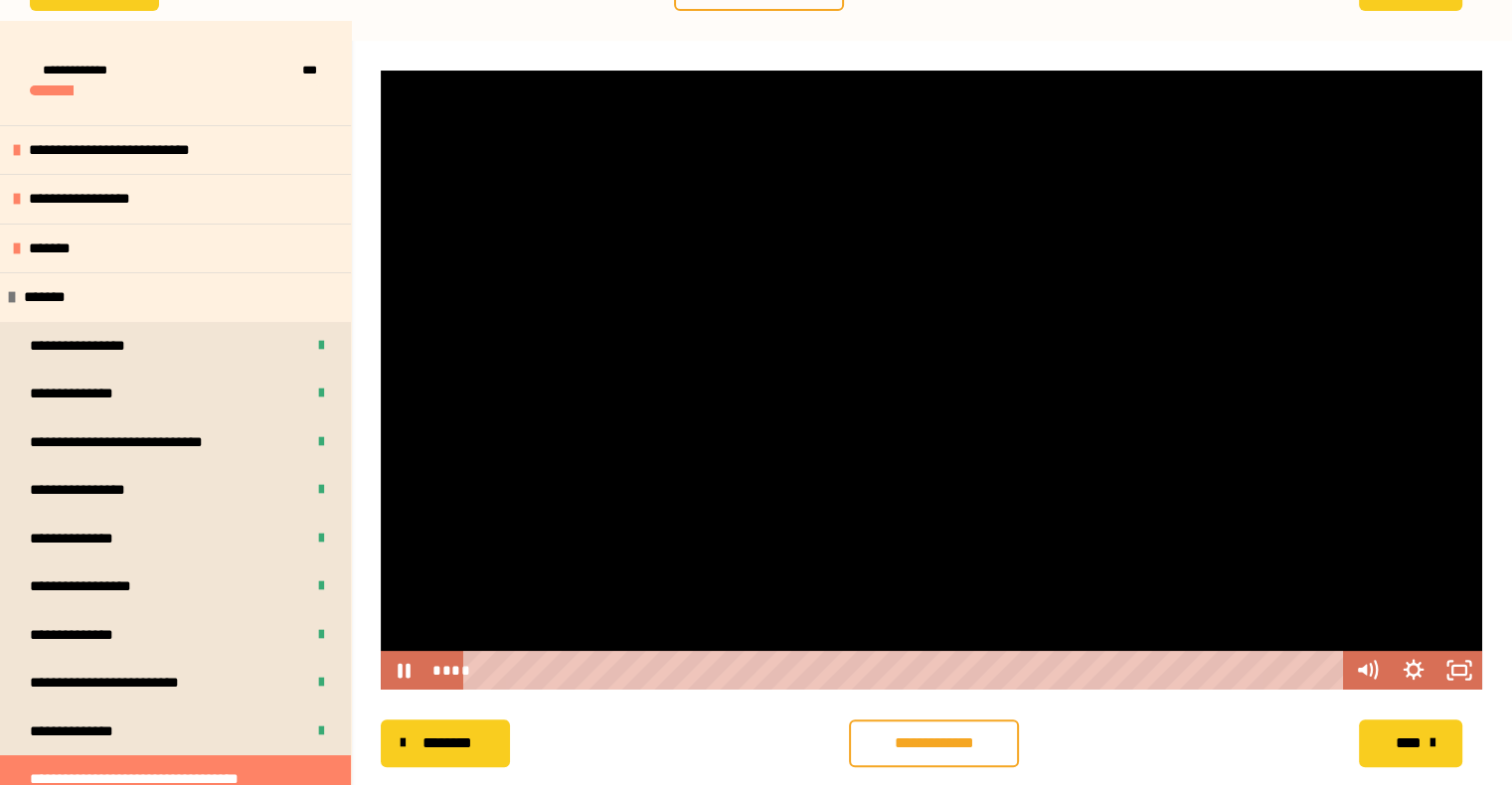 type 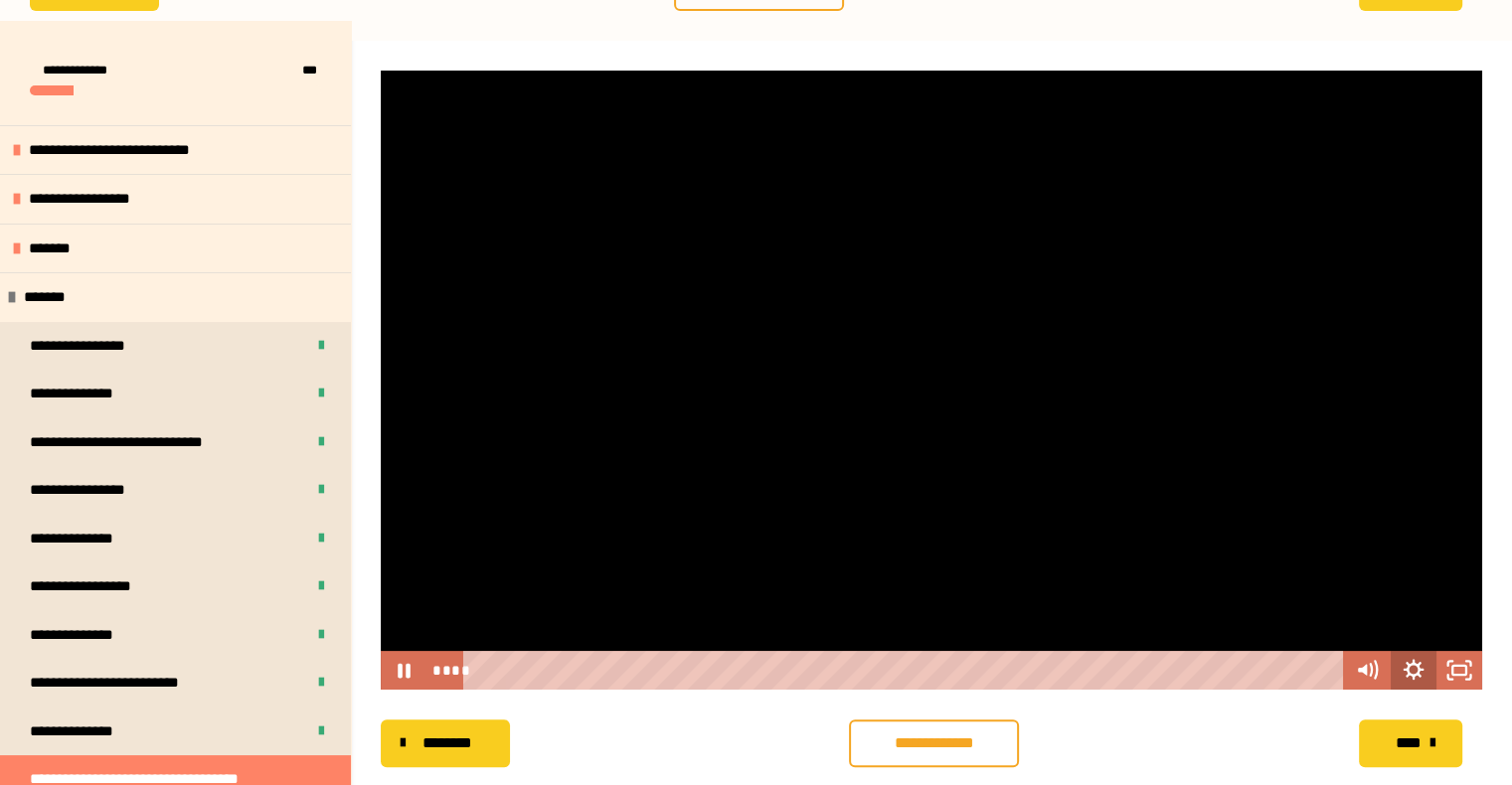 click 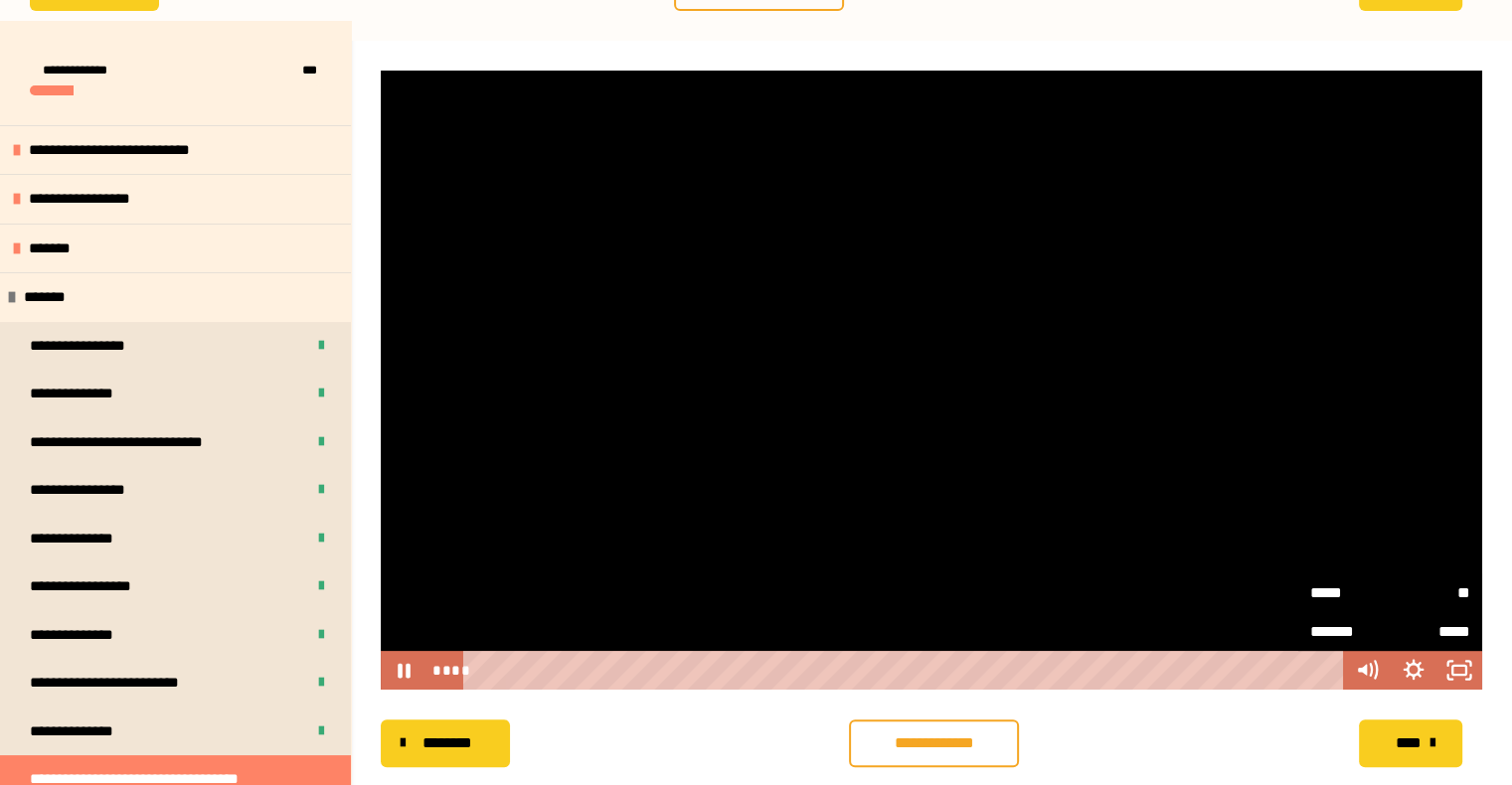 click on "*****" at bounding box center (1350, 592) 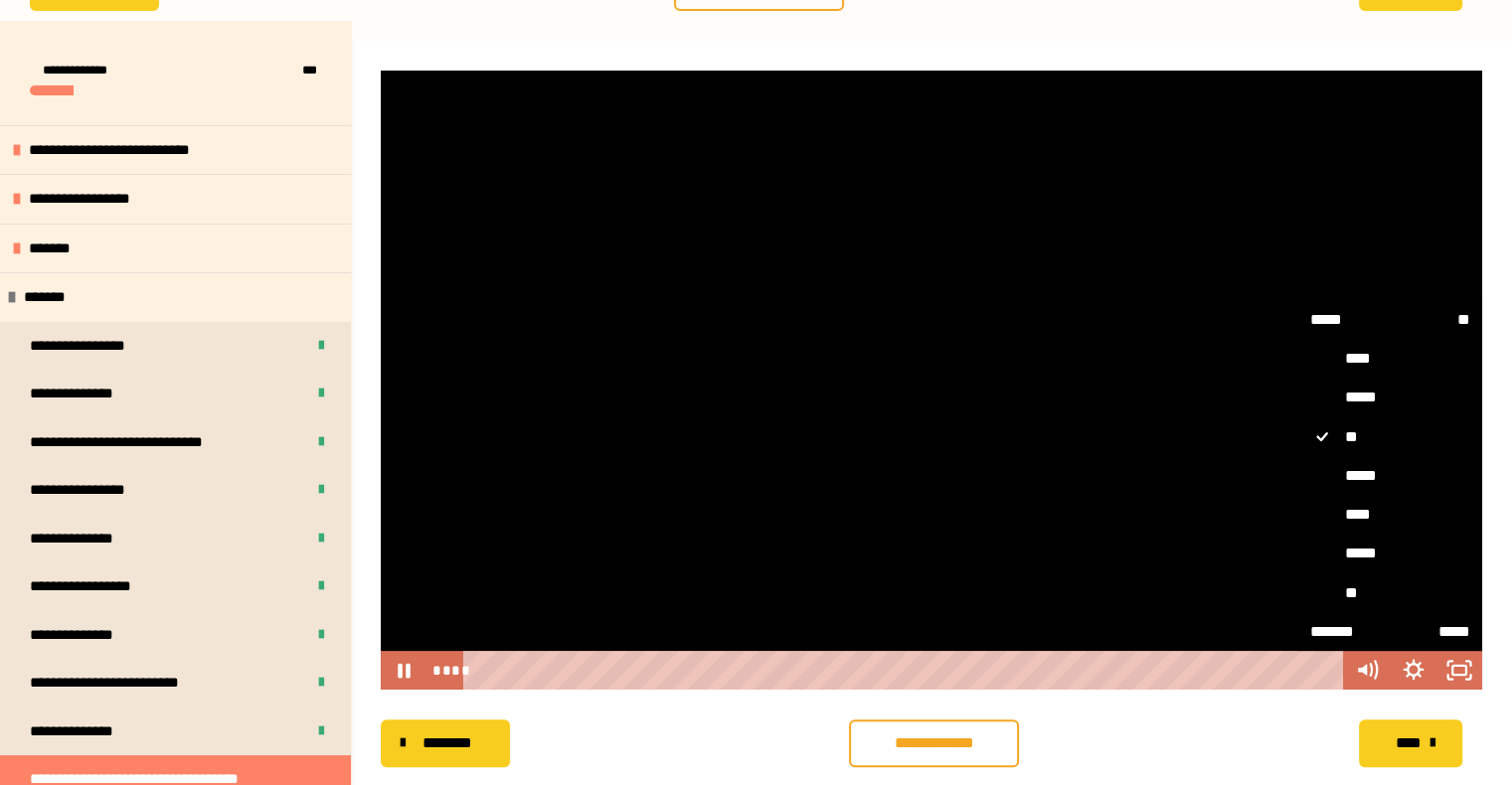 click on "**" at bounding box center [1390, 593] 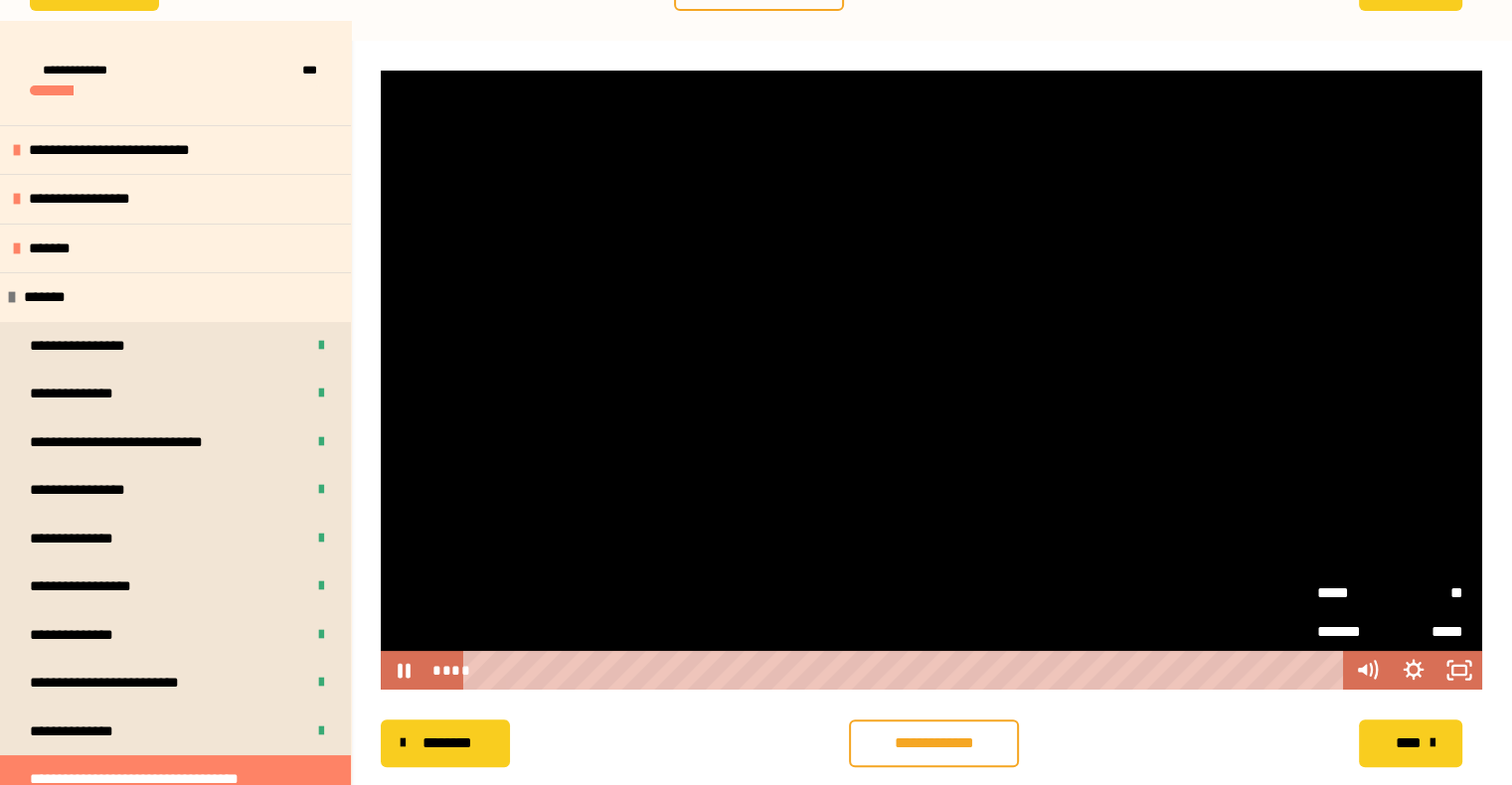click at bounding box center (931, 380) 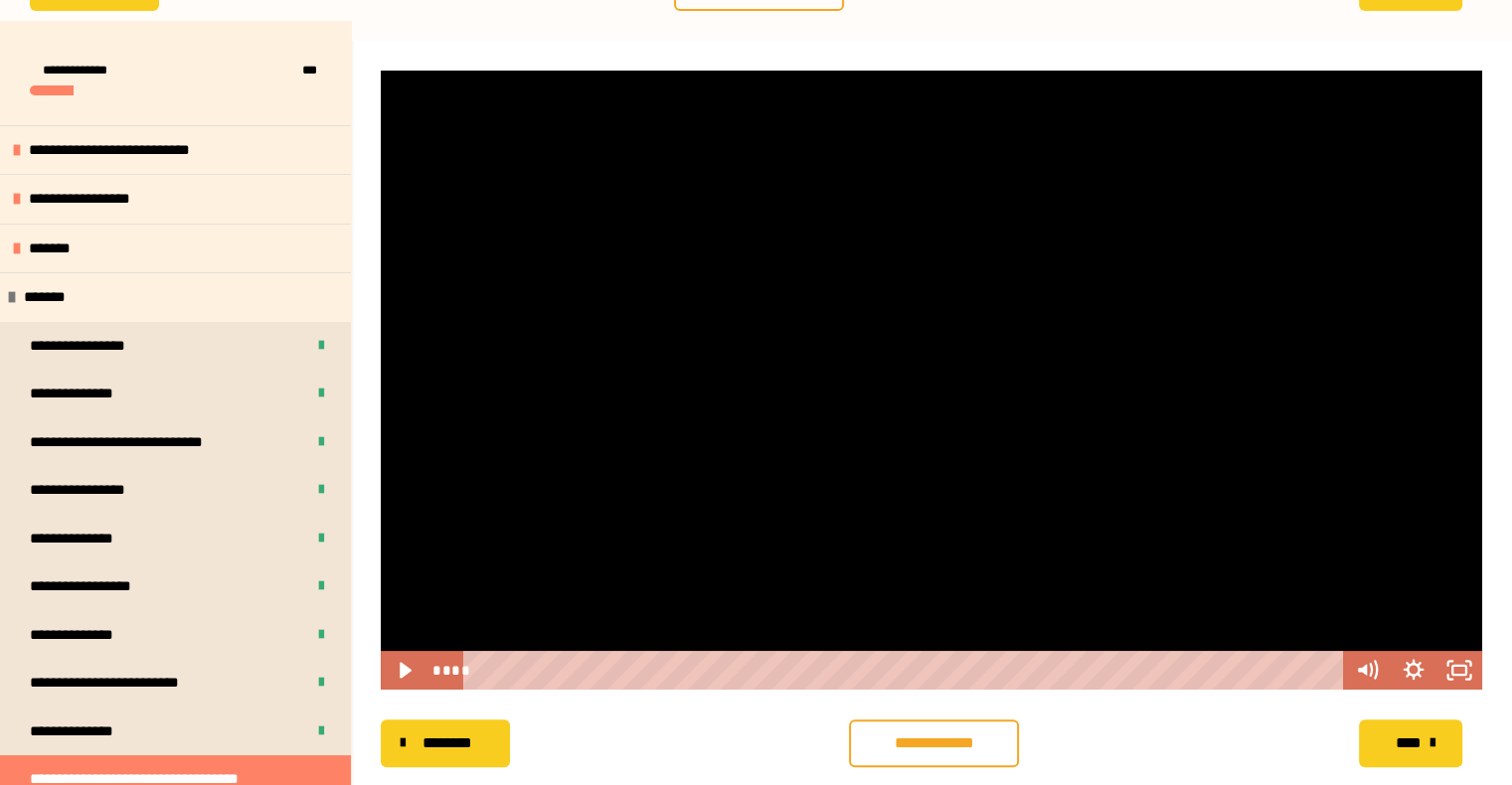 click at bounding box center (931, 380) 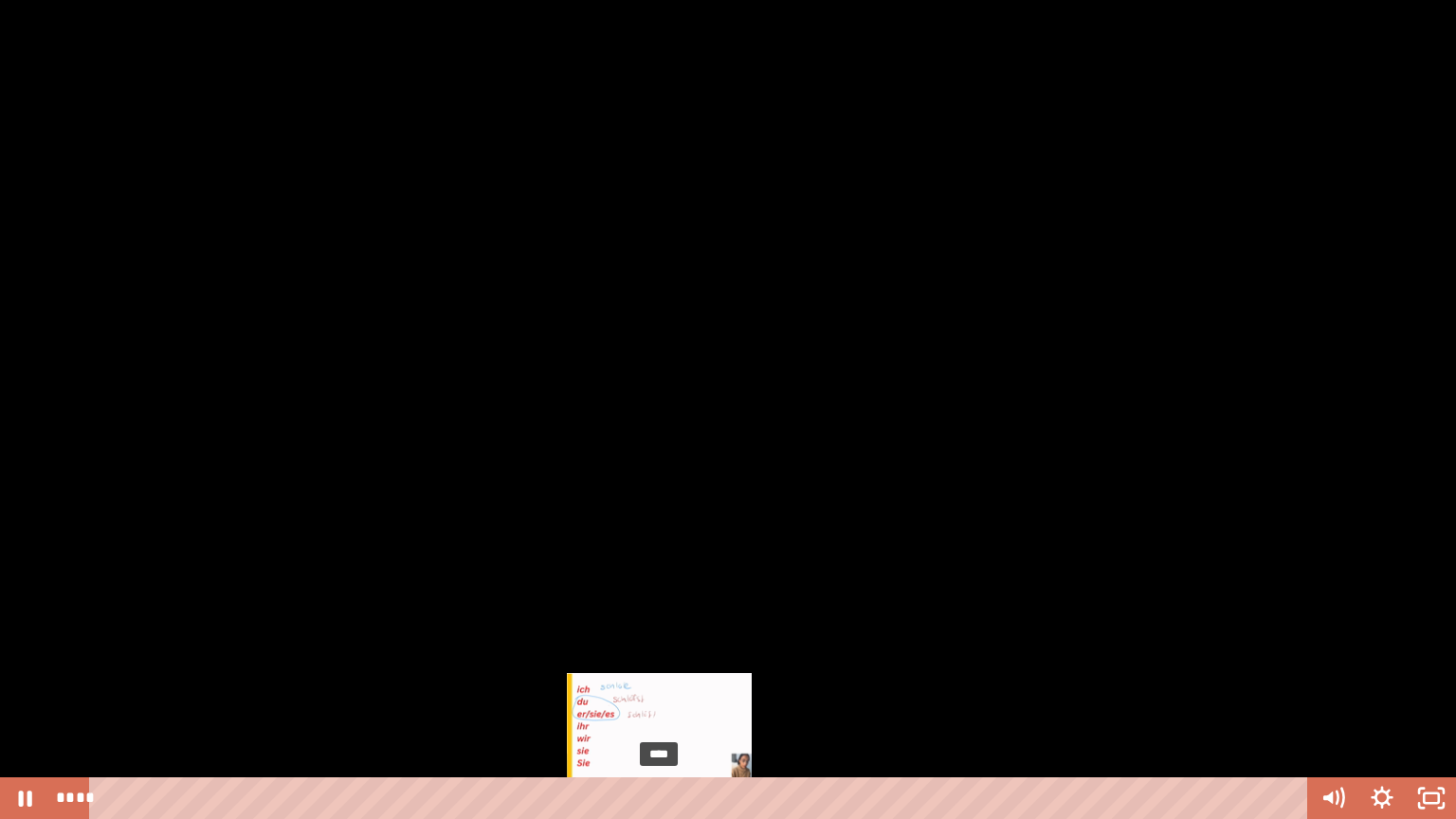 click on "****" at bounding box center (701, 798) 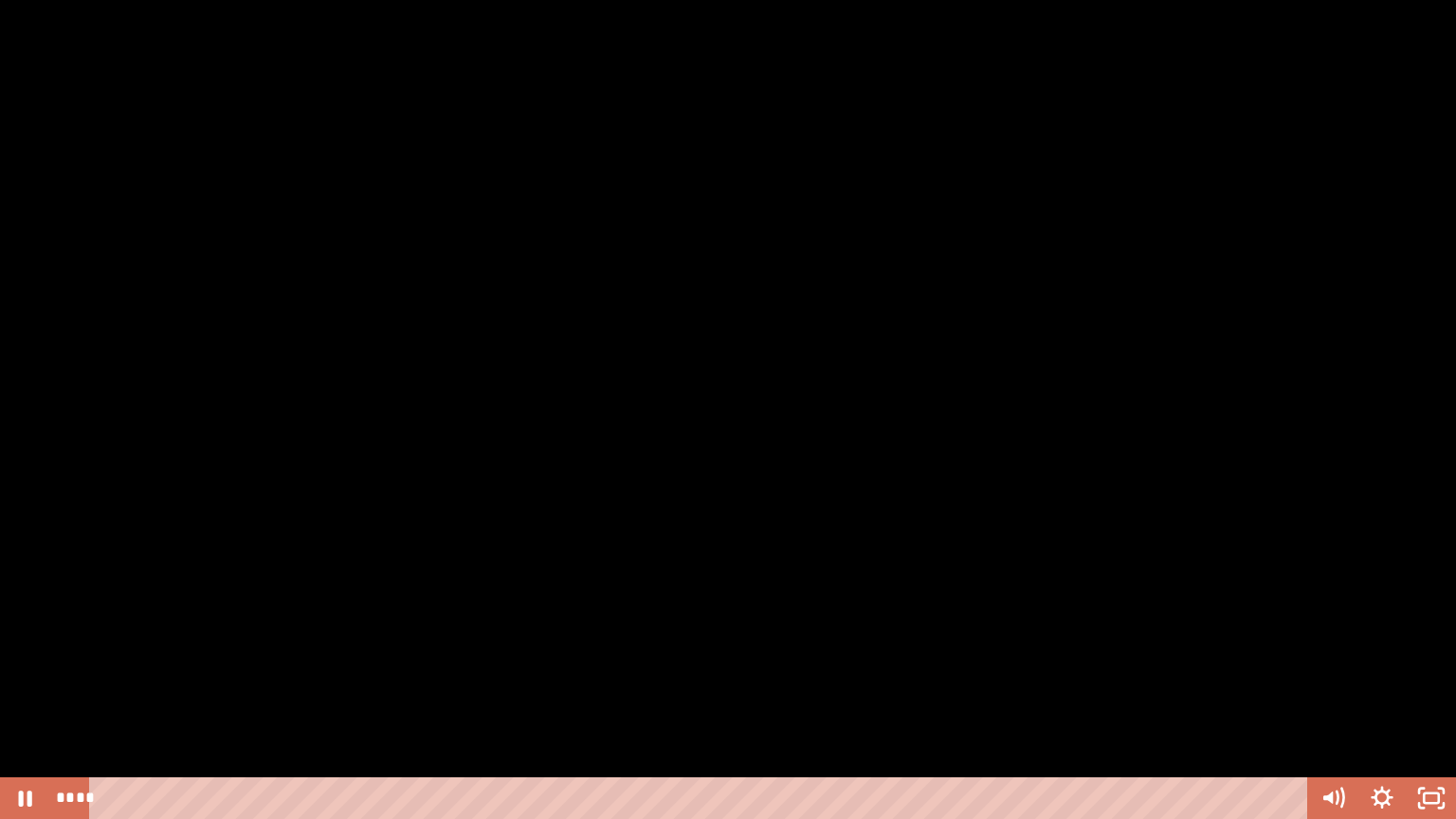 click at bounding box center [728, 410] 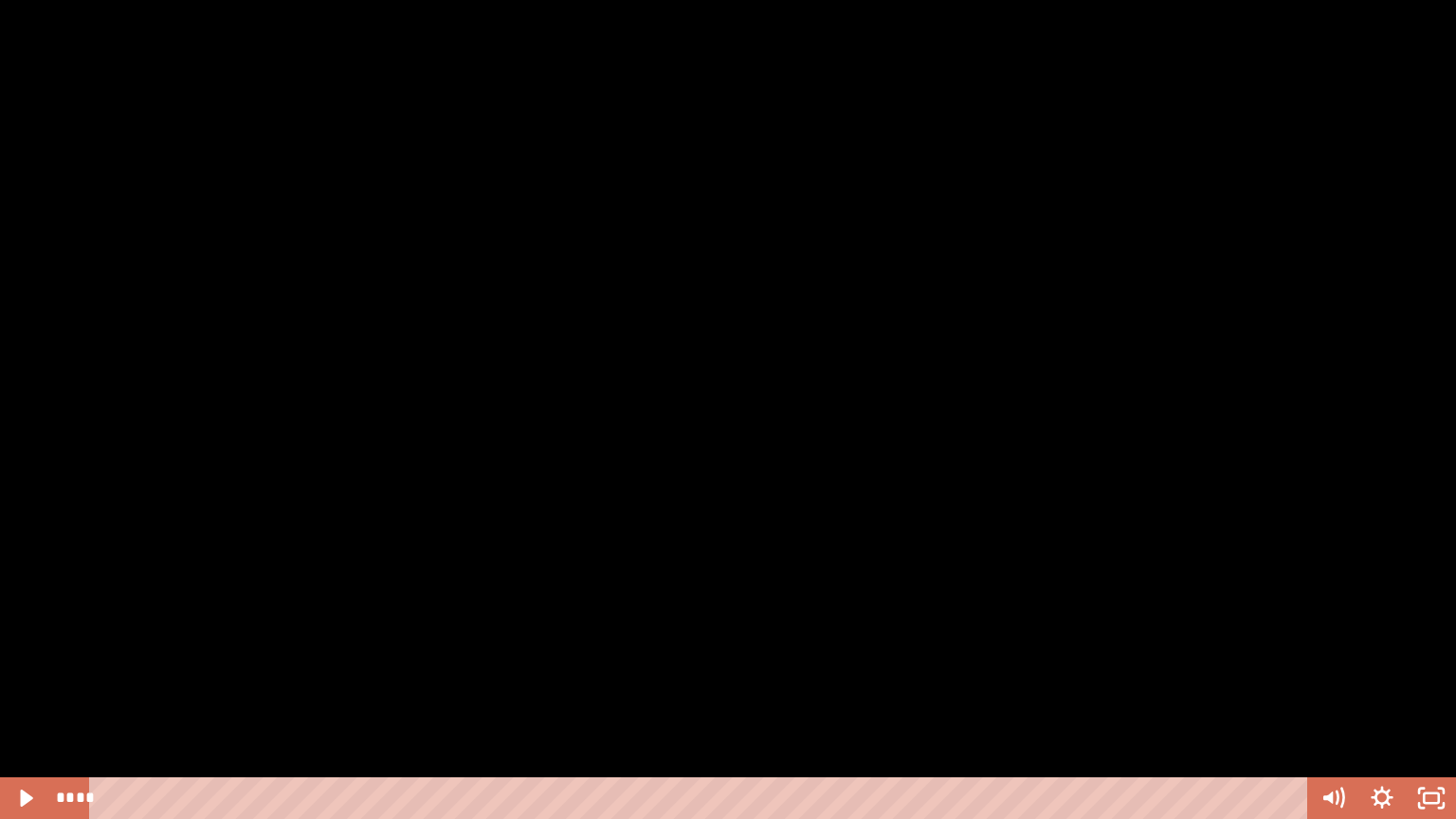 click at bounding box center (728, 410) 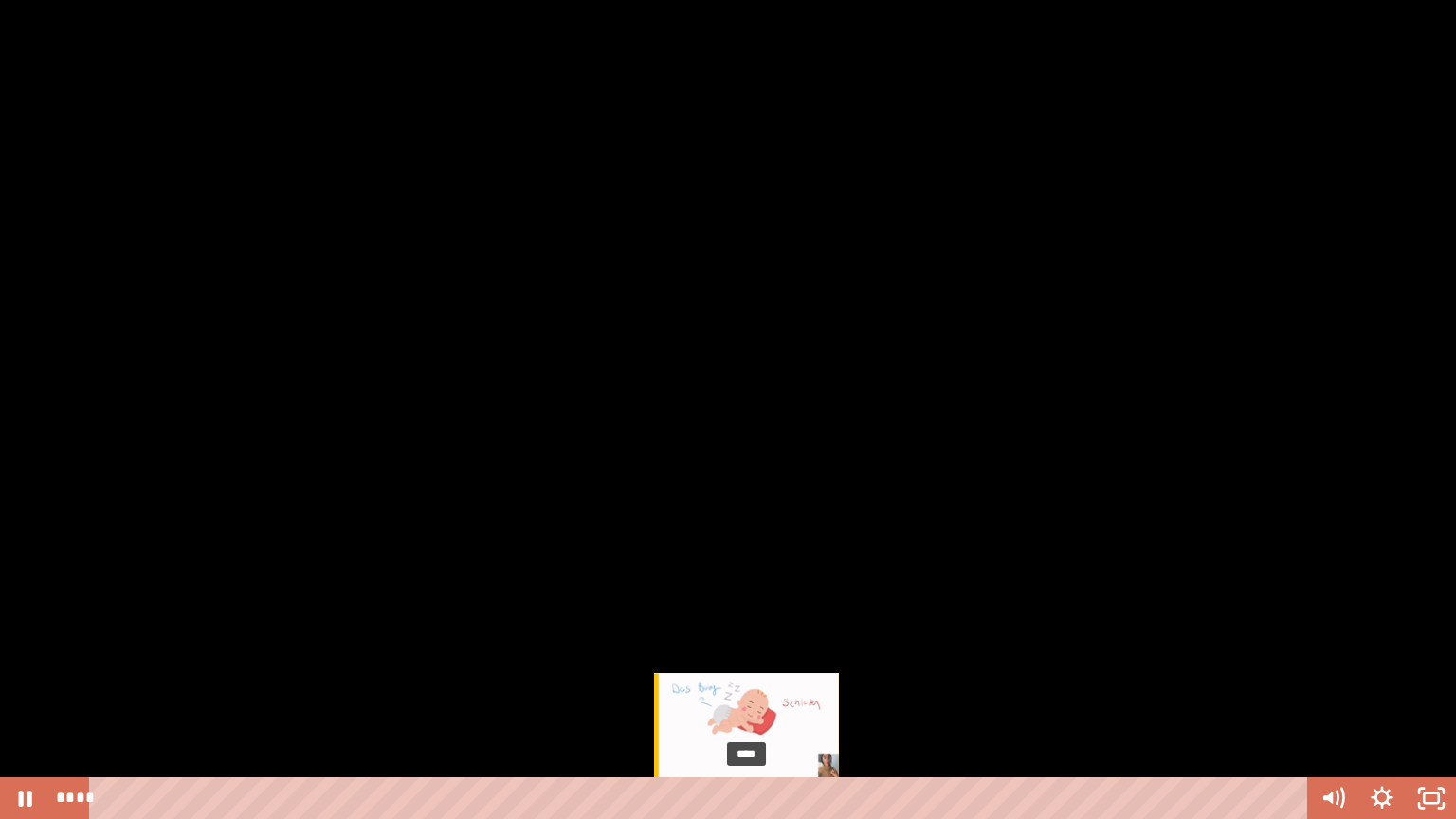 click on "****" at bounding box center [701, 798] 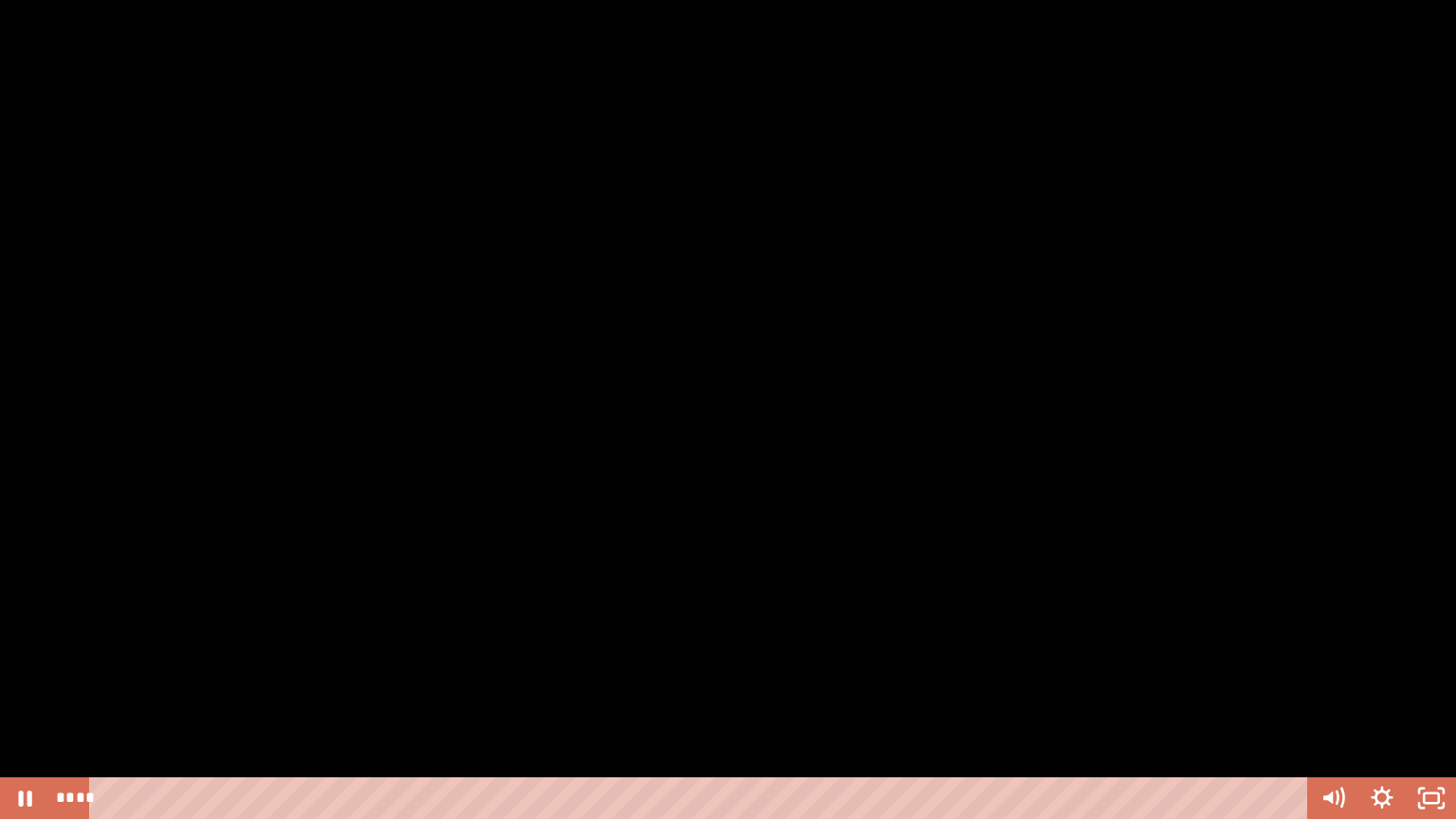 click at bounding box center (728, 410) 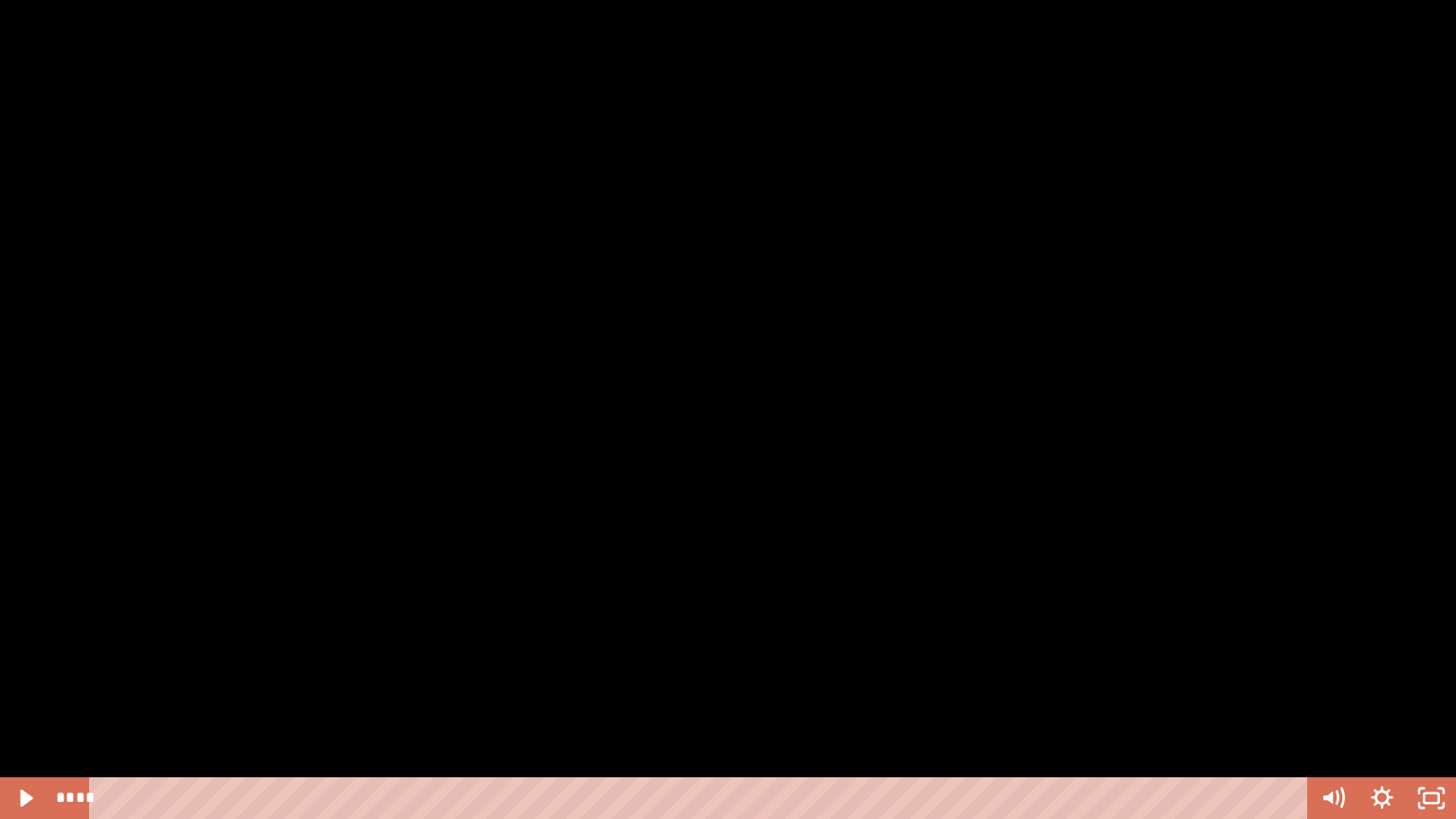 click at bounding box center (728, 410) 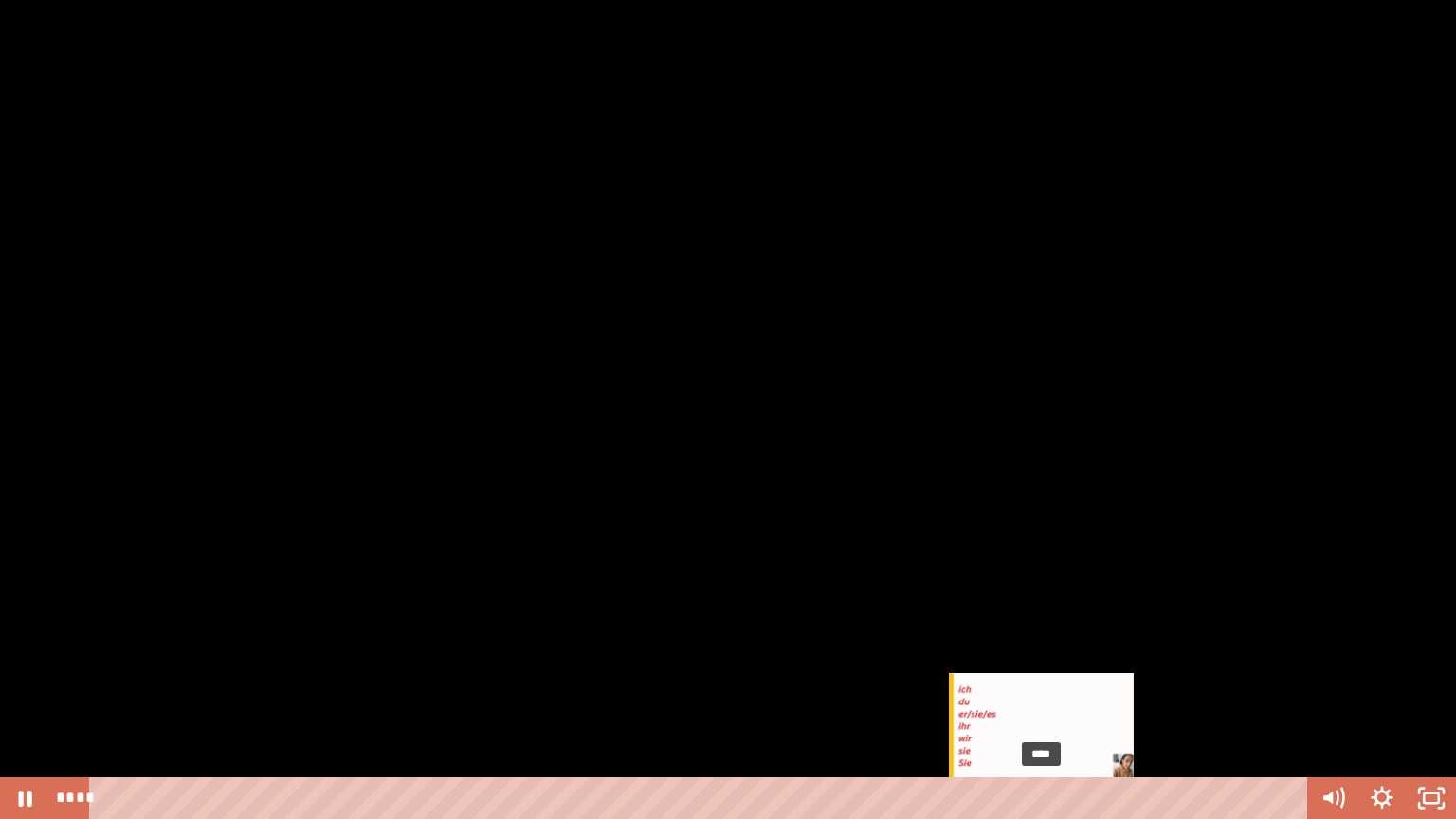 click on "****" at bounding box center [701, 798] 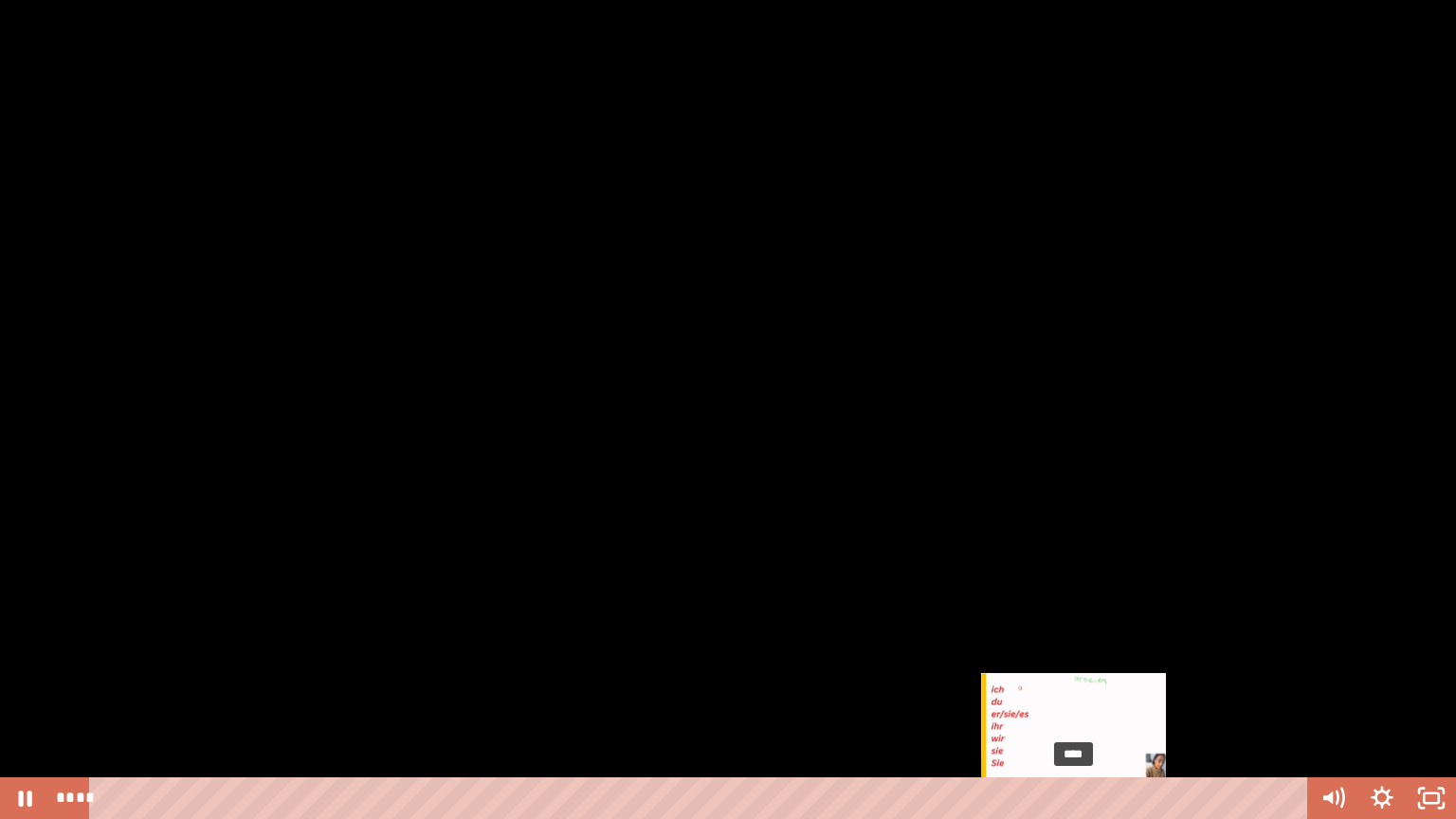 click on "****" at bounding box center (701, 798) 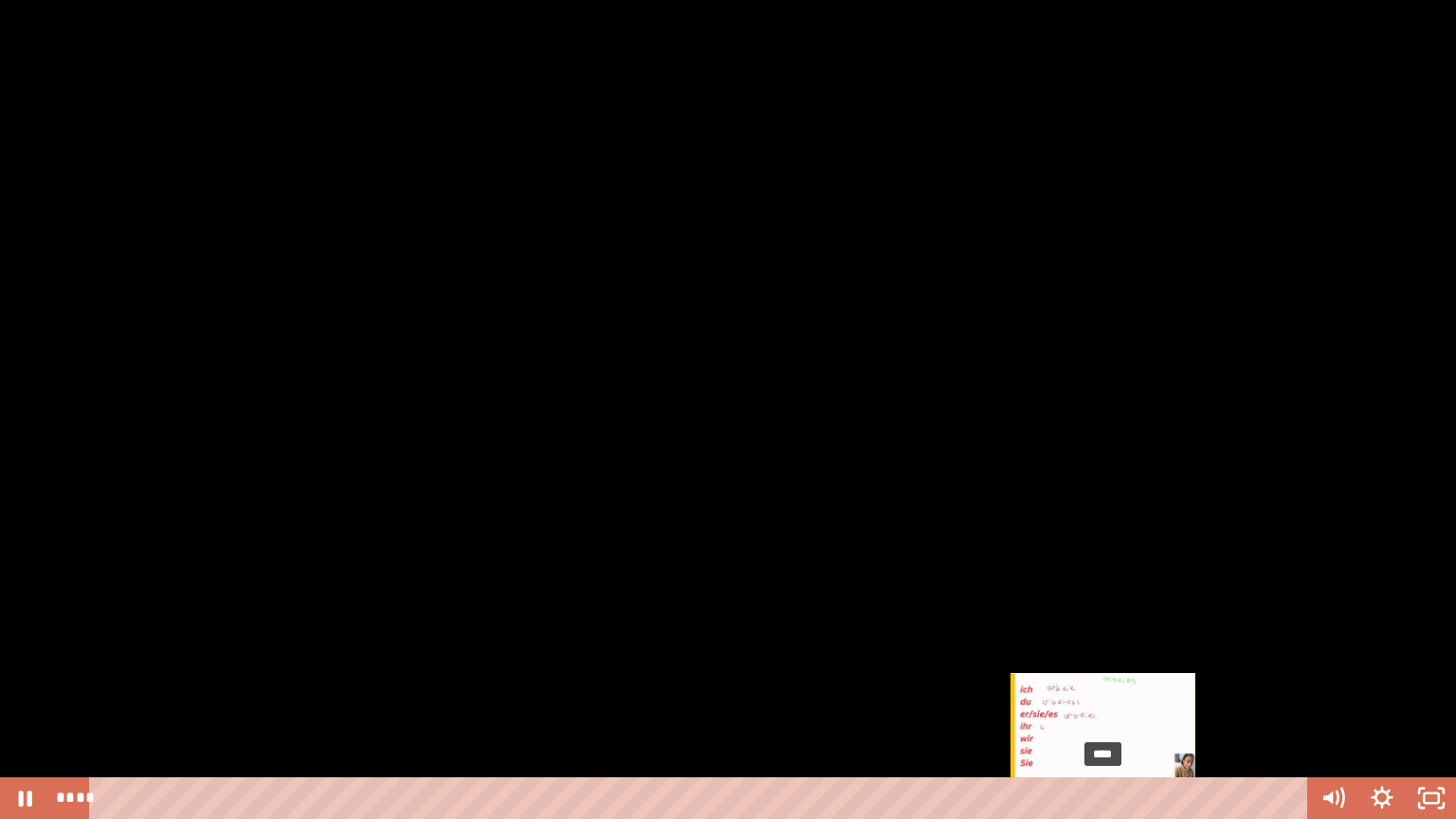 click on "****" at bounding box center [701, 798] 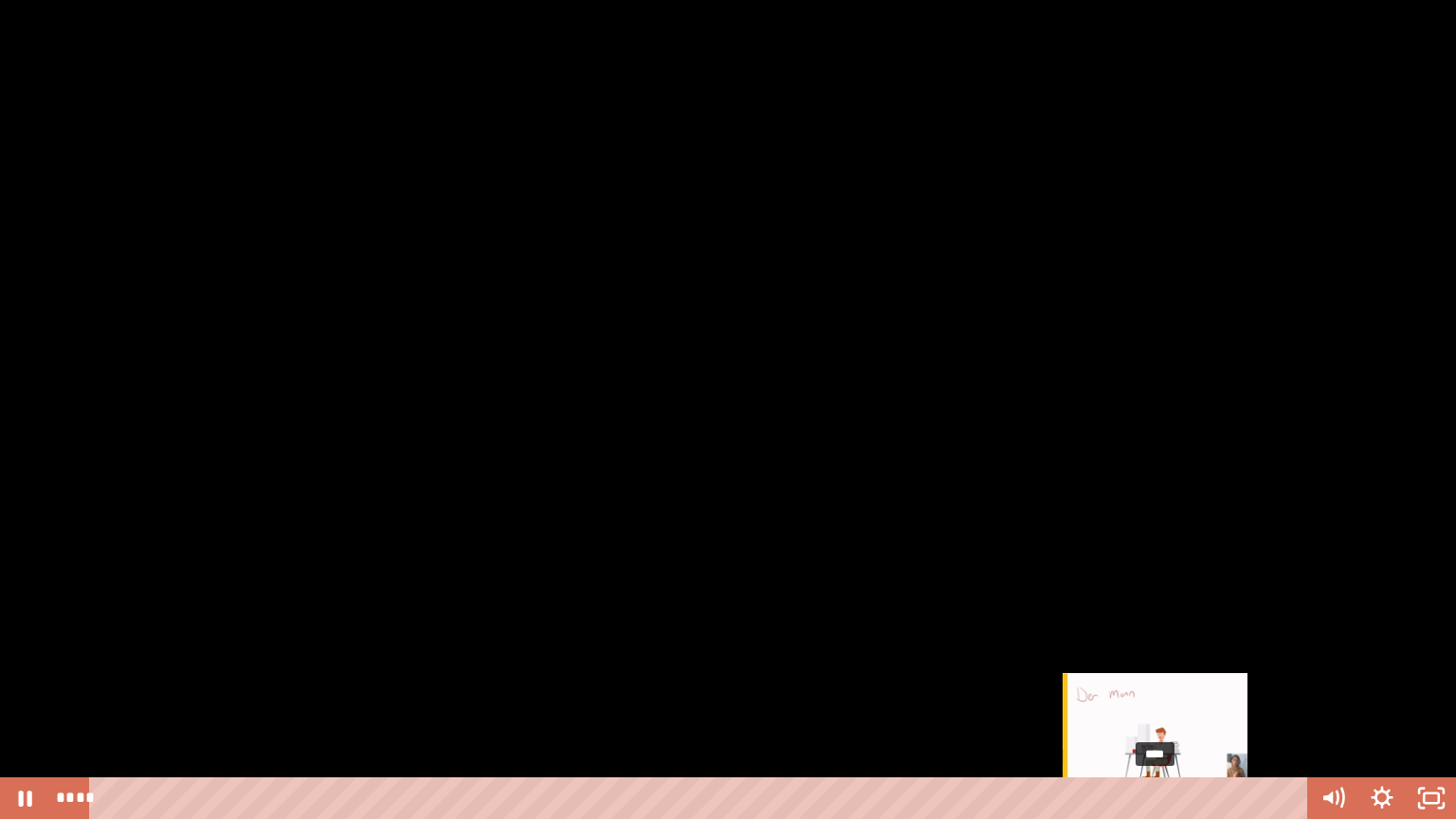 click on "****" at bounding box center (701, 798) 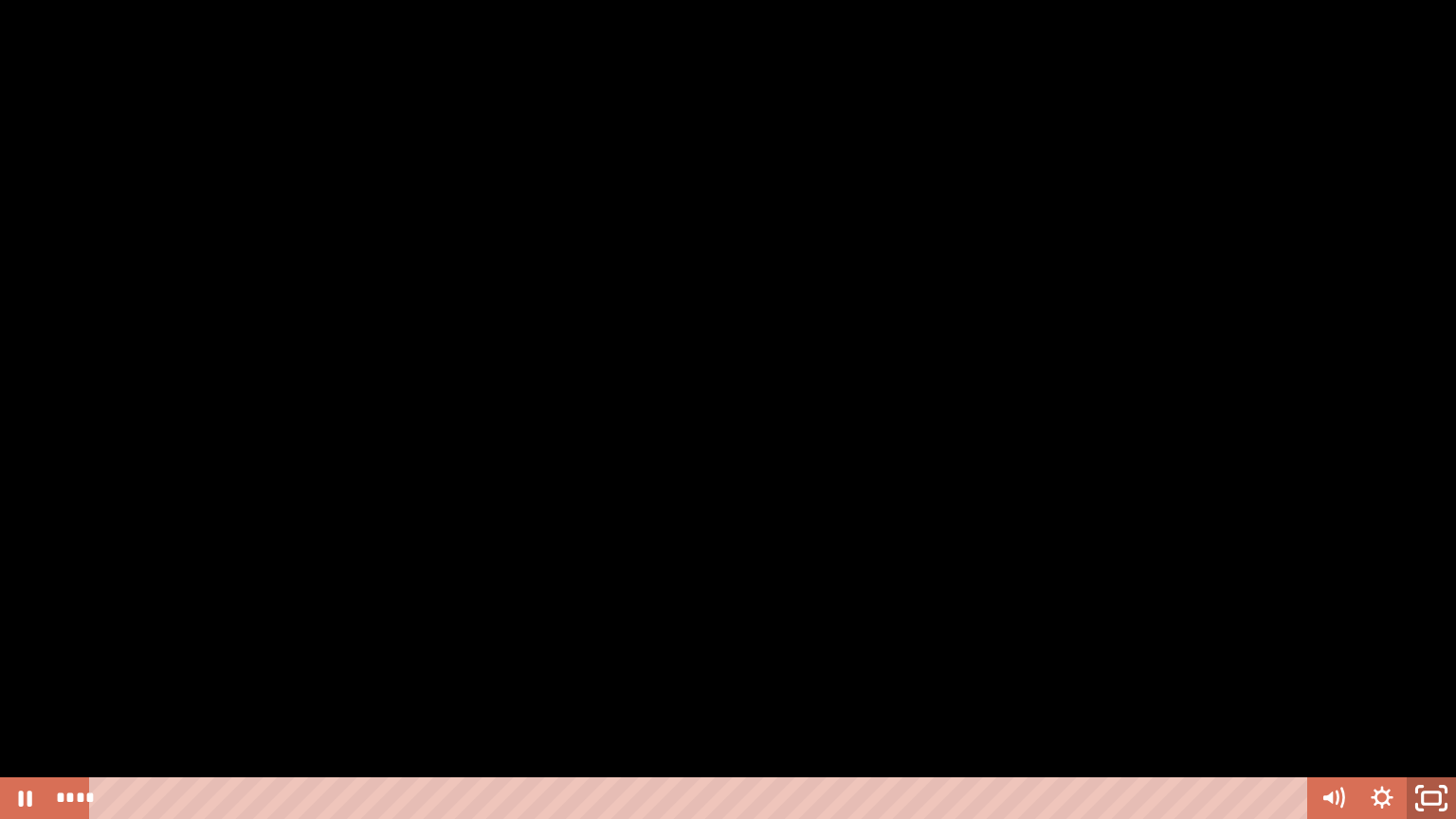 click 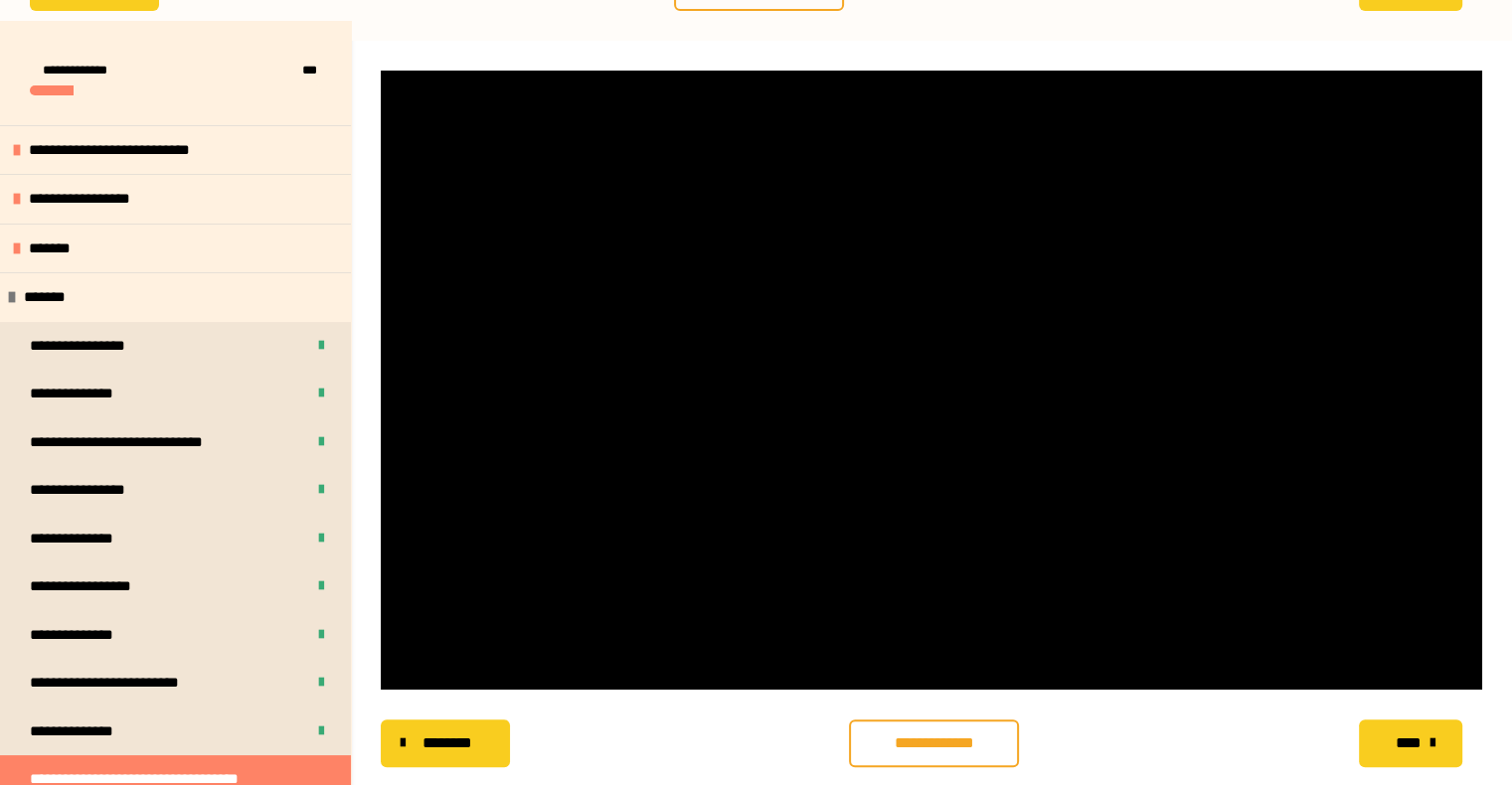 click on "**********" at bounding box center [933, 743] 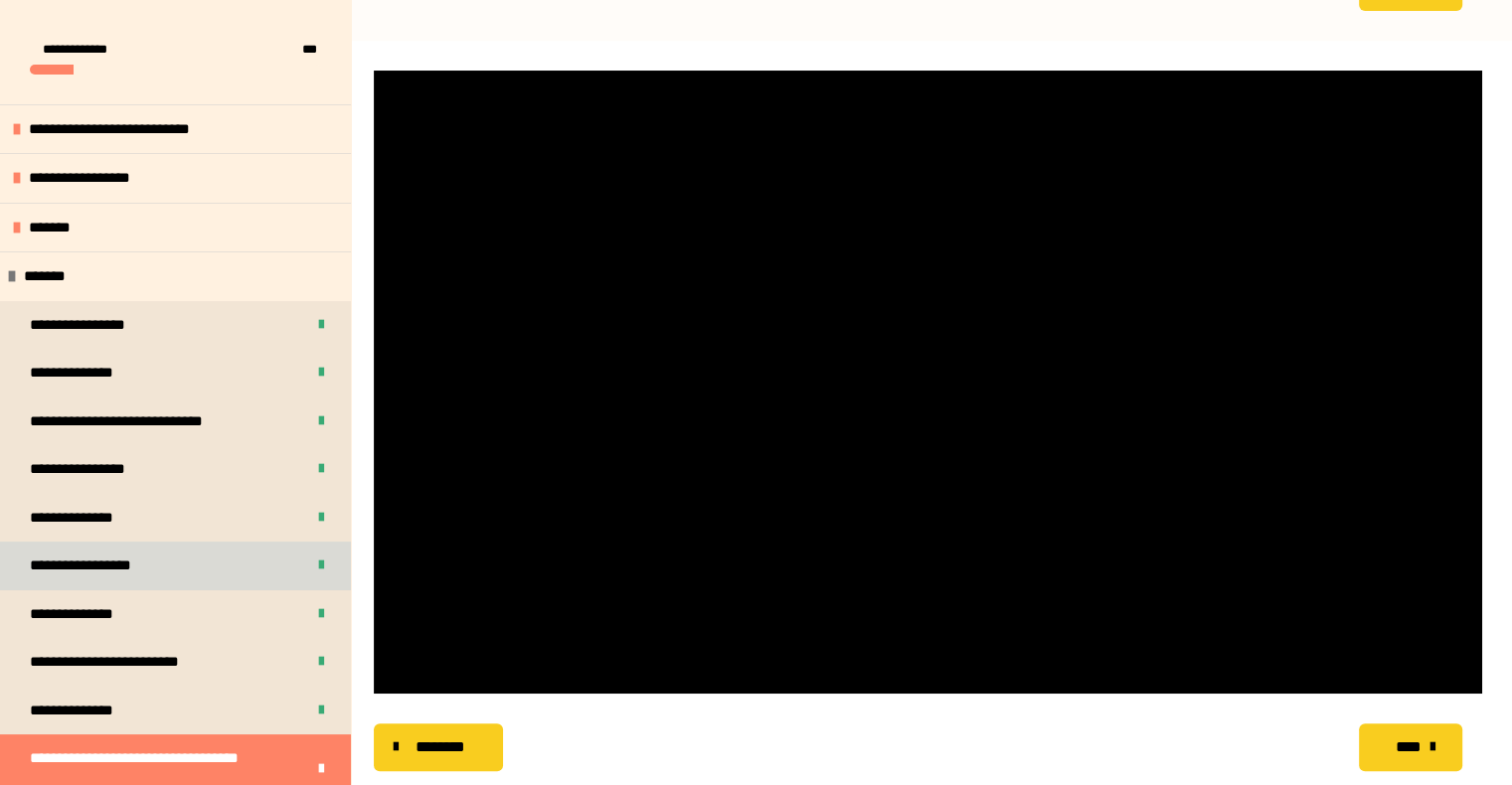 scroll, scrollTop: 354, scrollLeft: 0, axis: vertical 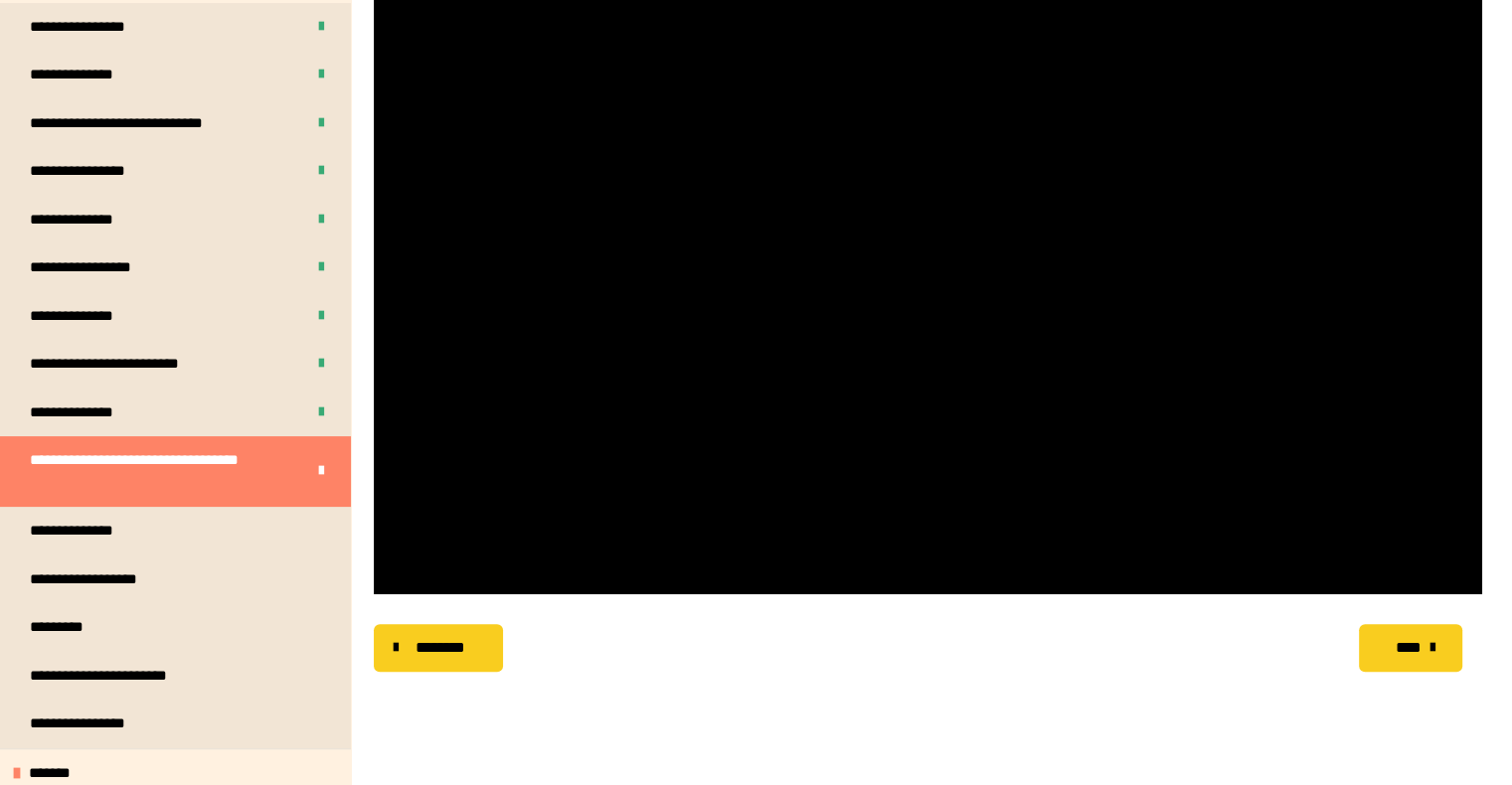click on "****" at bounding box center [1408, 648] 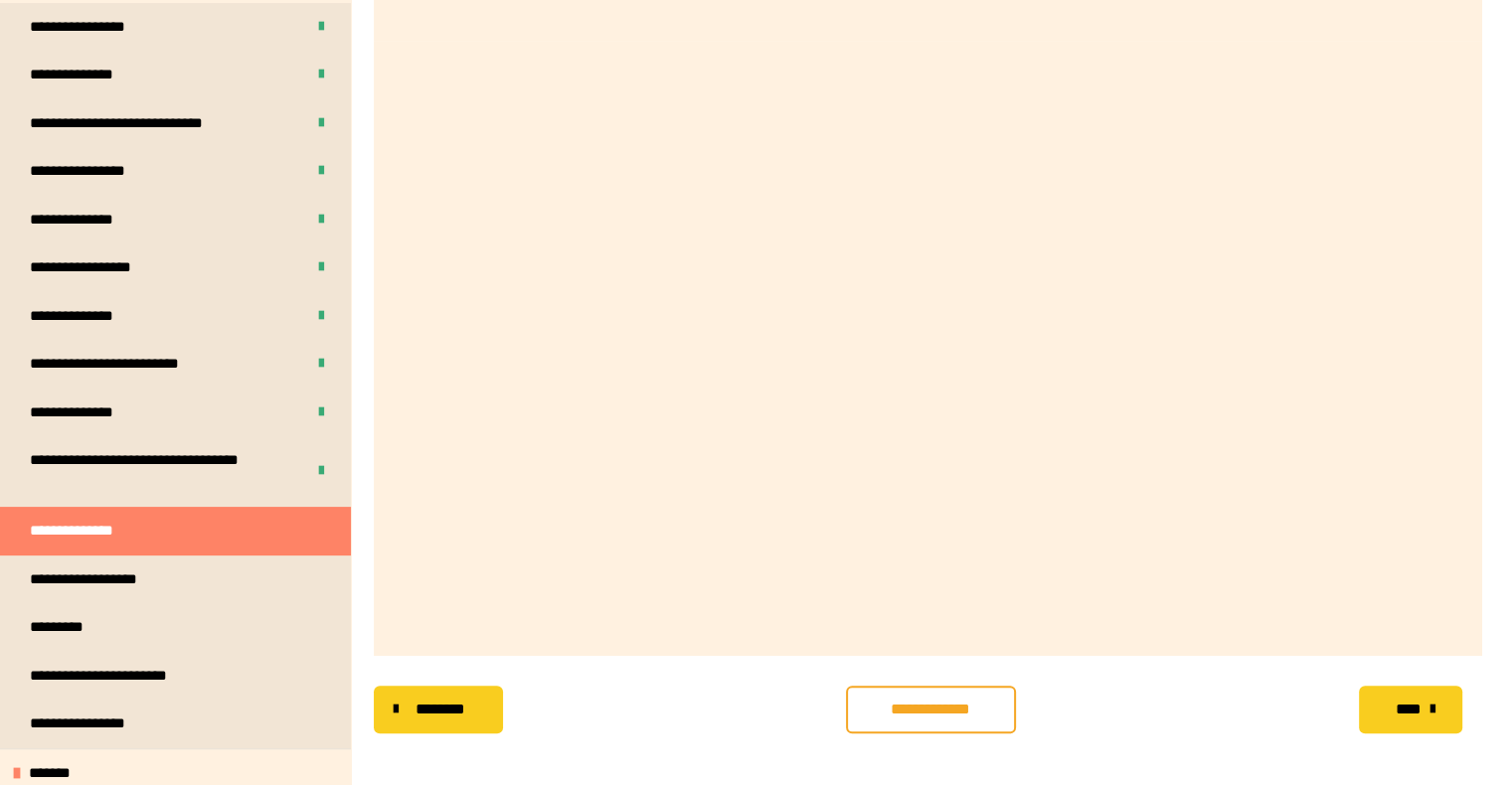 scroll, scrollTop: 583, scrollLeft: 0, axis: vertical 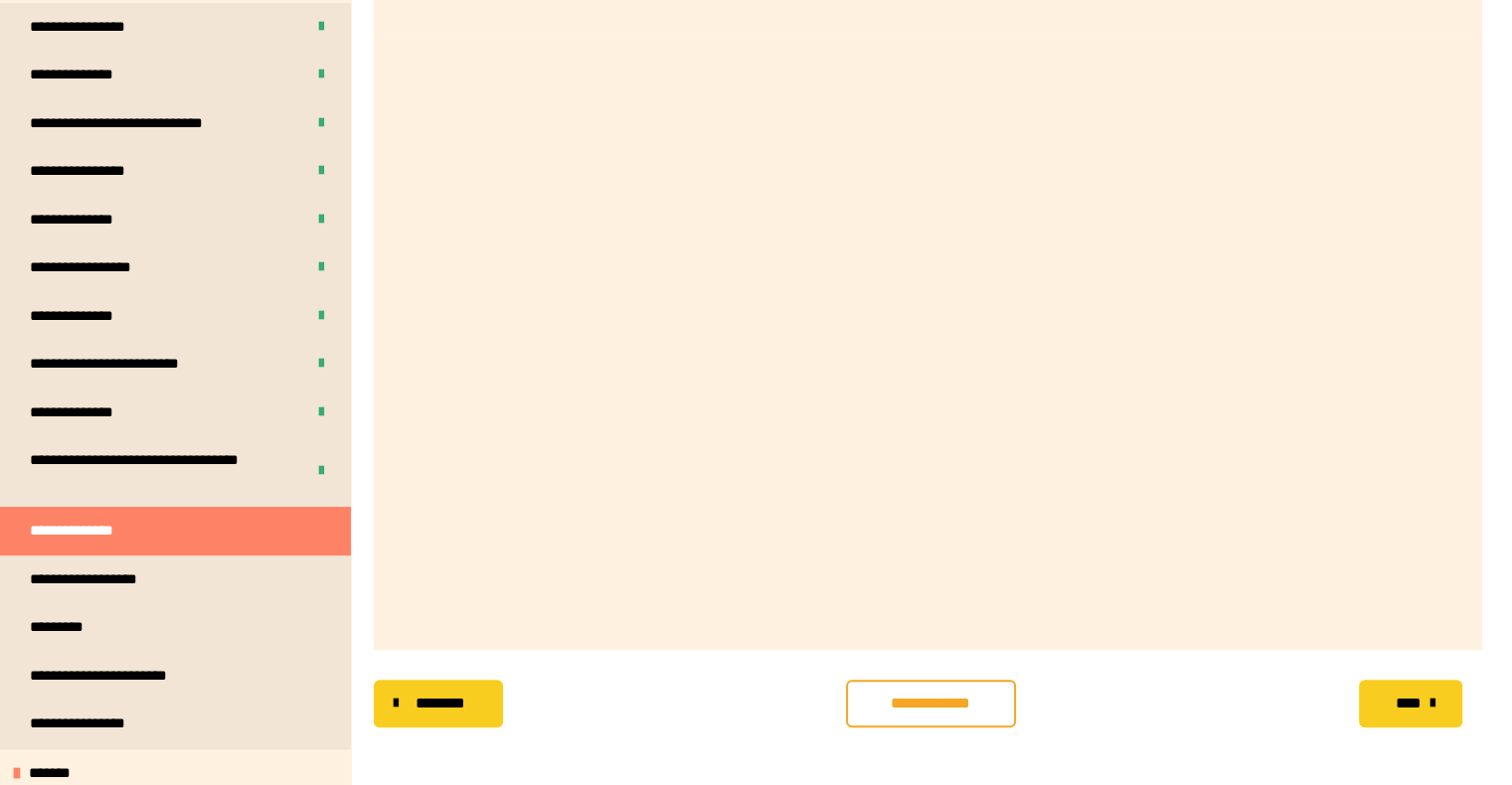 click on "**********" at bounding box center (930, 704) 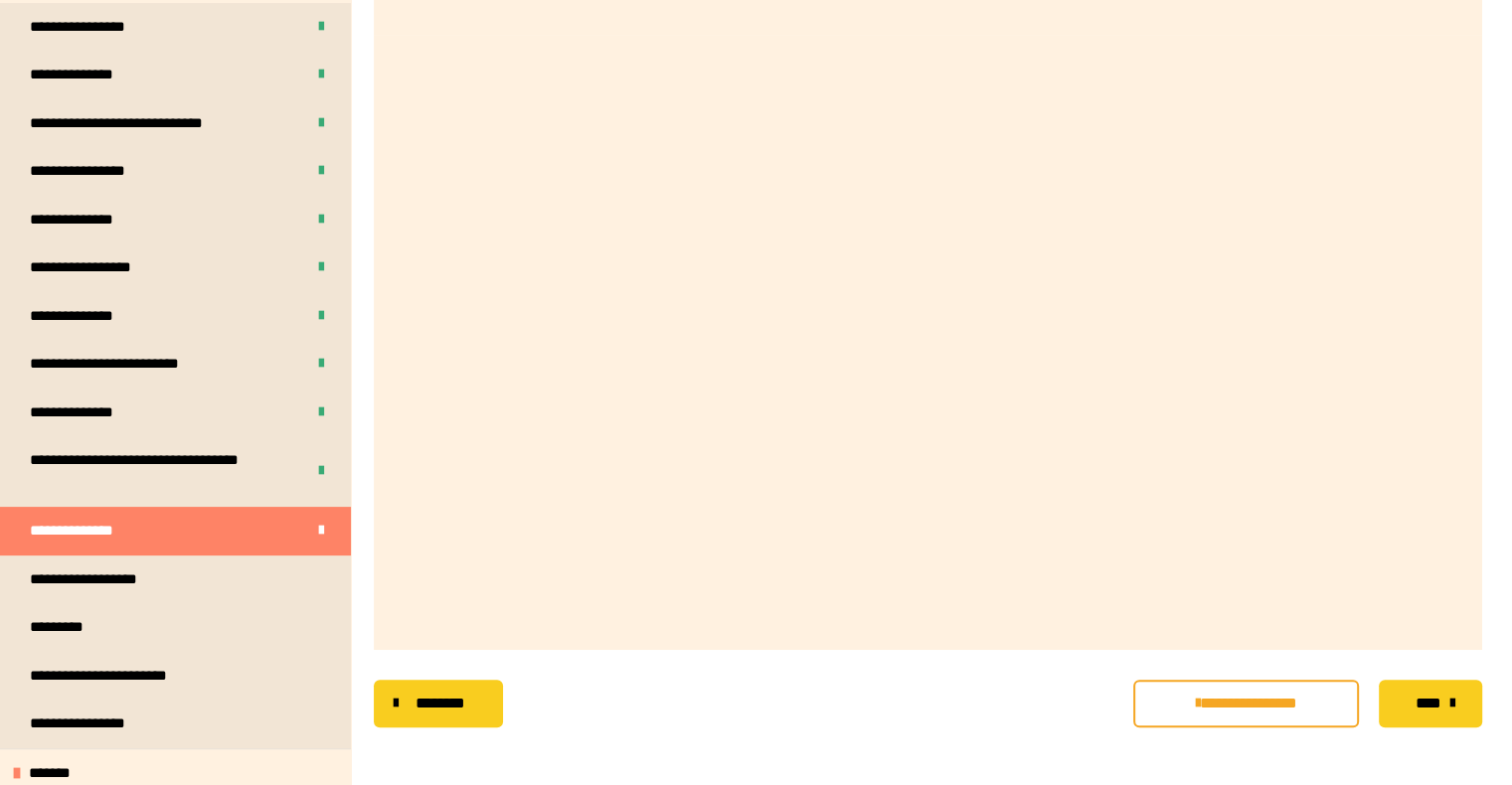 click on "****" at bounding box center [1428, 704] 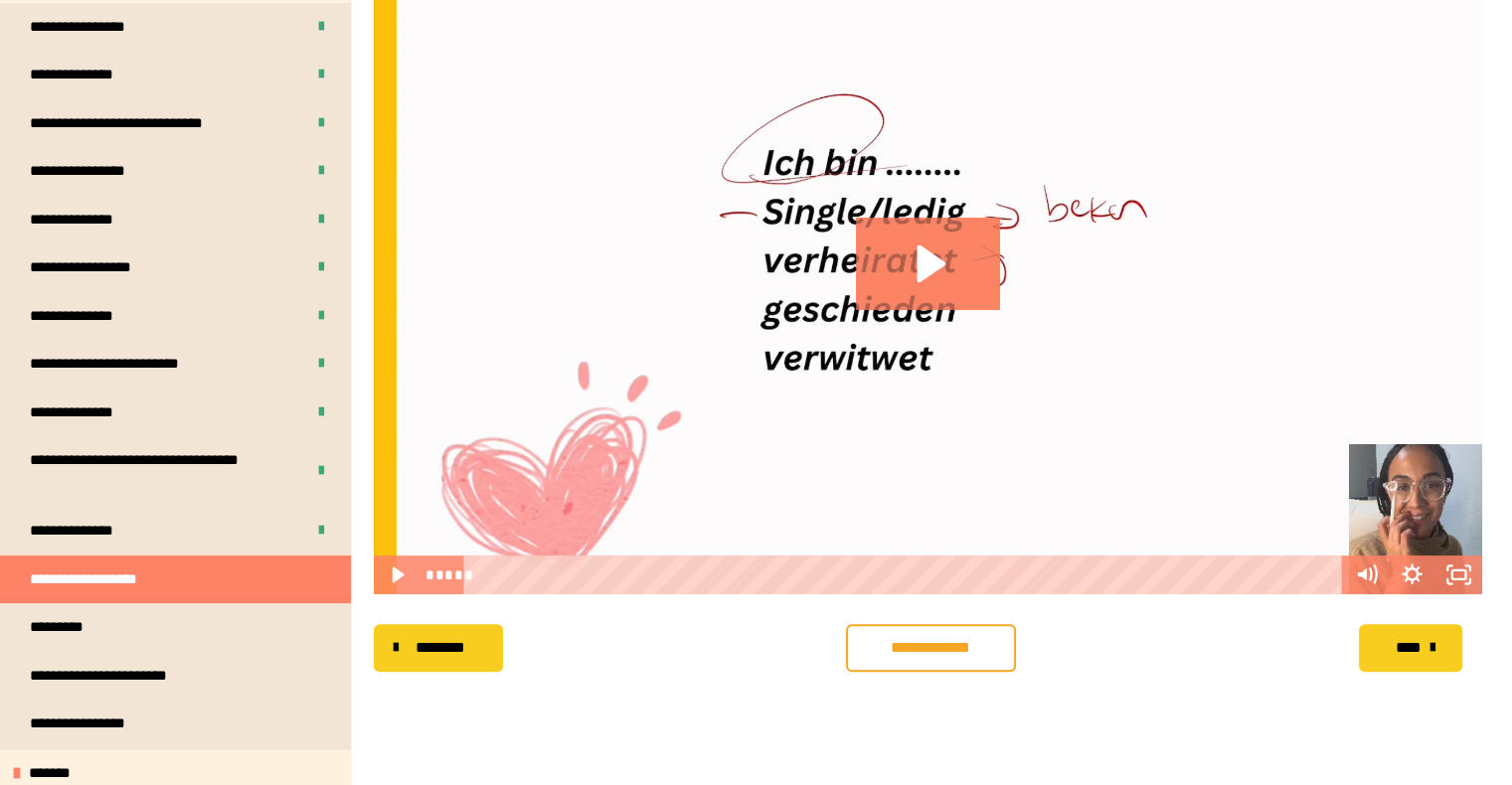 scroll, scrollTop: 254, scrollLeft: 0, axis: vertical 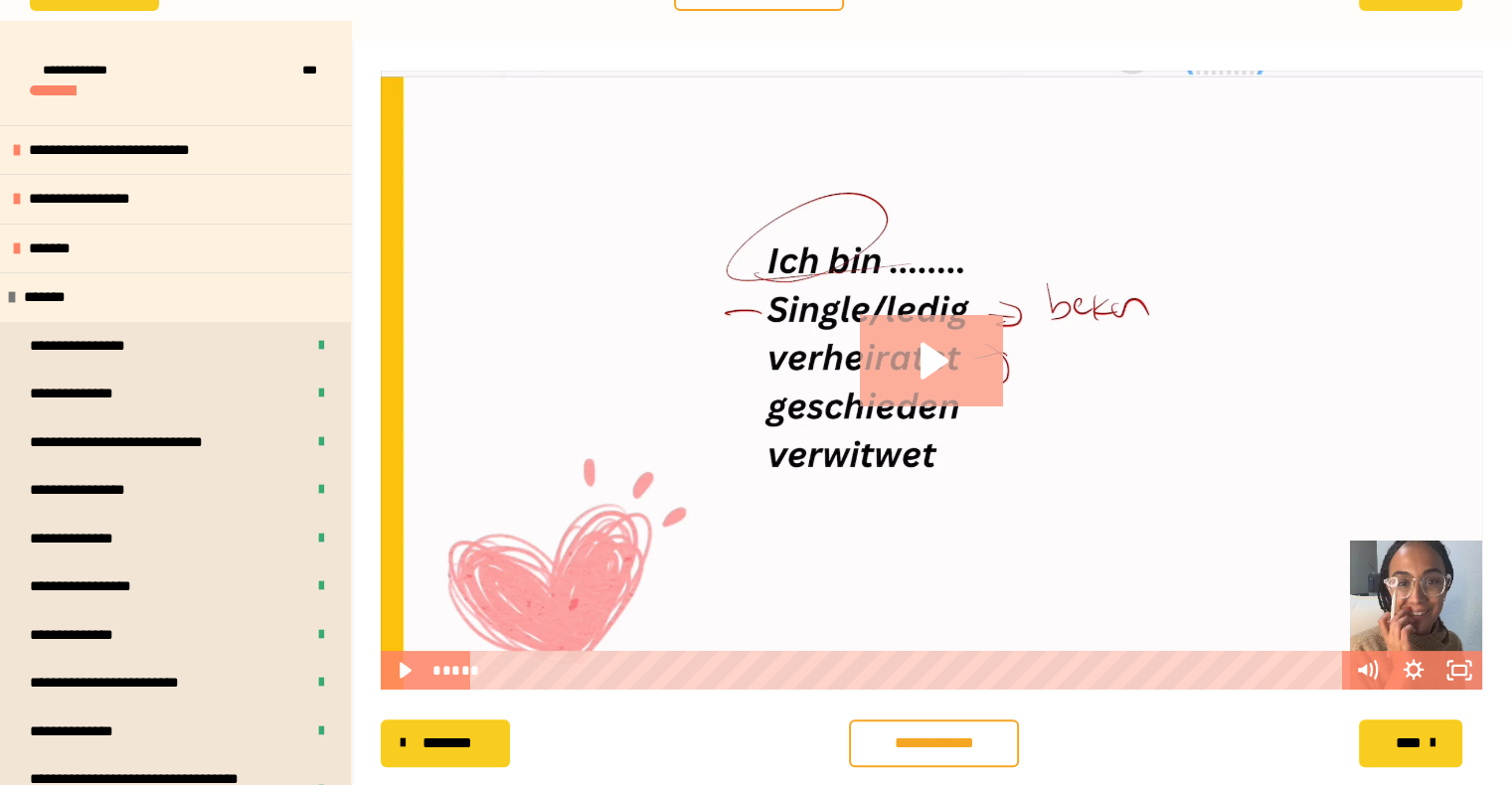 click 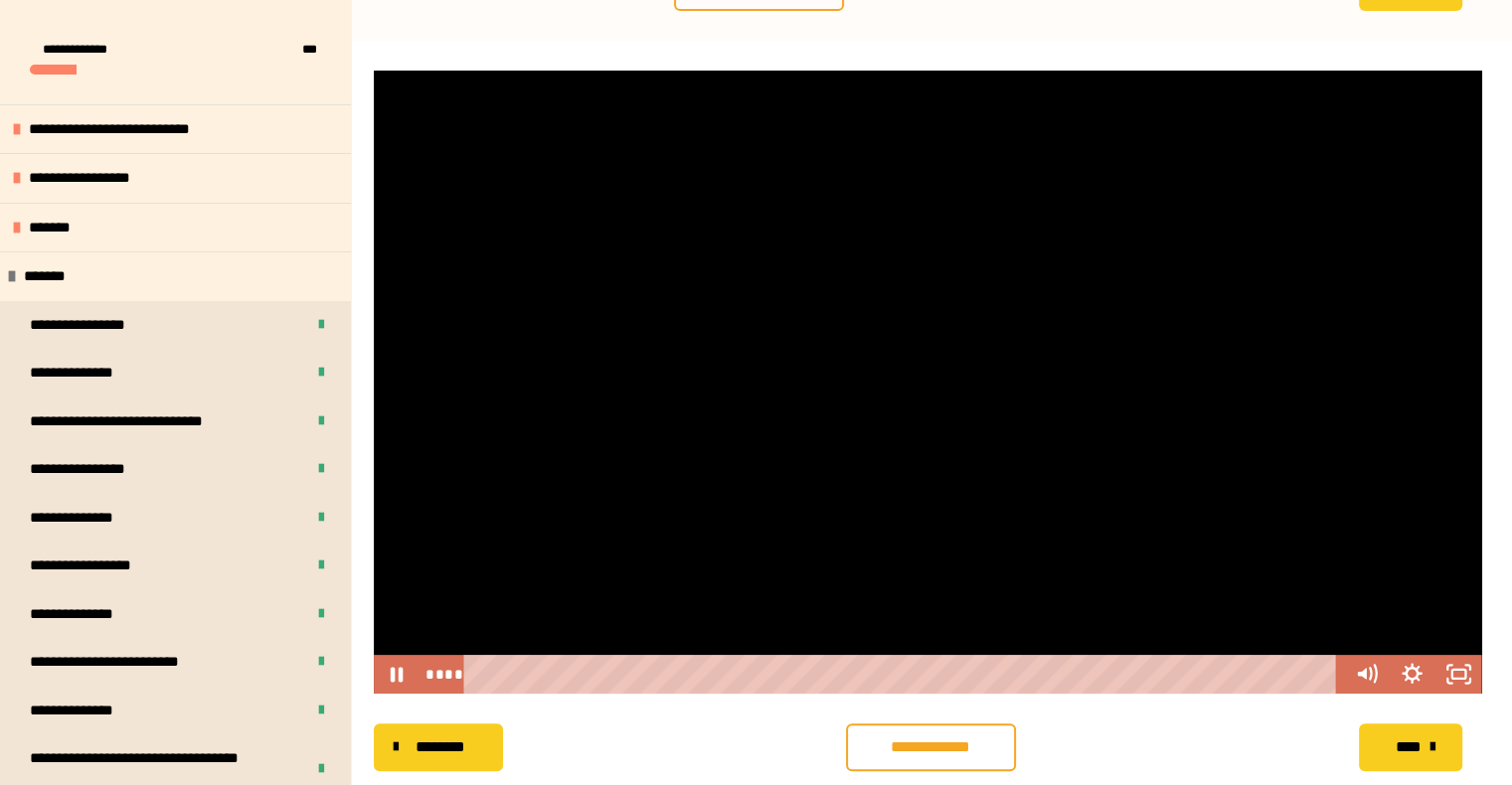 scroll, scrollTop: 354, scrollLeft: 0, axis: vertical 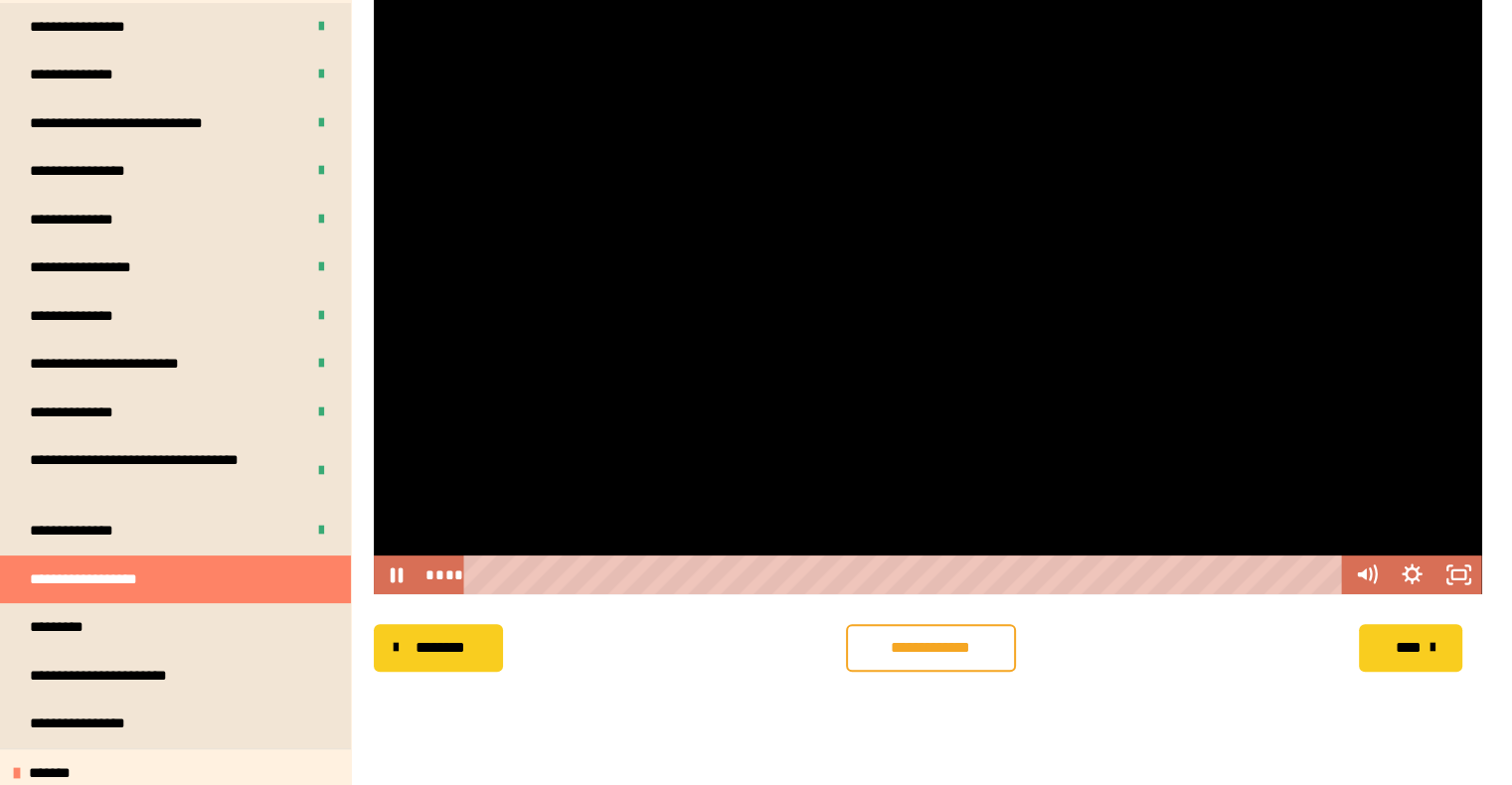 click at bounding box center [927, 282] 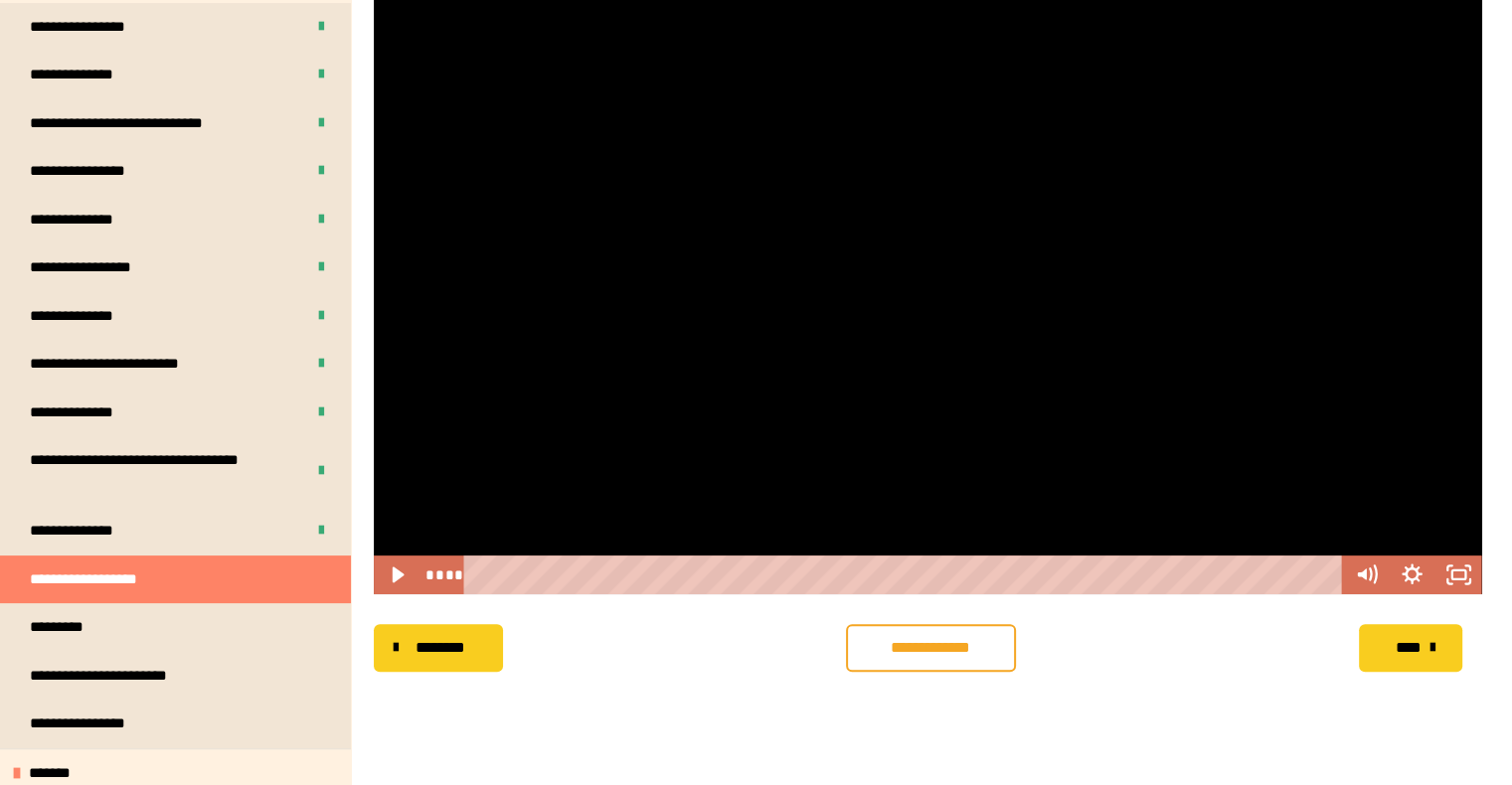 click at bounding box center (927, 282) 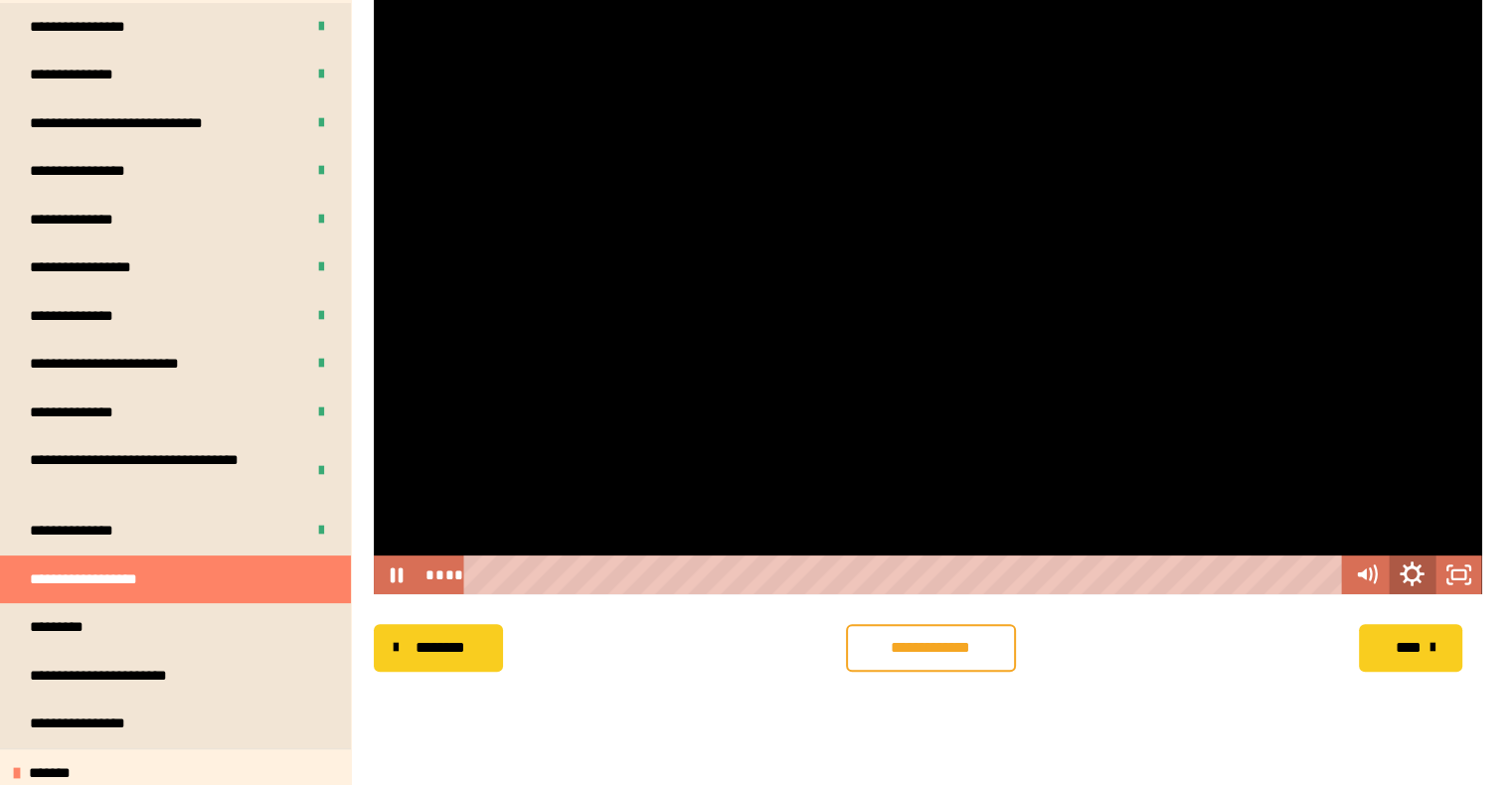 click 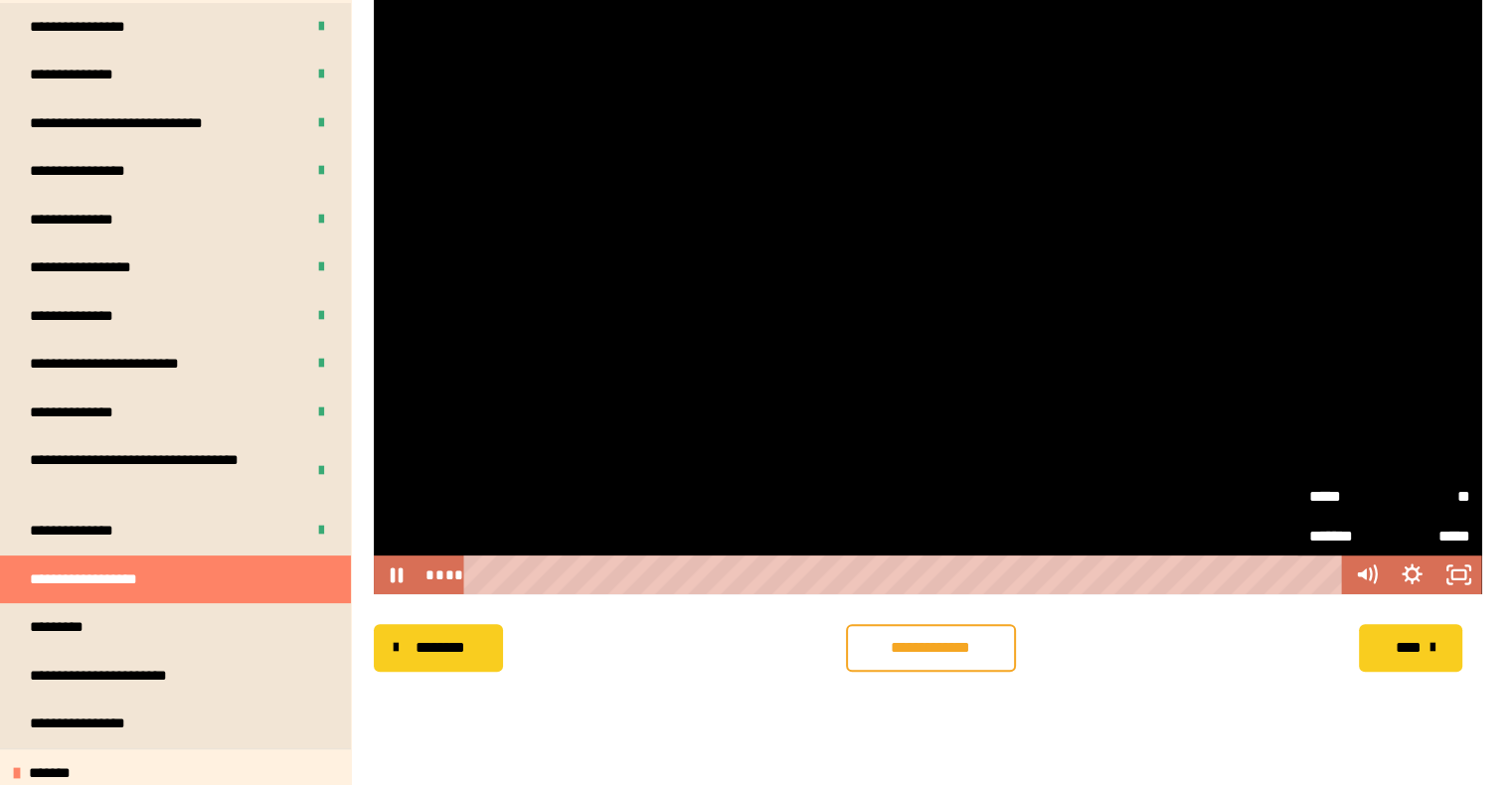 click on "**" at bounding box center [1429, 496] 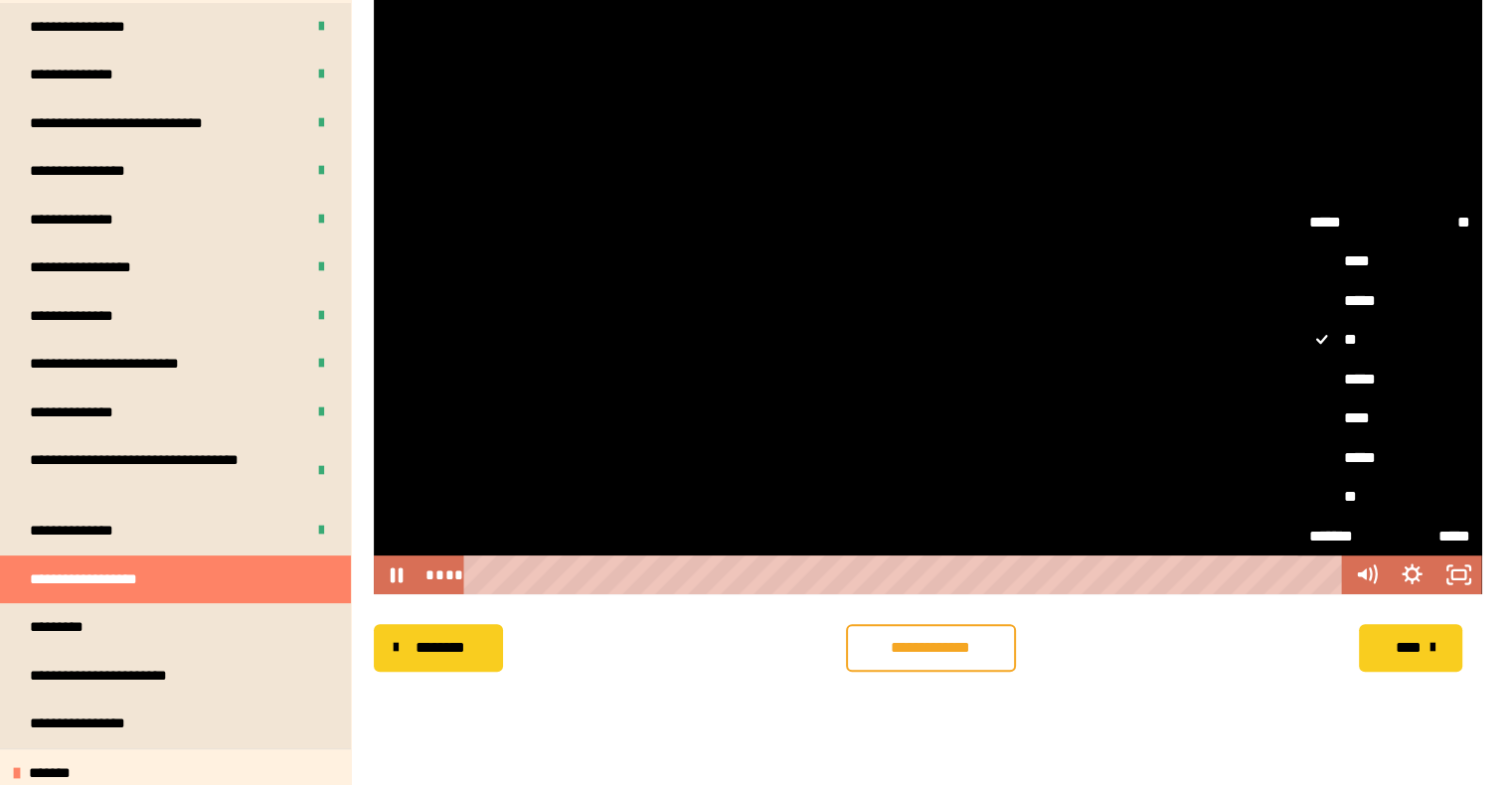 click on "**" at bounding box center (1390, 497) 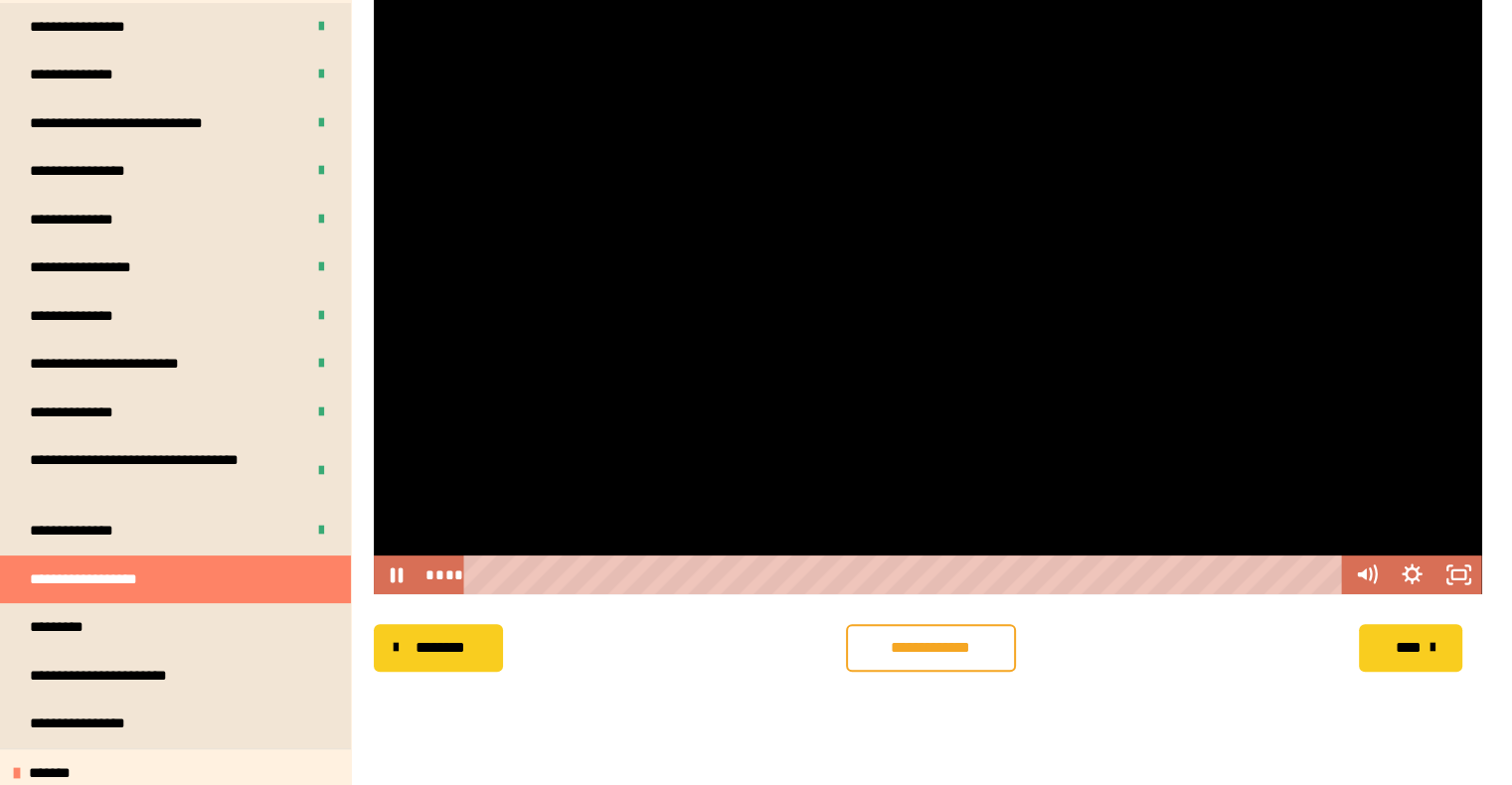 click at bounding box center (927, 282) 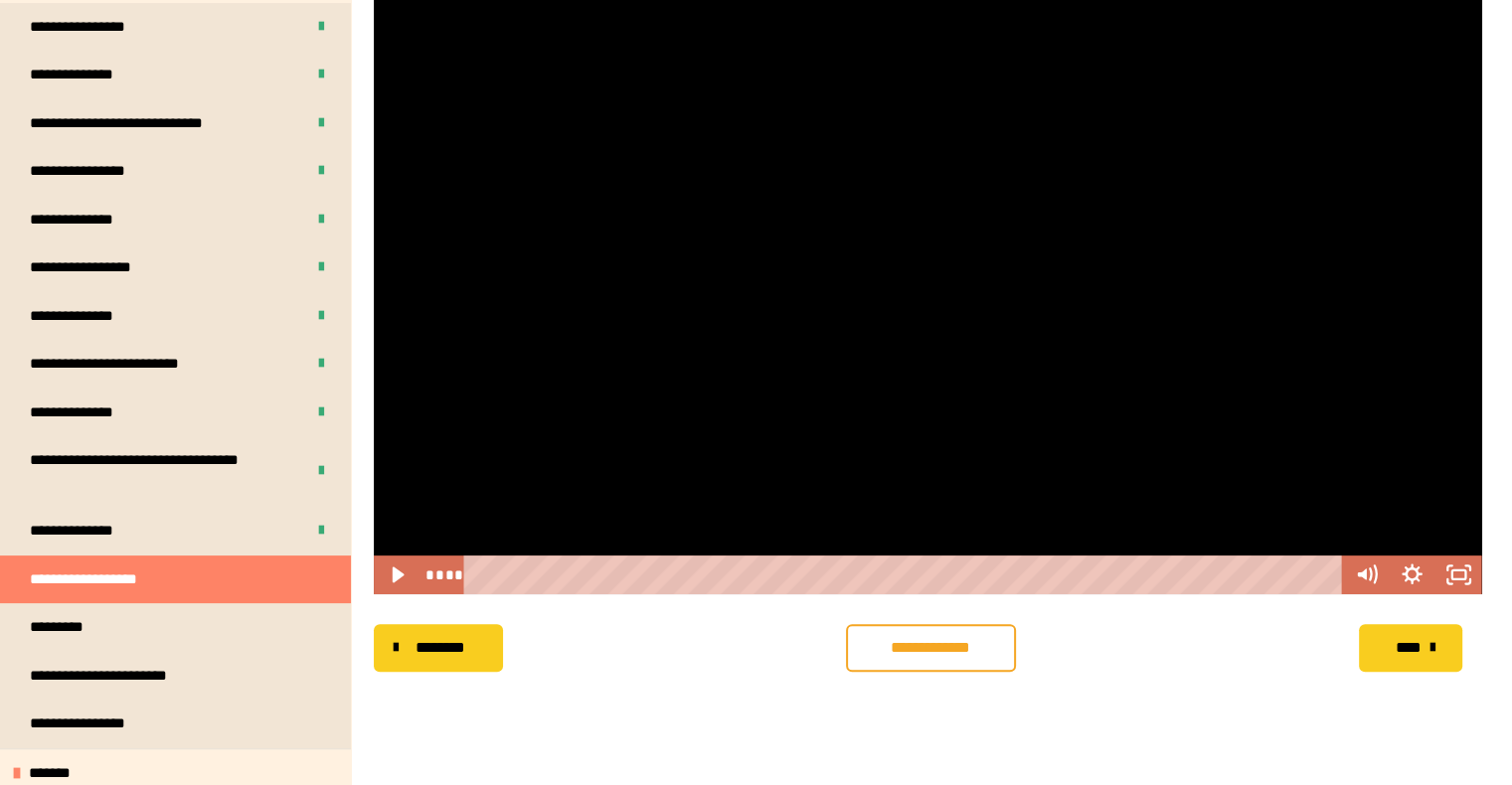 click at bounding box center [927, 282] 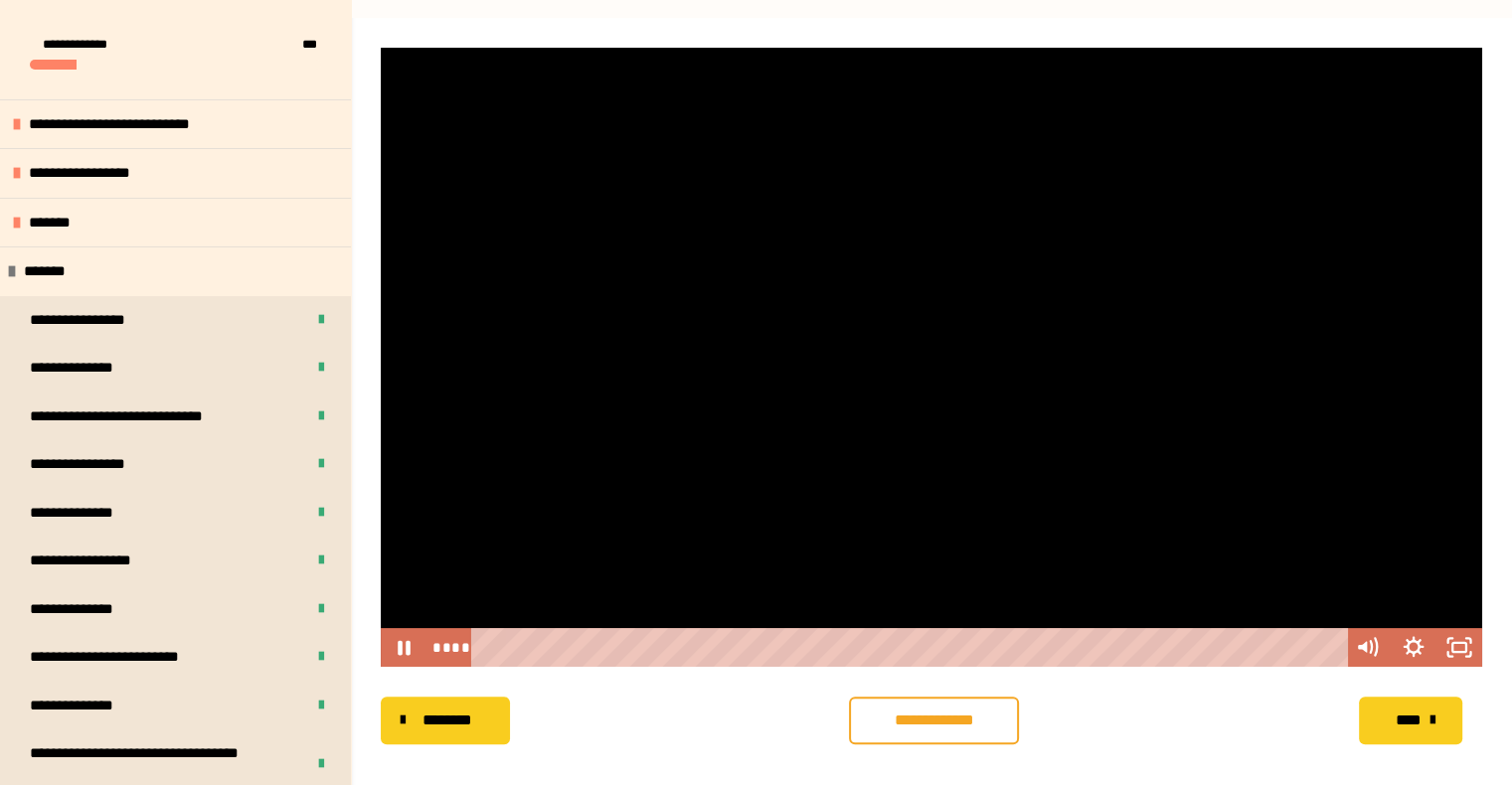 scroll, scrollTop: 254, scrollLeft: 0, axis: vertical 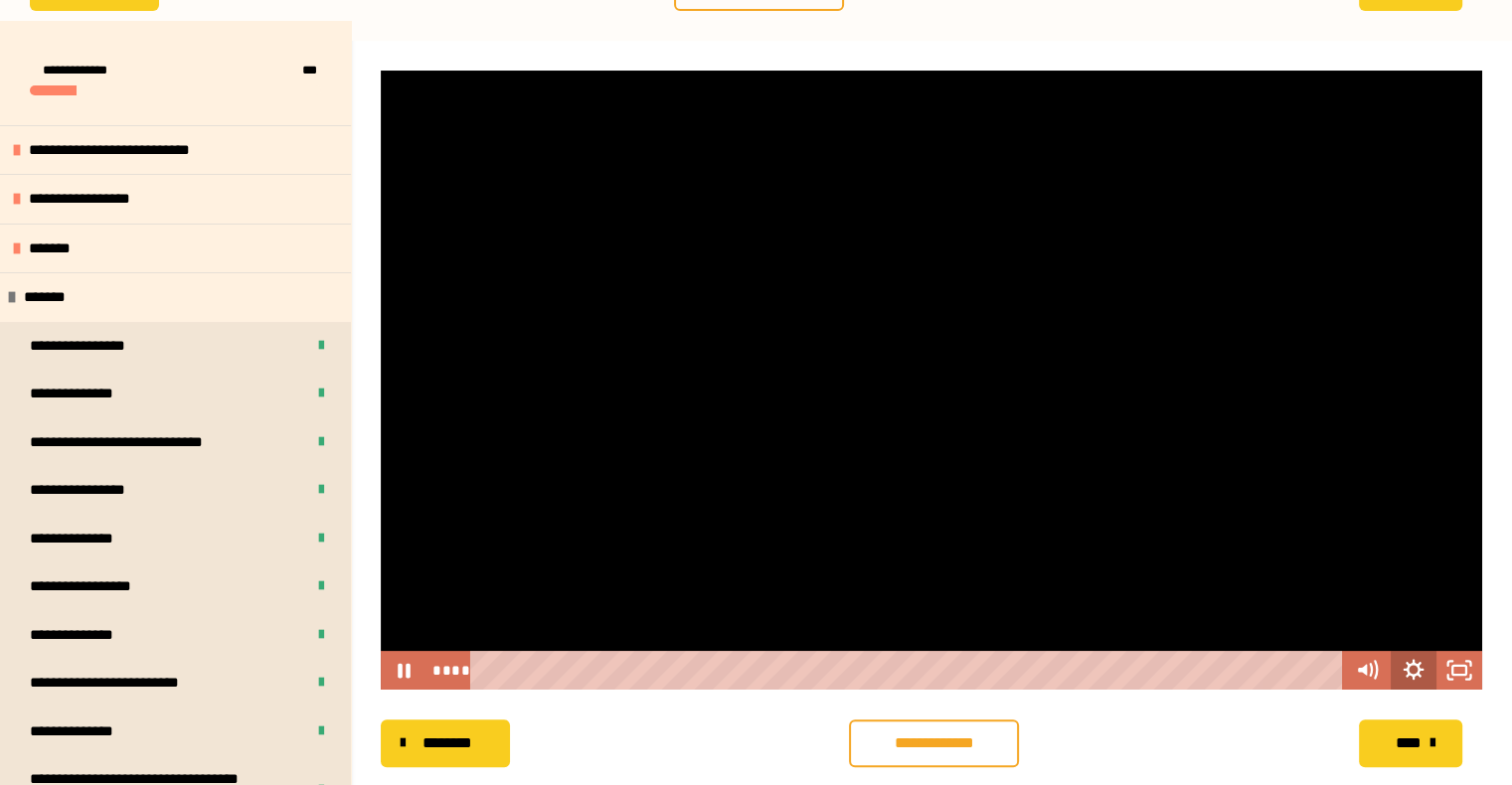 click 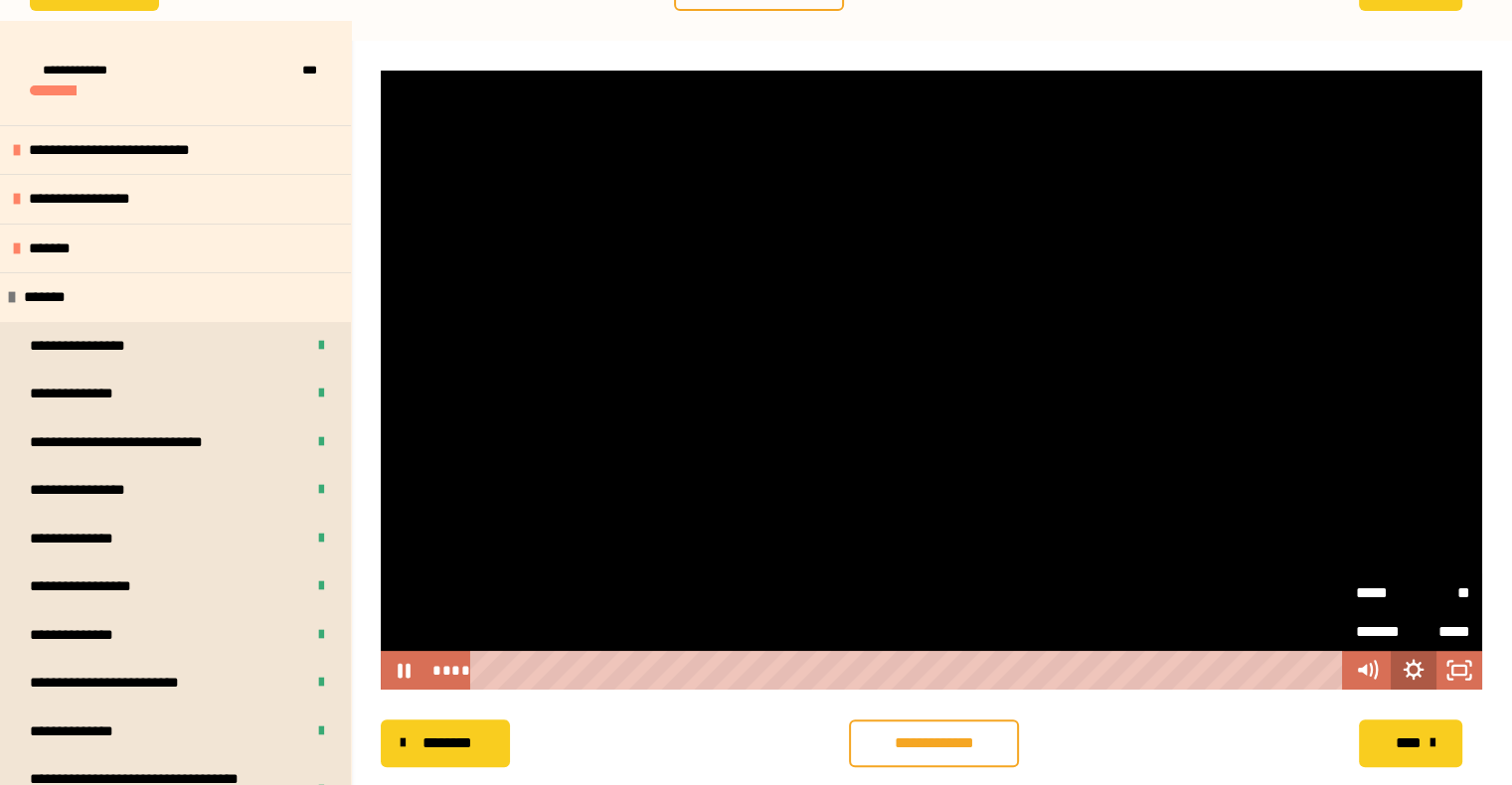 click 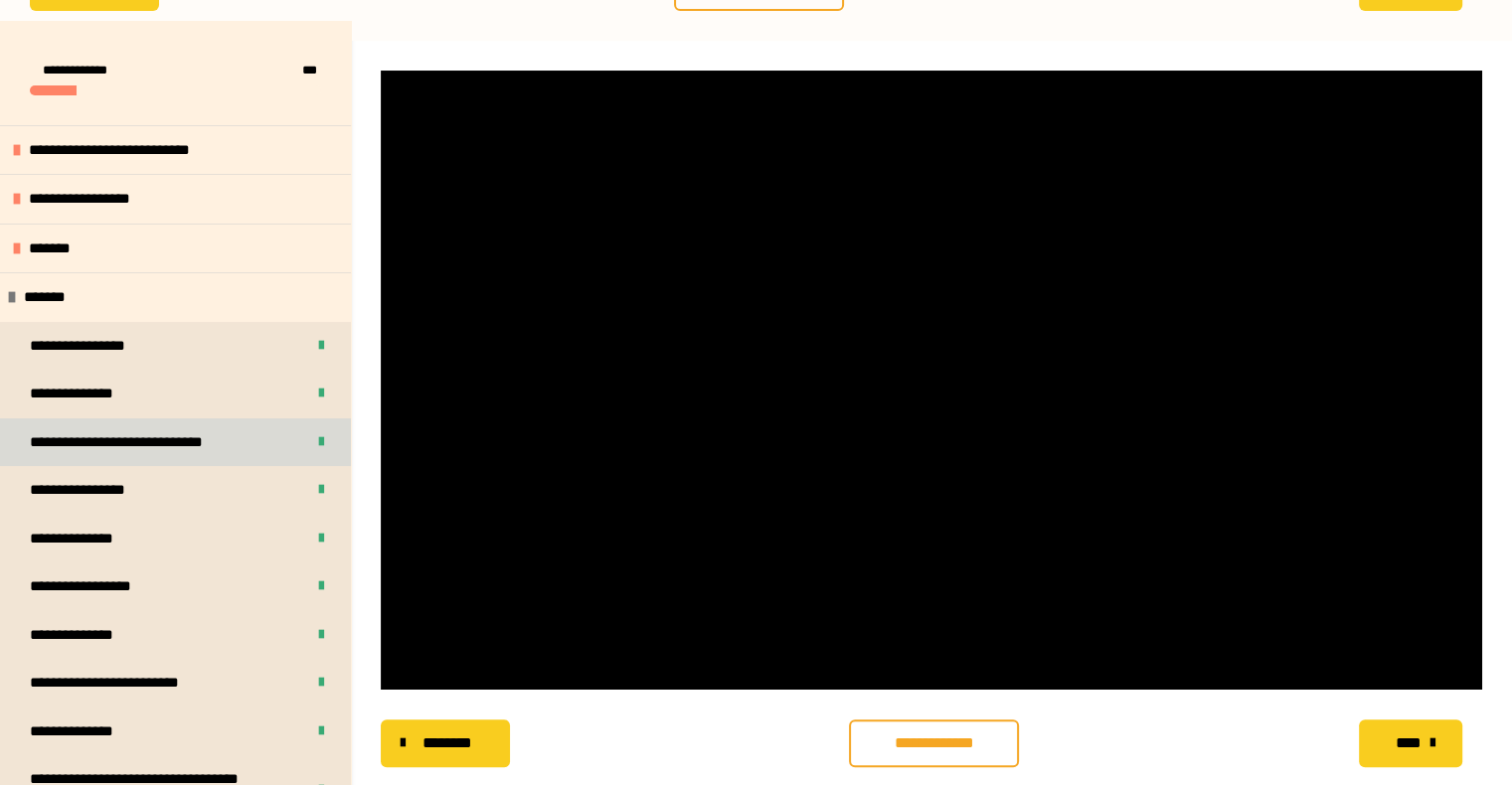 scroll, scrollTop: 354, scrollLeft: 0, axis: vertical 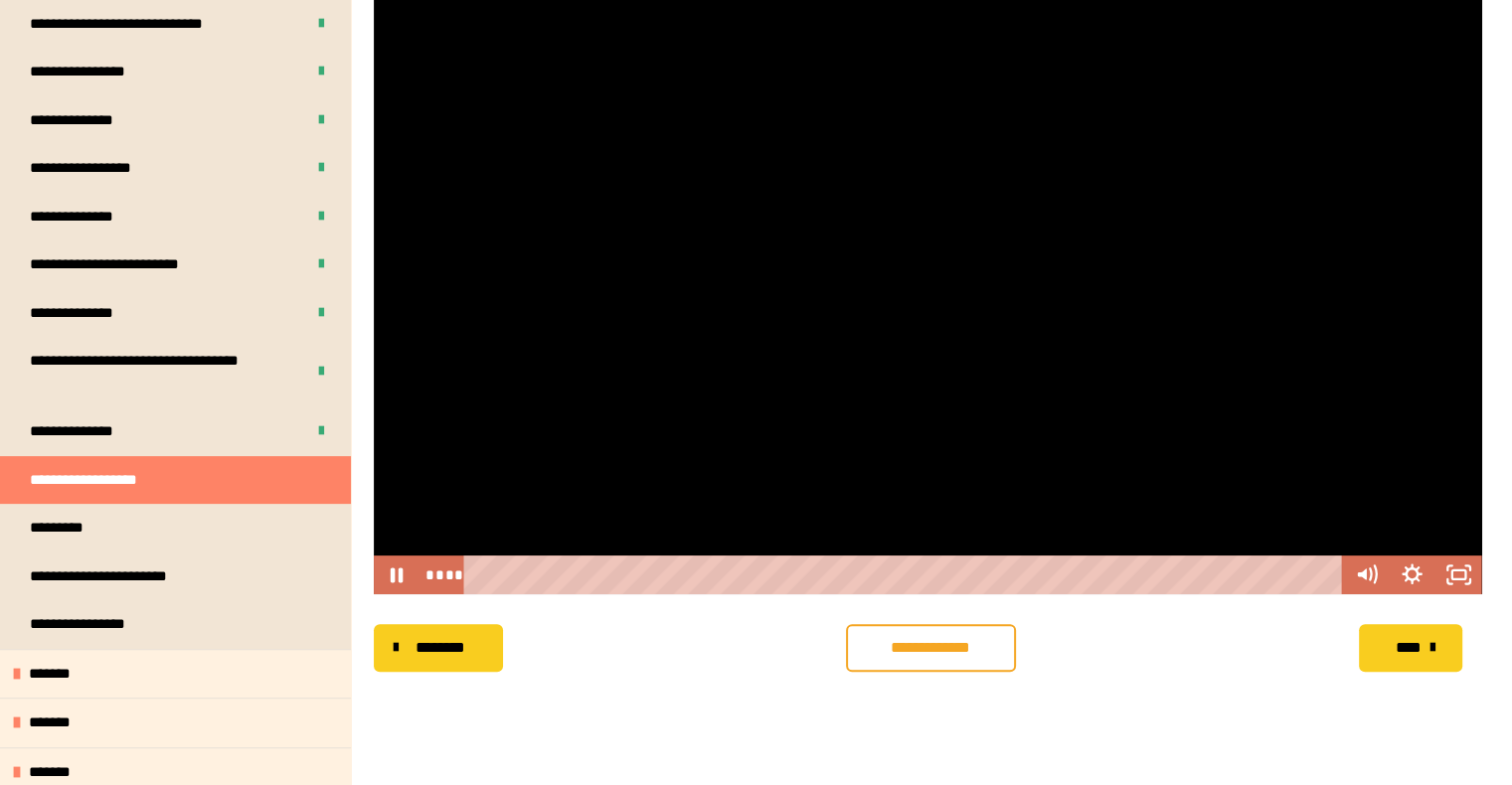 click at bounding box center [927, 282] 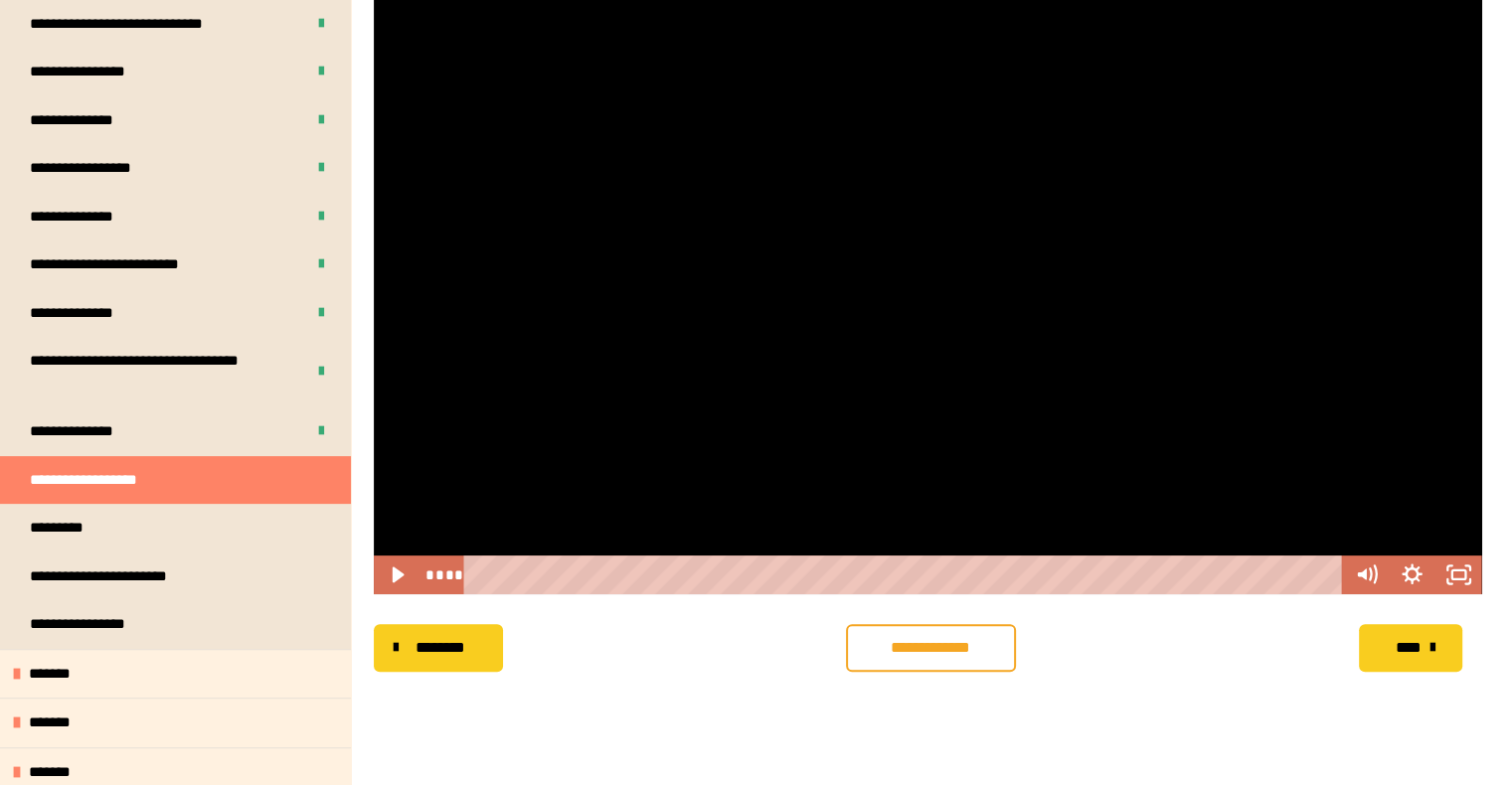 click at bounding box center [927, 282] 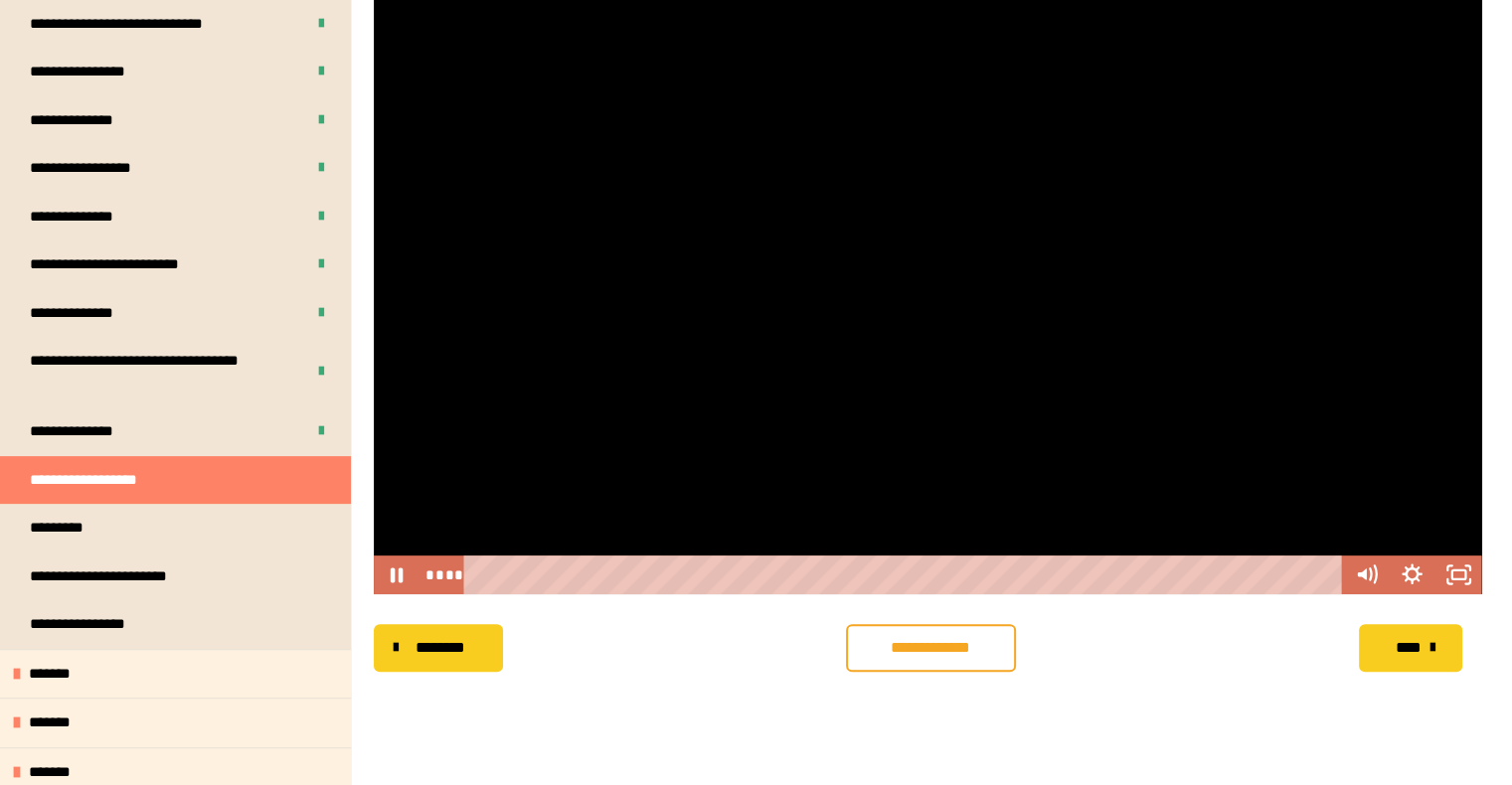 scroll, scrollTop: 254, scrollLeft: 0, axis: vertical 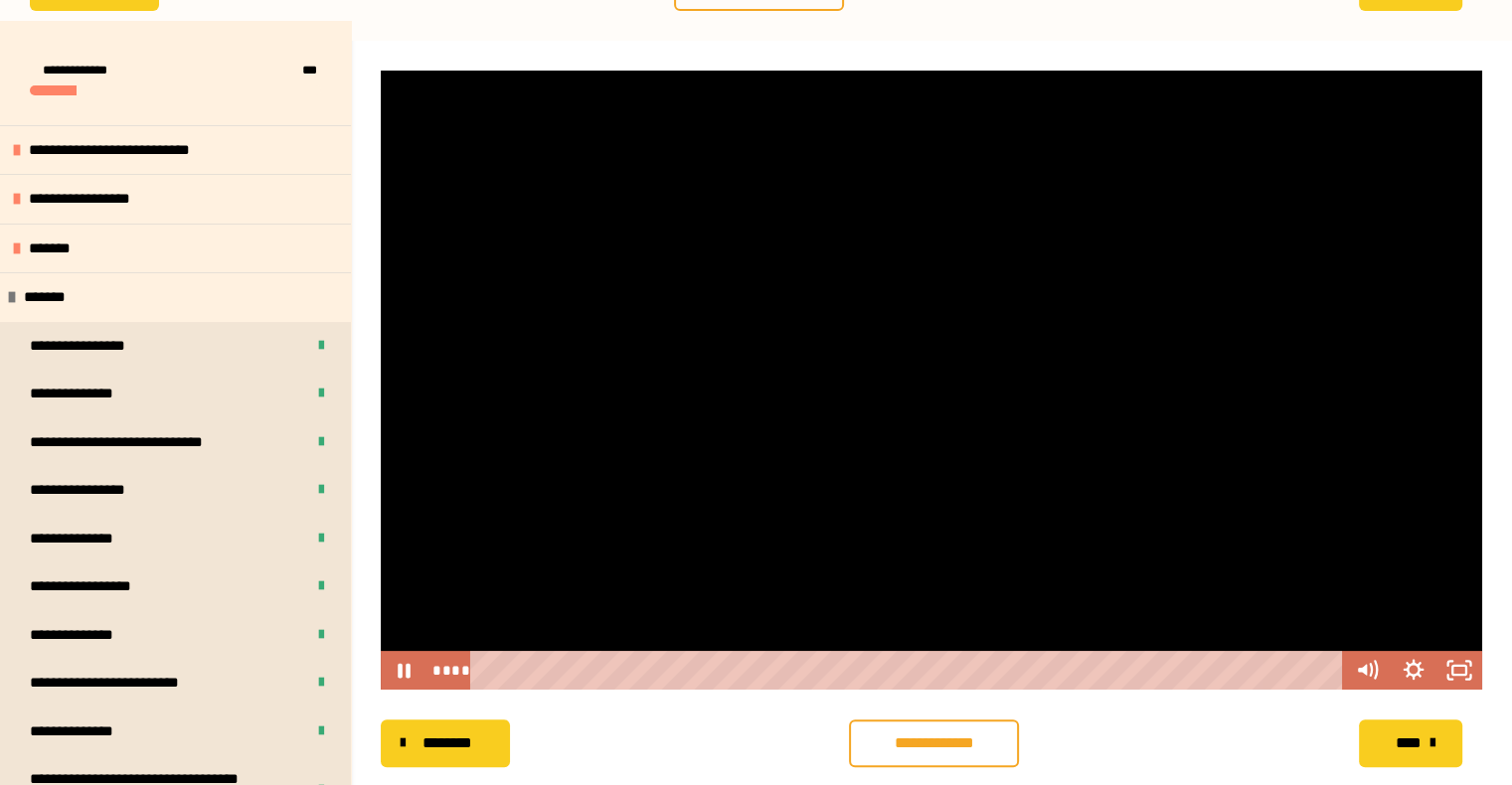click at bounding box center (931, 380) 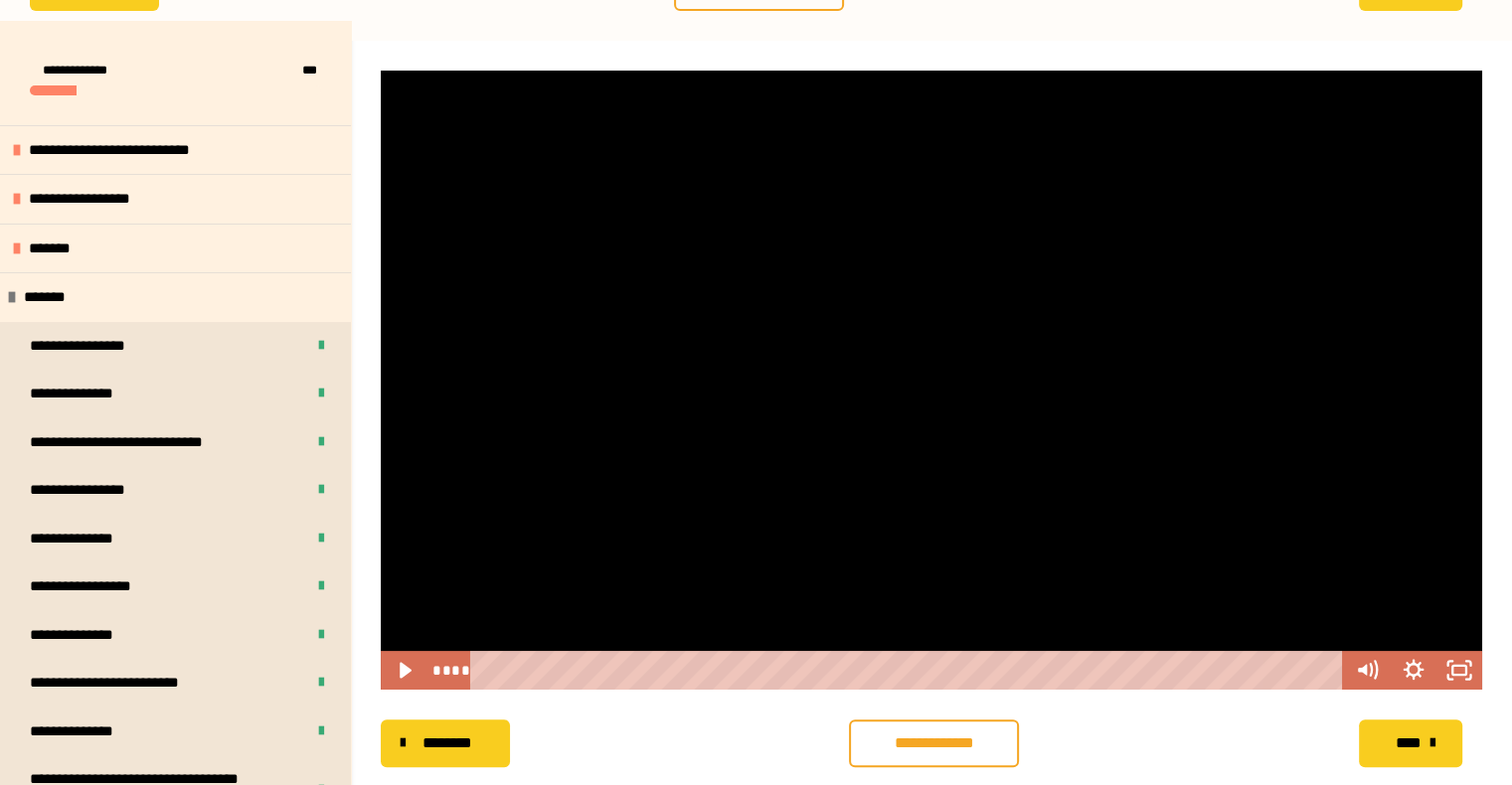 click at bounding box center [931, 380] 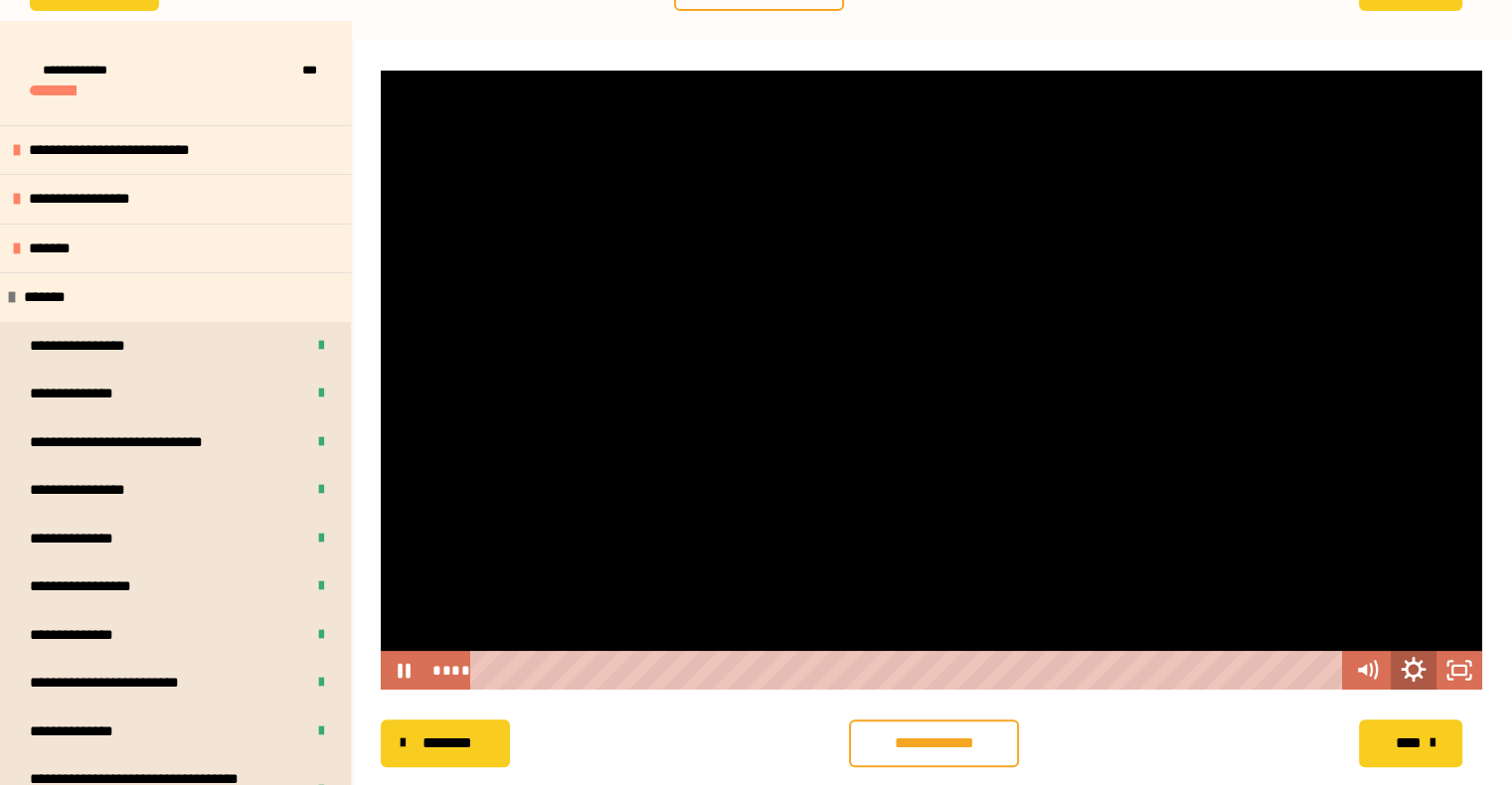 click 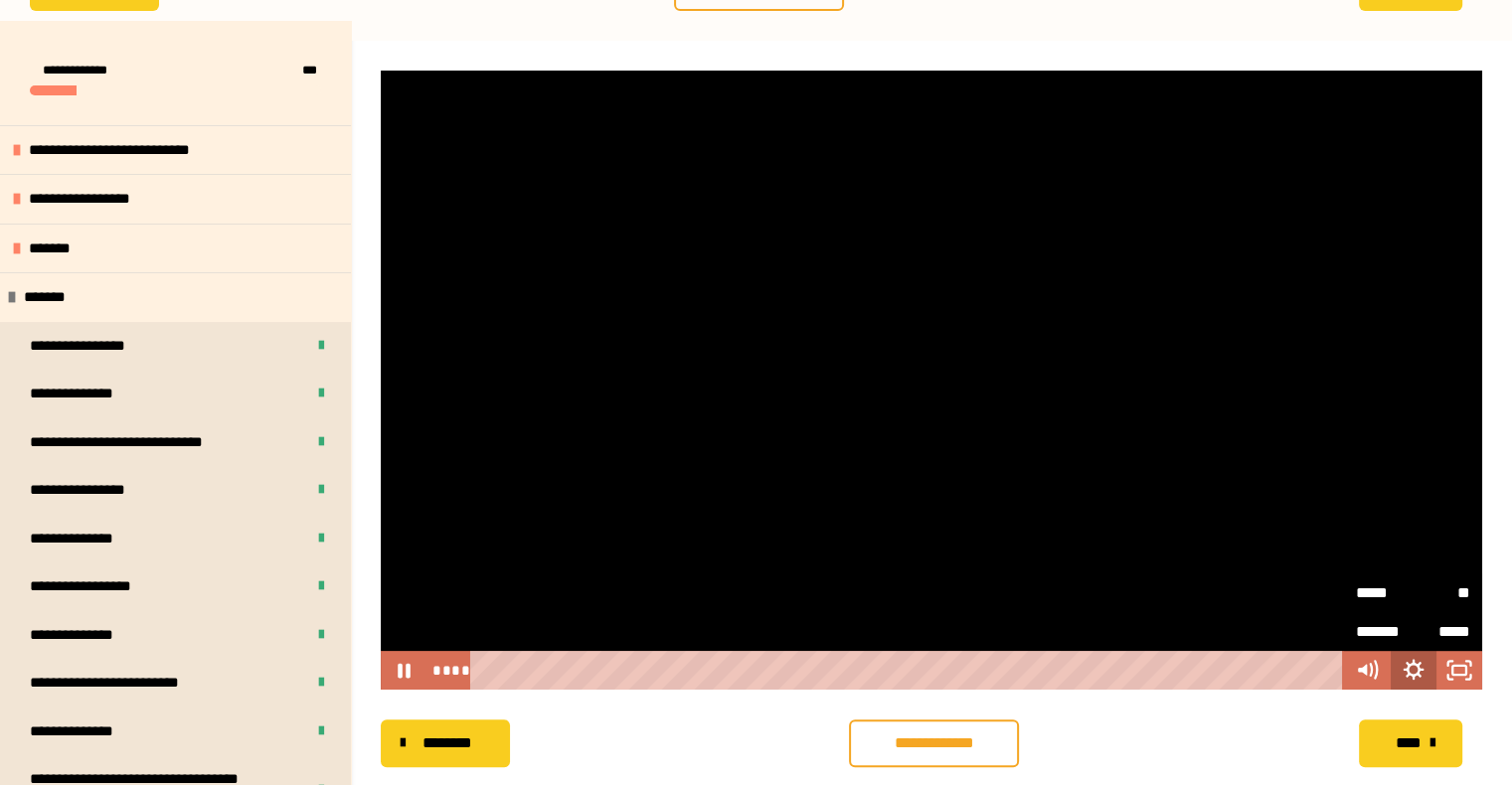 click 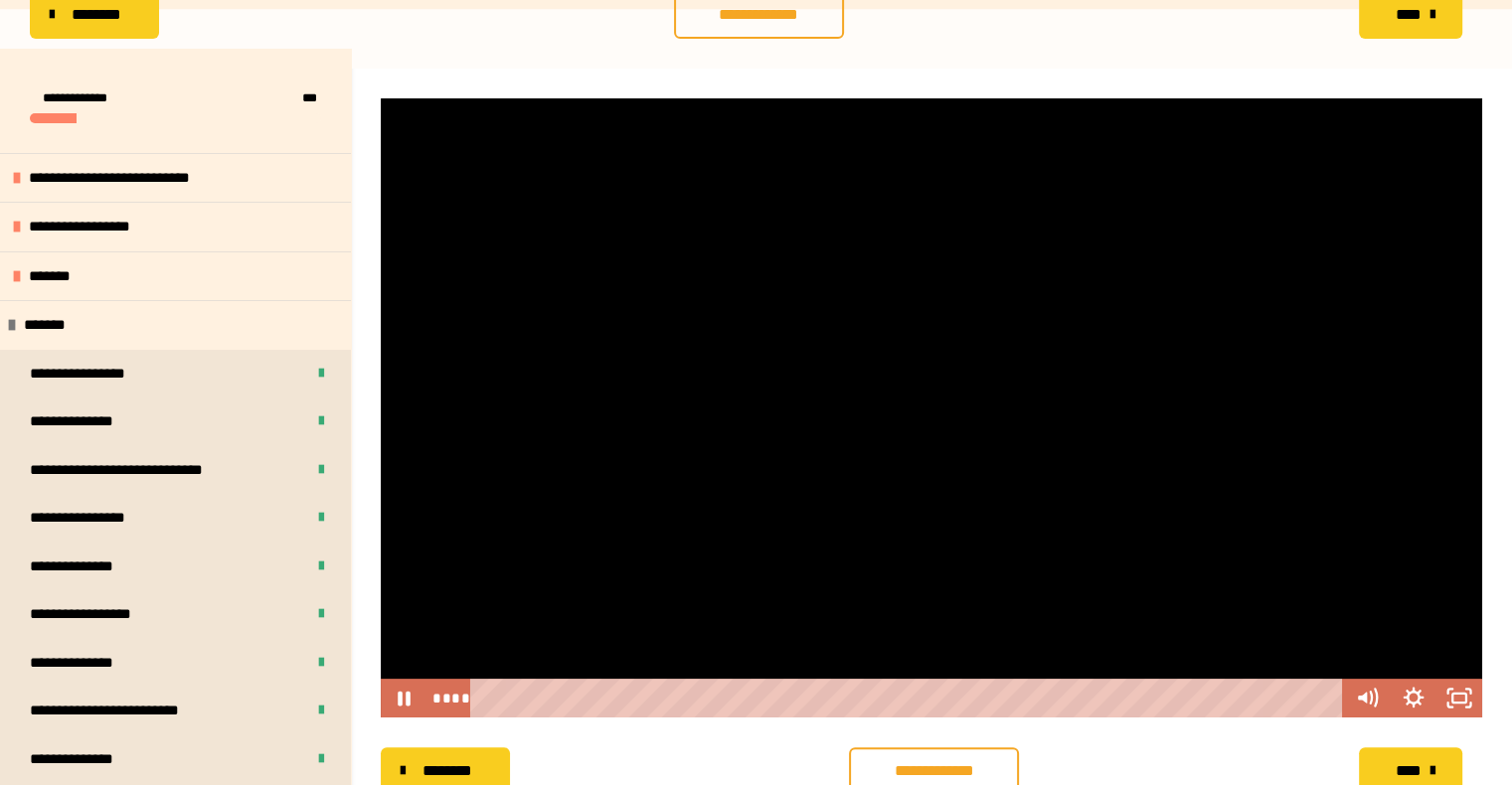 scroll, scrollTop: 254, scrollLeft: 0, axis: vertical 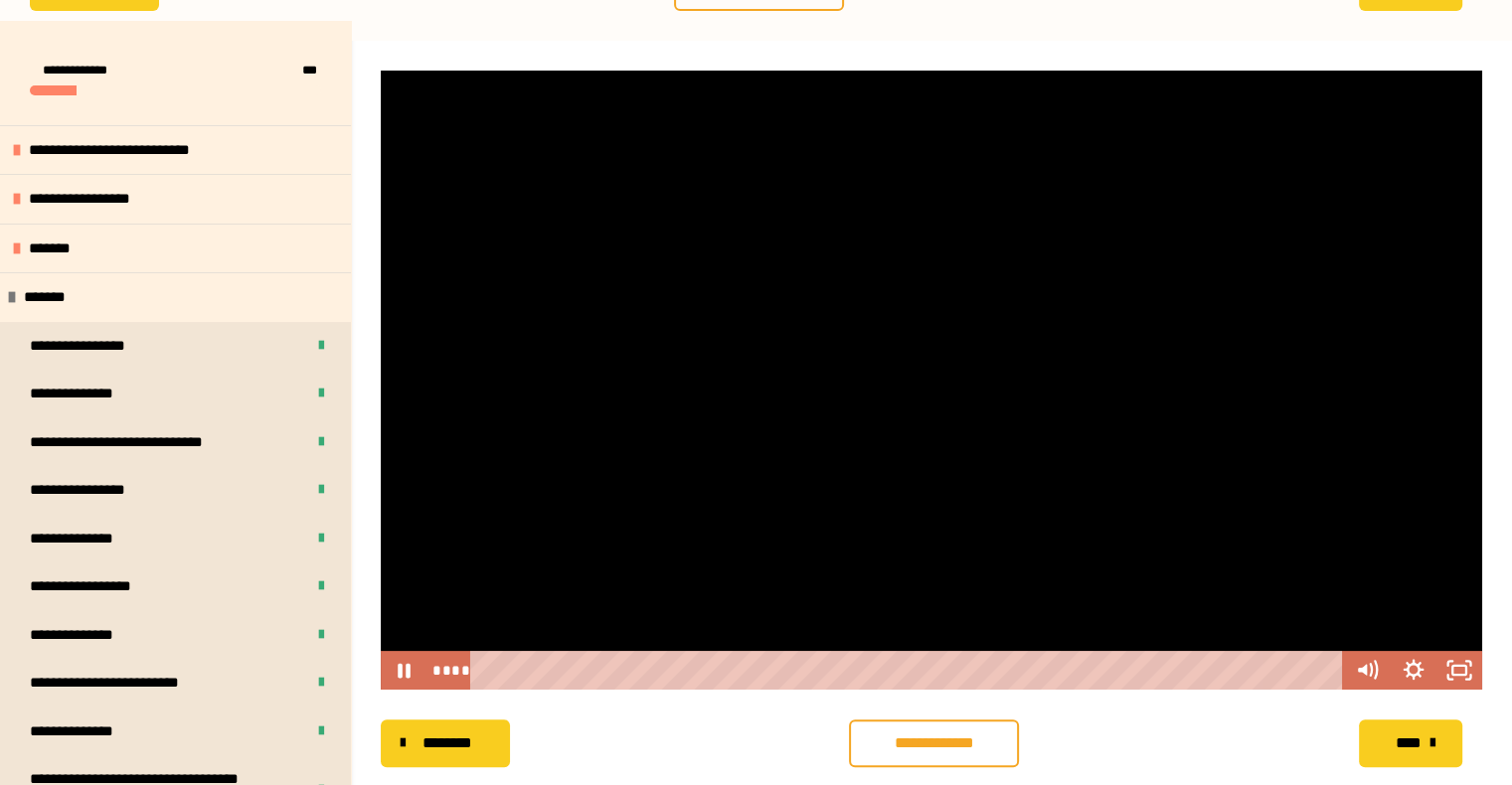 click at bounding box center [931, 380] 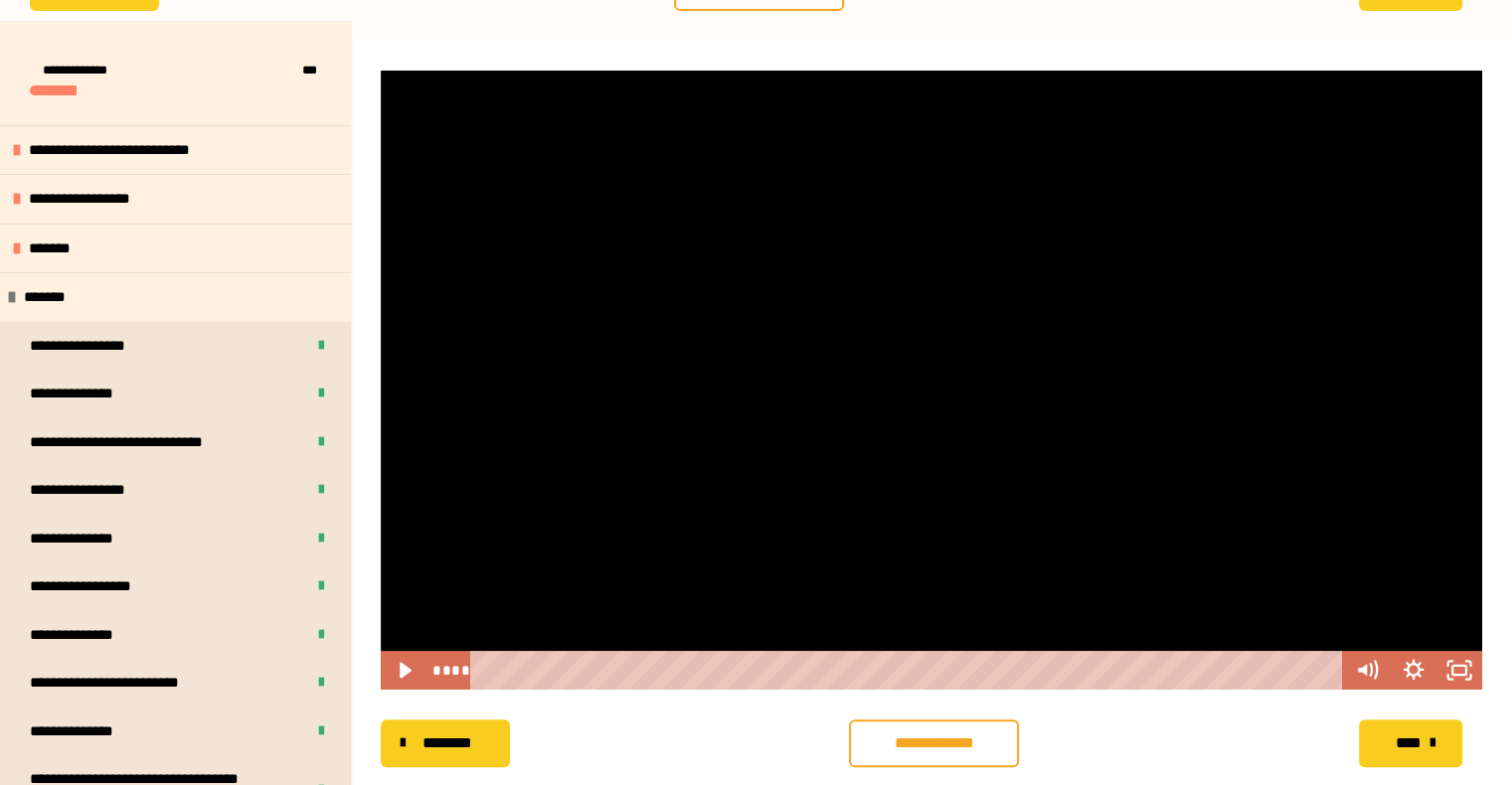 click at bounding box center [931, 380] 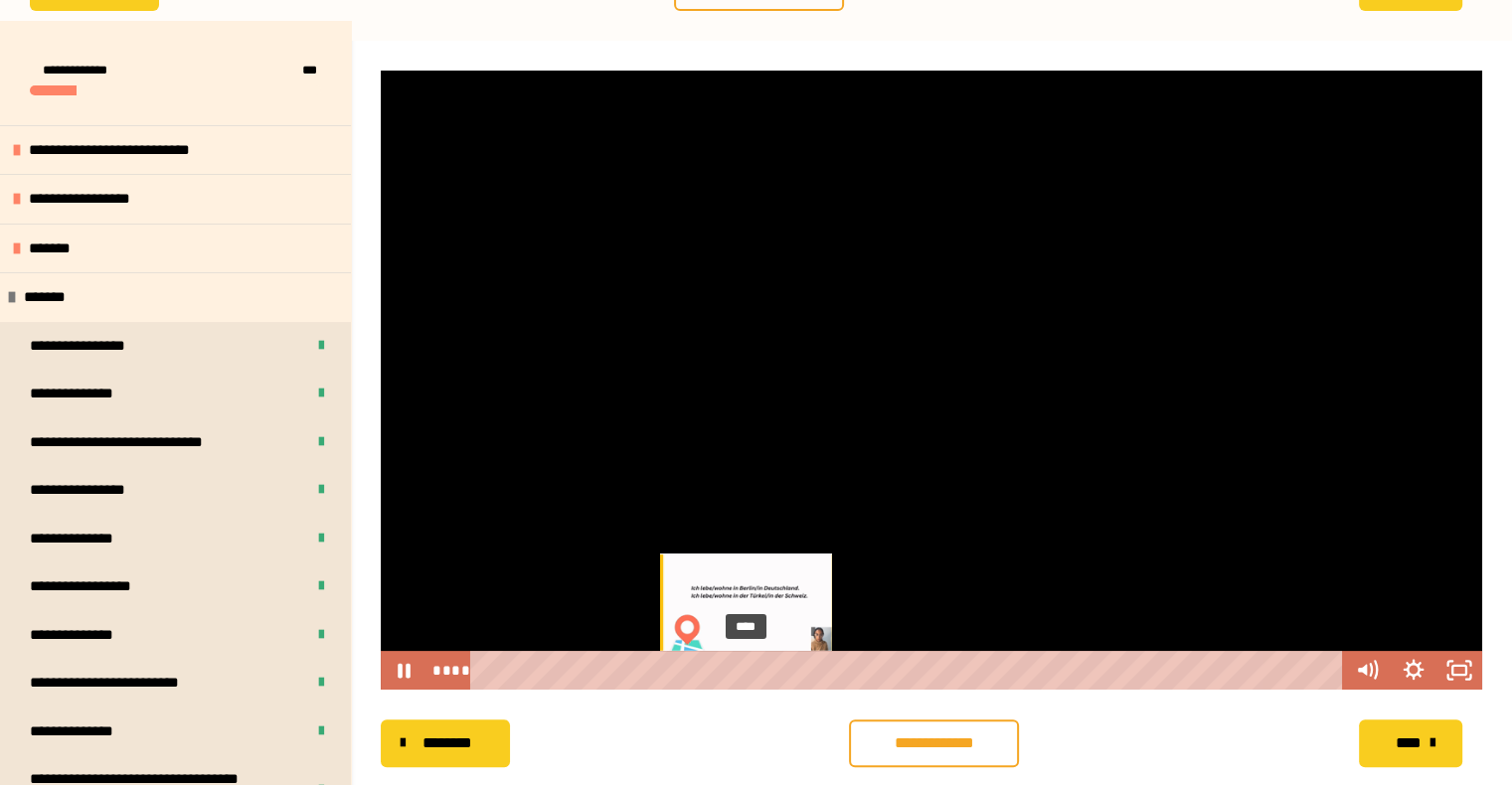 click at bounding box center (746, 670) 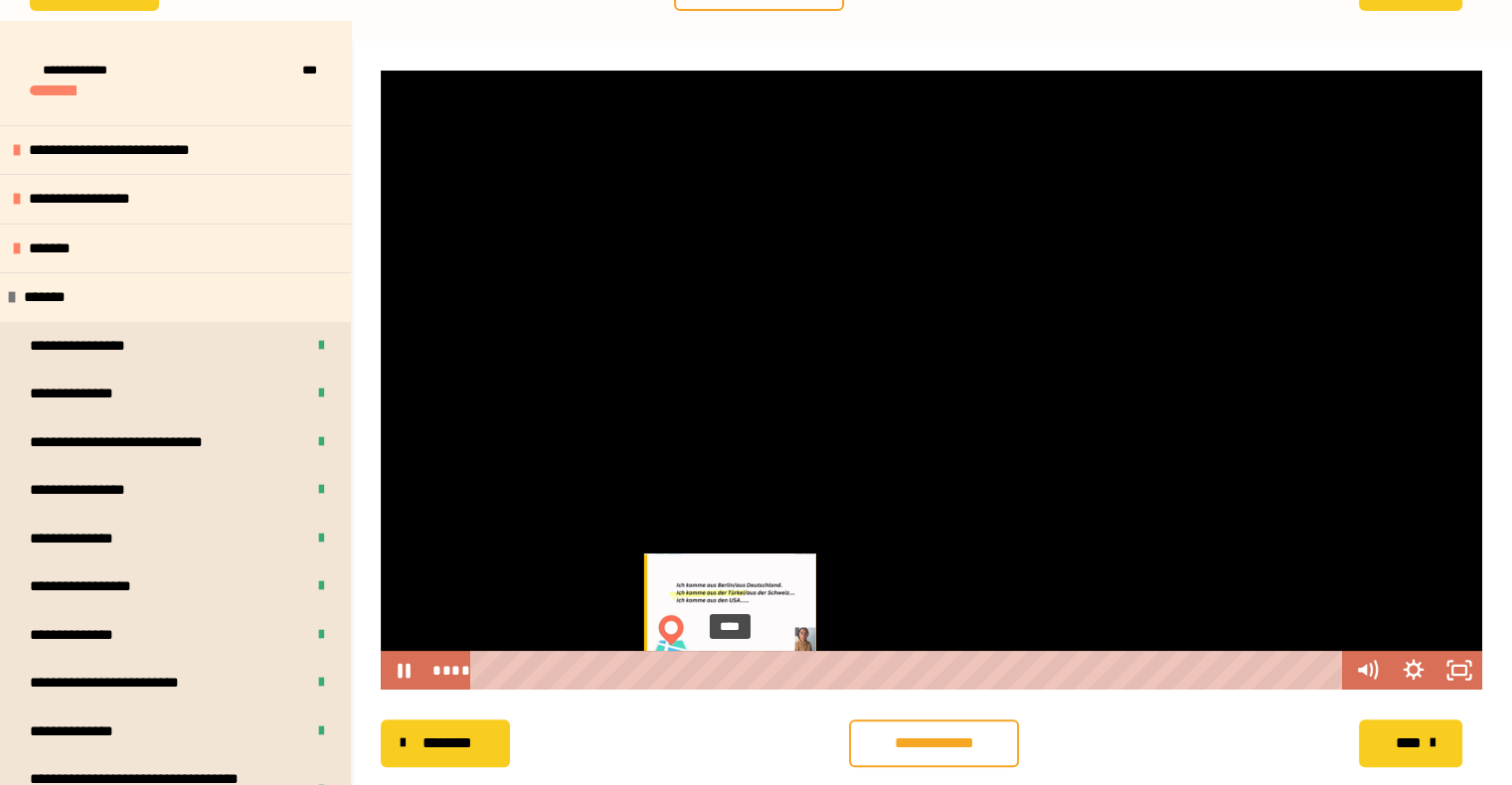 click on "****" at bounding box center [911, 670] 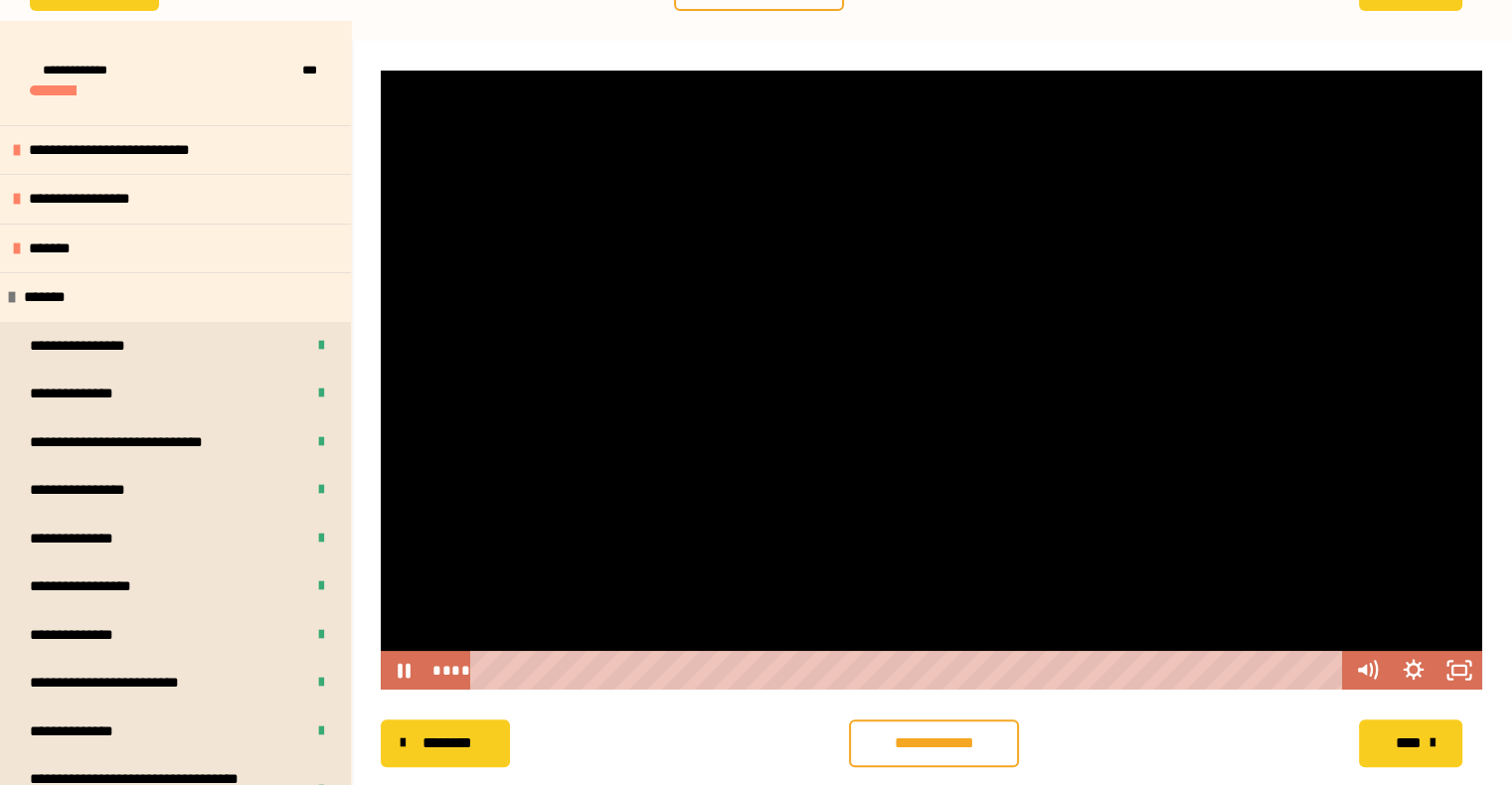 click at bounding box center (931, 380) 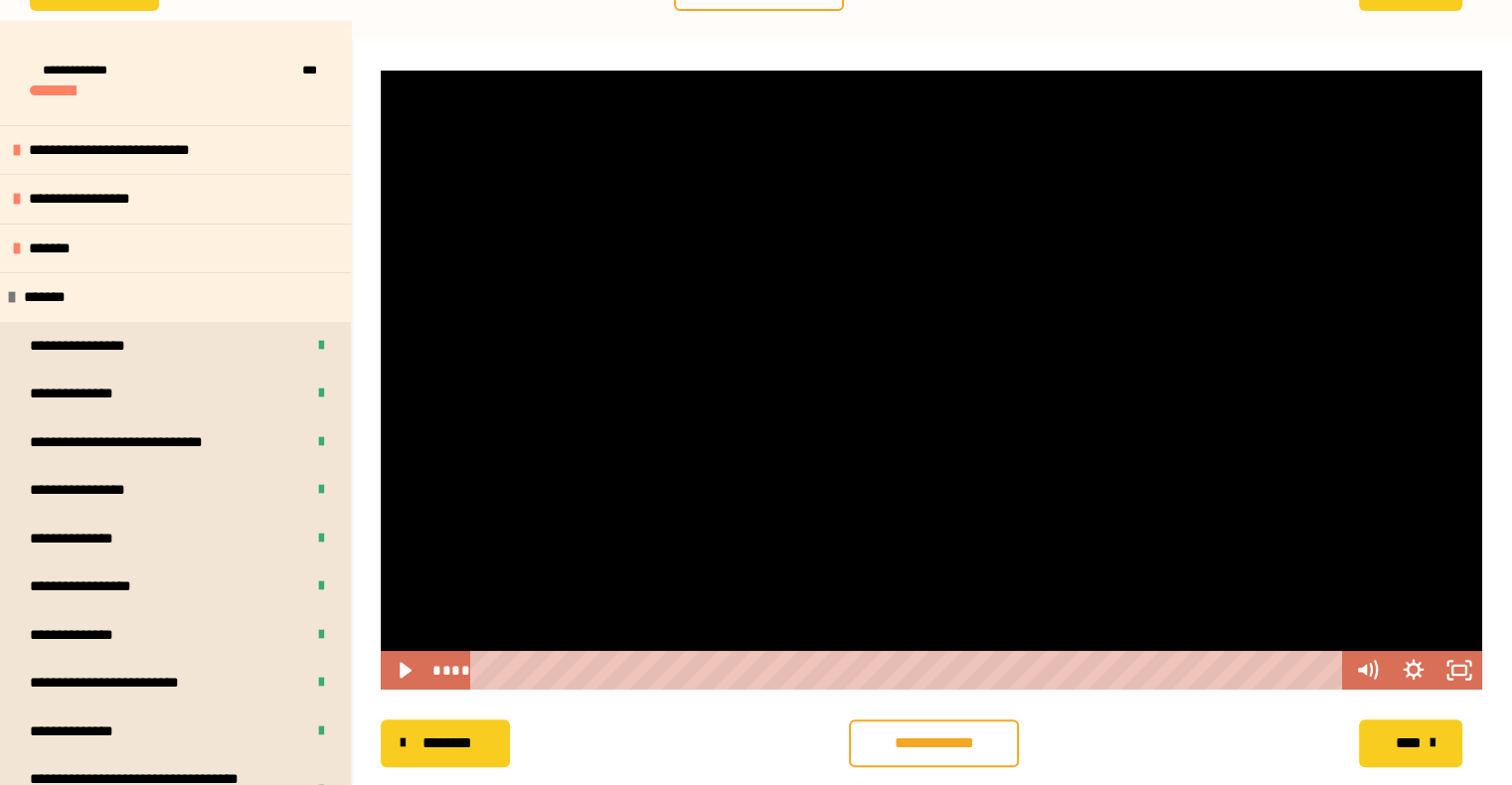 click at bounding box center (931, 380) 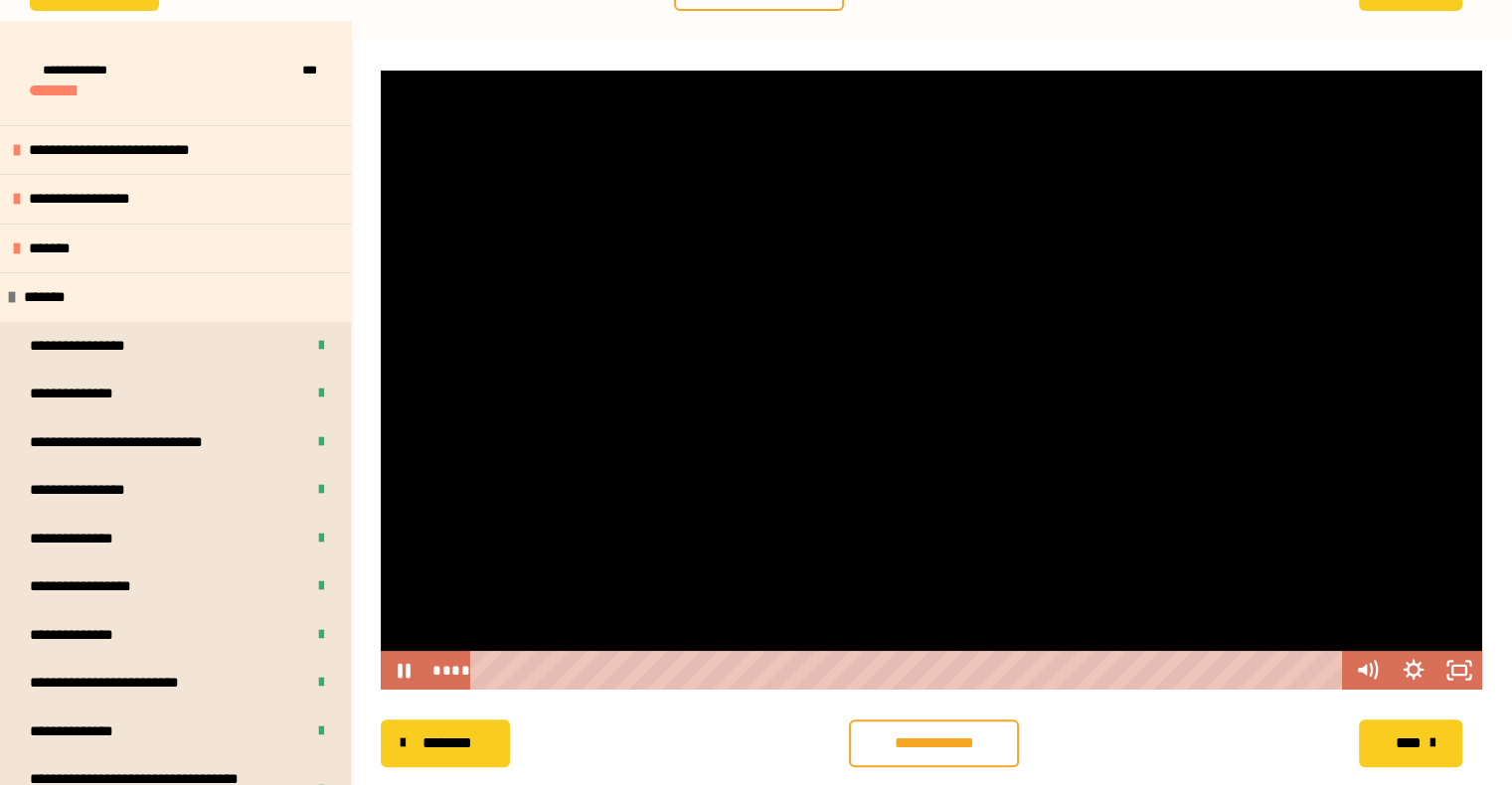 click at bounding box center (931, 380) 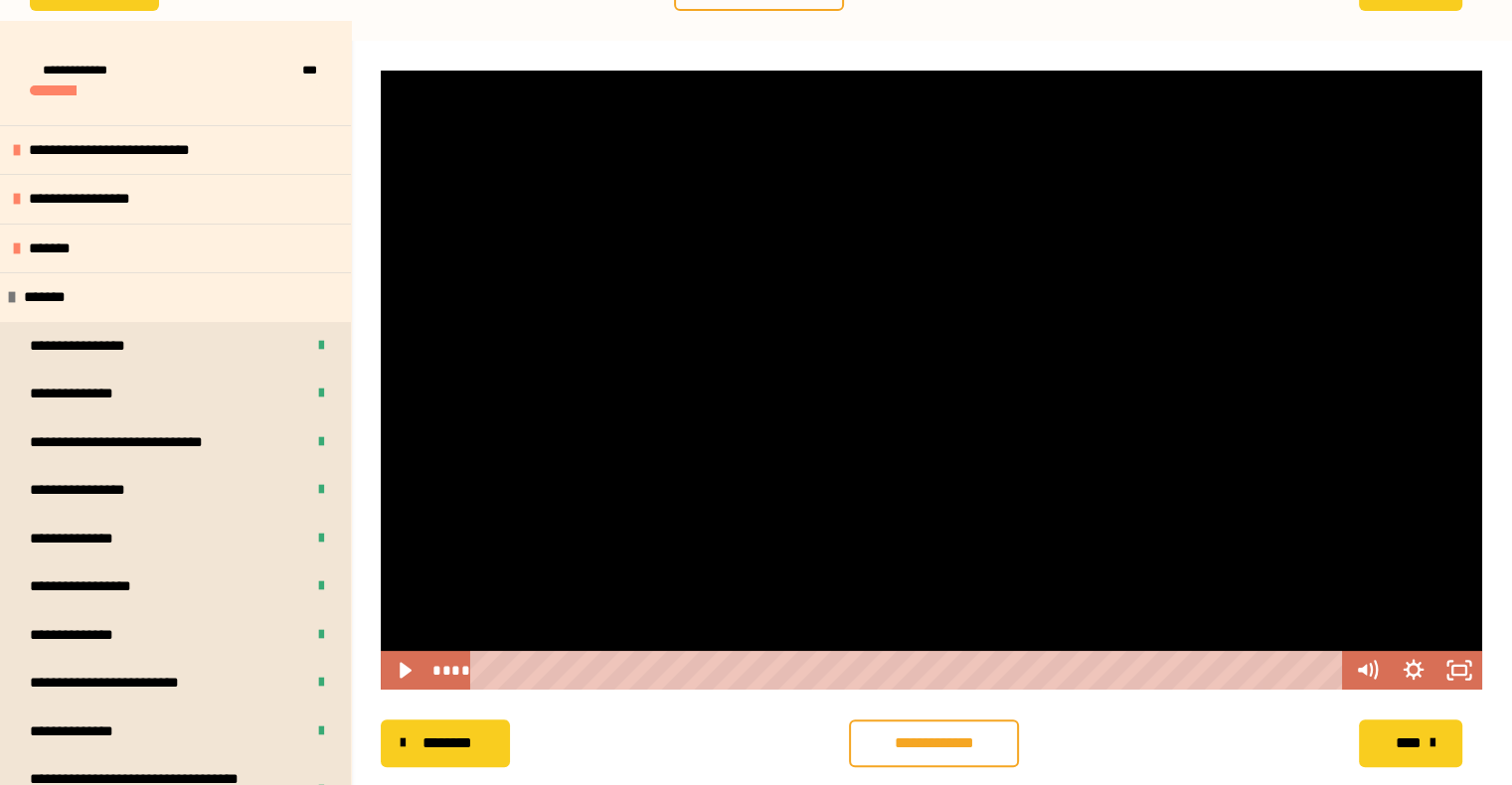 click at bounding box center (931, 380) 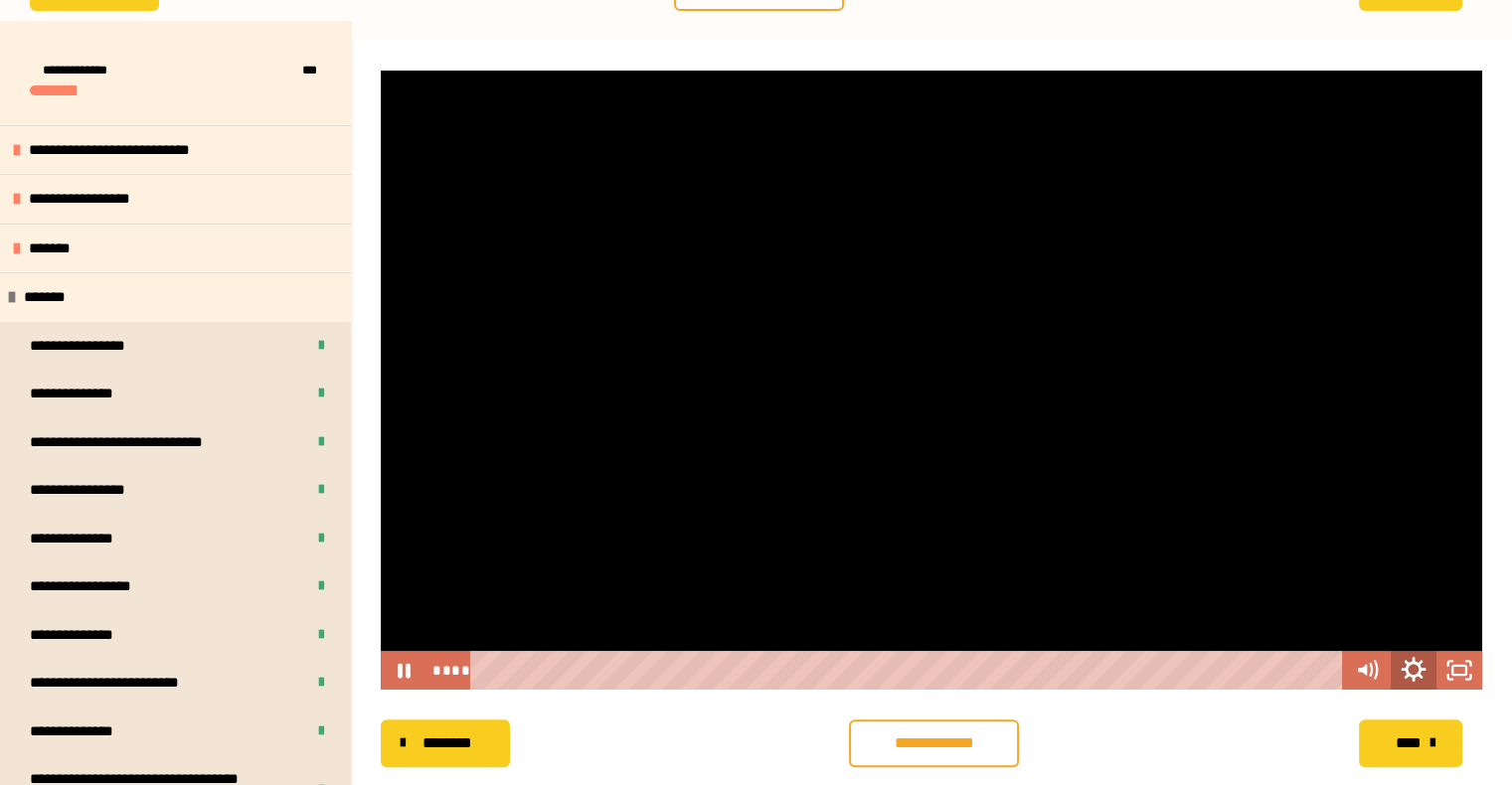 click 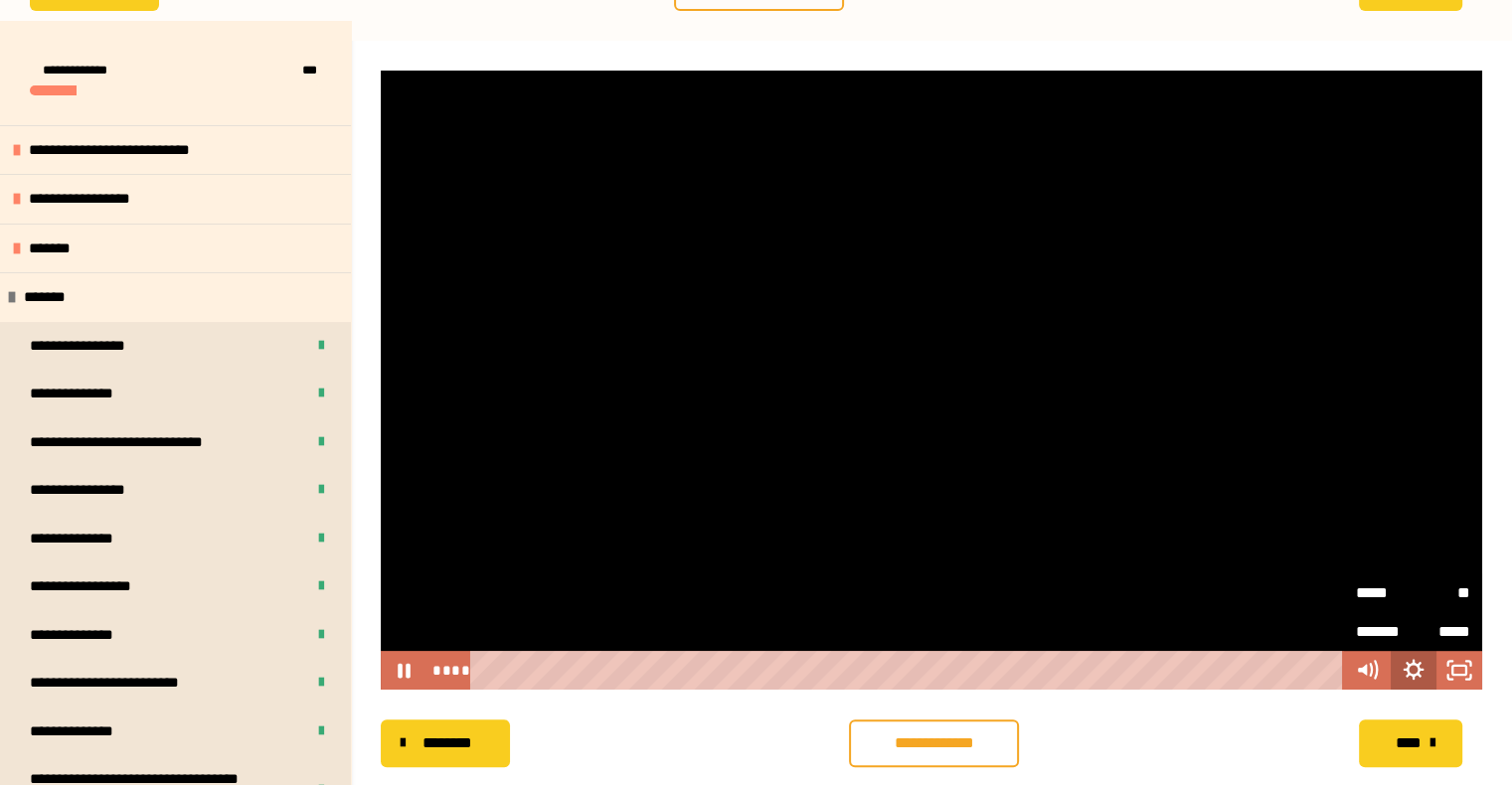 click 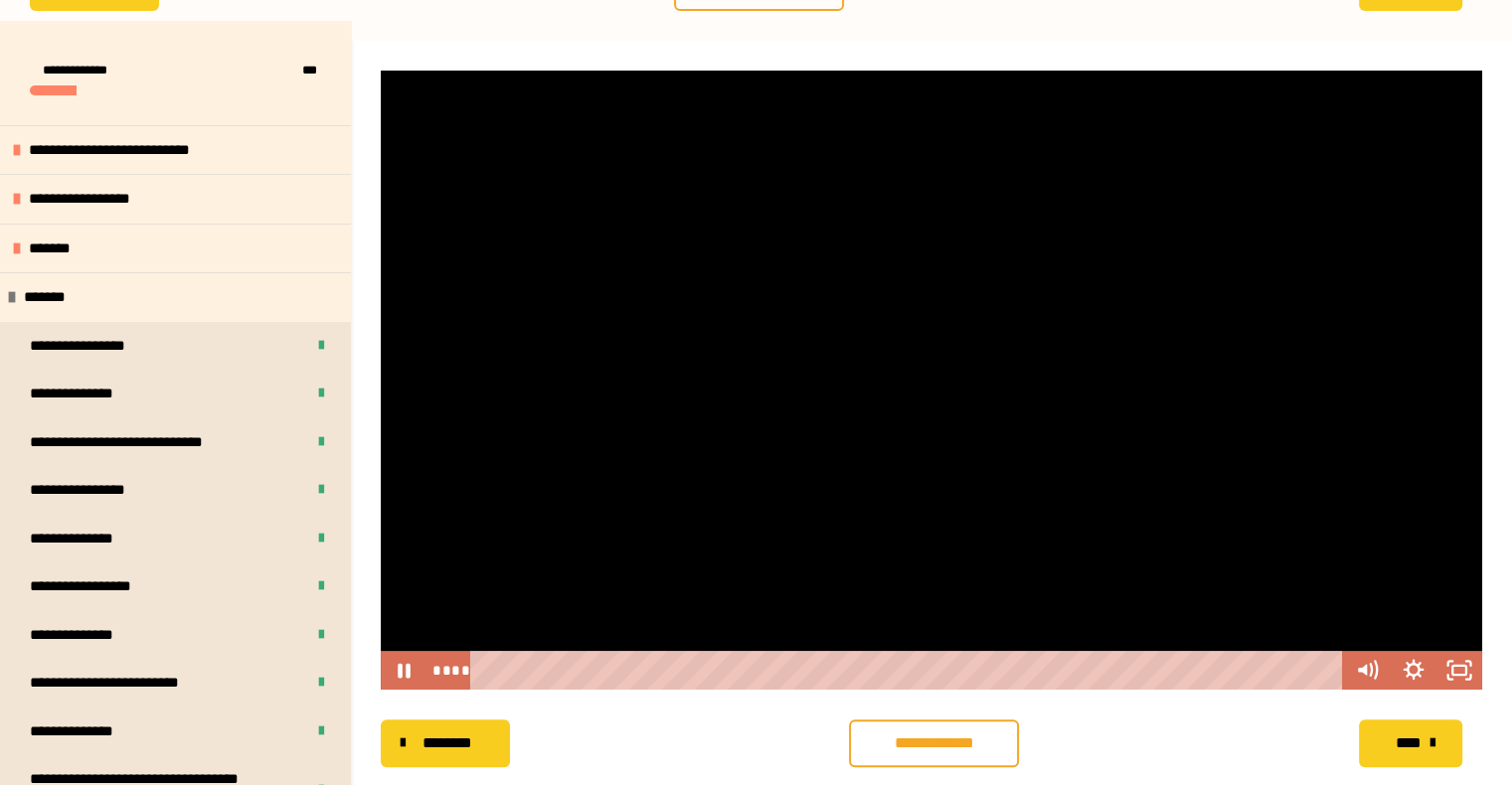 click at bounding box center (931, 380) 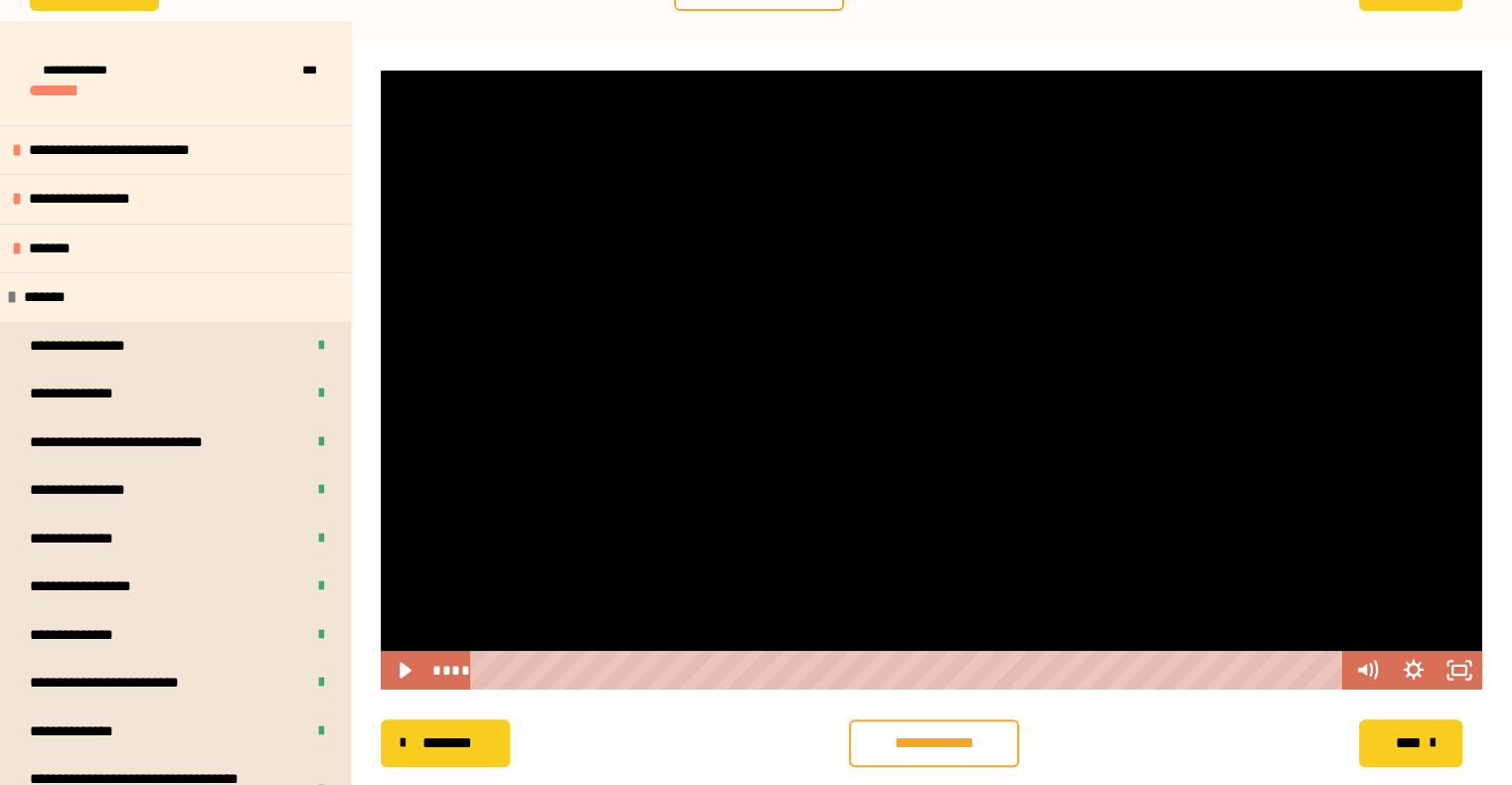 click at bounding box center (931, 380) 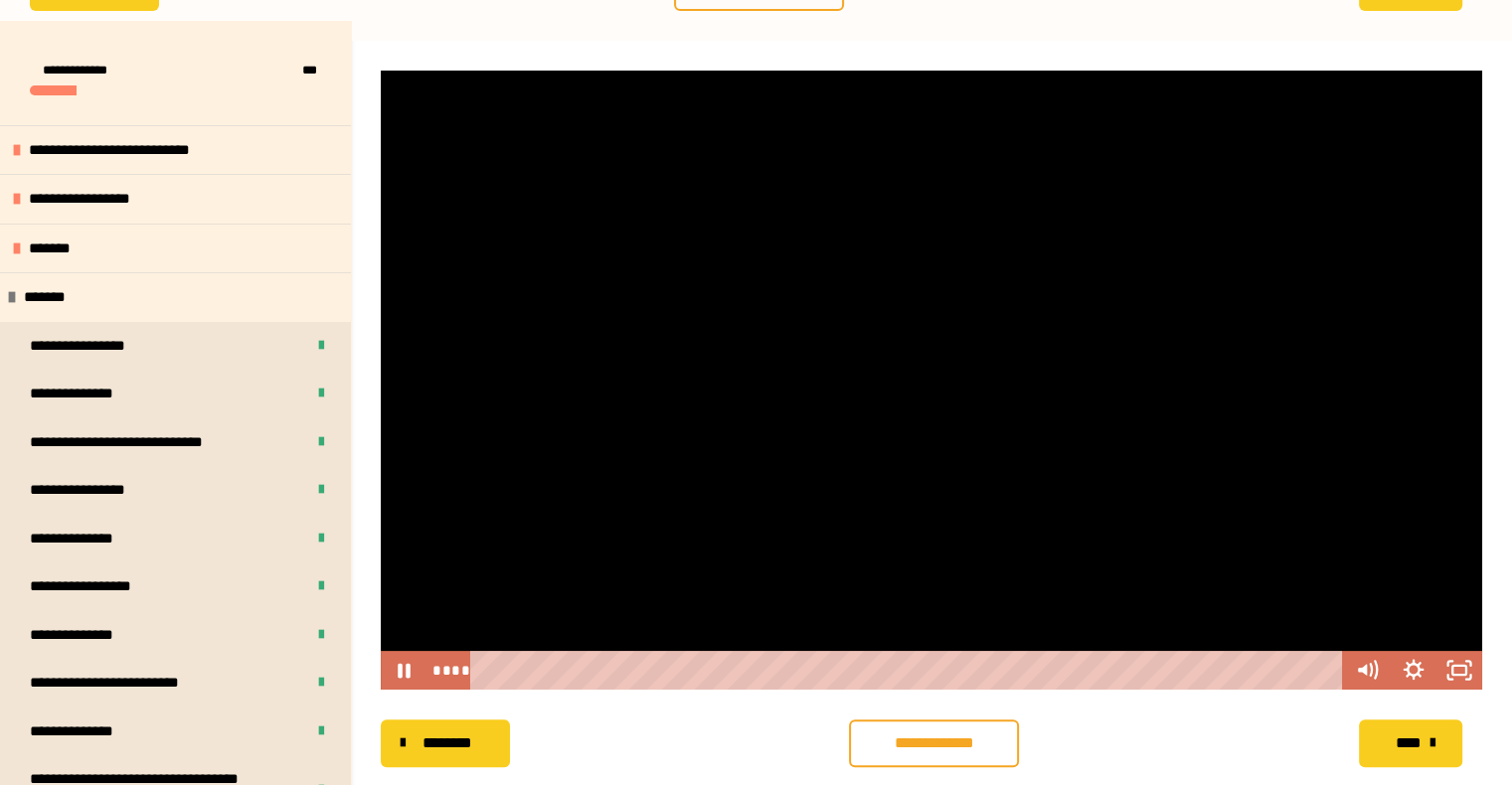 click at bounding box center (931, 380) 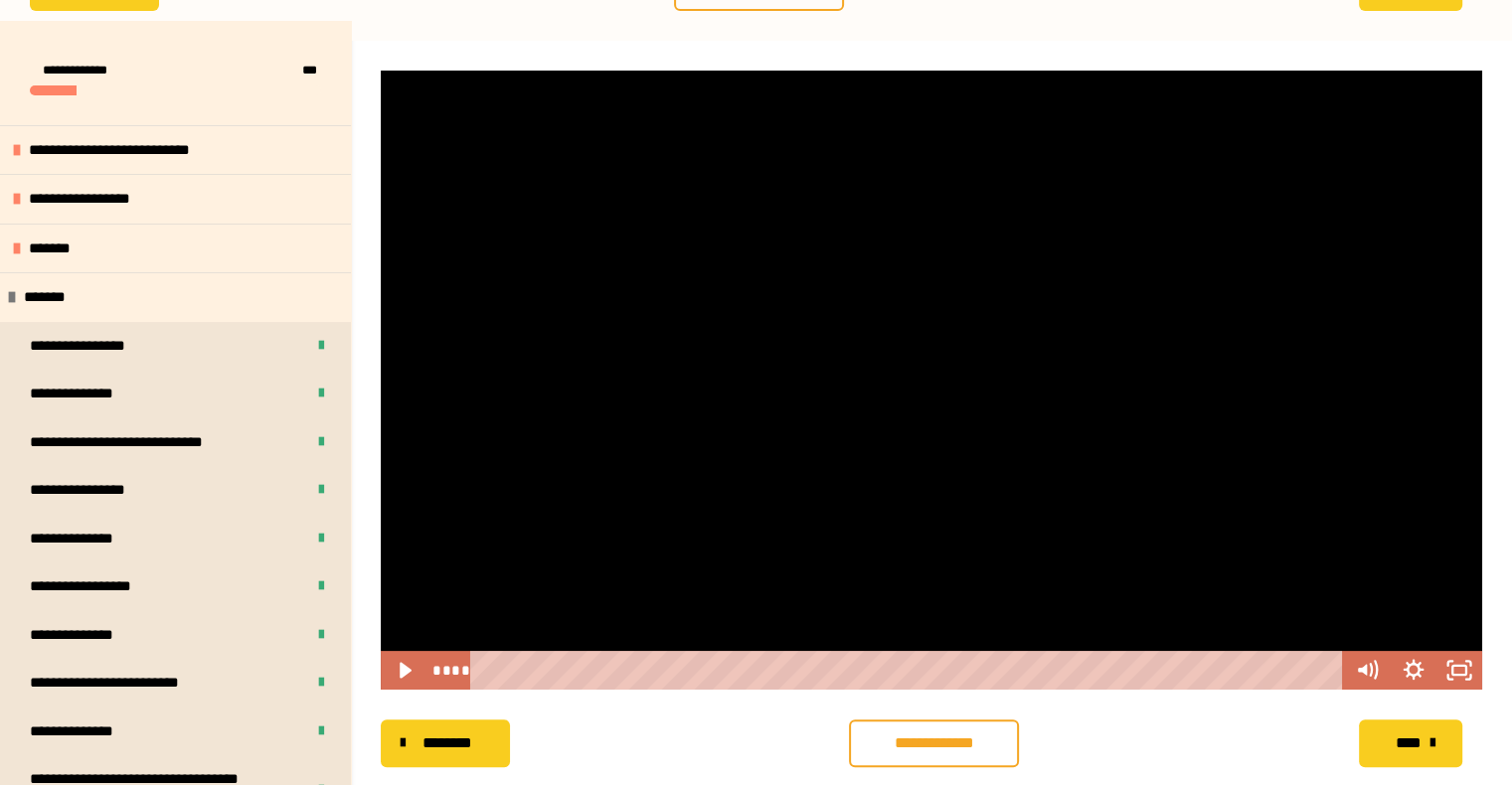 click at bounding box center [931, 380] 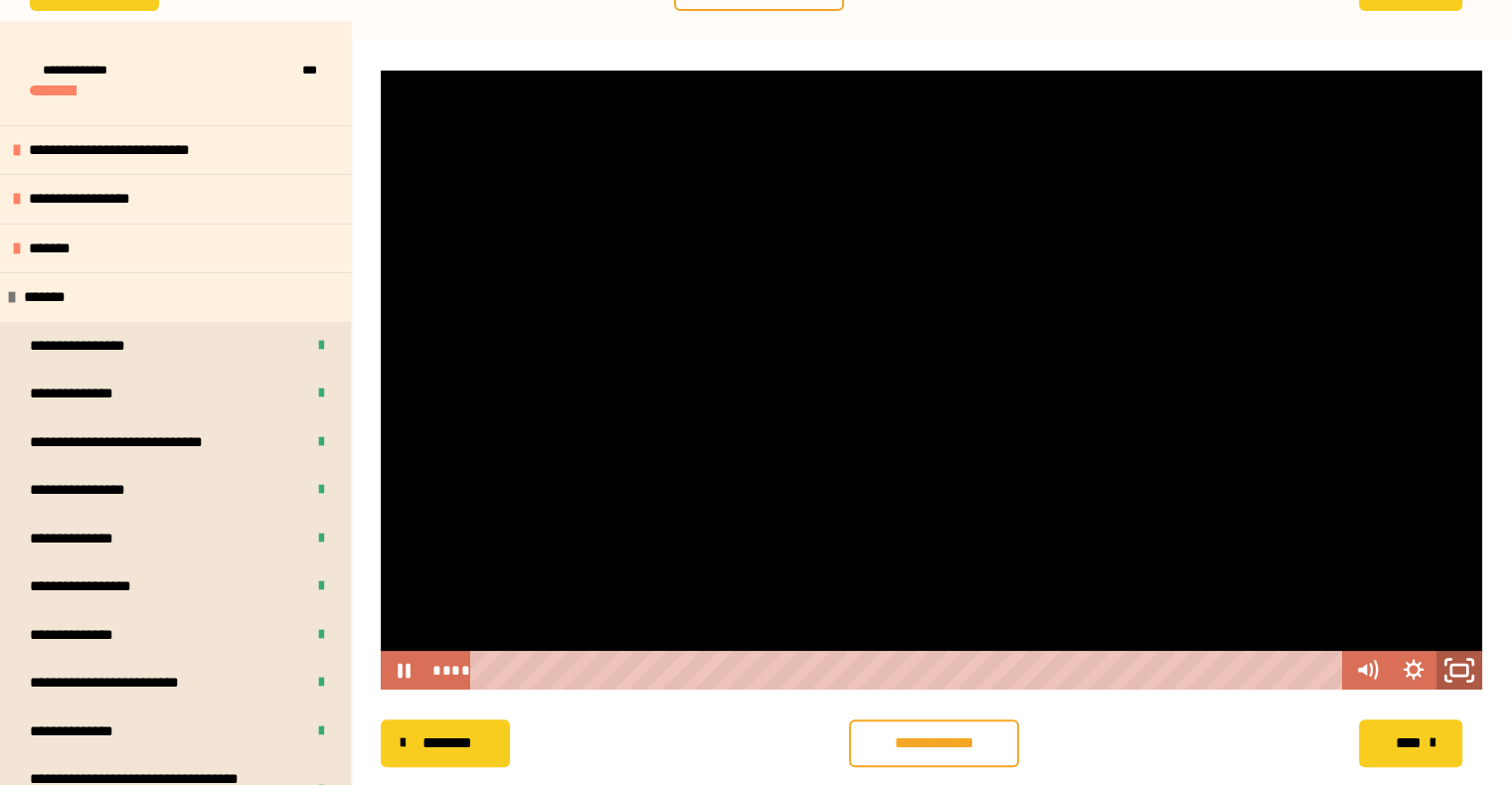 click 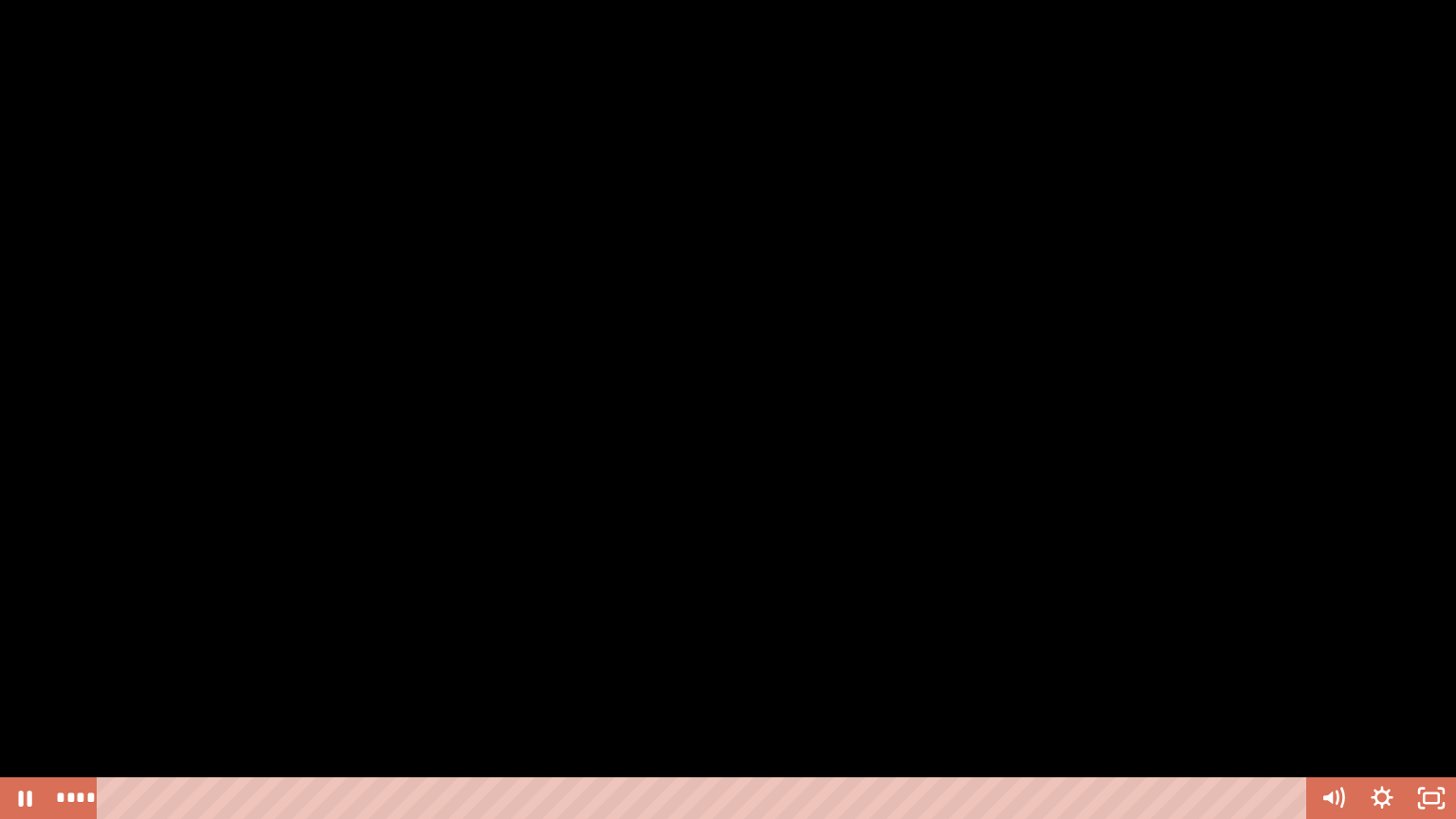 click at bounding box center (728, 410) 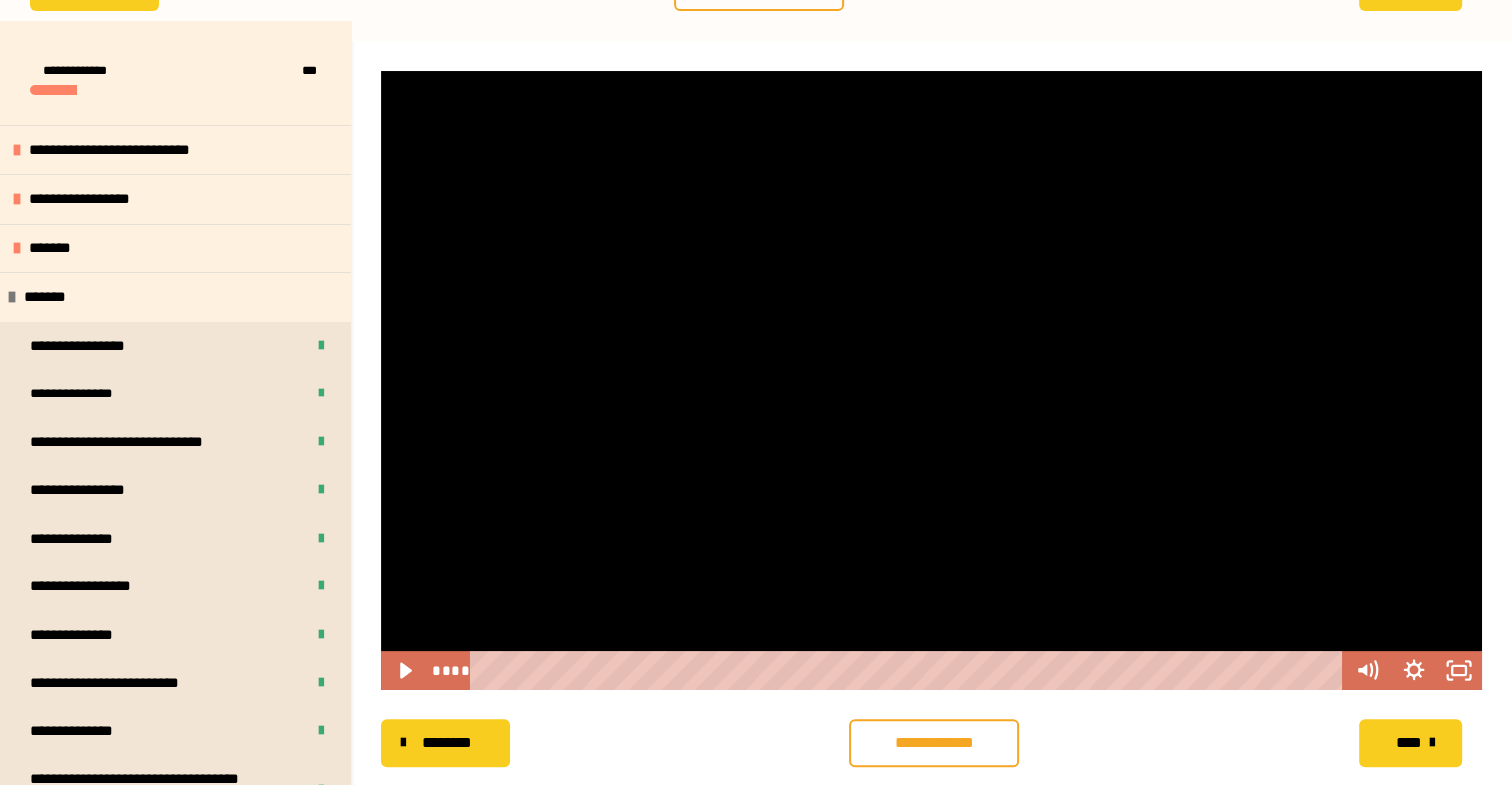 click at bounding box center [931, 380] 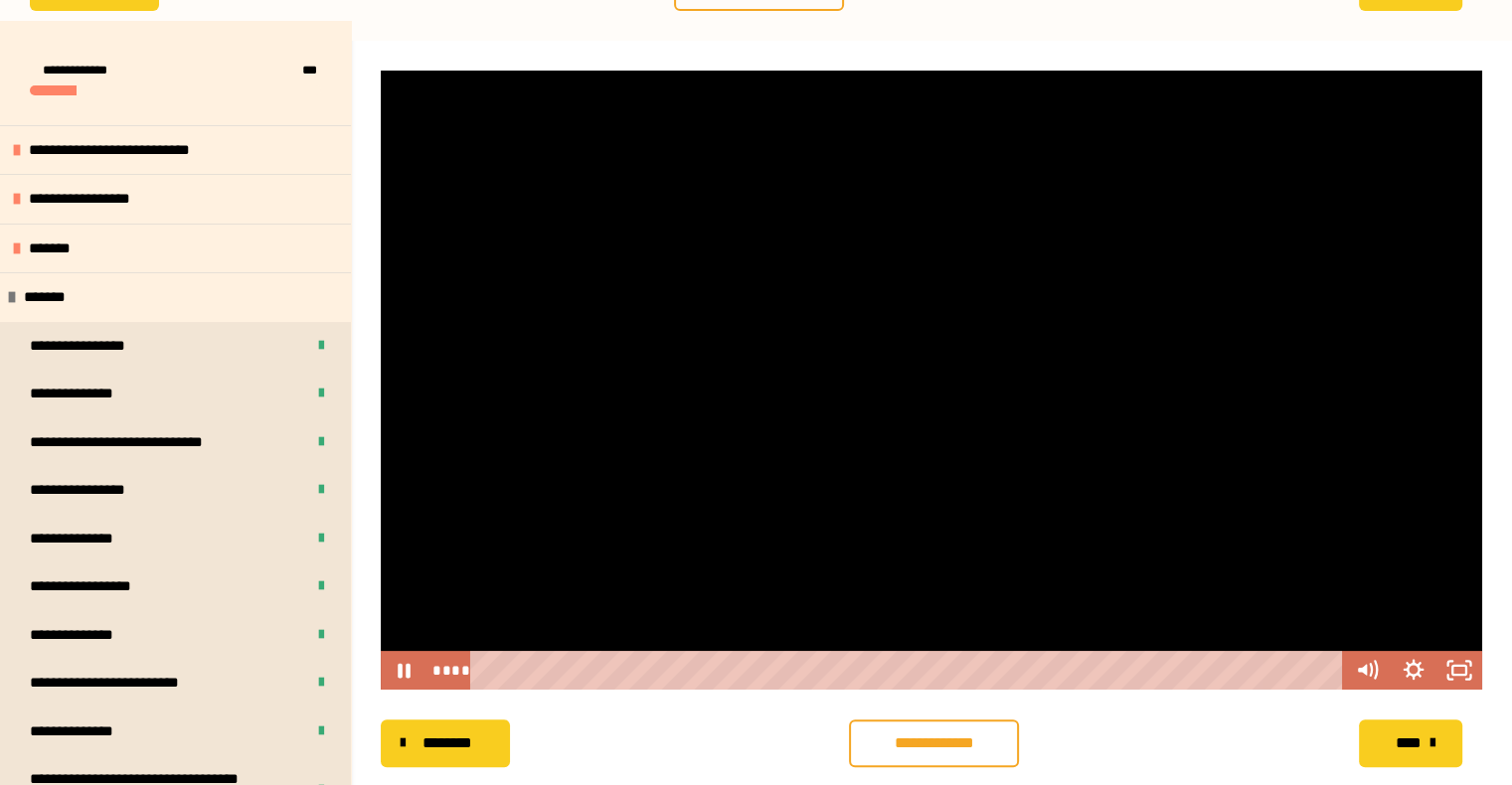click at bounding box center [931, 380] 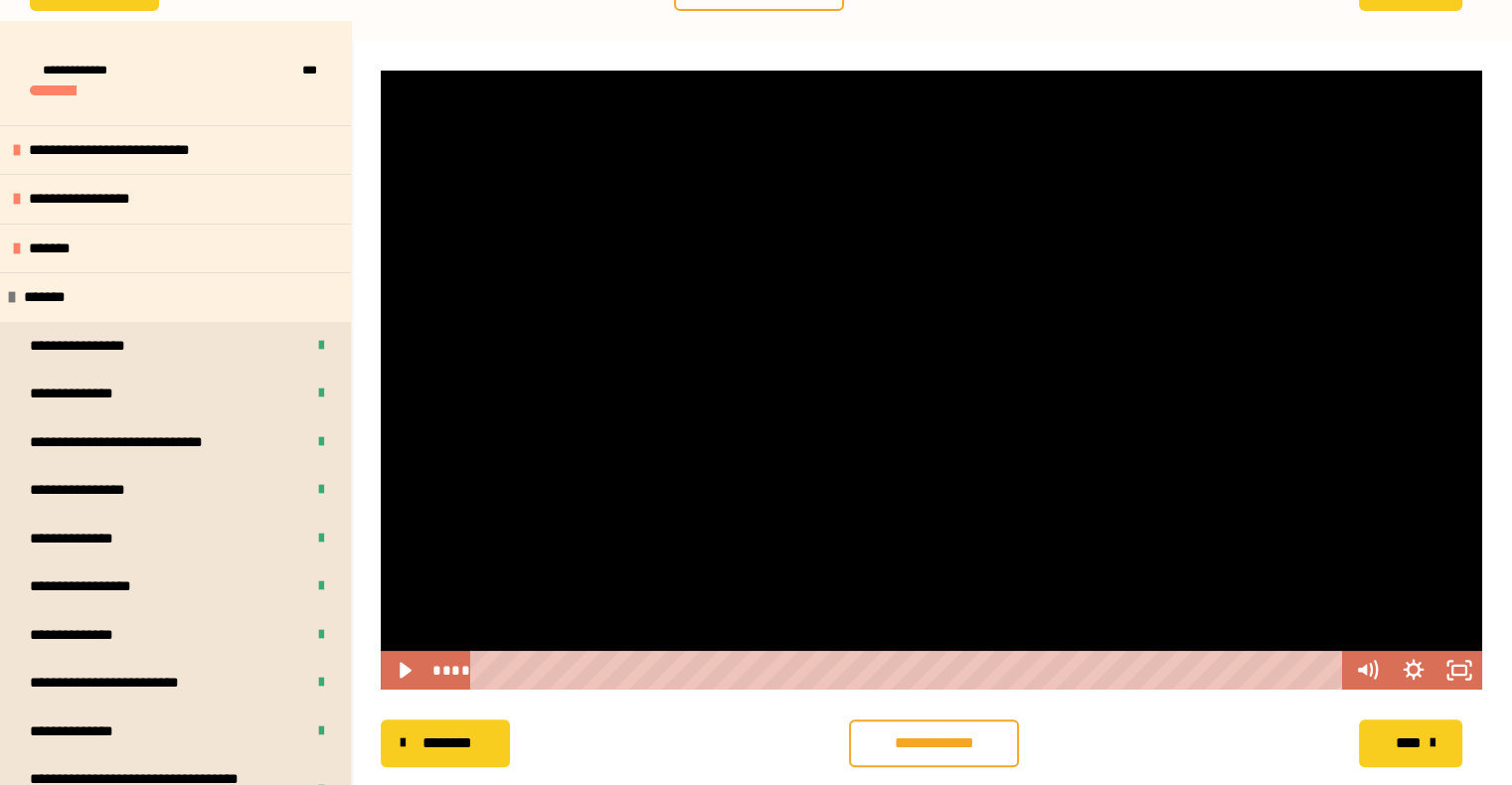 click at bounding box center [931, 380] 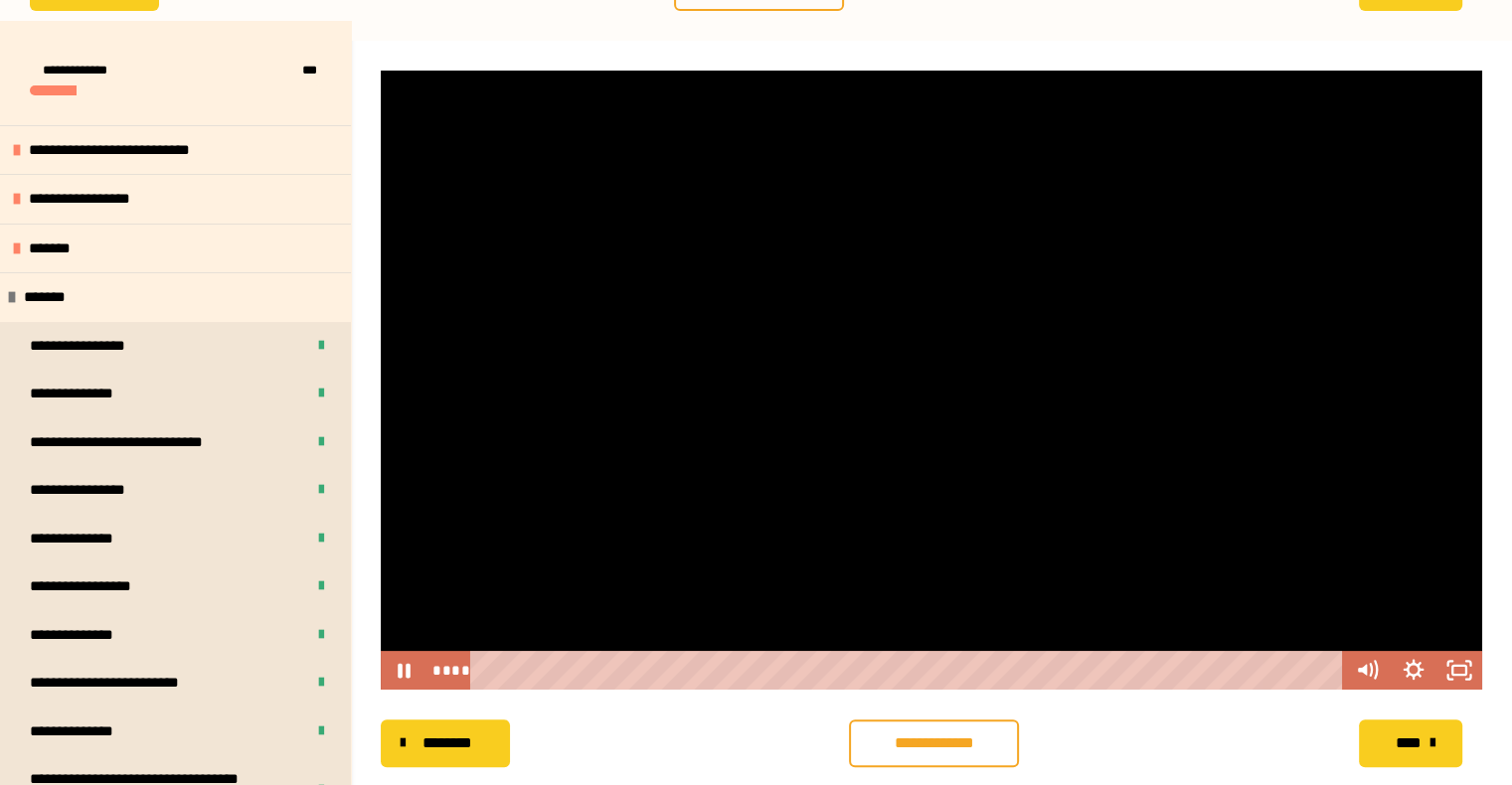 click at bounding box center (931, 380) 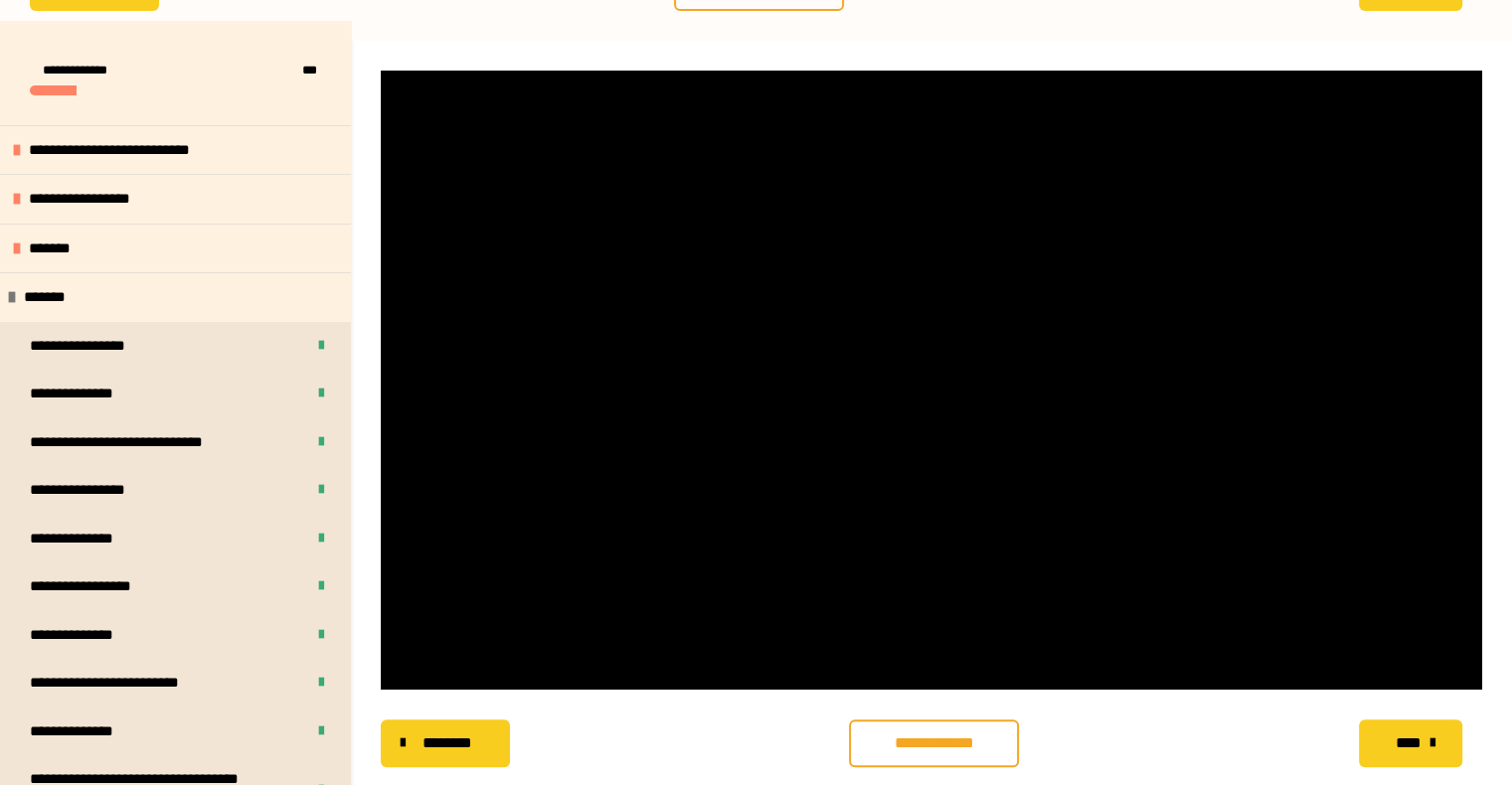 click at bounding box center [931, 380] 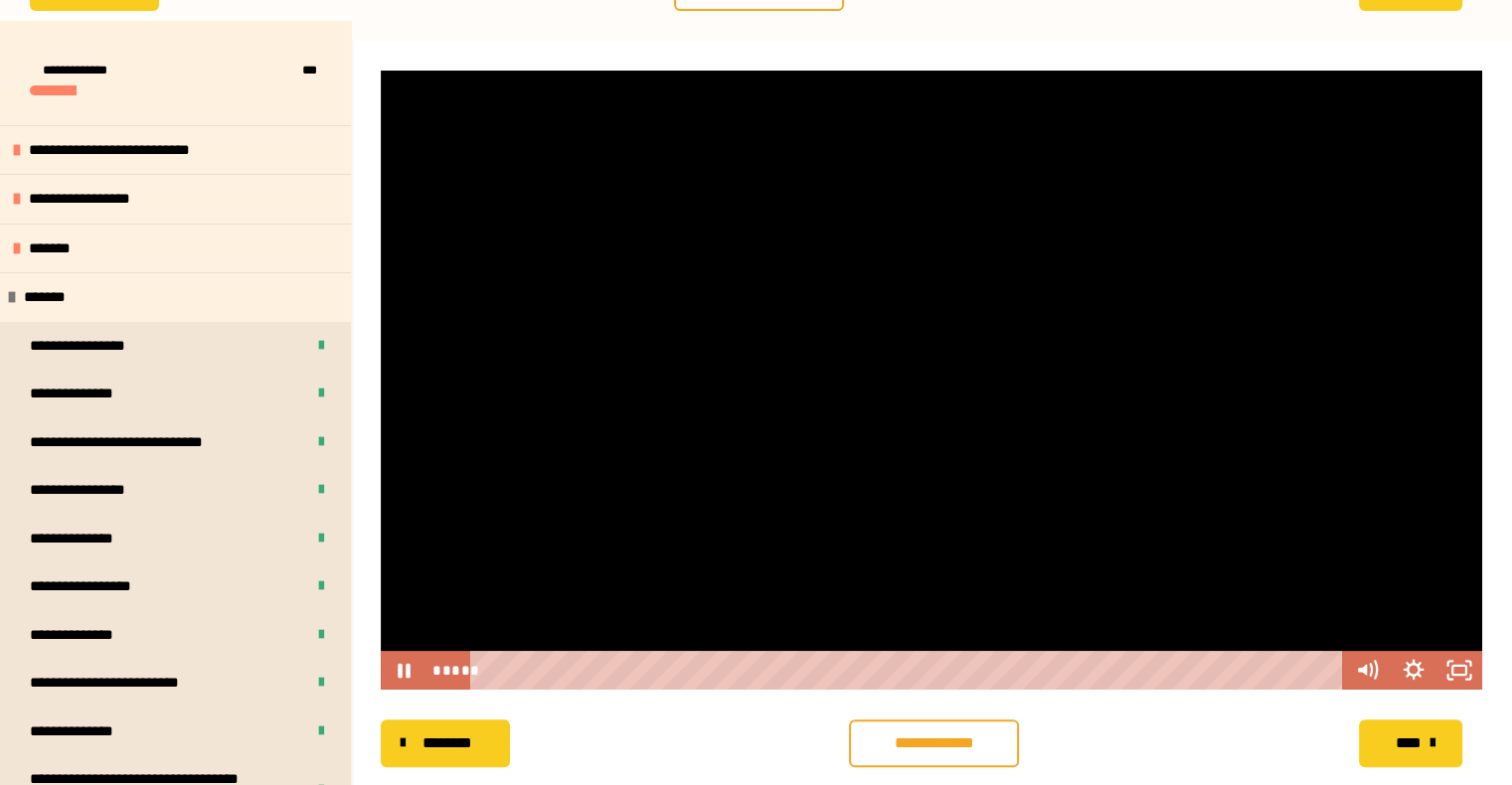 click at bounding box center (931, 380) 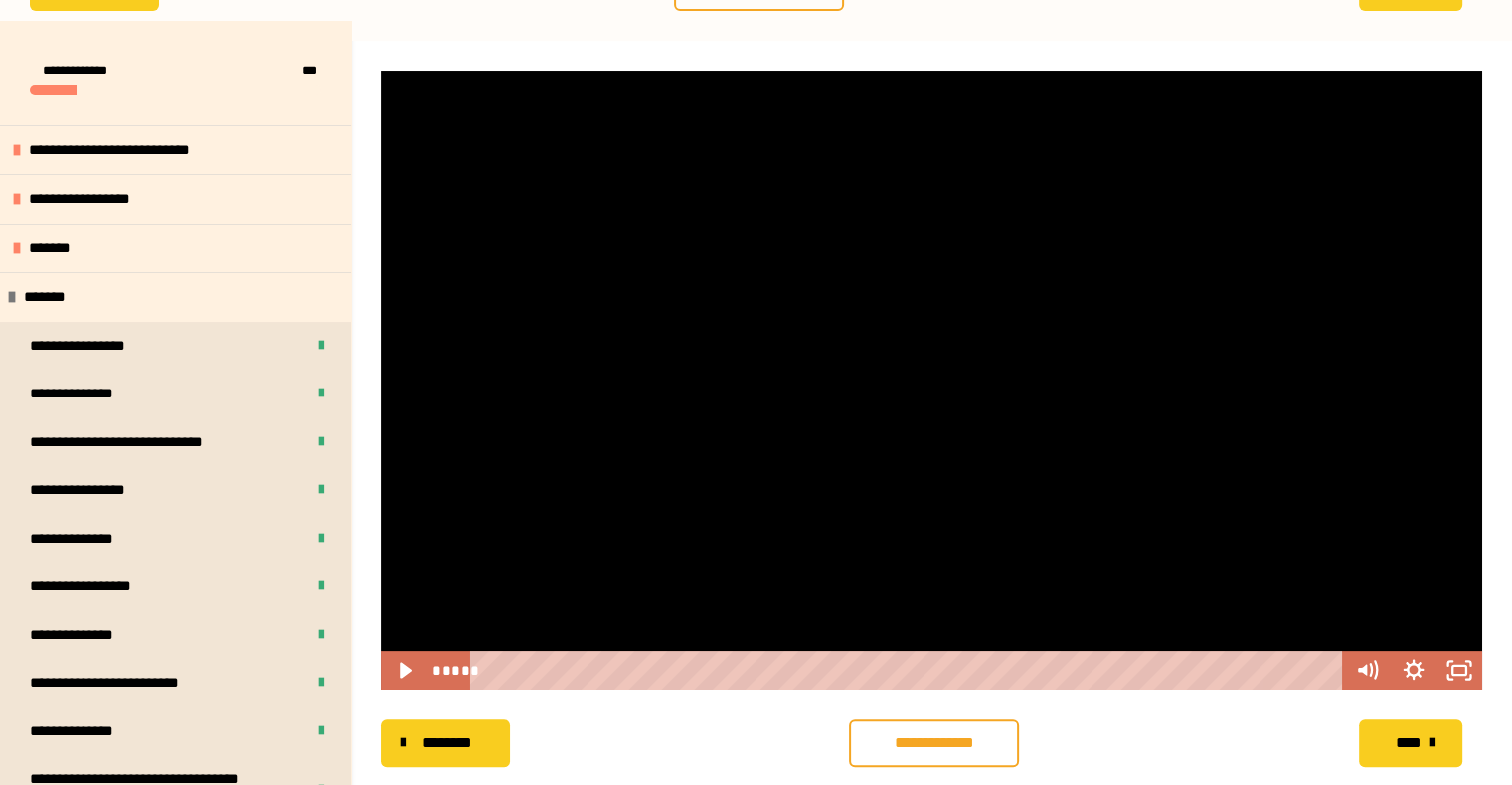 click at bounding box center (931, 380) 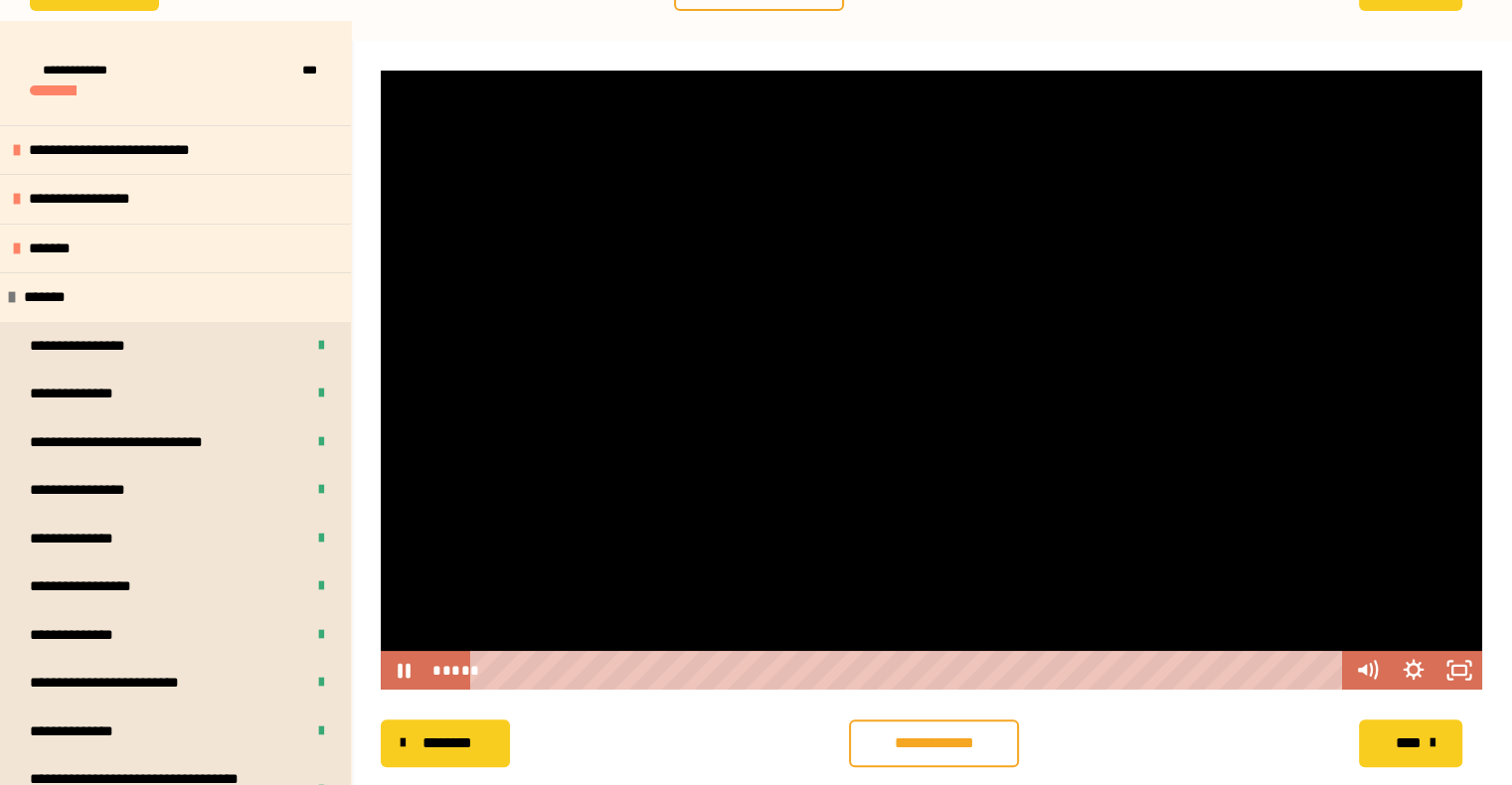 click at bounding box center (931, 380) 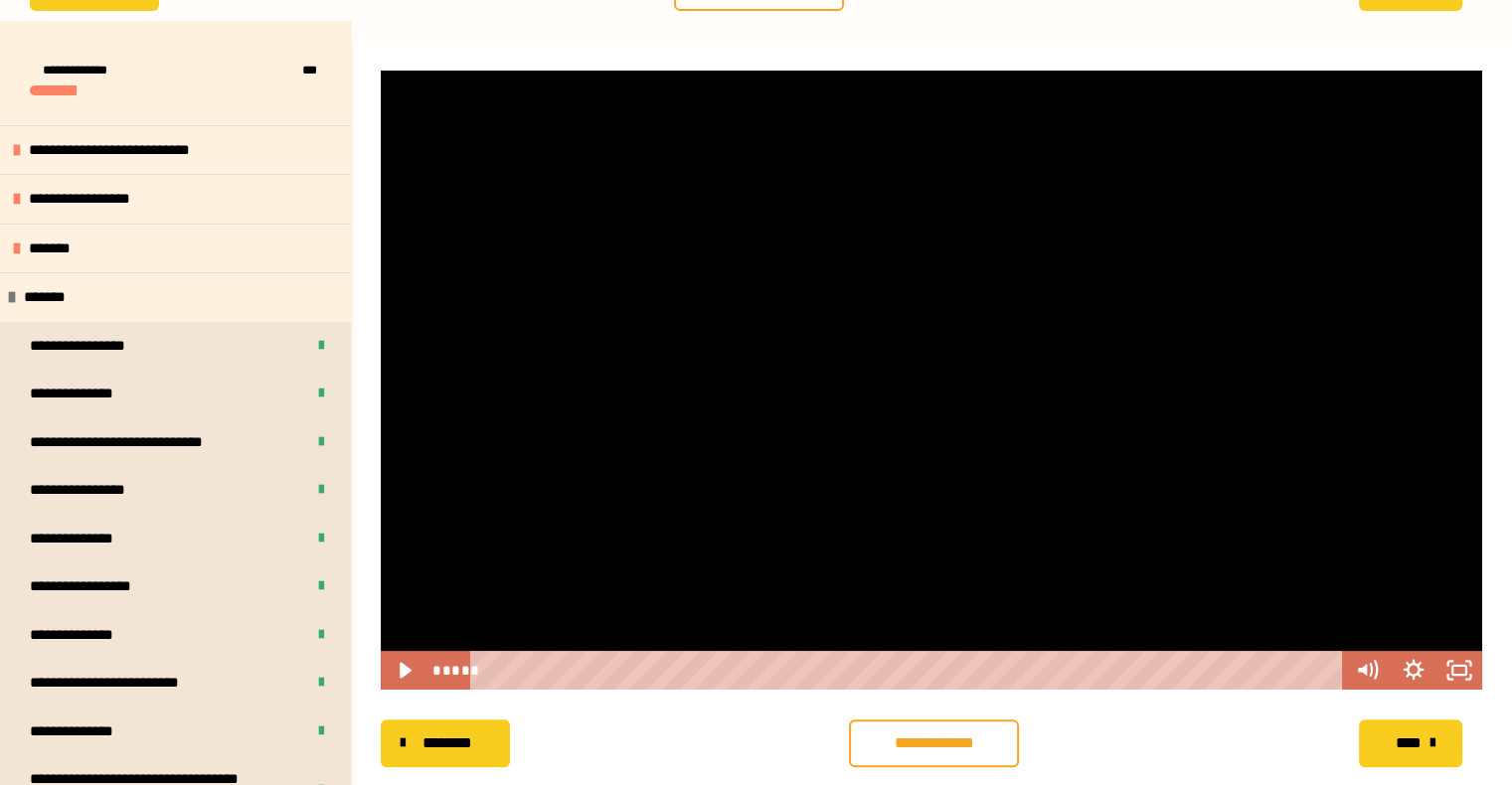 click at bounding box center [931, 380] 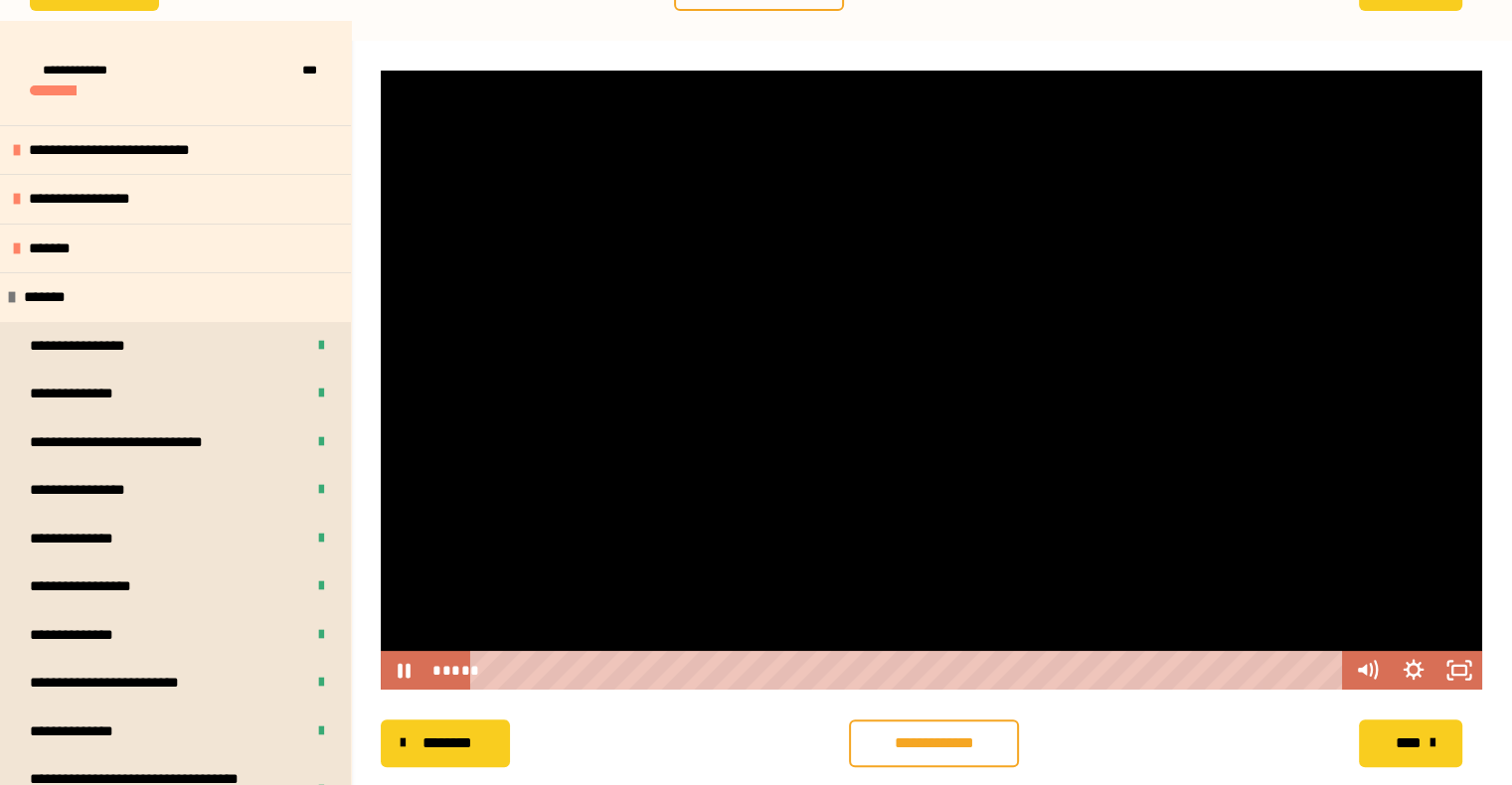 click at bounding box center [931, 380] 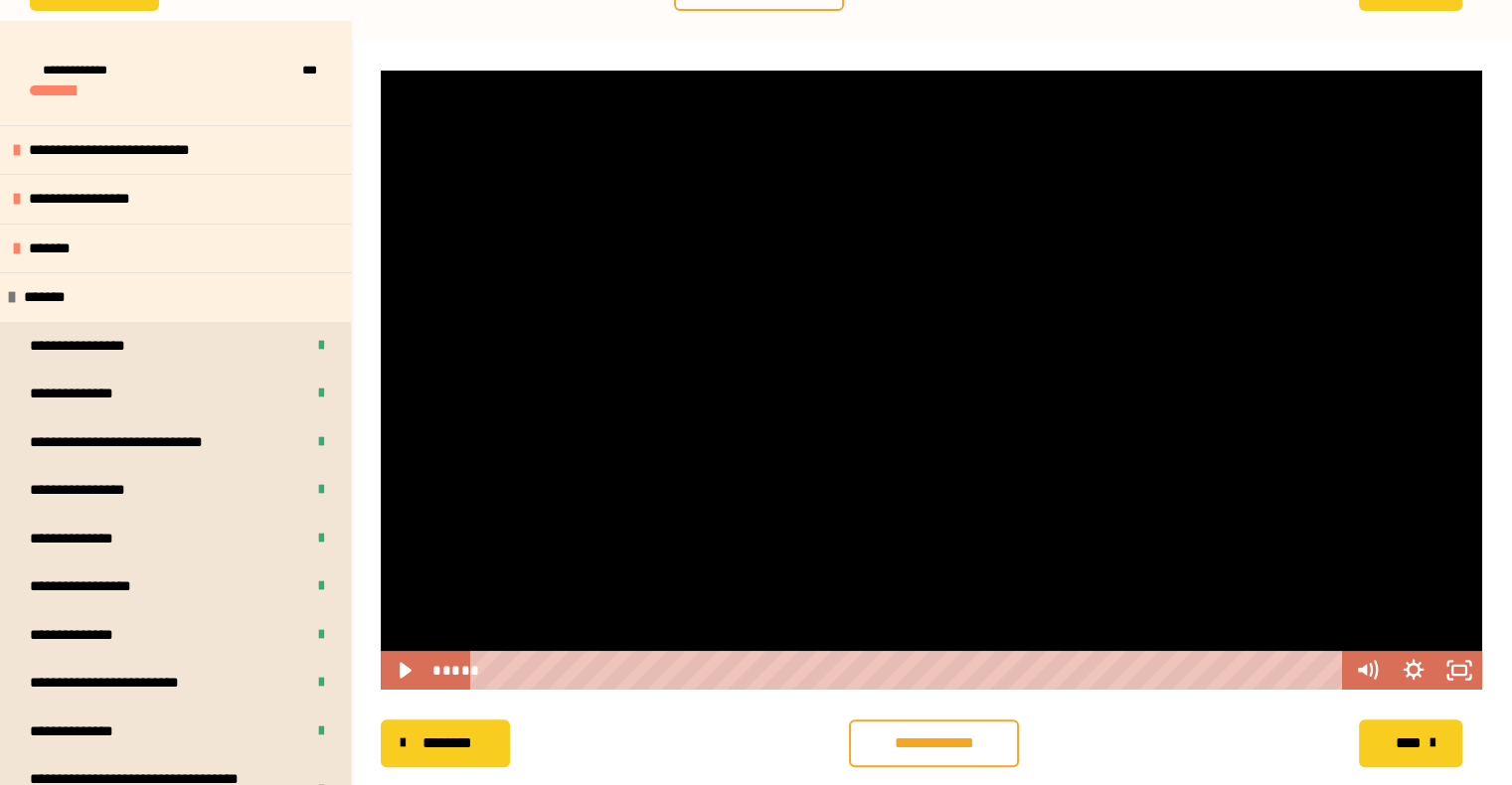 click at bounding box center (931, 380) 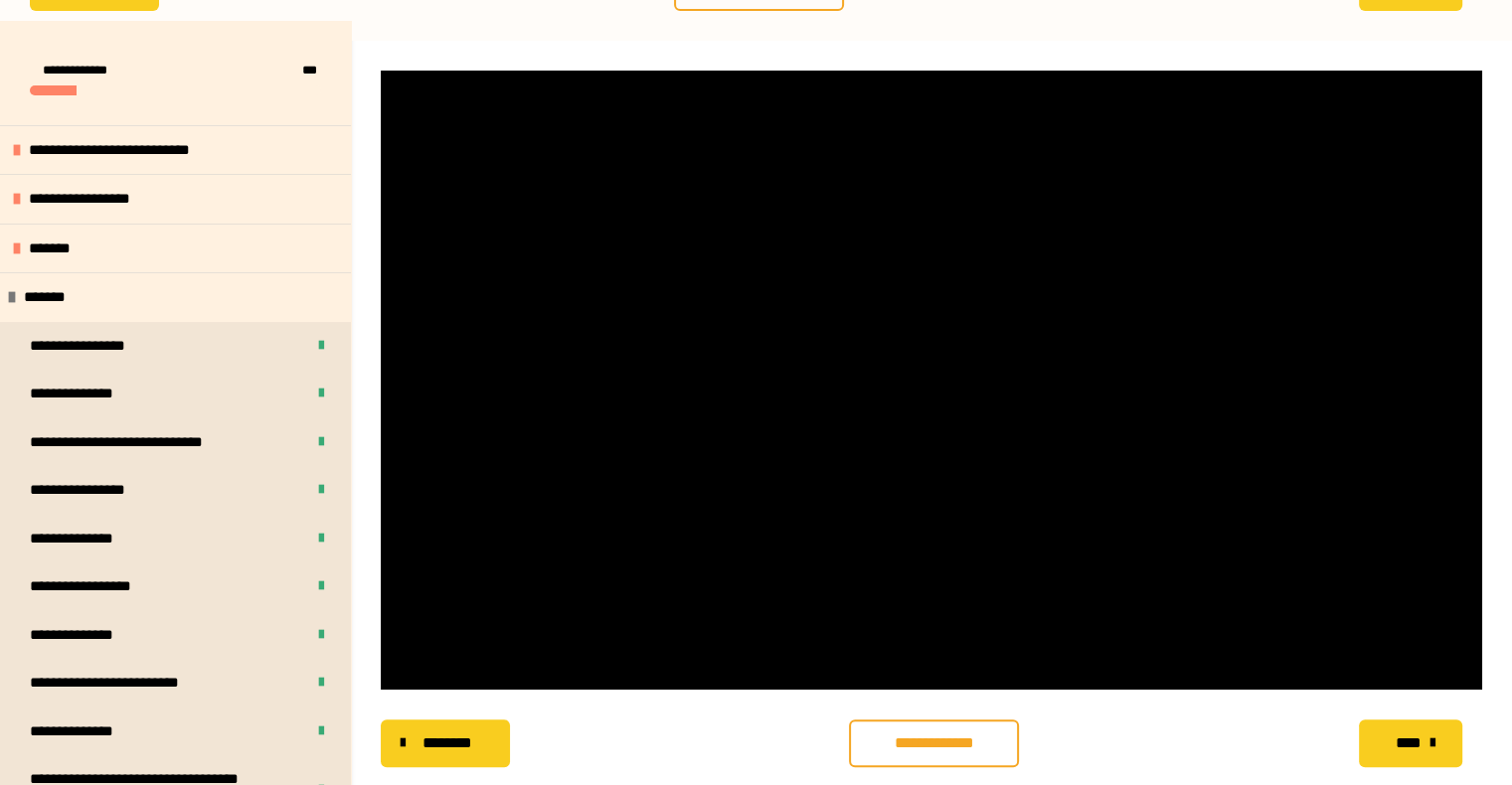 click at bounding box center (931, 380) 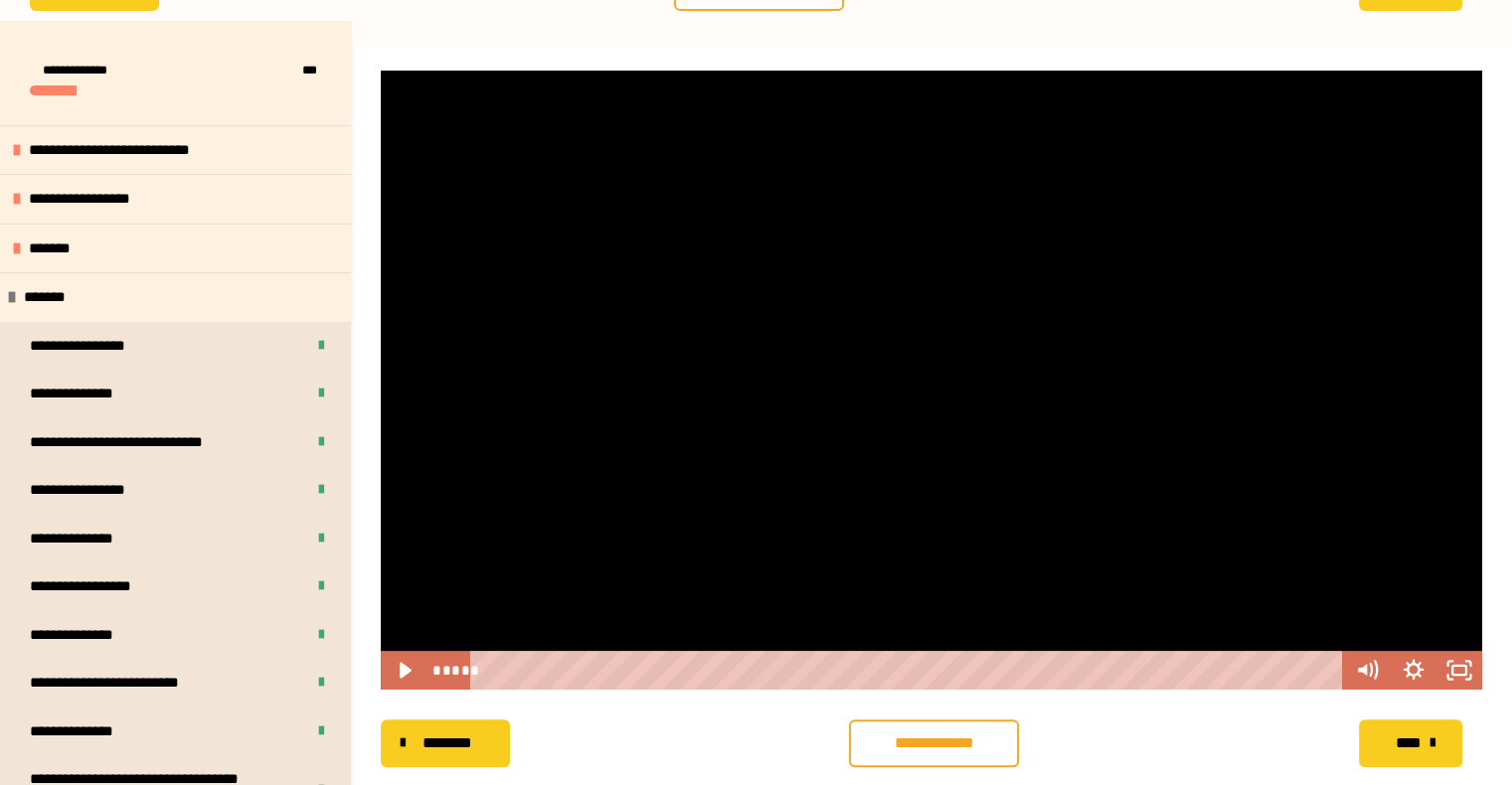 click at bounding box center [931, 380] 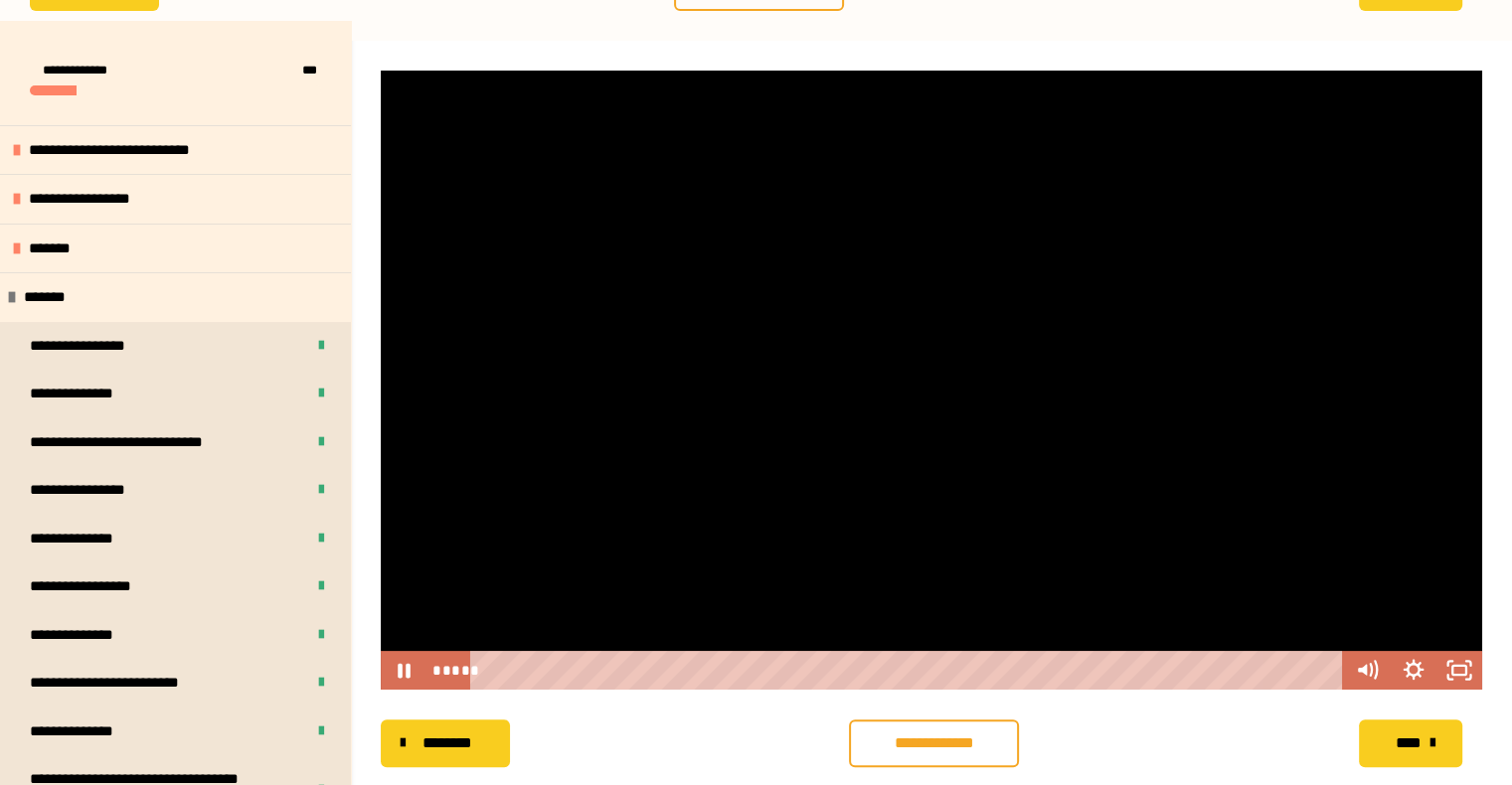 click at bounding box center [931, 380] 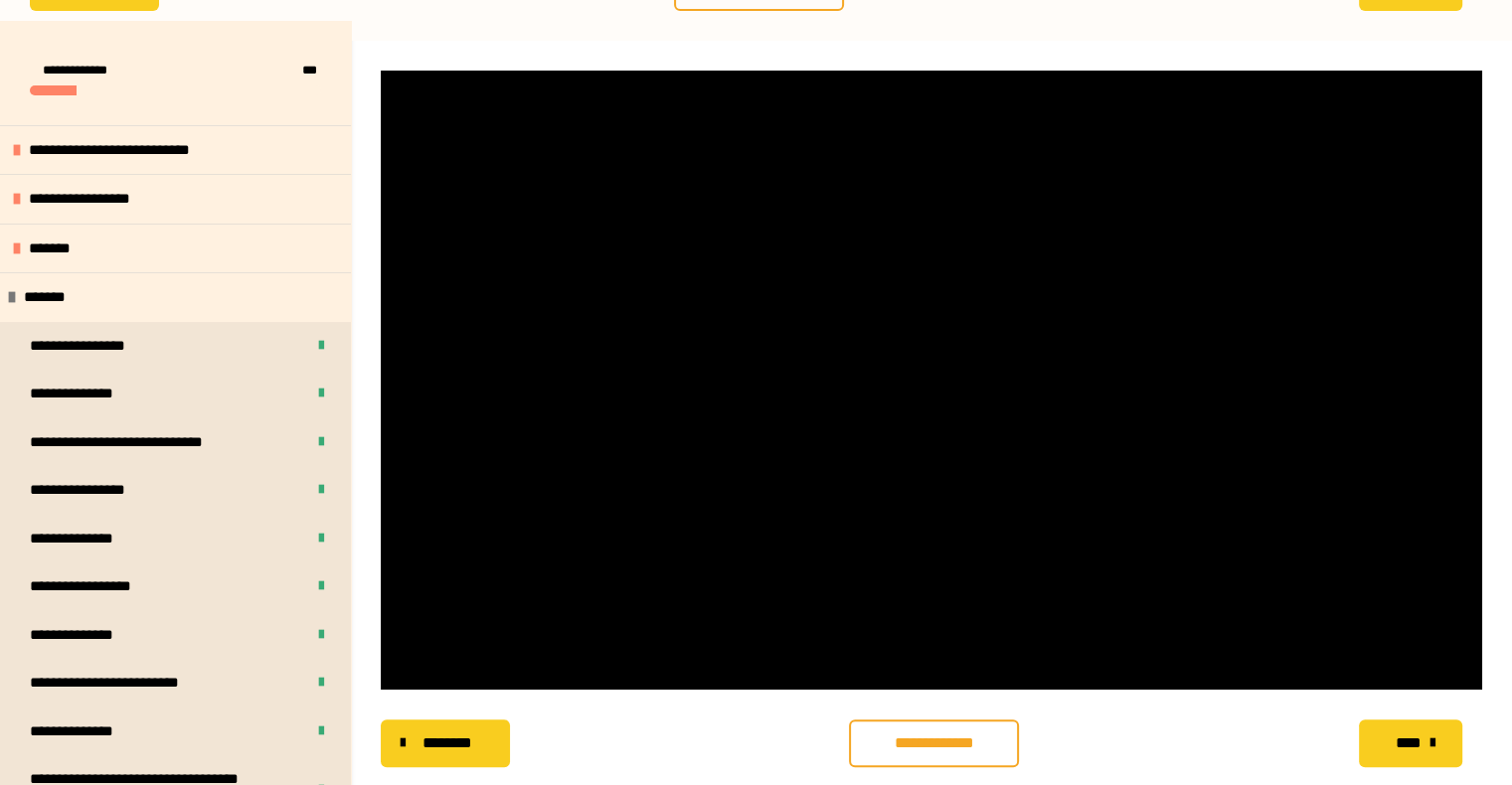 click at bounding box center [931, 380] 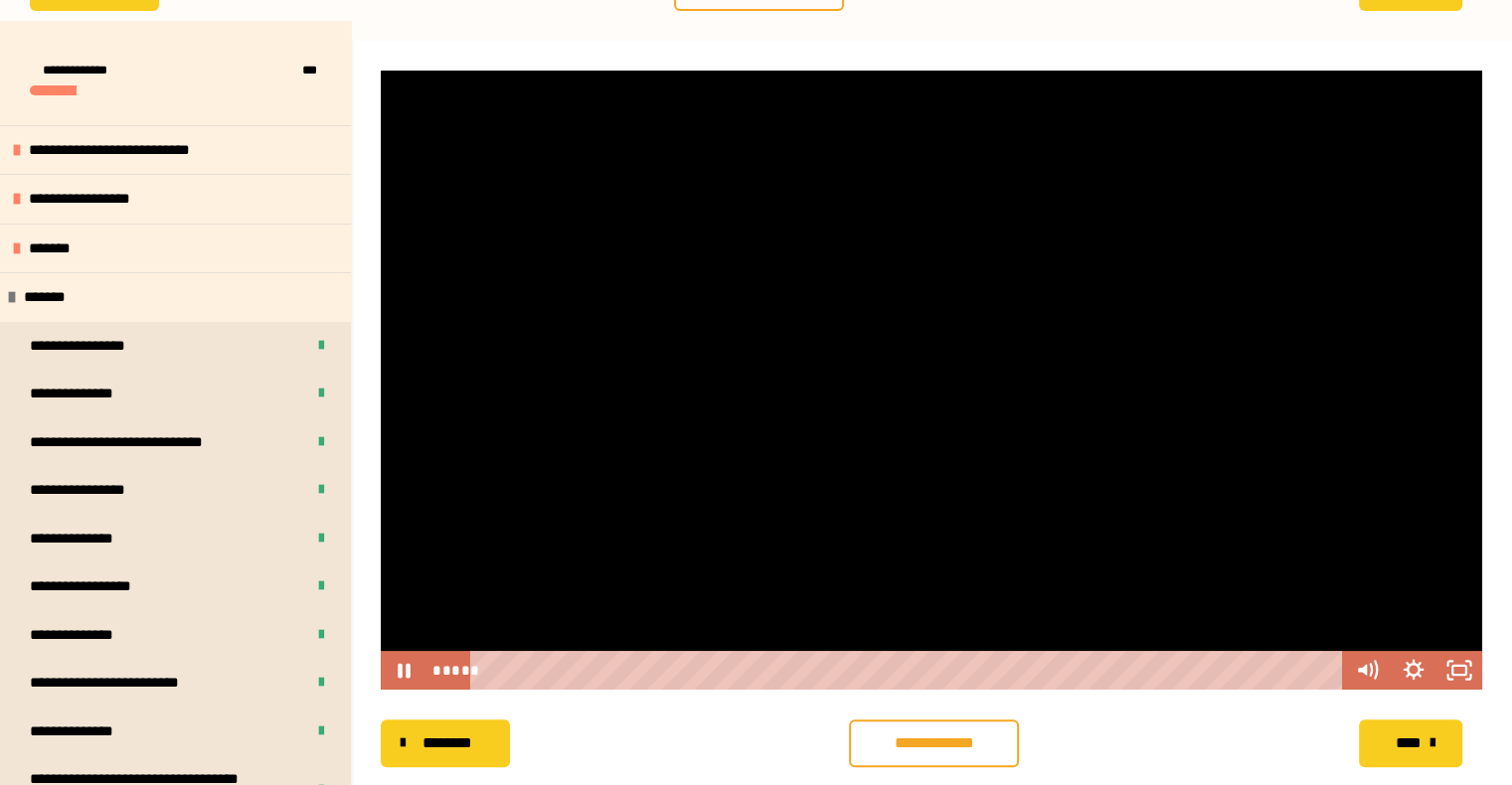 click at bounding box center [931, 380] 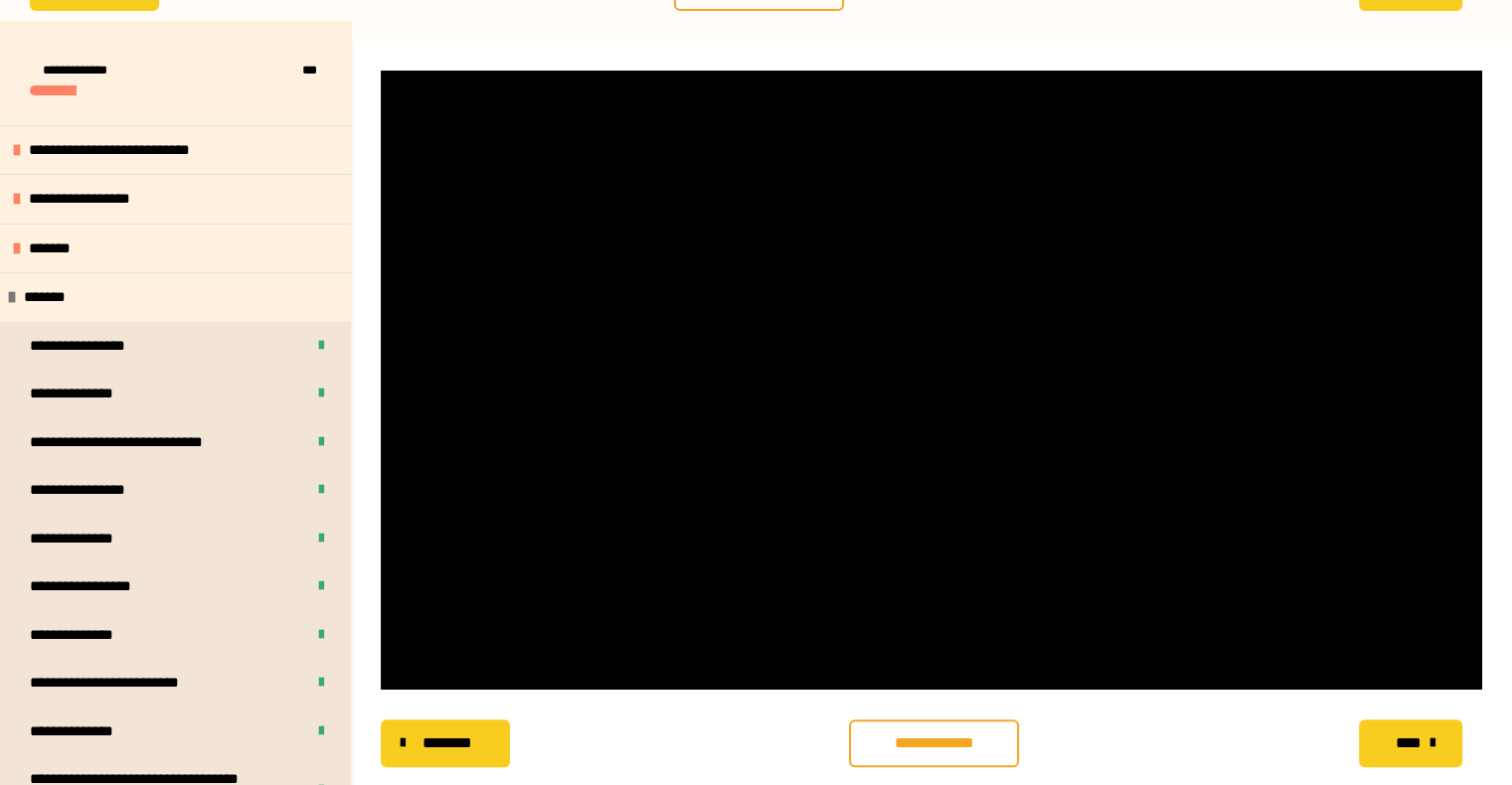 click at bounding box center (931, 380) 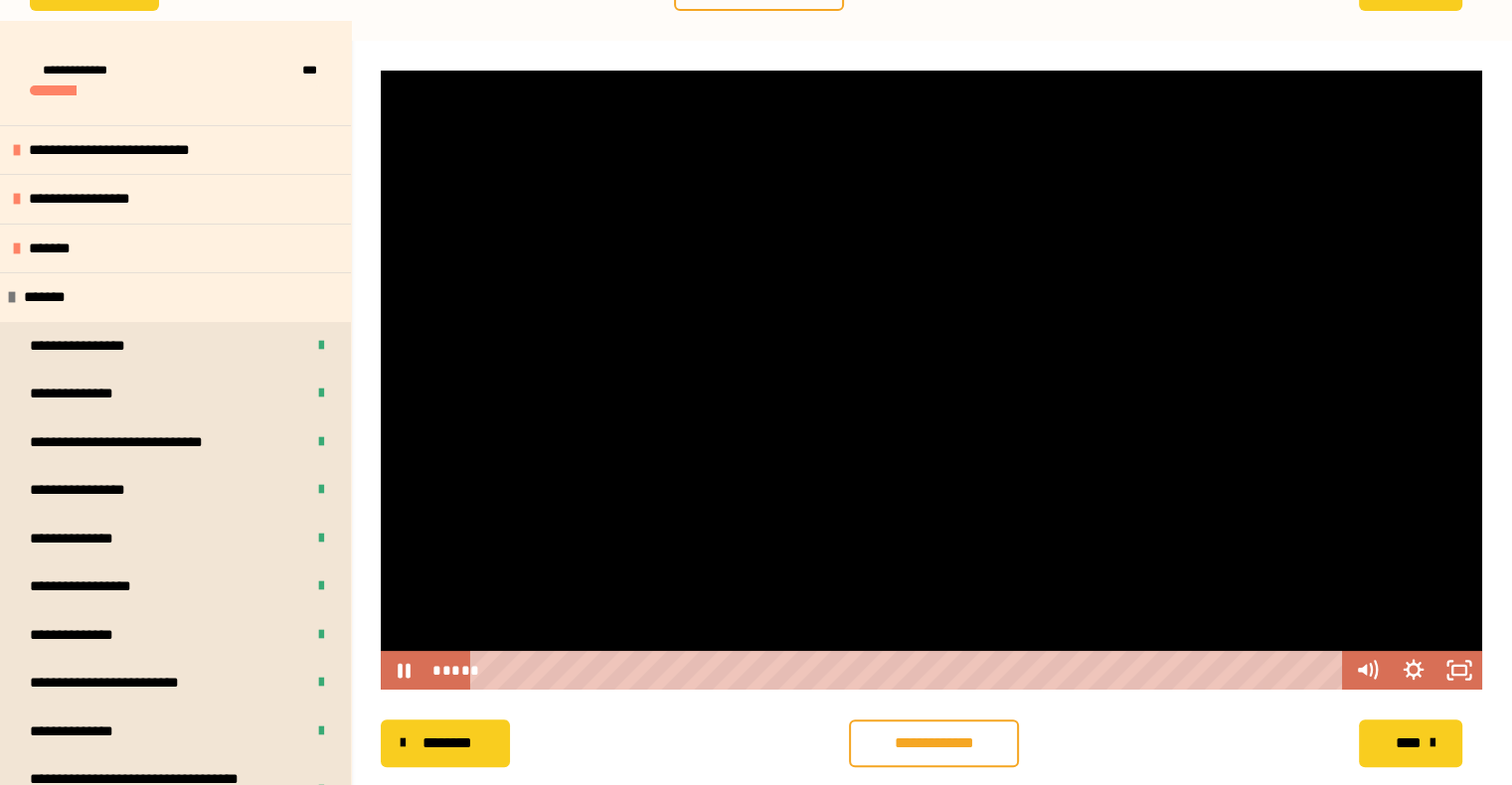 click at bounding box center (931, 380) 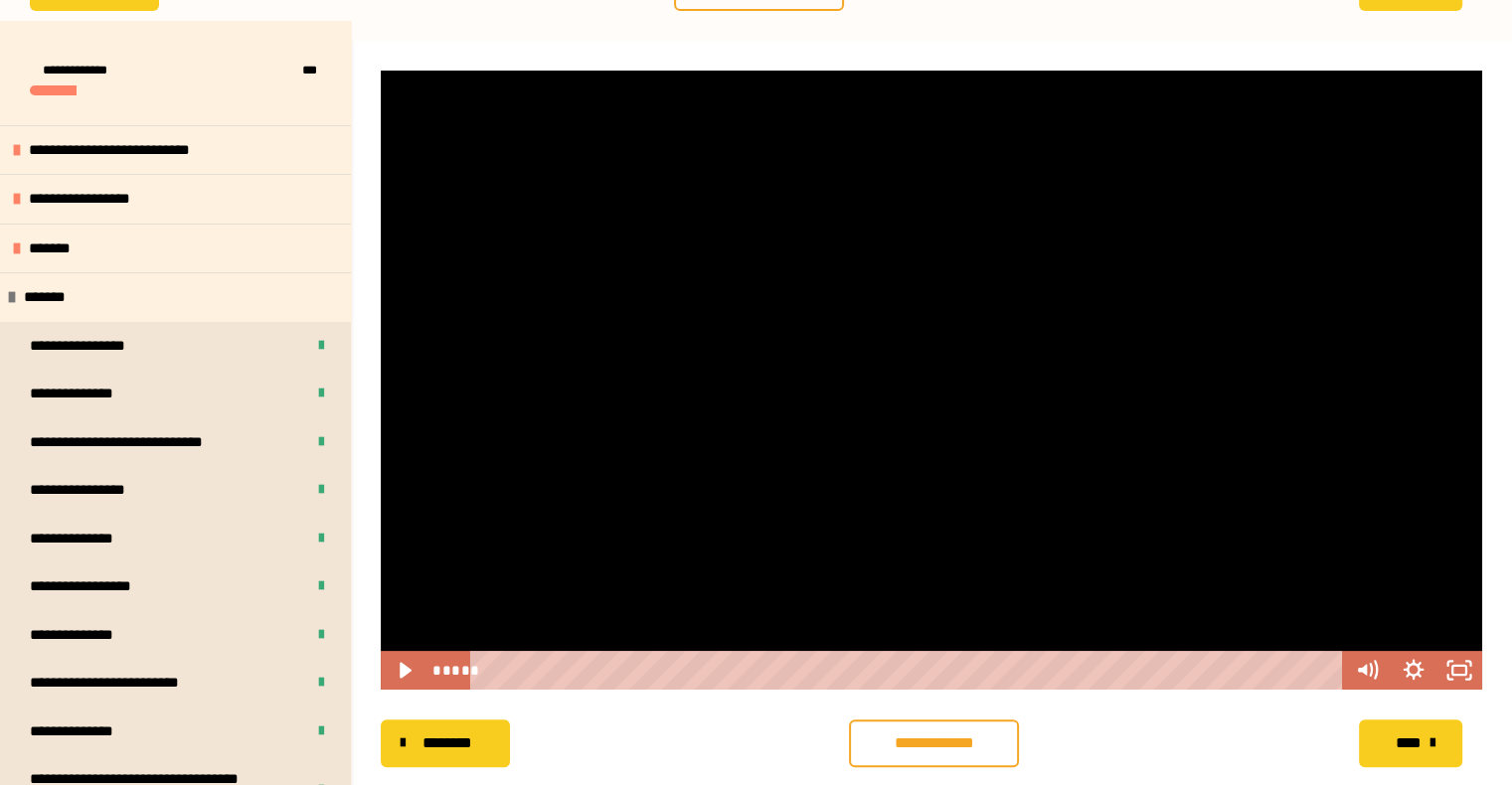 click at bounding box center [931, 380] 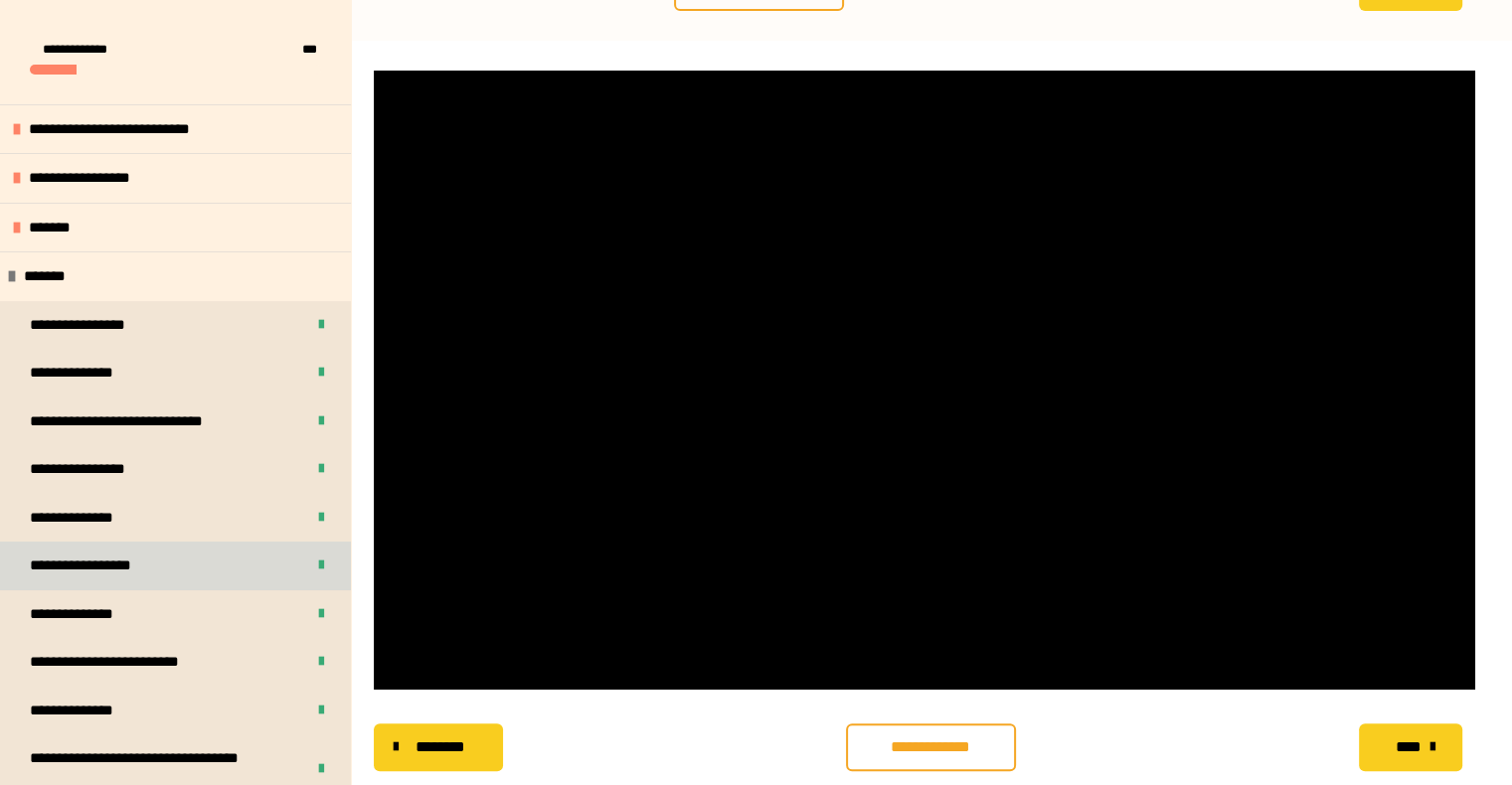 scroll, scrollTop: 354, scrollLeft: 0, axis: vertical 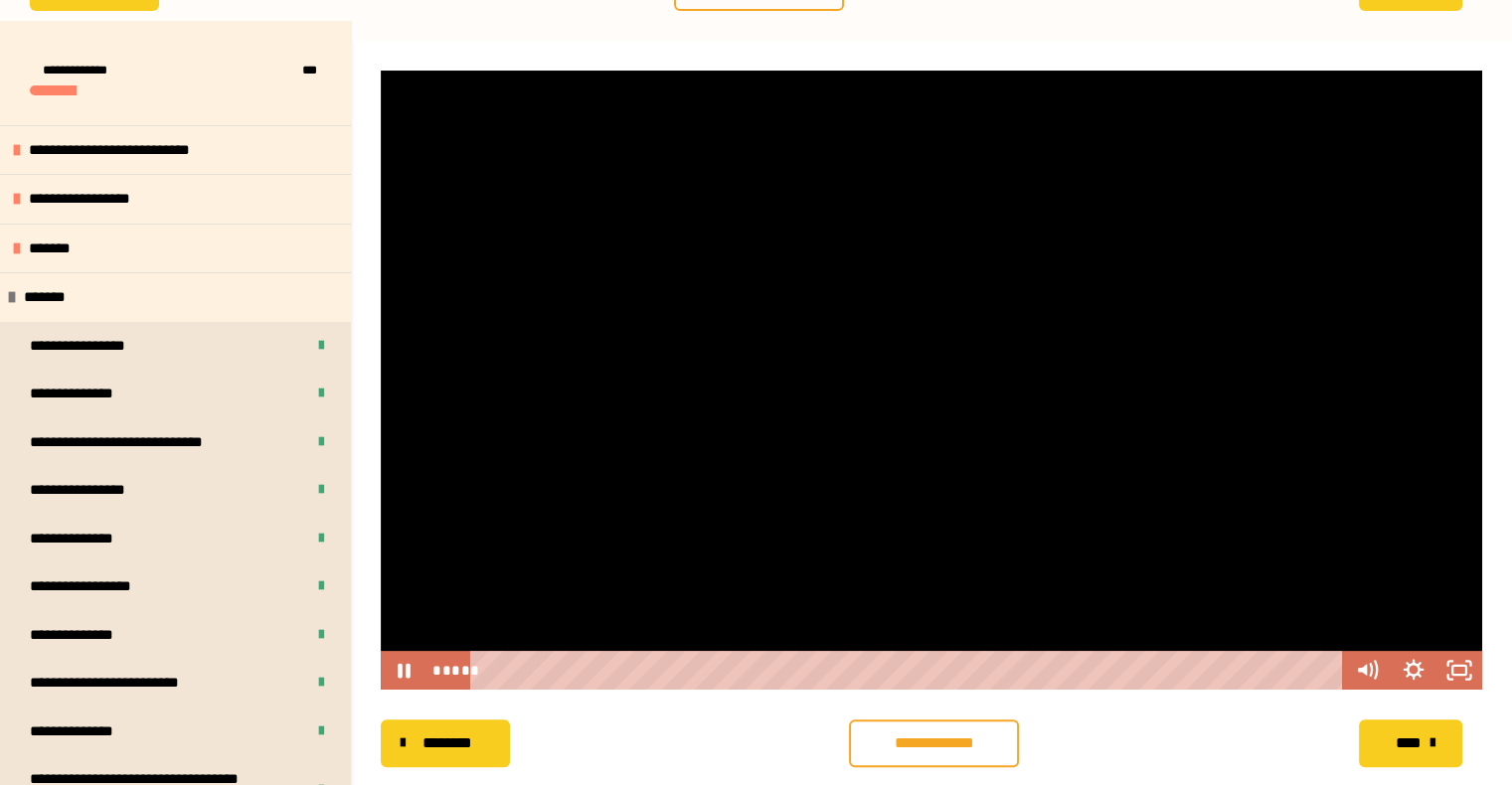 click at bounding box center (931, 380) 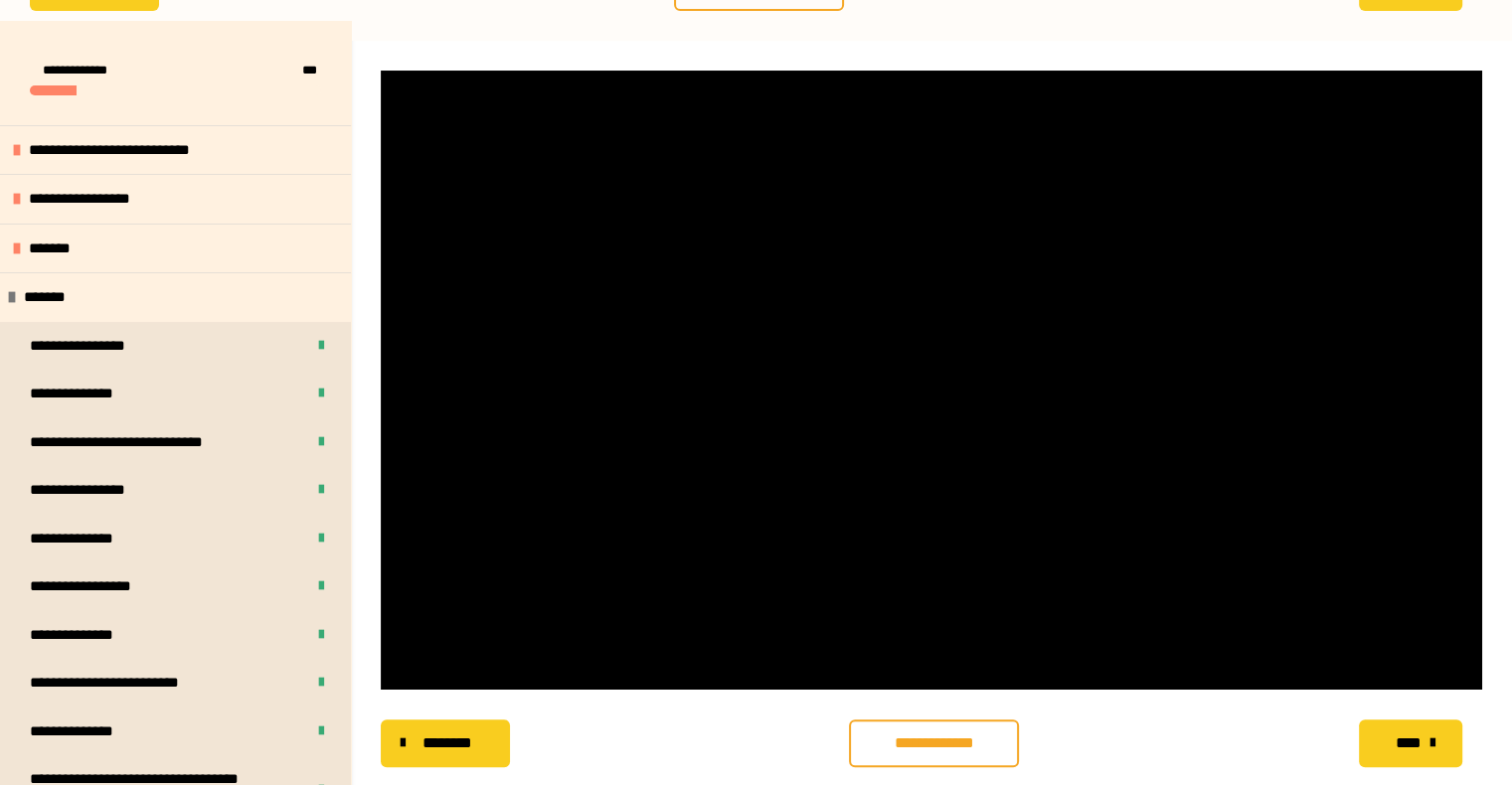 click at bounding box center [931, 380] 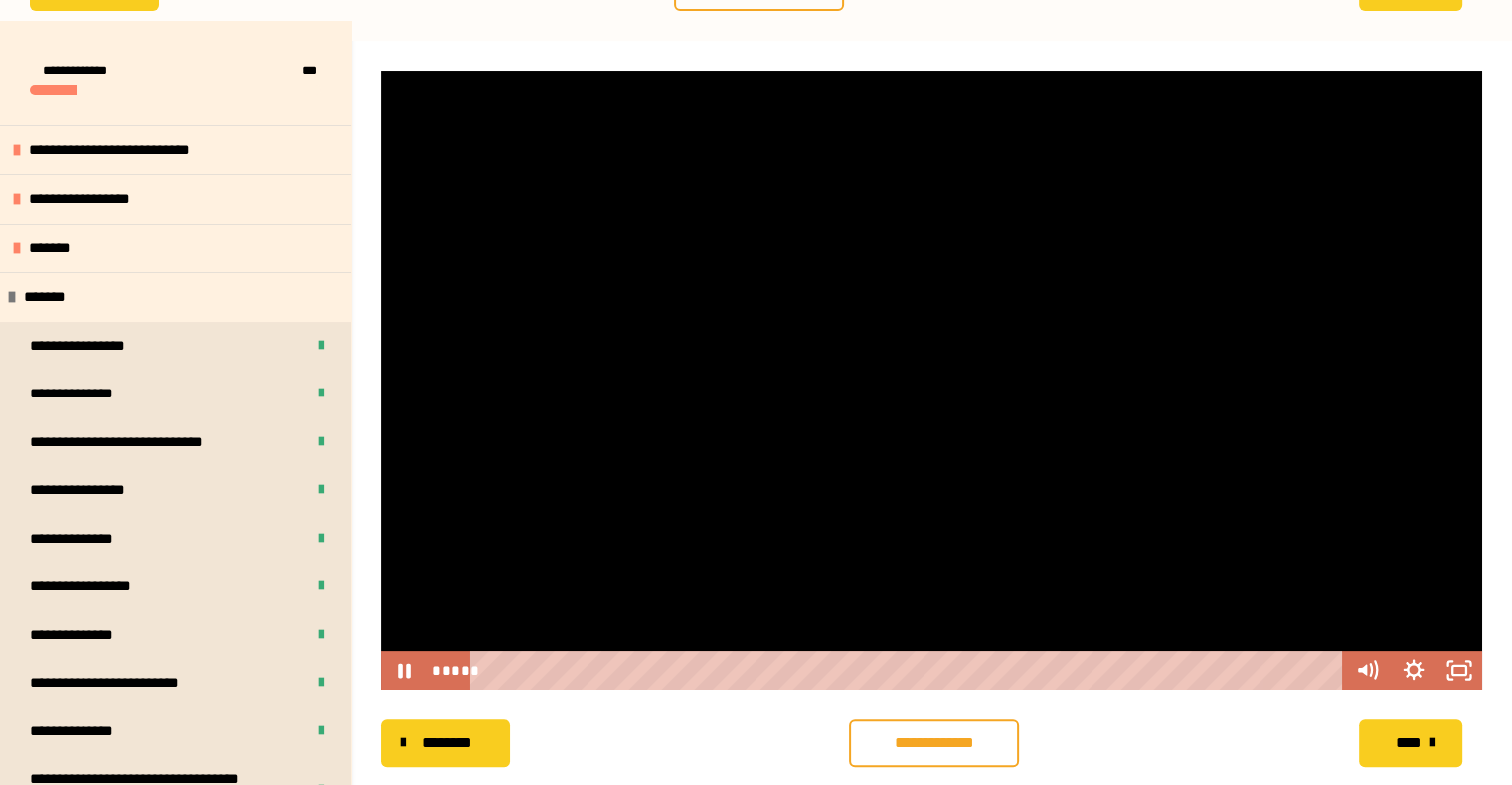 click at bounding box center [931, 380] 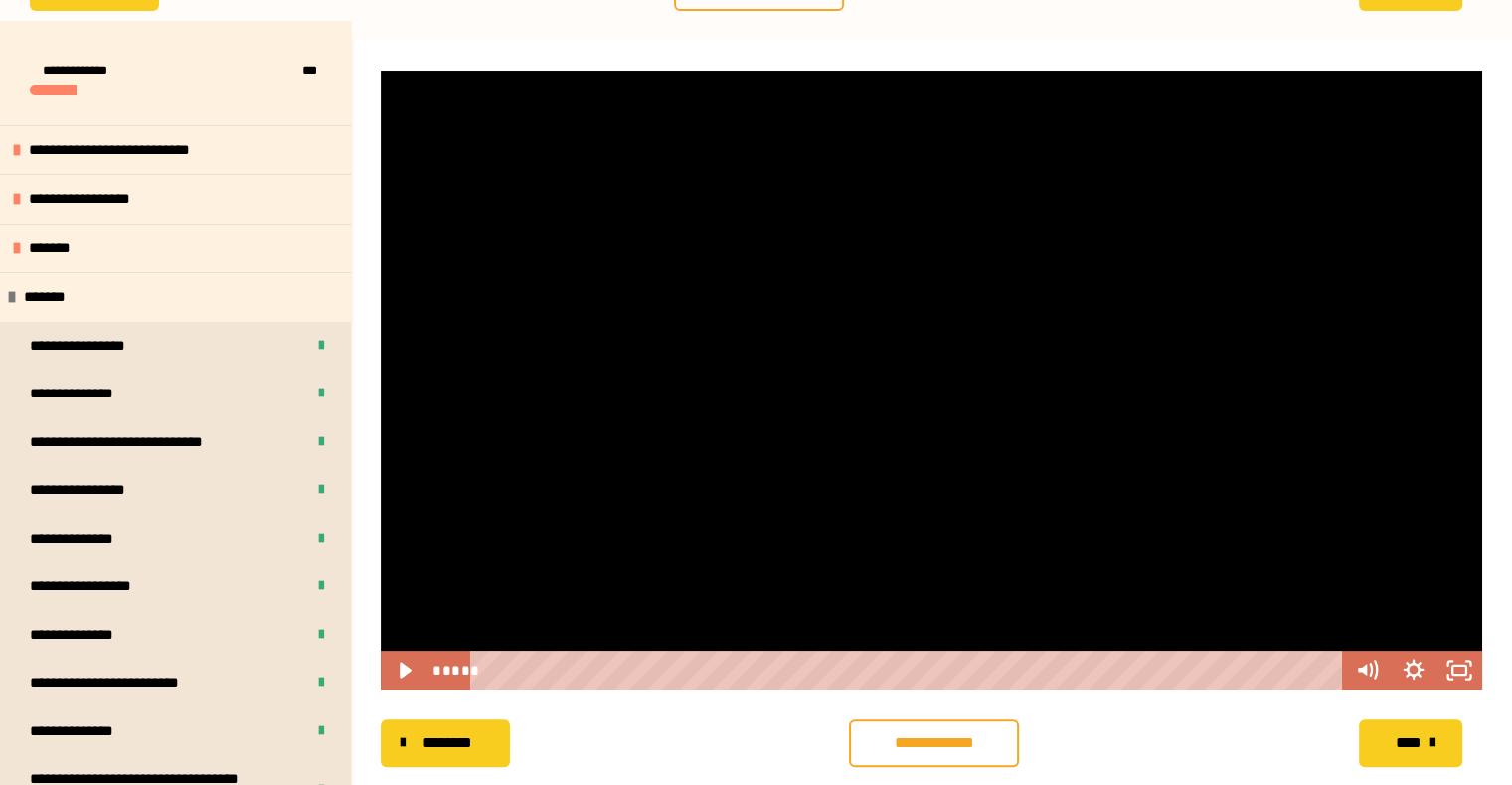 click at bounding box center (931, 380) 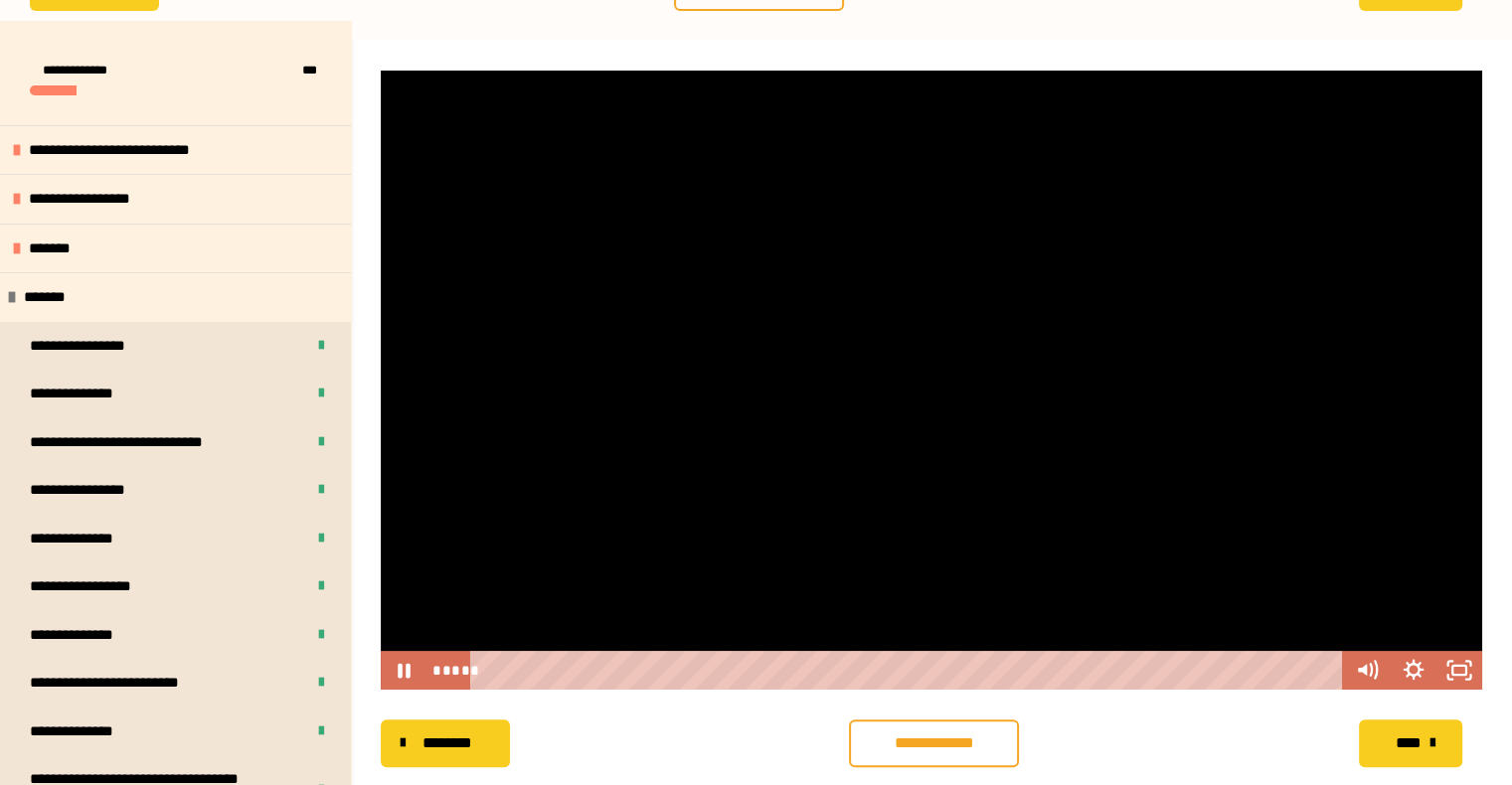 click at bounding box center (931, 380) 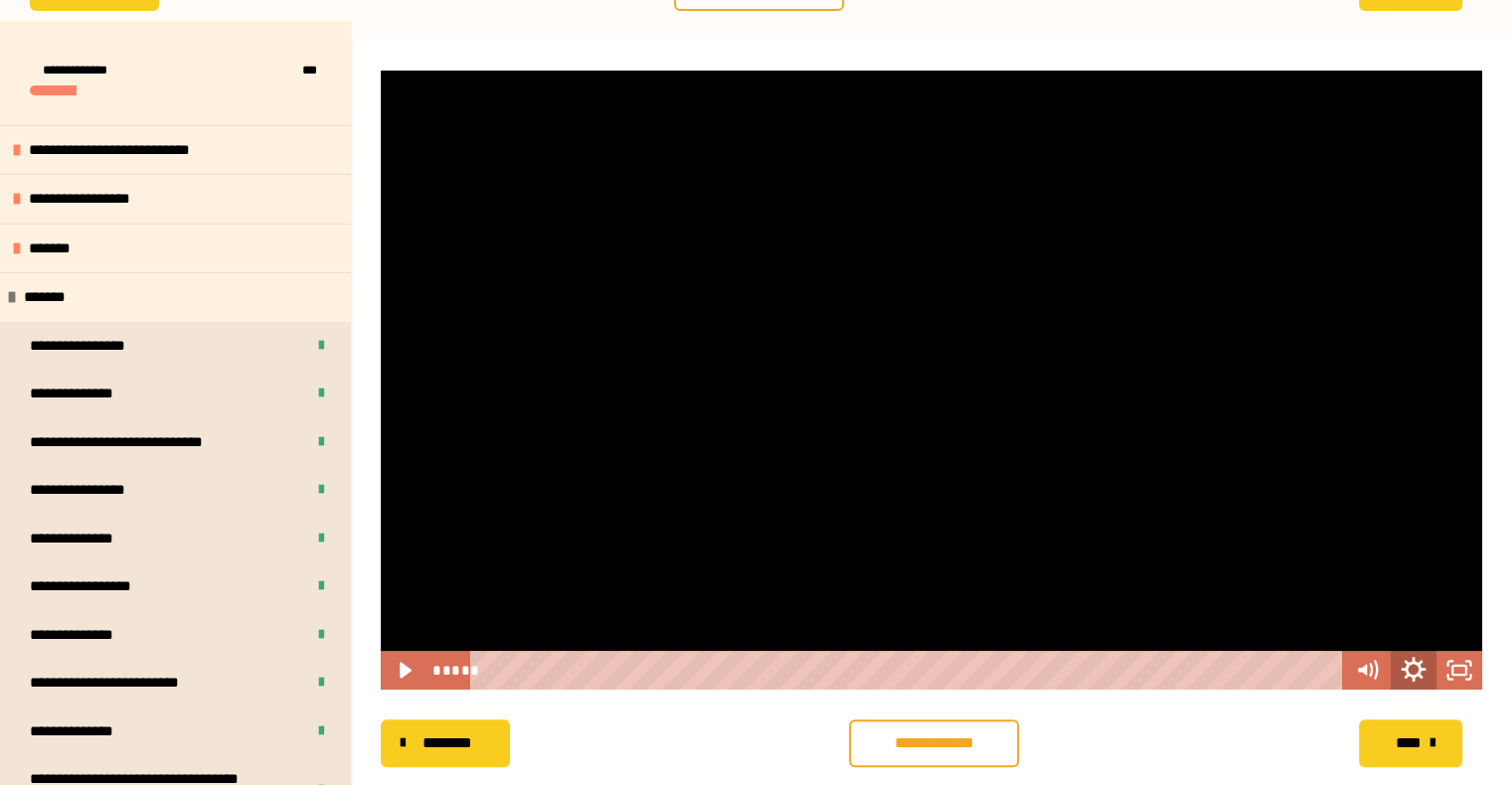 click 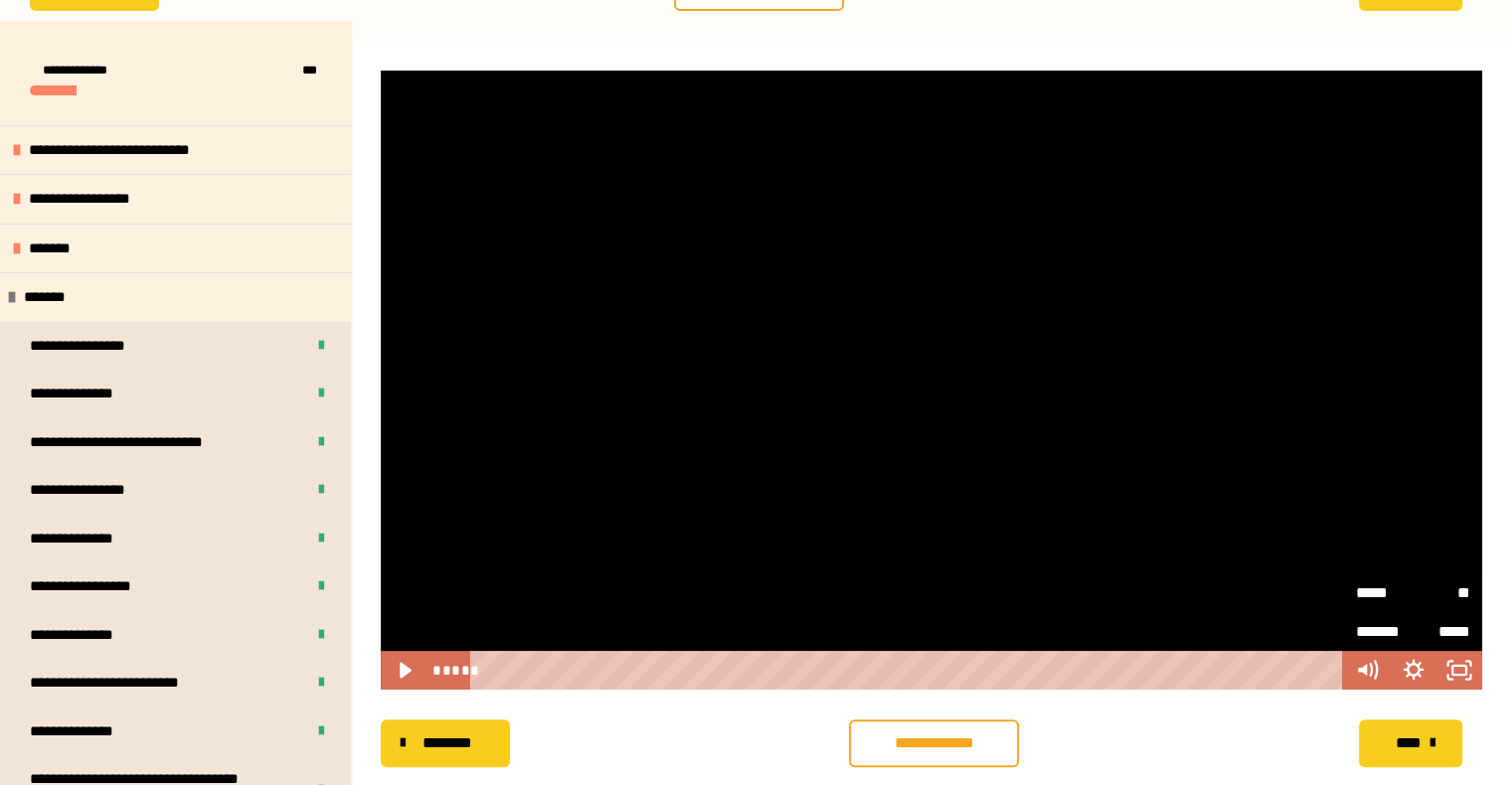 click on "*****" at bounding box center [1385, 592] 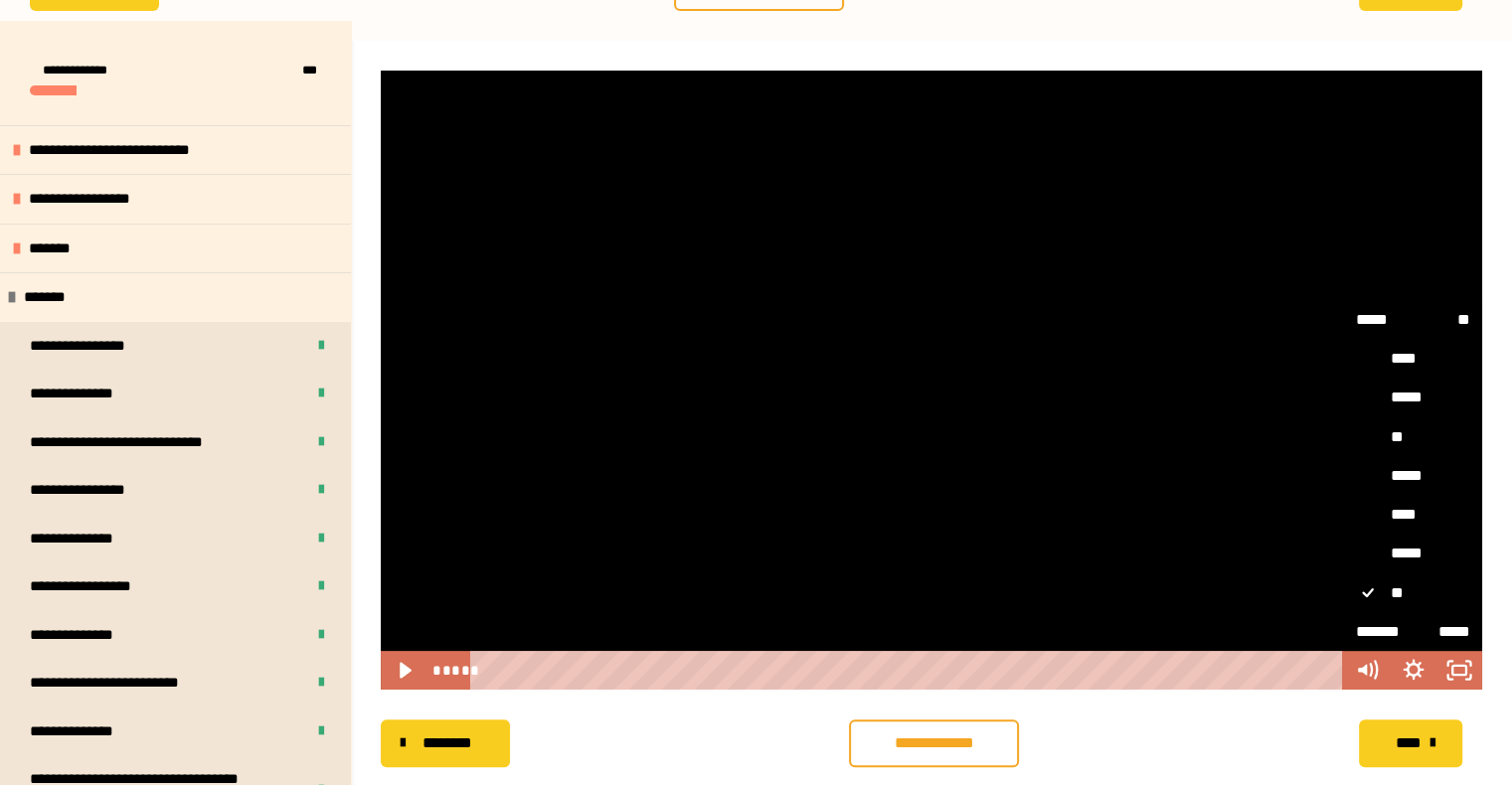 click on "****" at bounding box center (1413, 515) 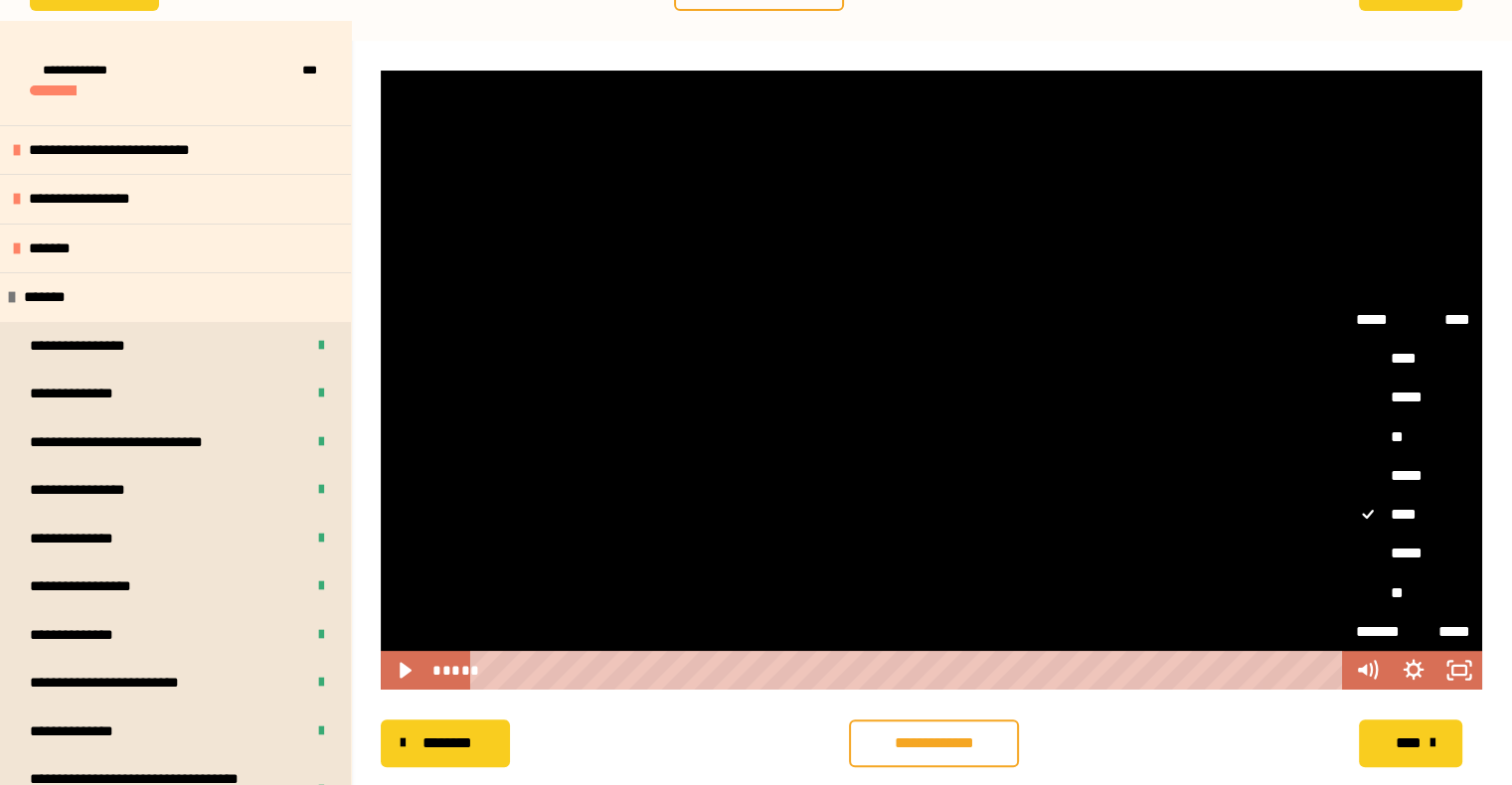 click at bounding box center [931, 380] 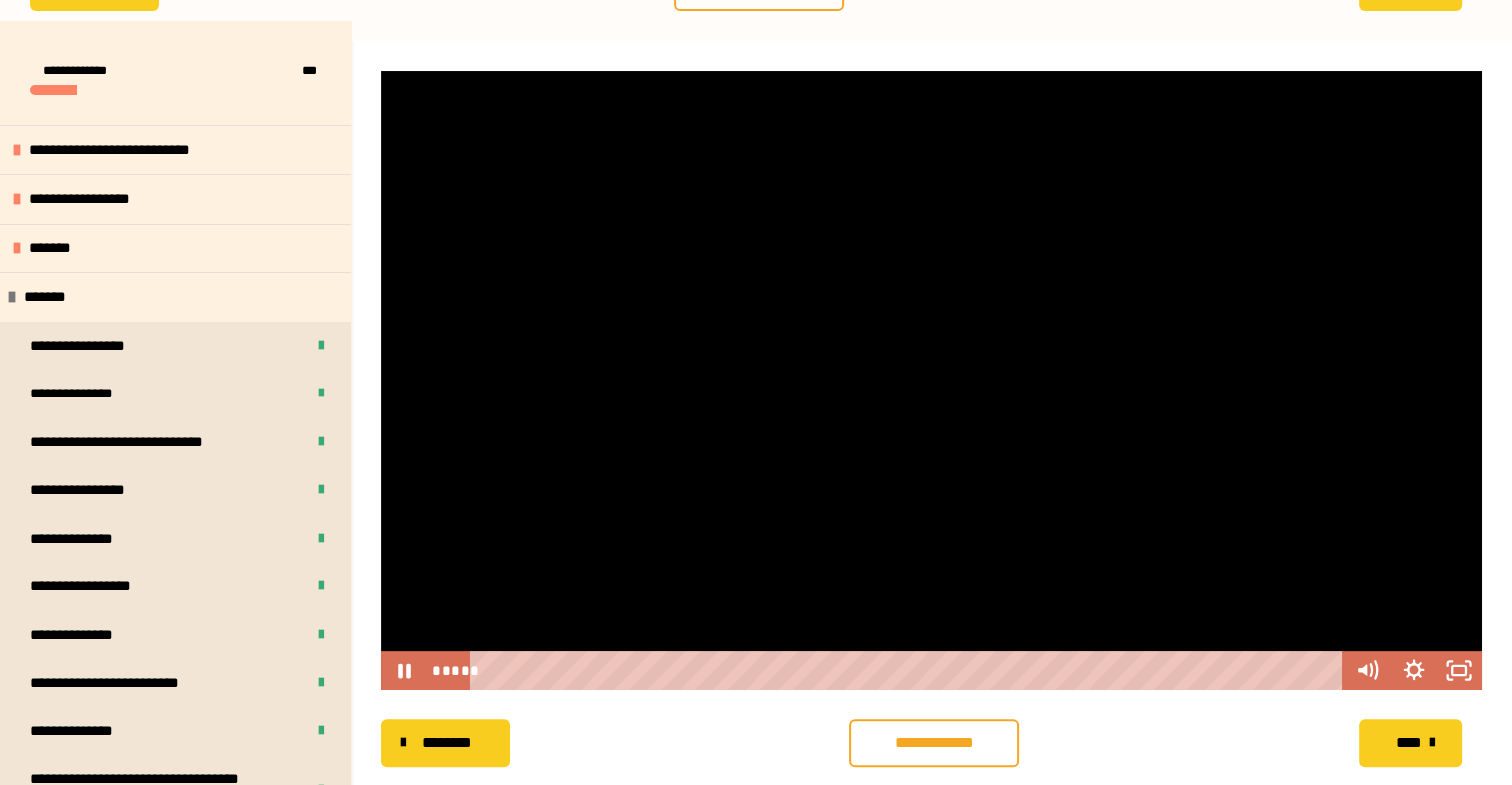 click at bounding box center (931, 380) 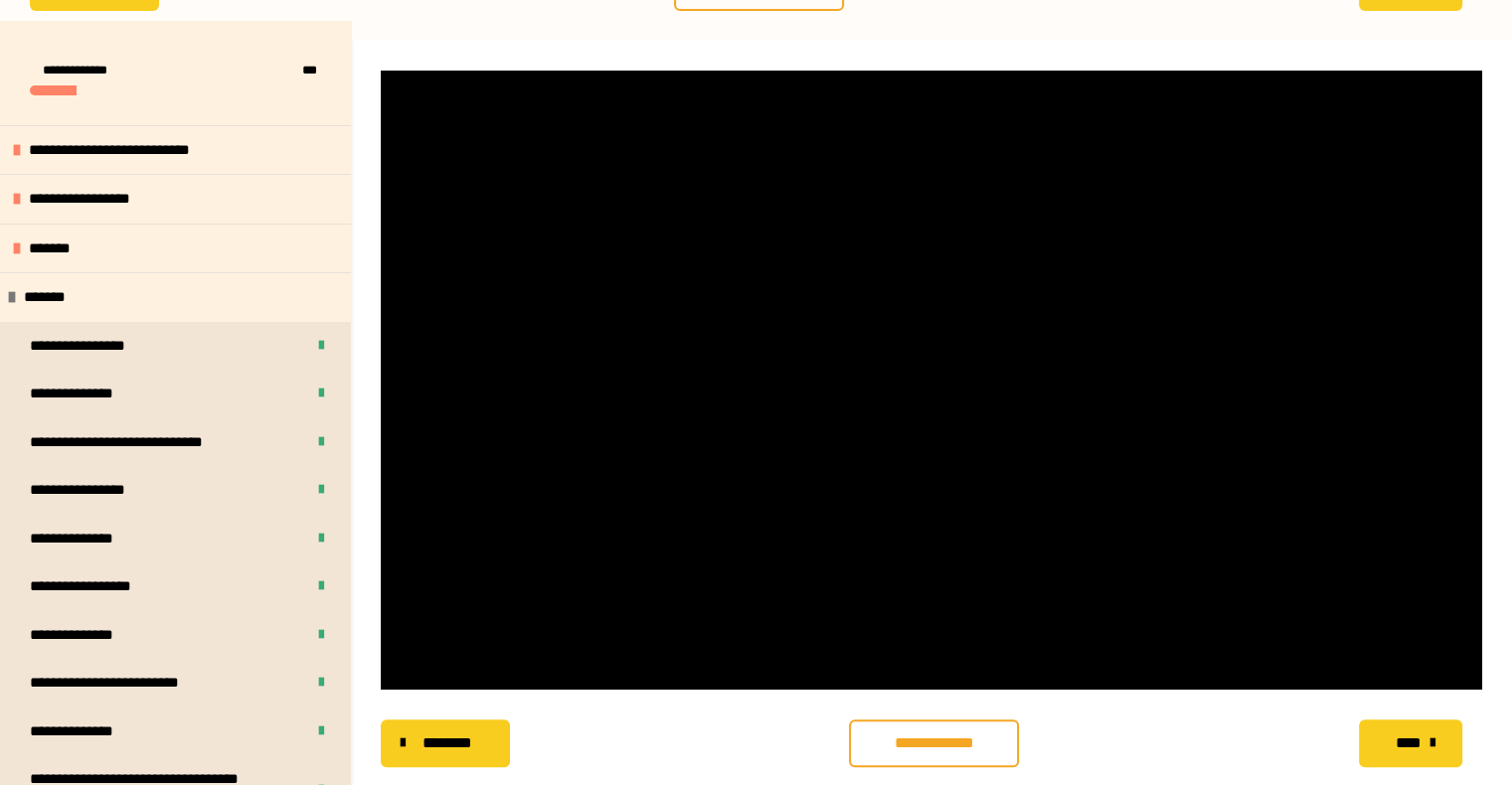 click at bounding box center (931, 380) 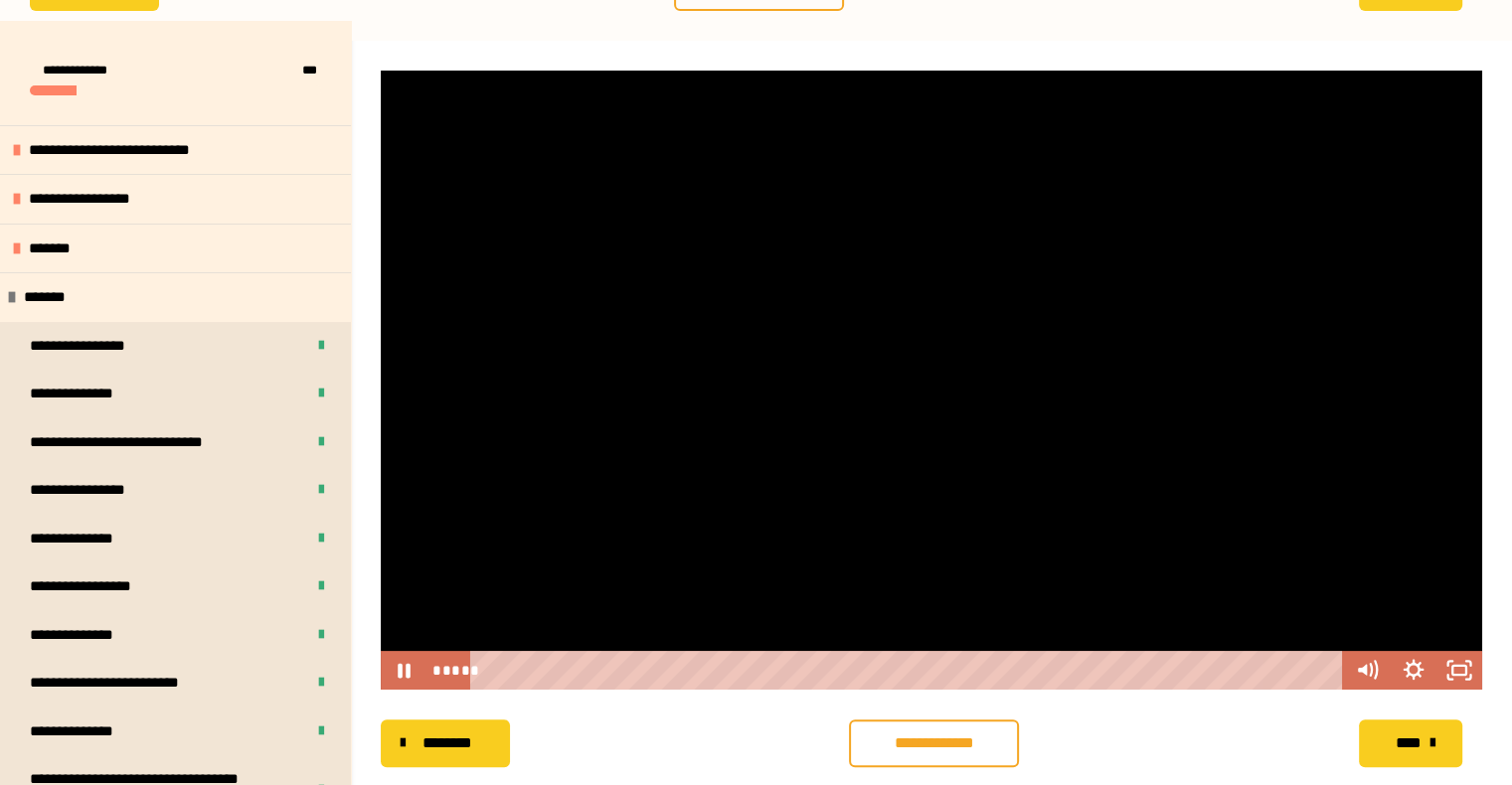 click at bounding box center (931, 380) 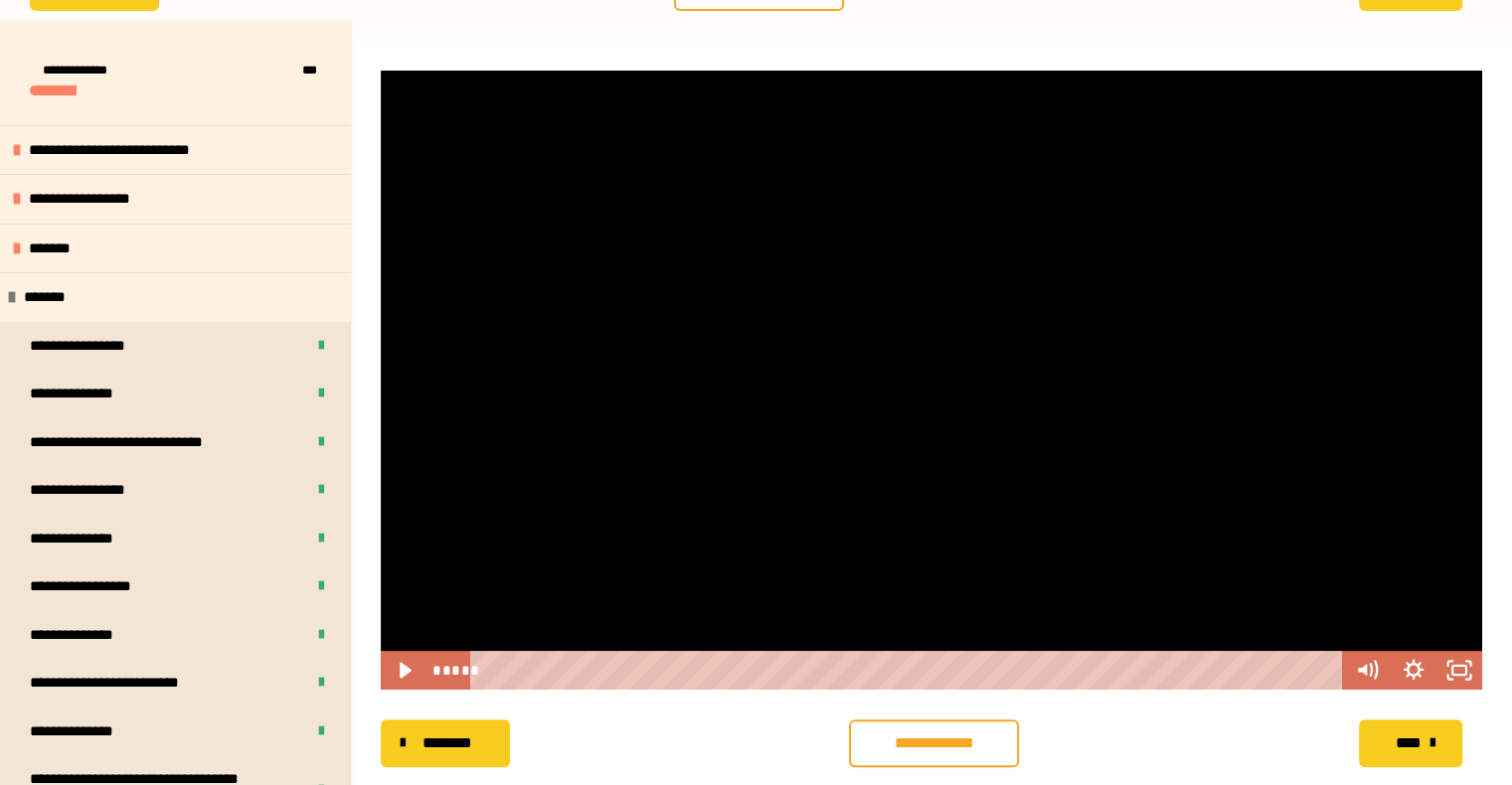 click at bounding box center [931, 380] 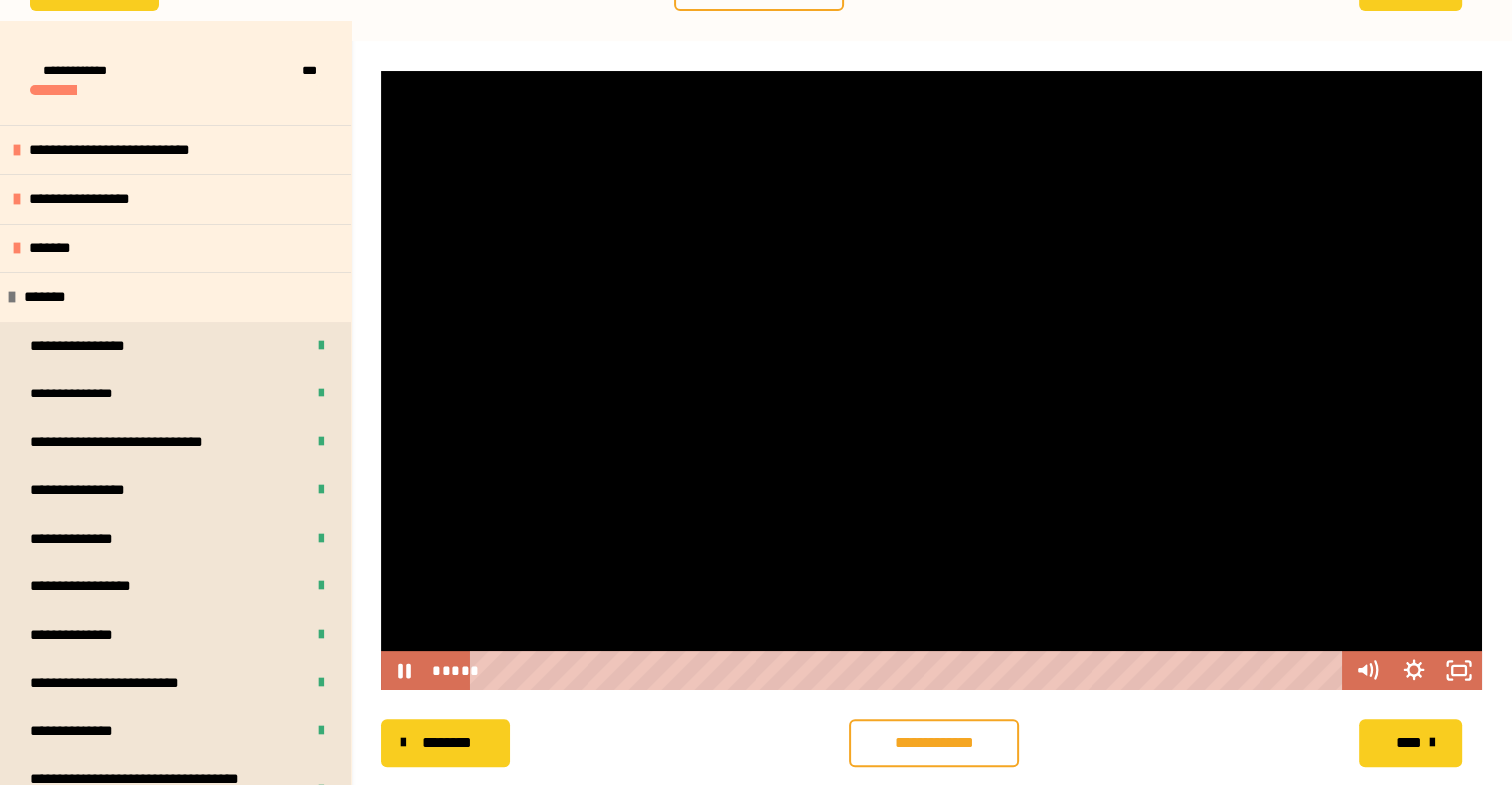 click at bounding box center [931, 380] 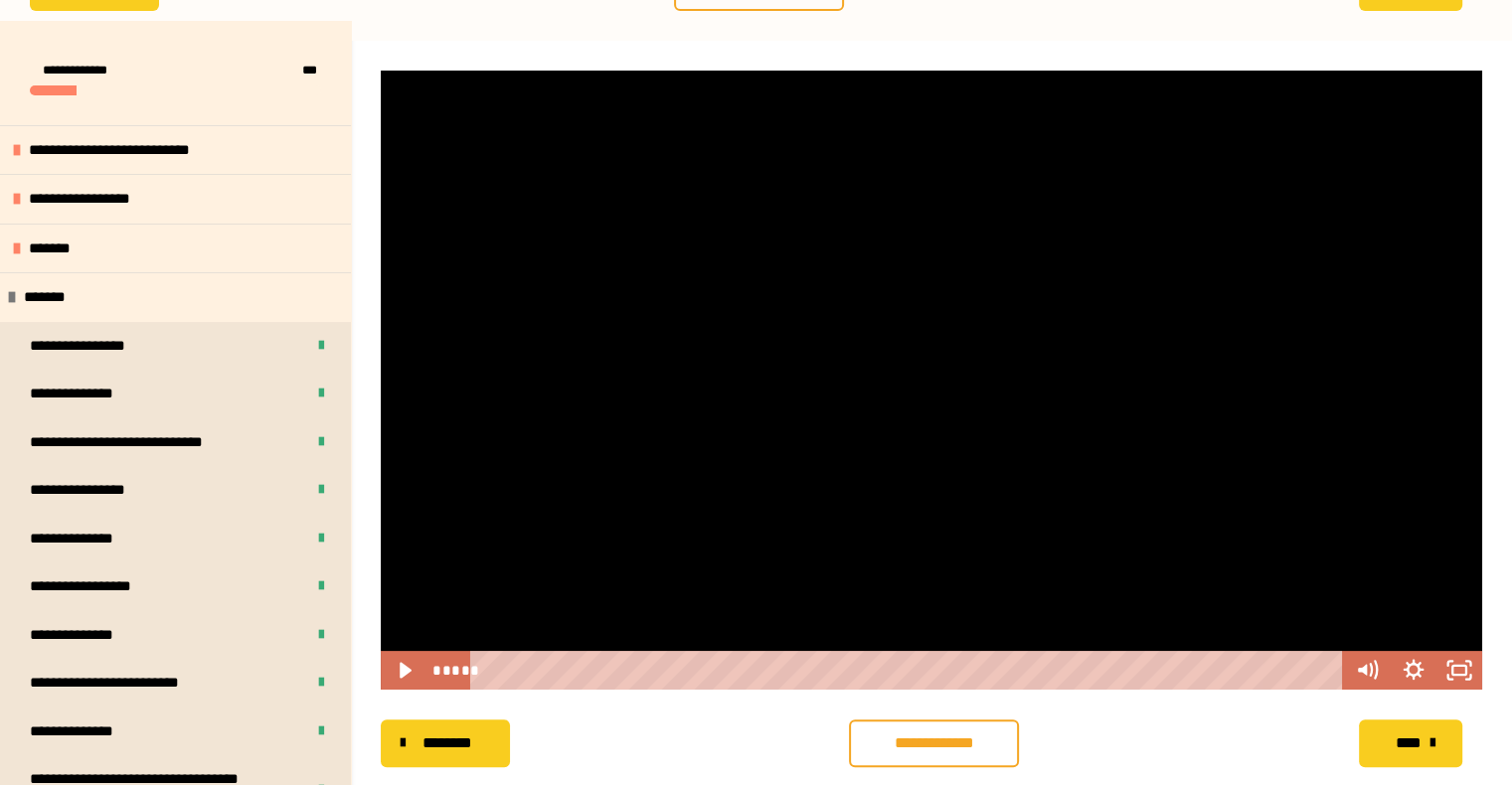 click at bounding box center [931, 380] 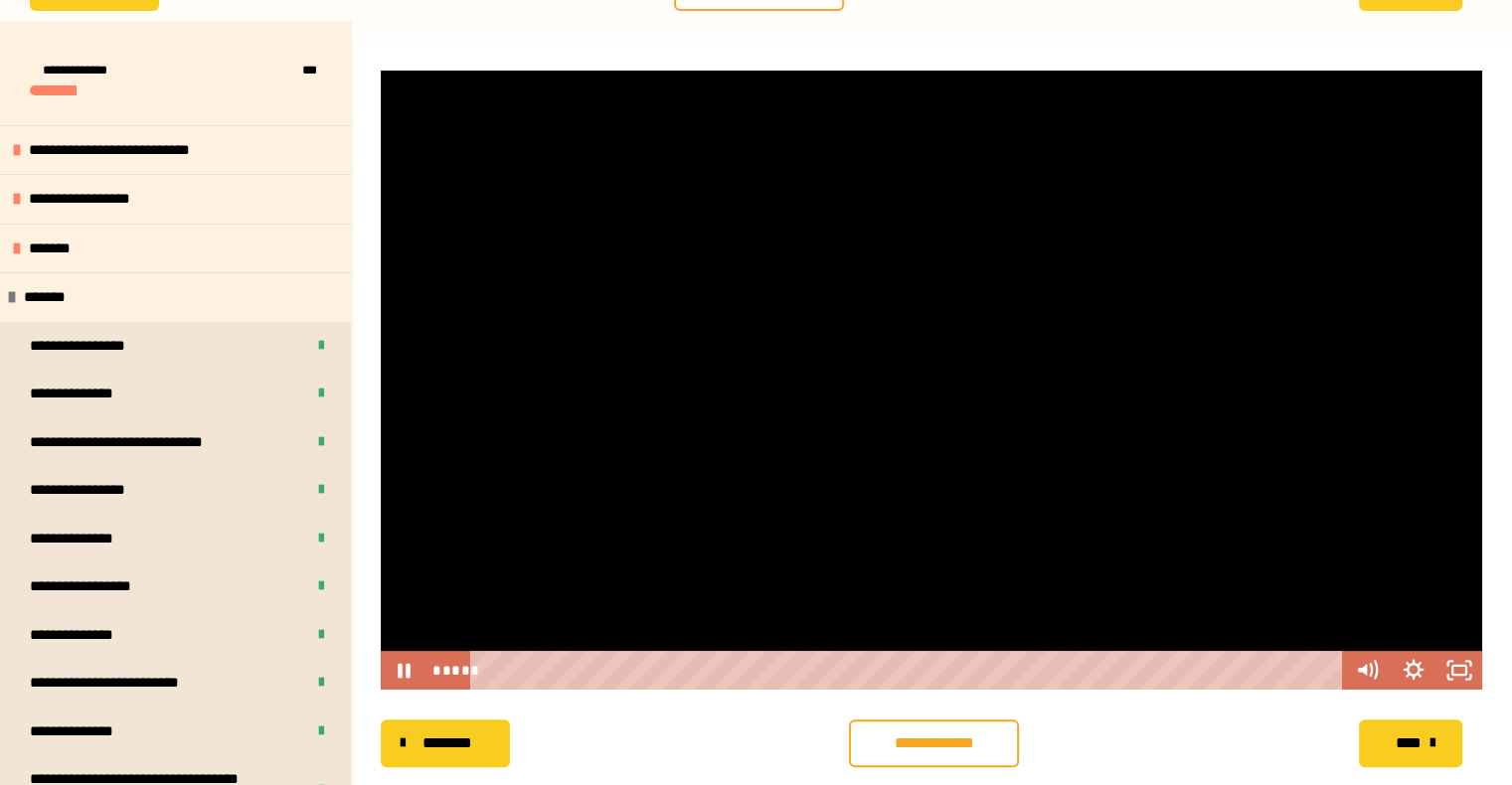 click at bounding box center [931, 380] 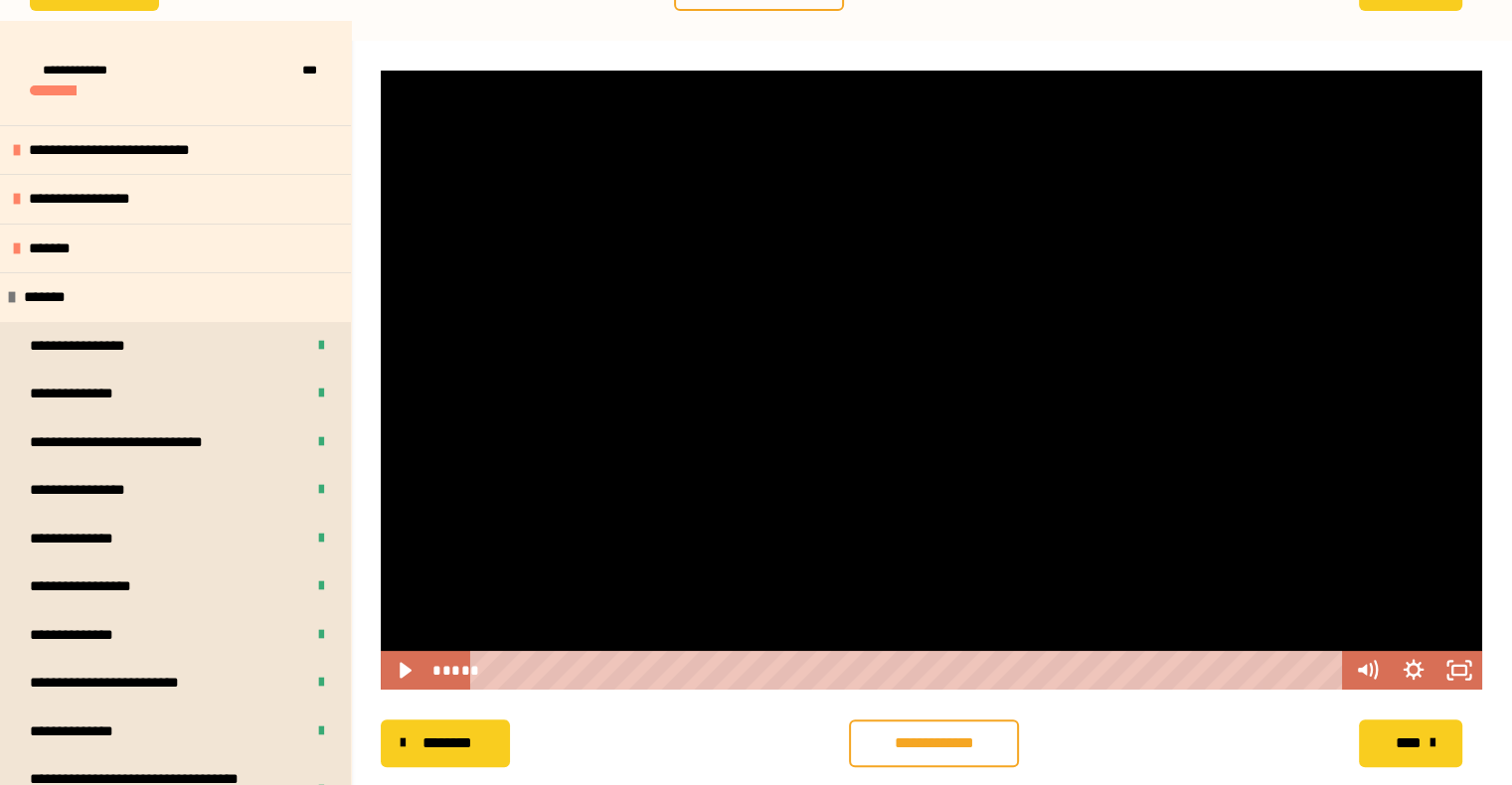click at bounding box center [931, 380] 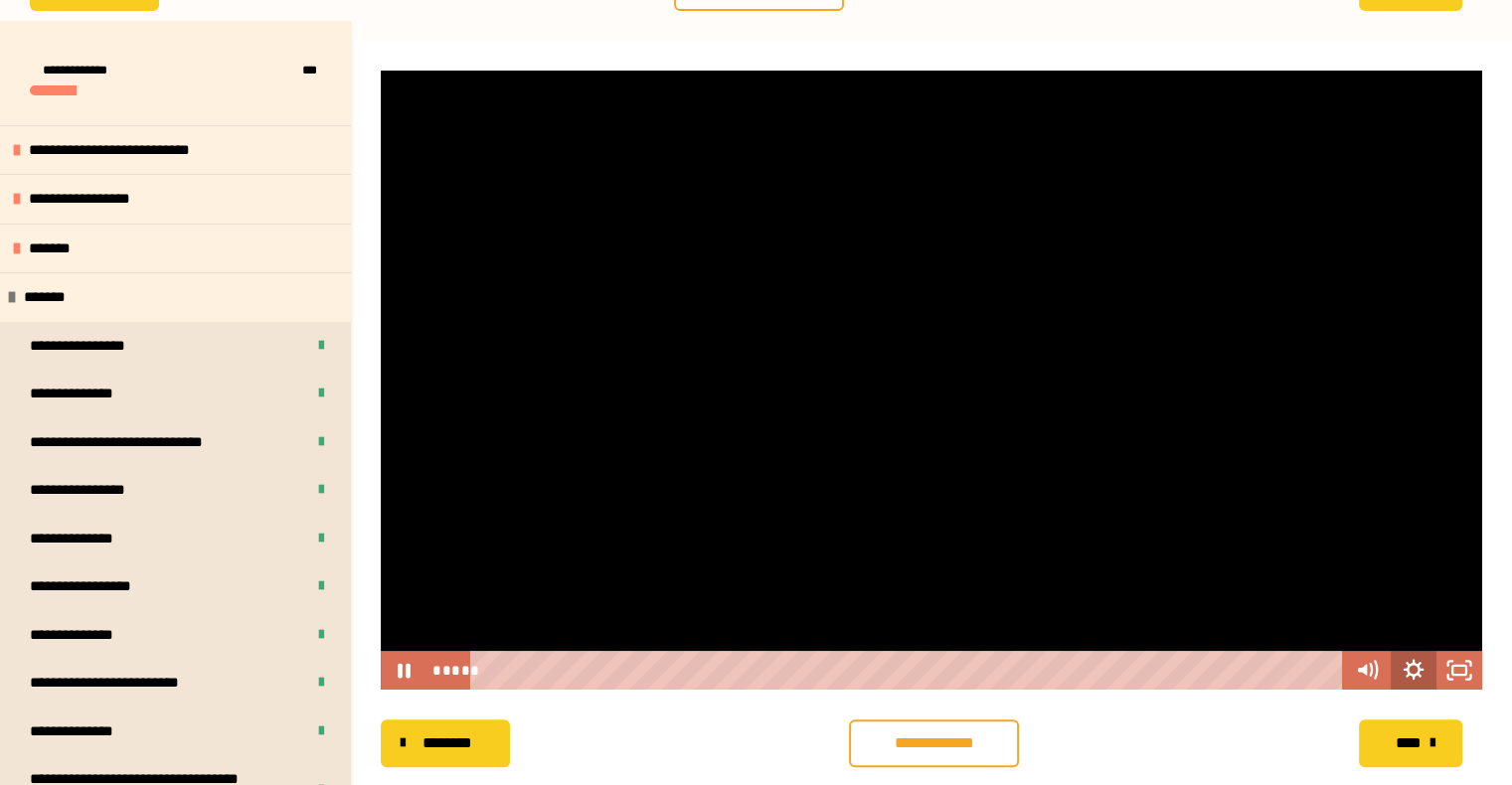 click 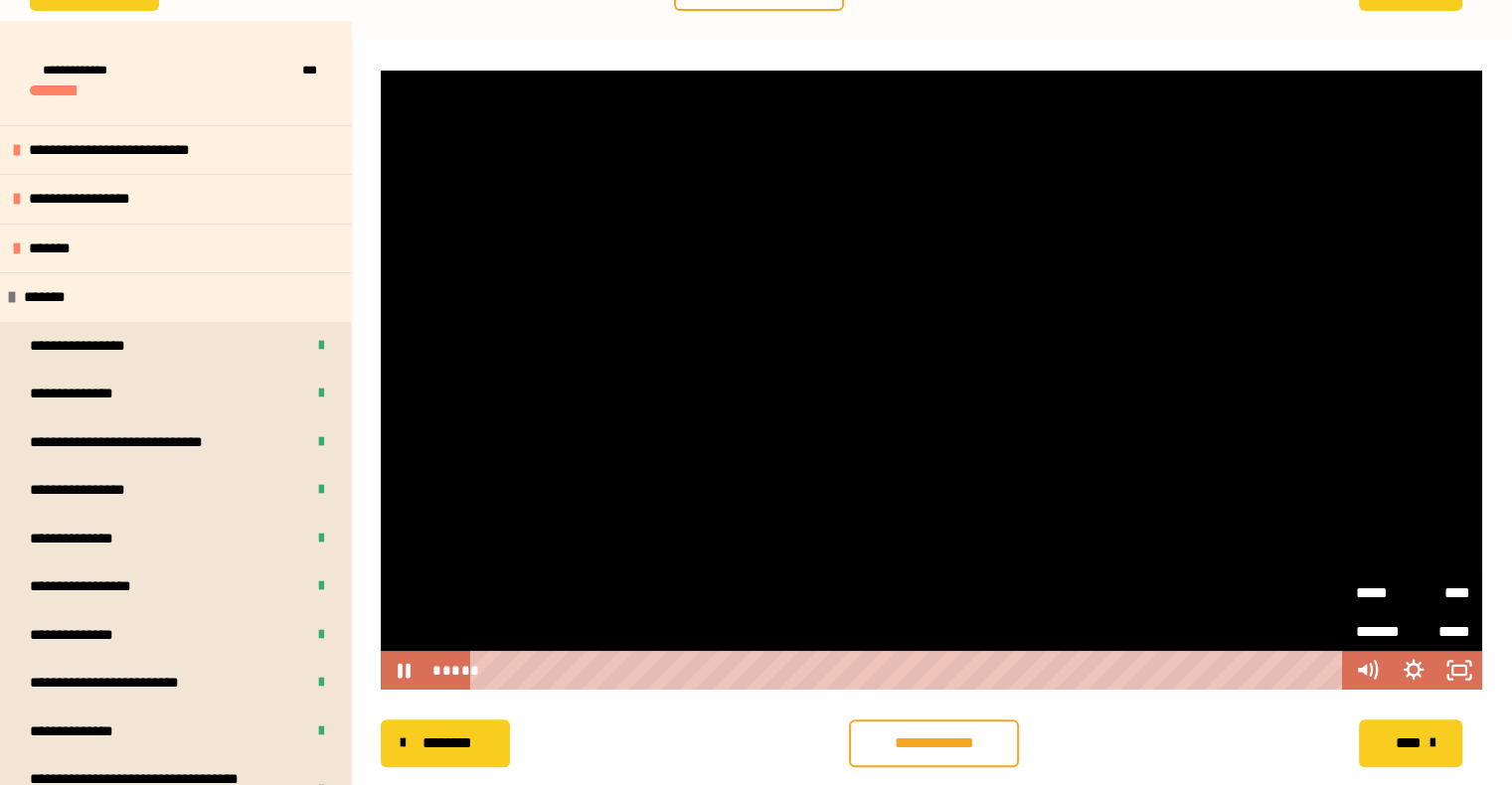 click on "****" at bounding box center [1442, 586] 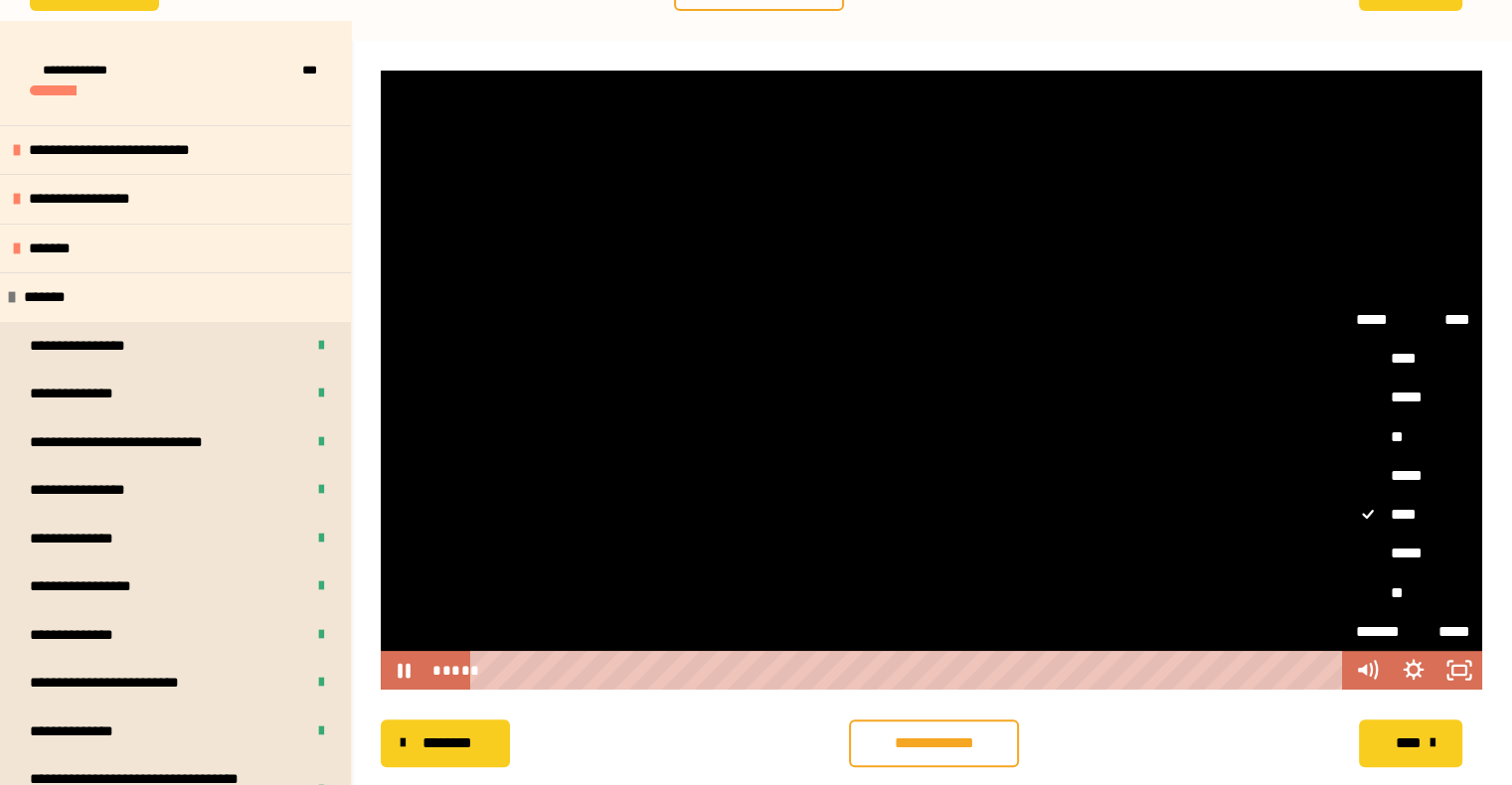 click on "**" at bounding box center (1413, 593) 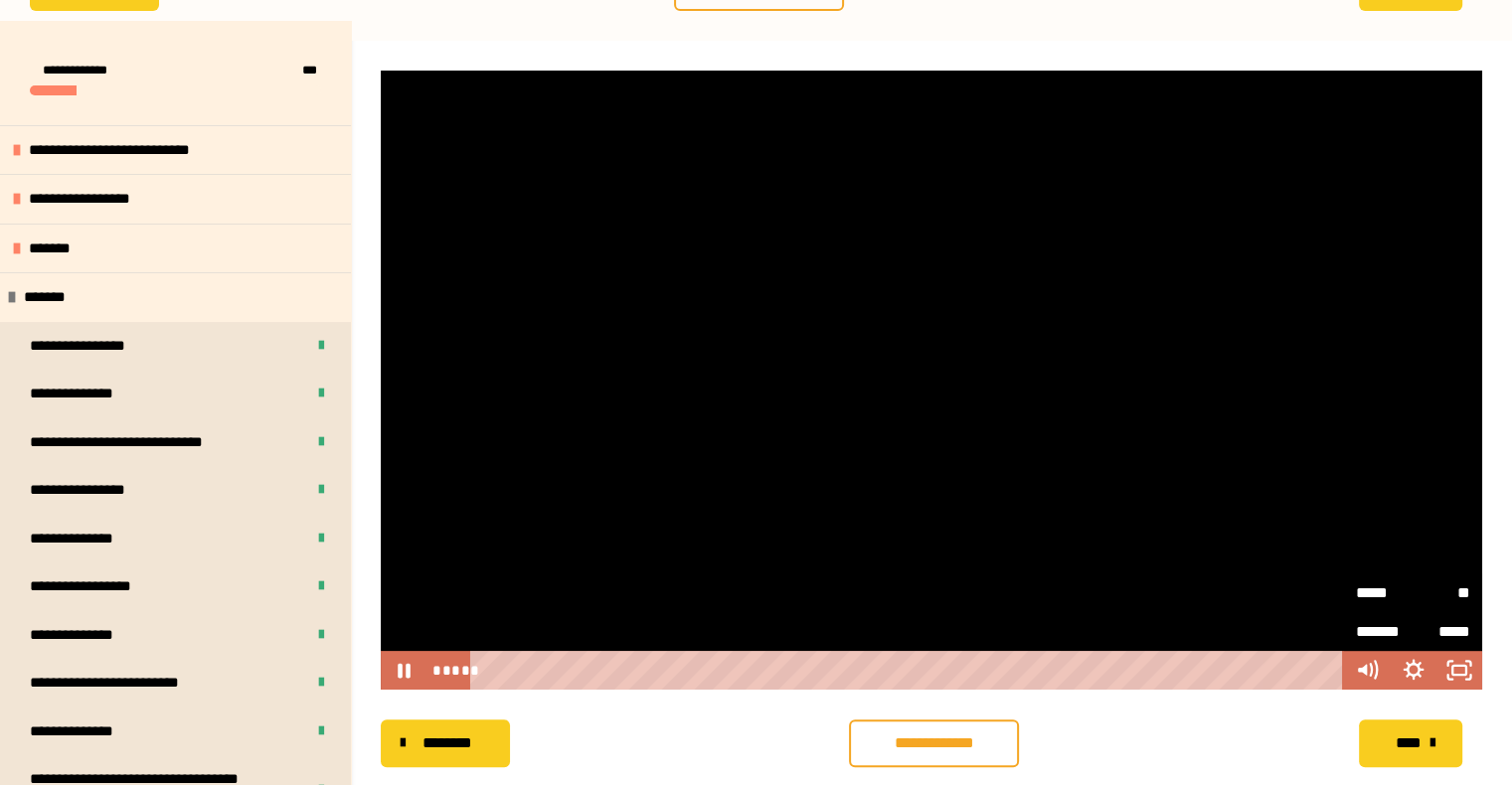click on "**********" at bounding box center [931, 743] 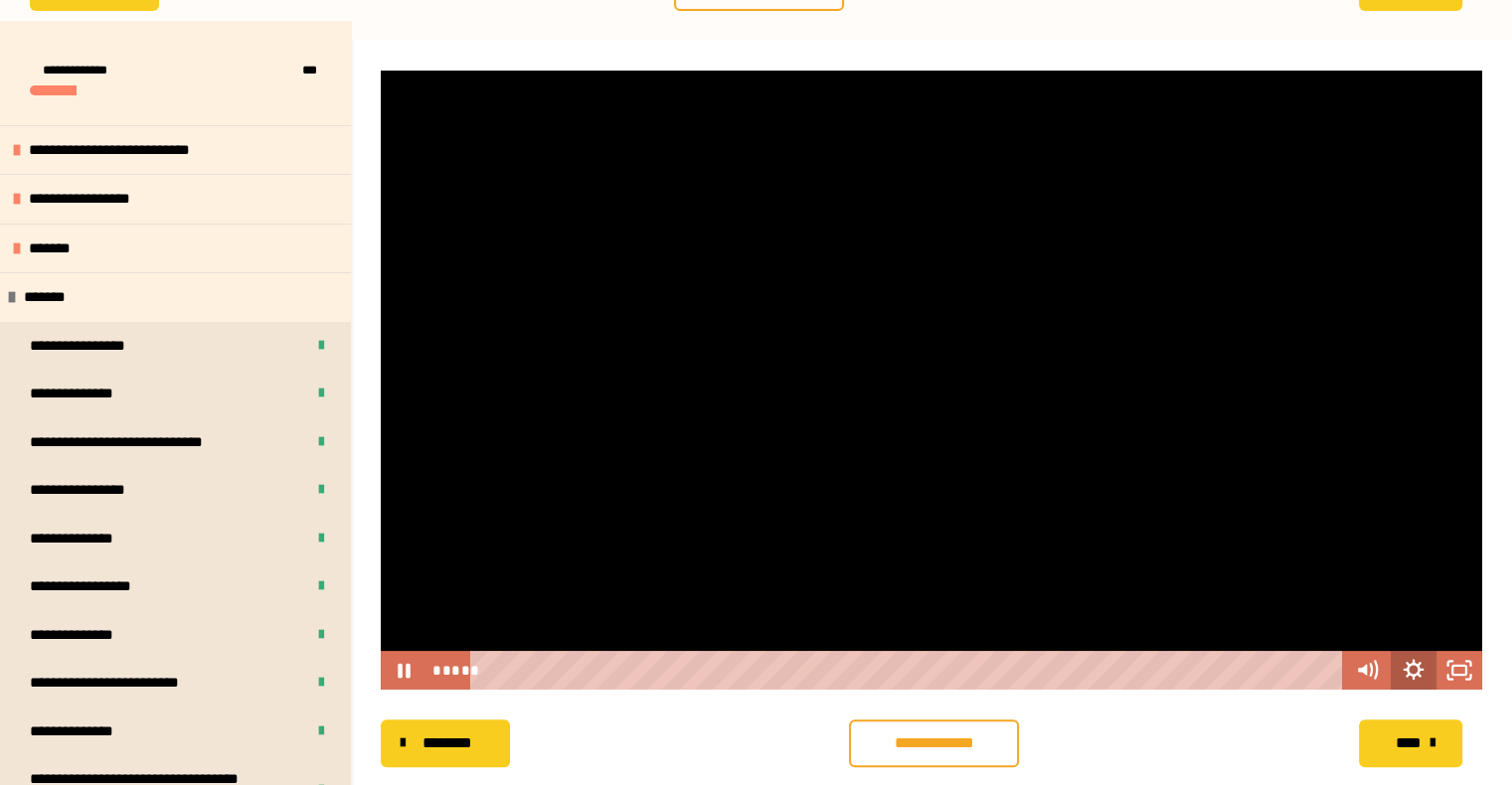 click 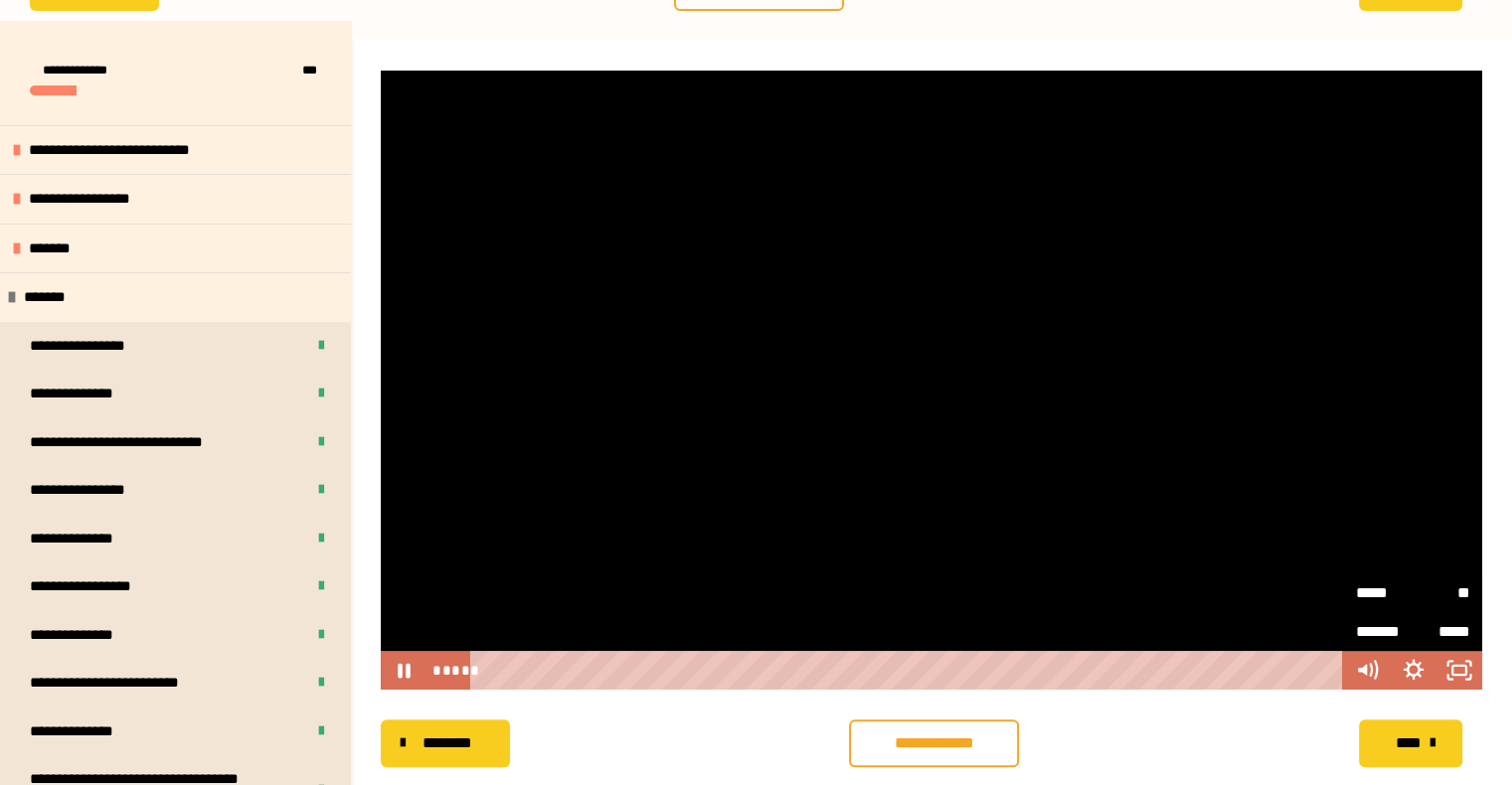 click on "**********" at bounding box center (931, 743) 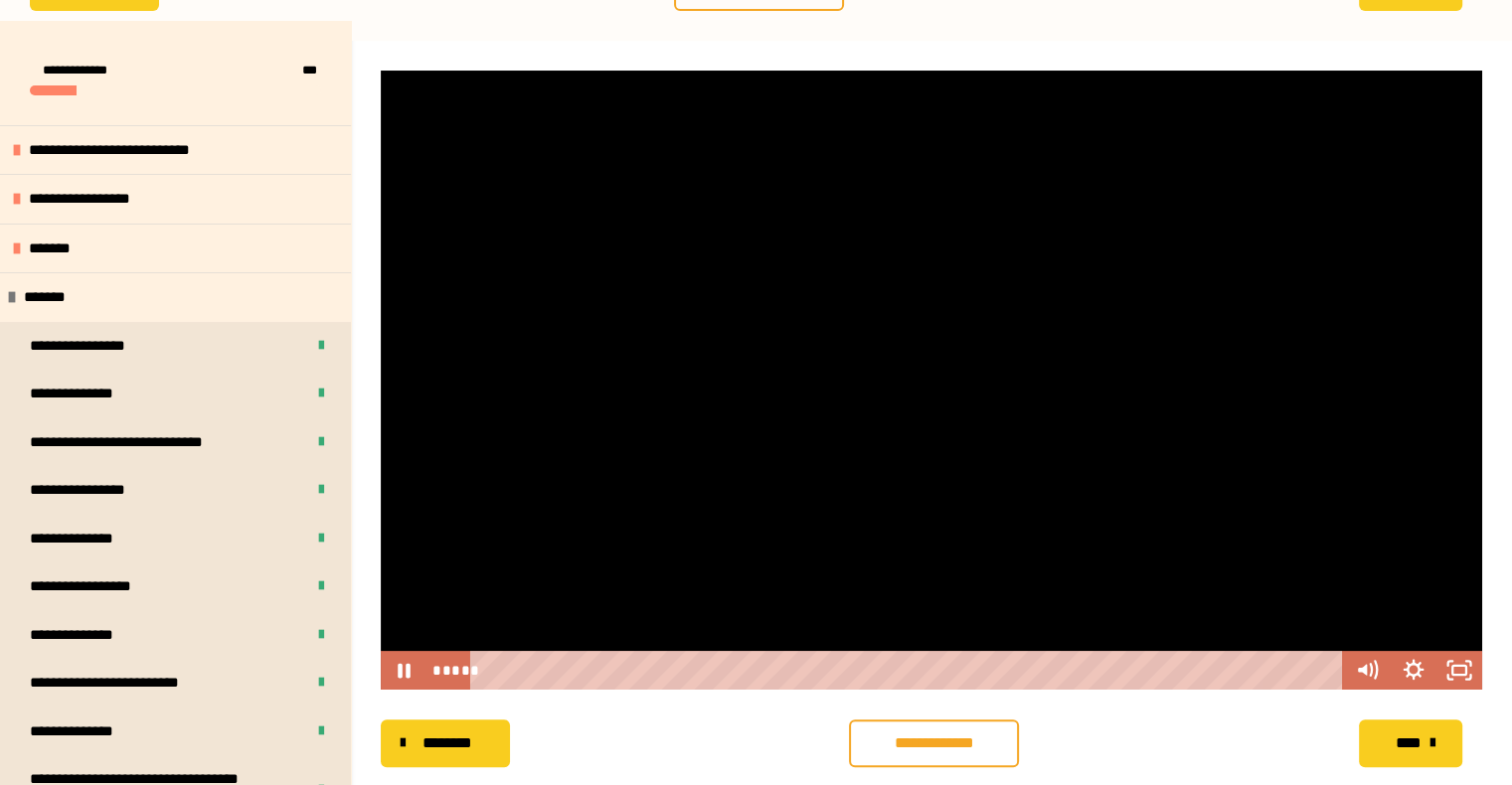 click at bounding box center (931, 380) 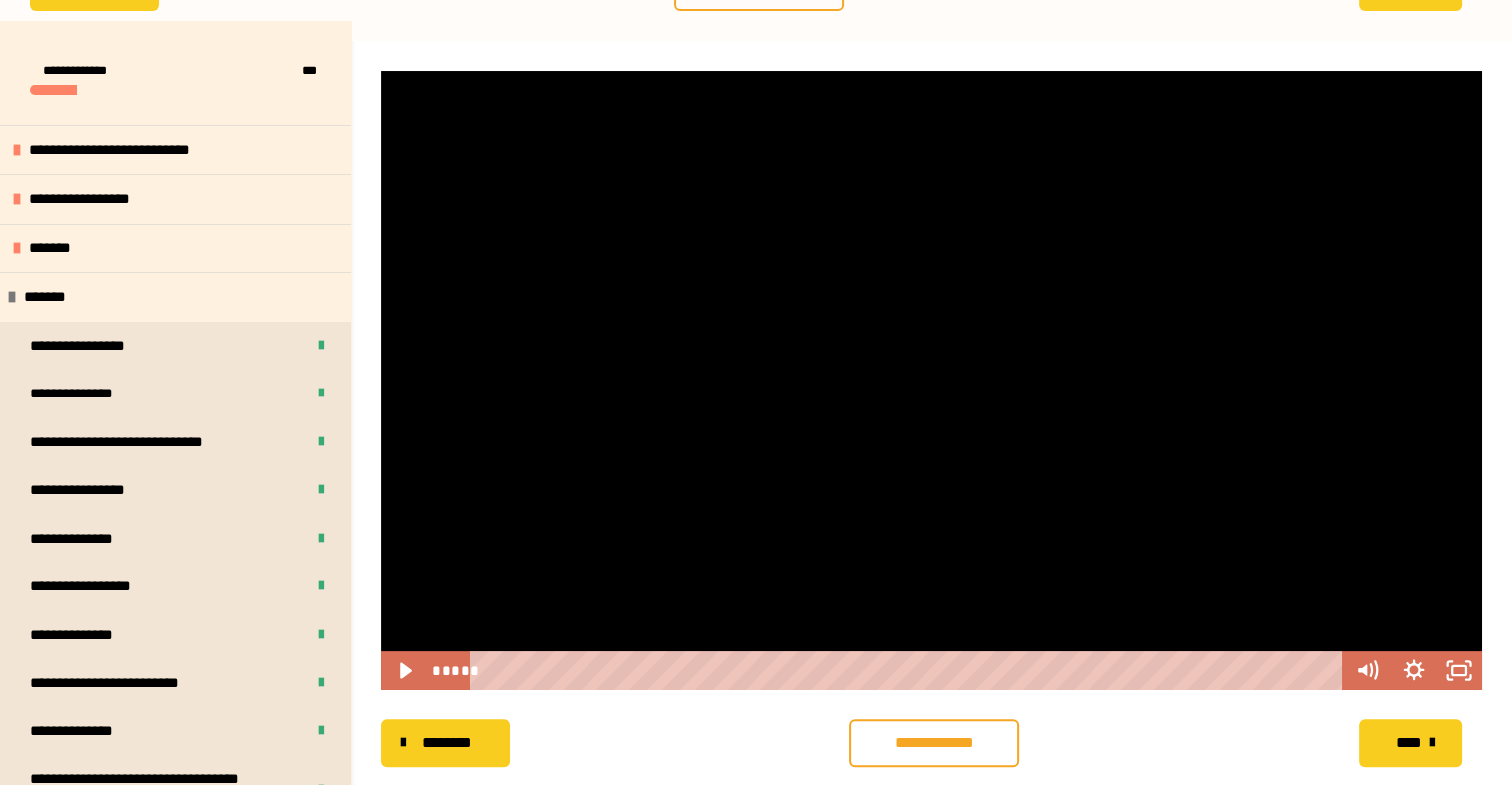 click at bounding box center (931, 380) 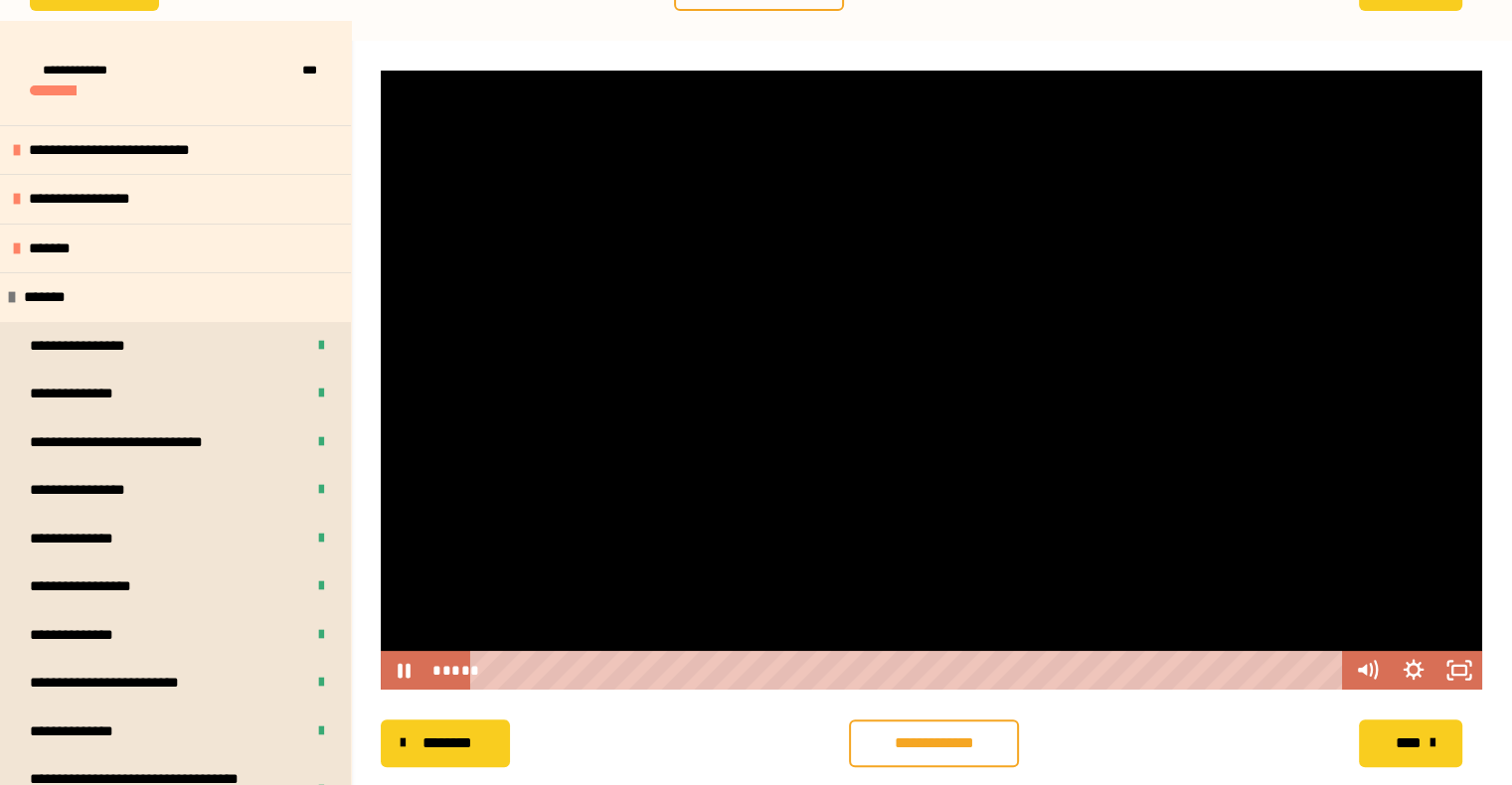 click at bounding box center (931, 380) 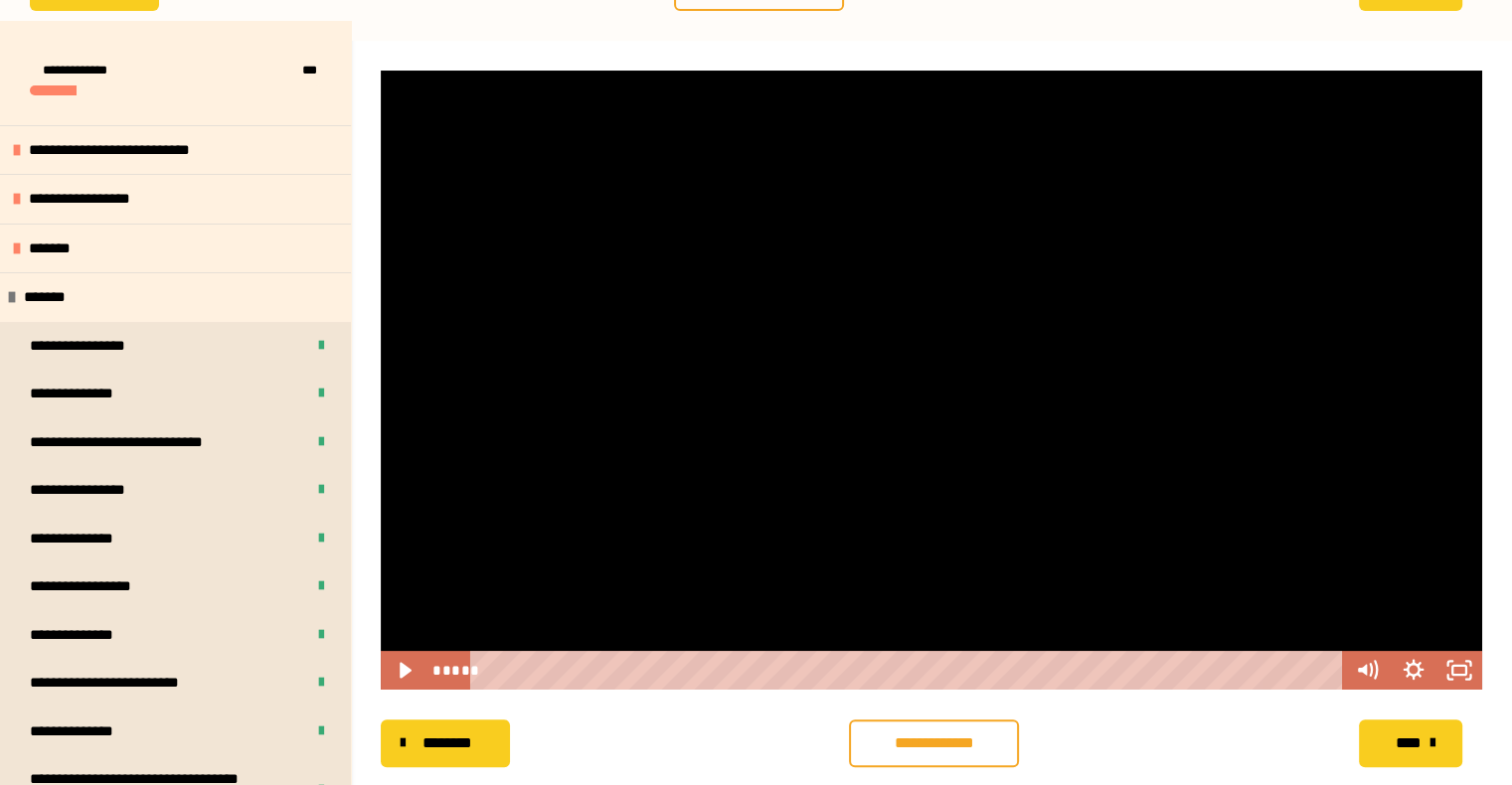 click at bounding box center (931, 380) 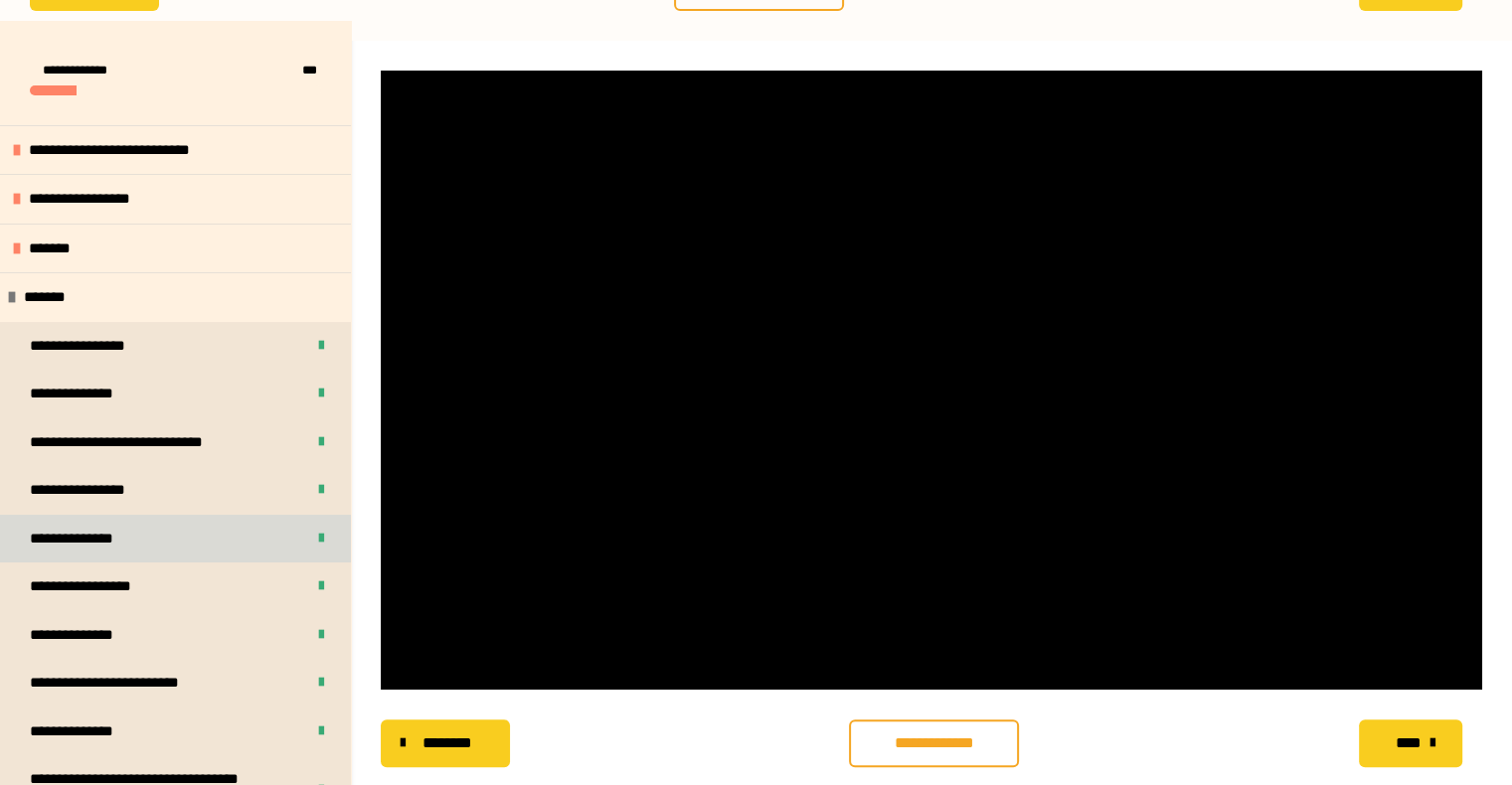 scroll, scrollTop: 354, scrollLeft: 0, axis: vertical 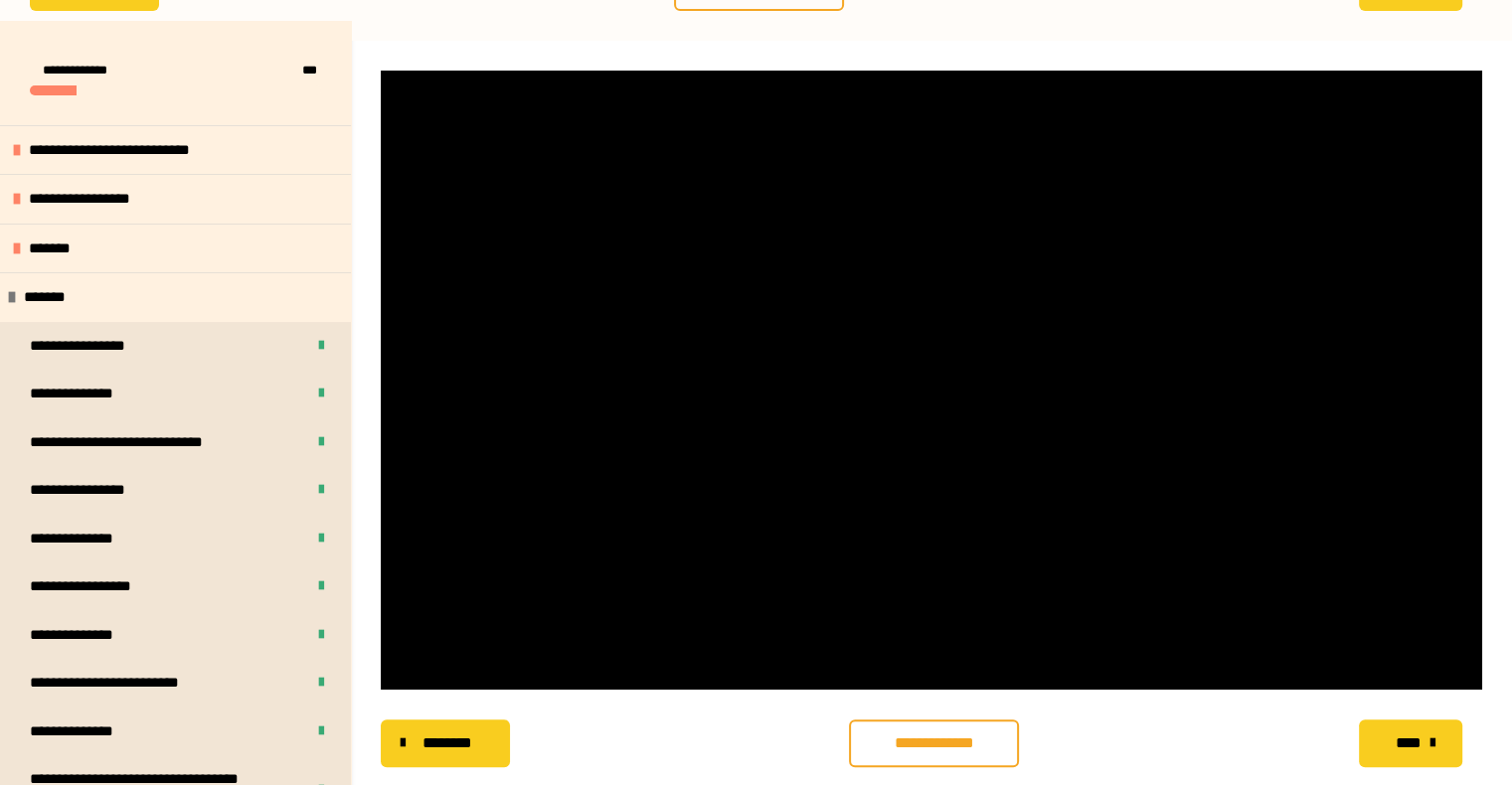 click on "**********" at bounding box center (933, 743) 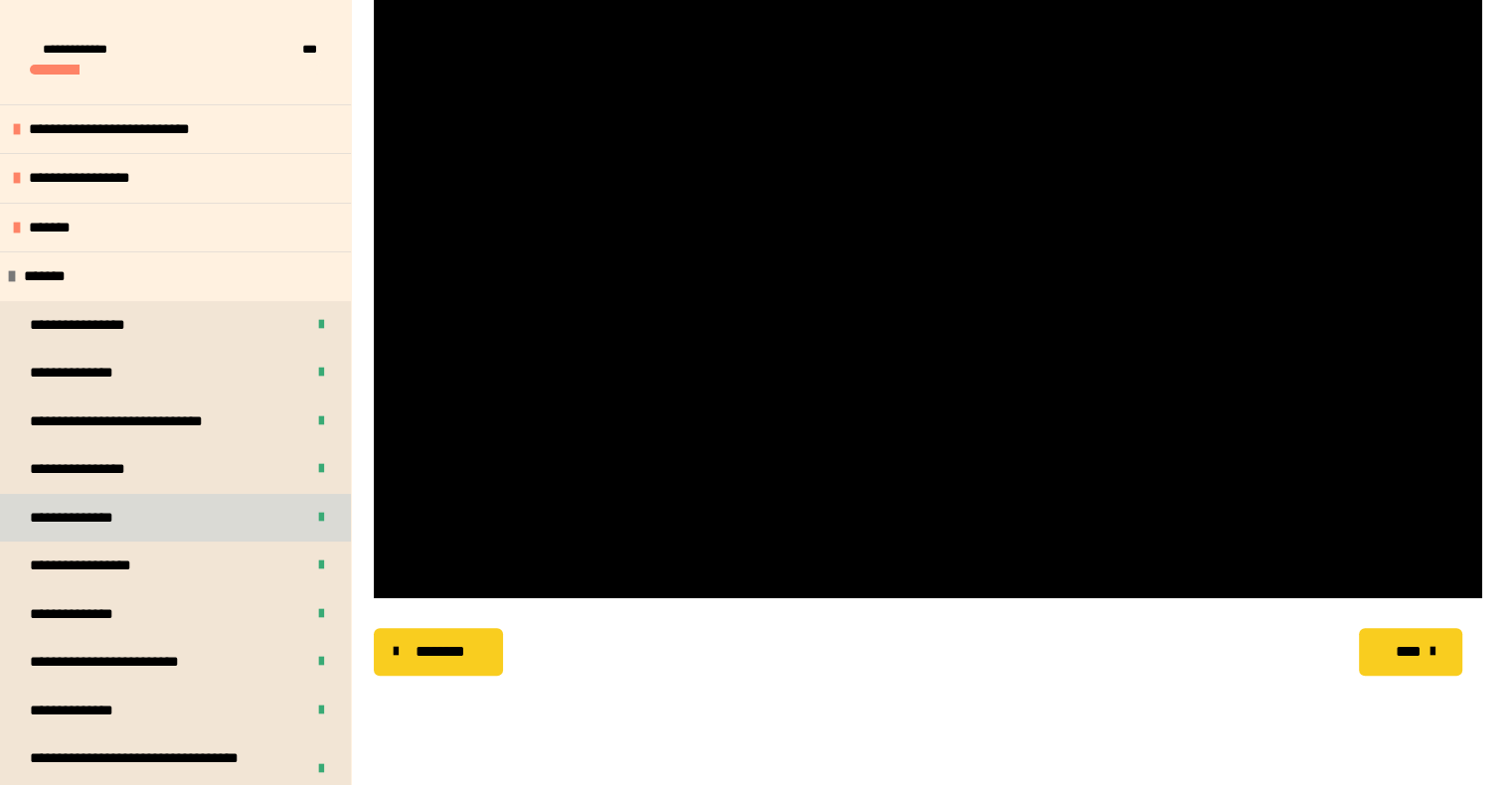 scroll, scrollTop: 354, scrollLeft: 0, axis: vertical 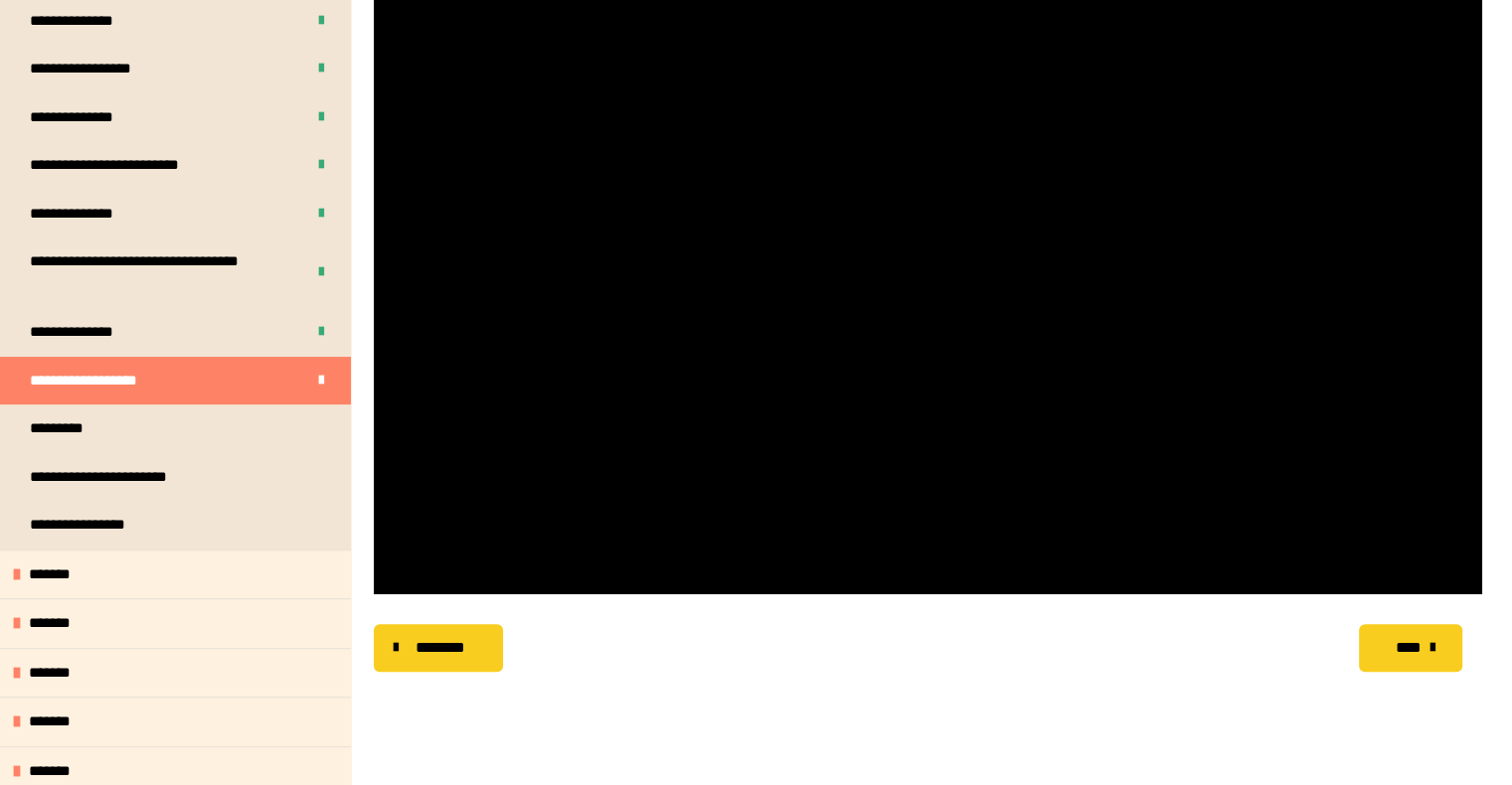 click on "****" at bounding box center [1408, 648] 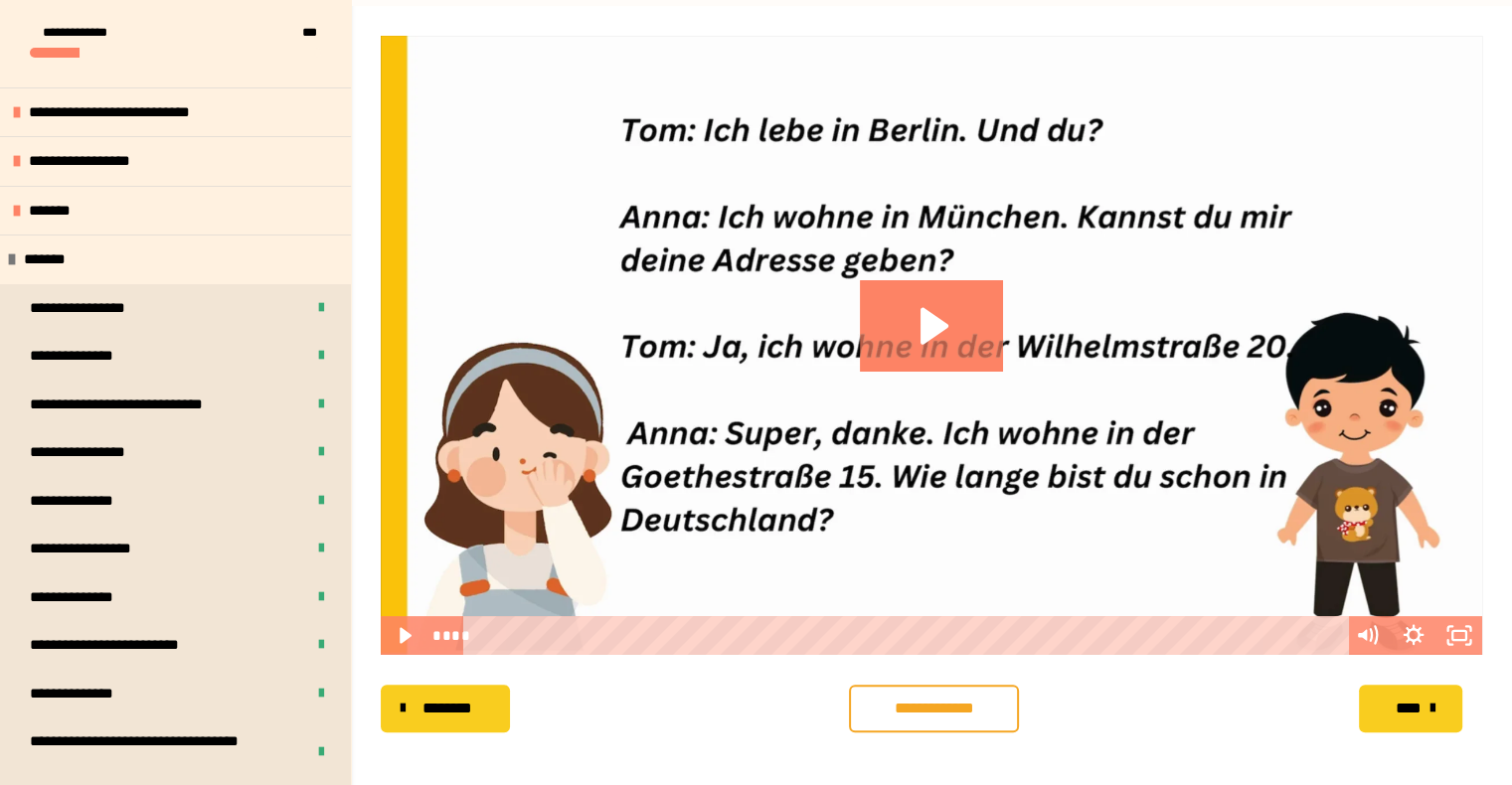 scroll, scrollTop: 254, scrollLeft: 0, axis: vertical 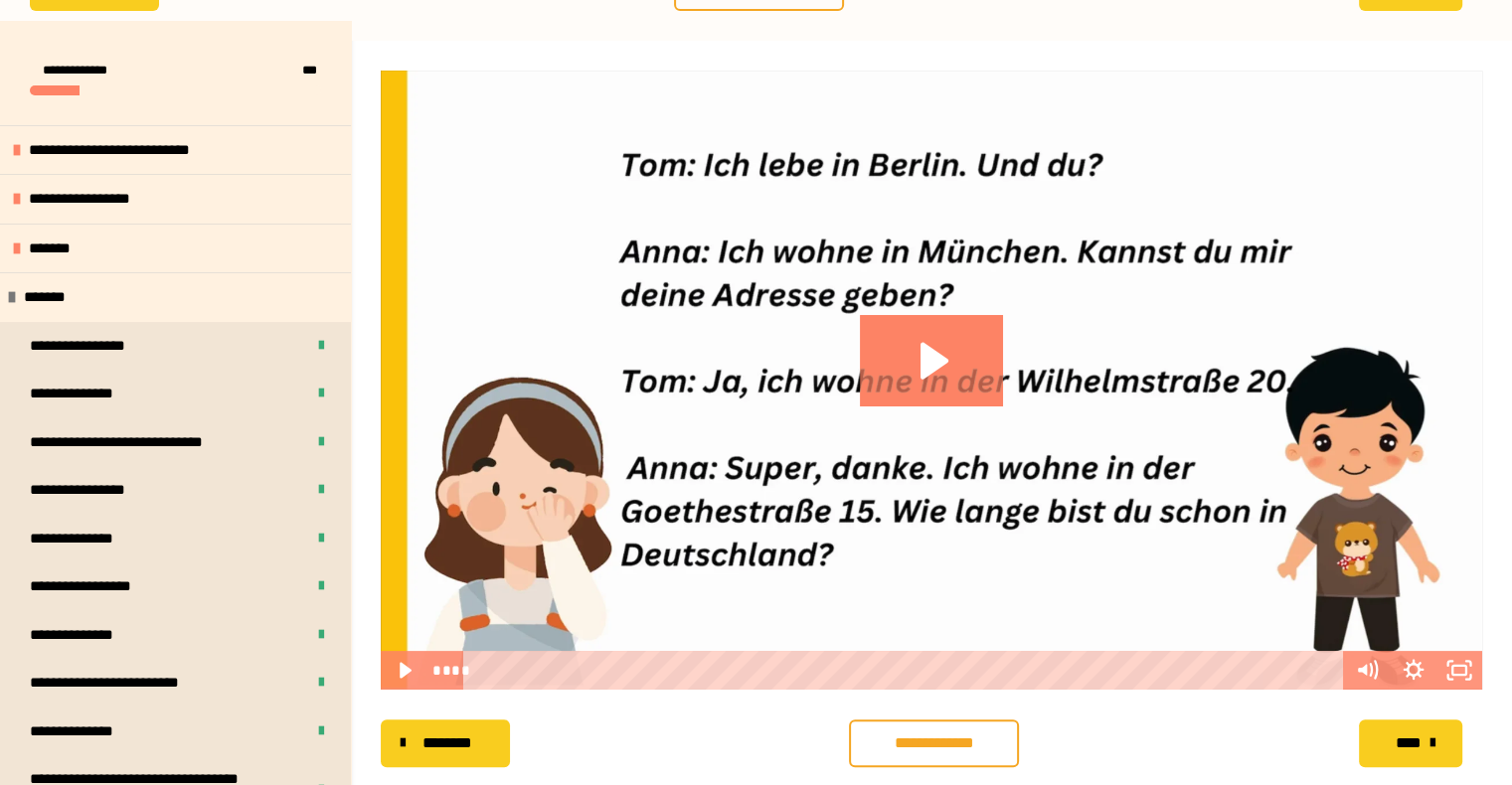 click at bounding box center (931, 380) 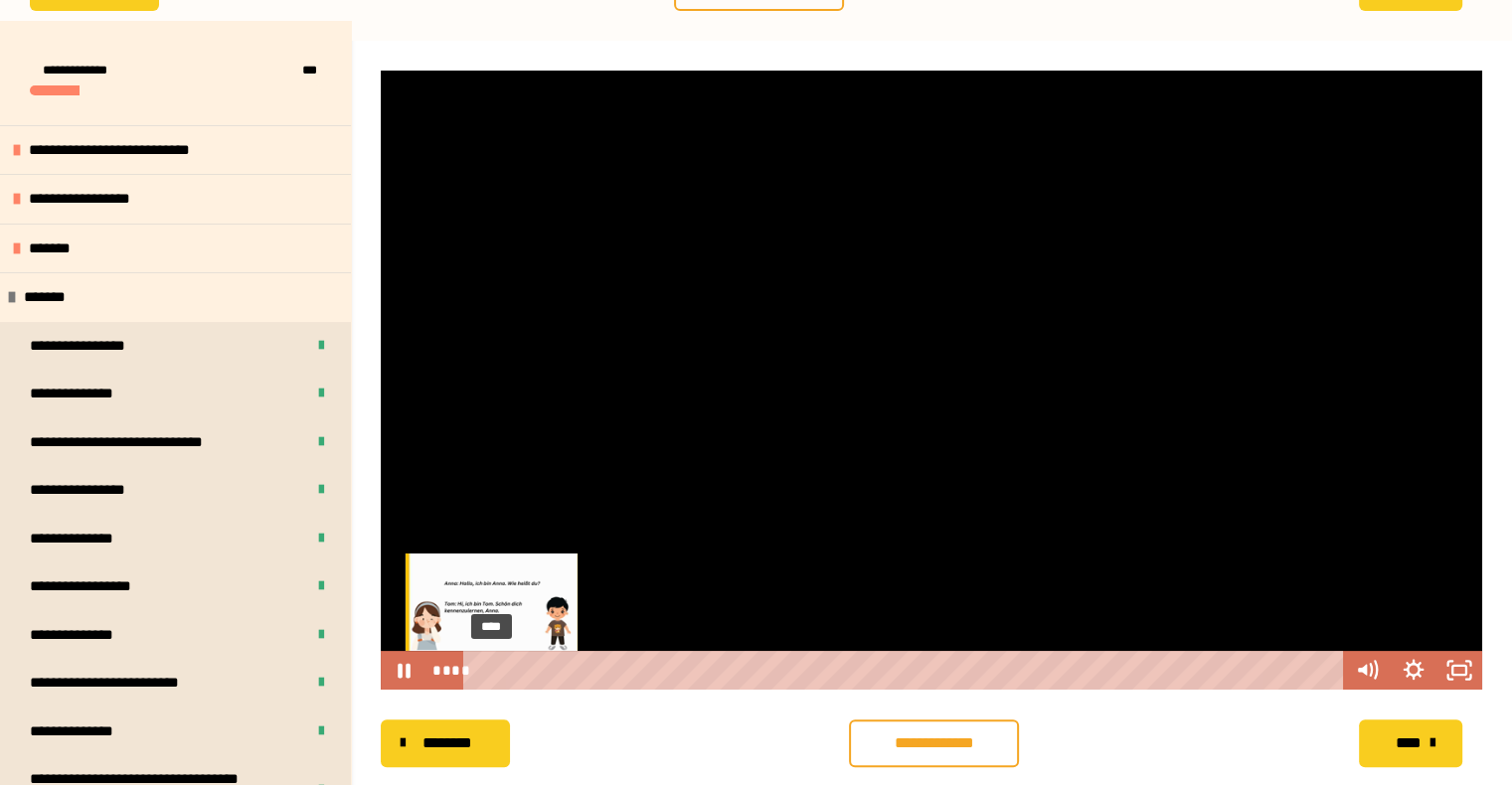 click on "****" at bounding box center (907, 670) 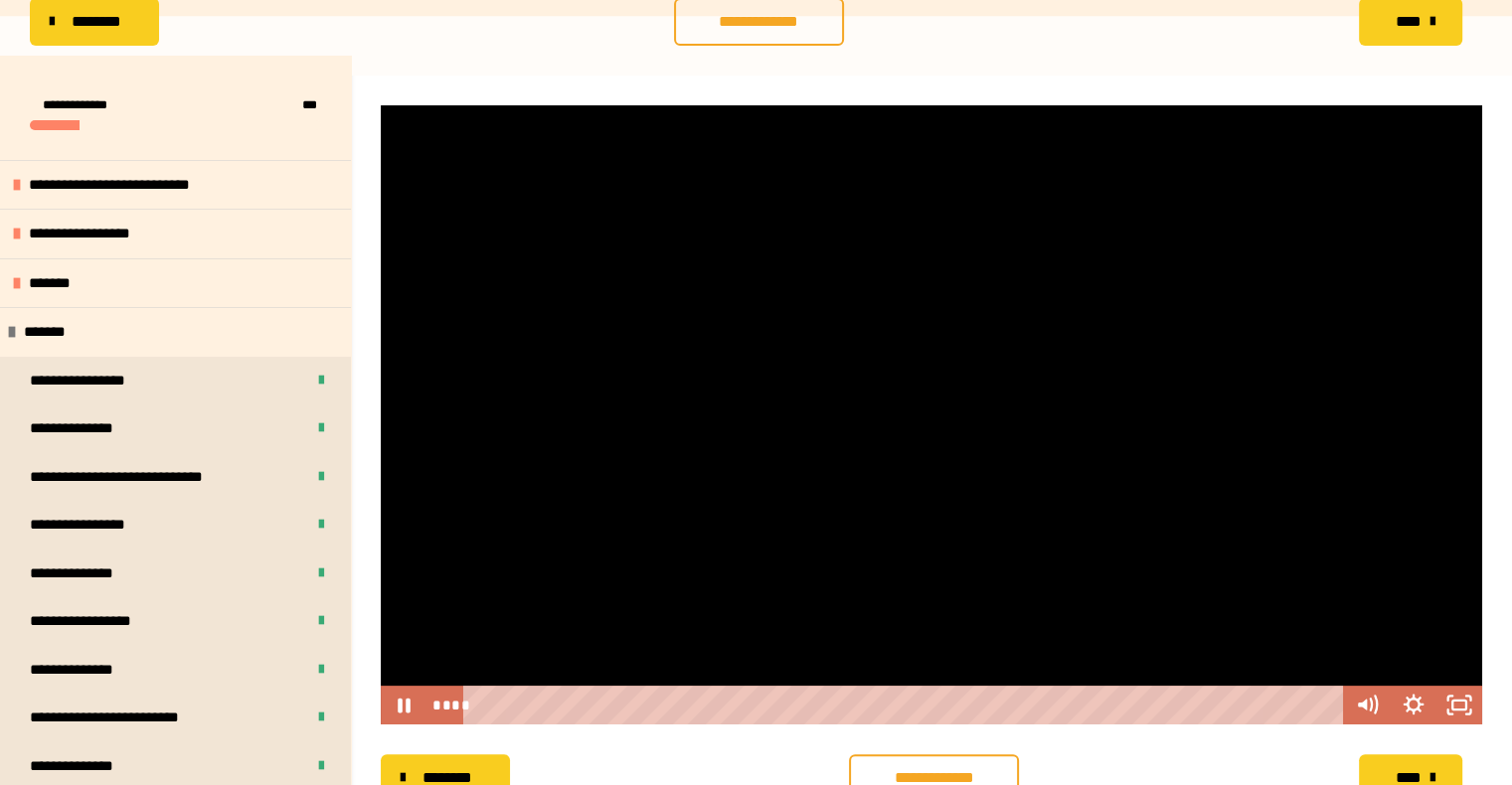 scroll, scrollTop: 254, scrollLeft: 0, axis: vertical 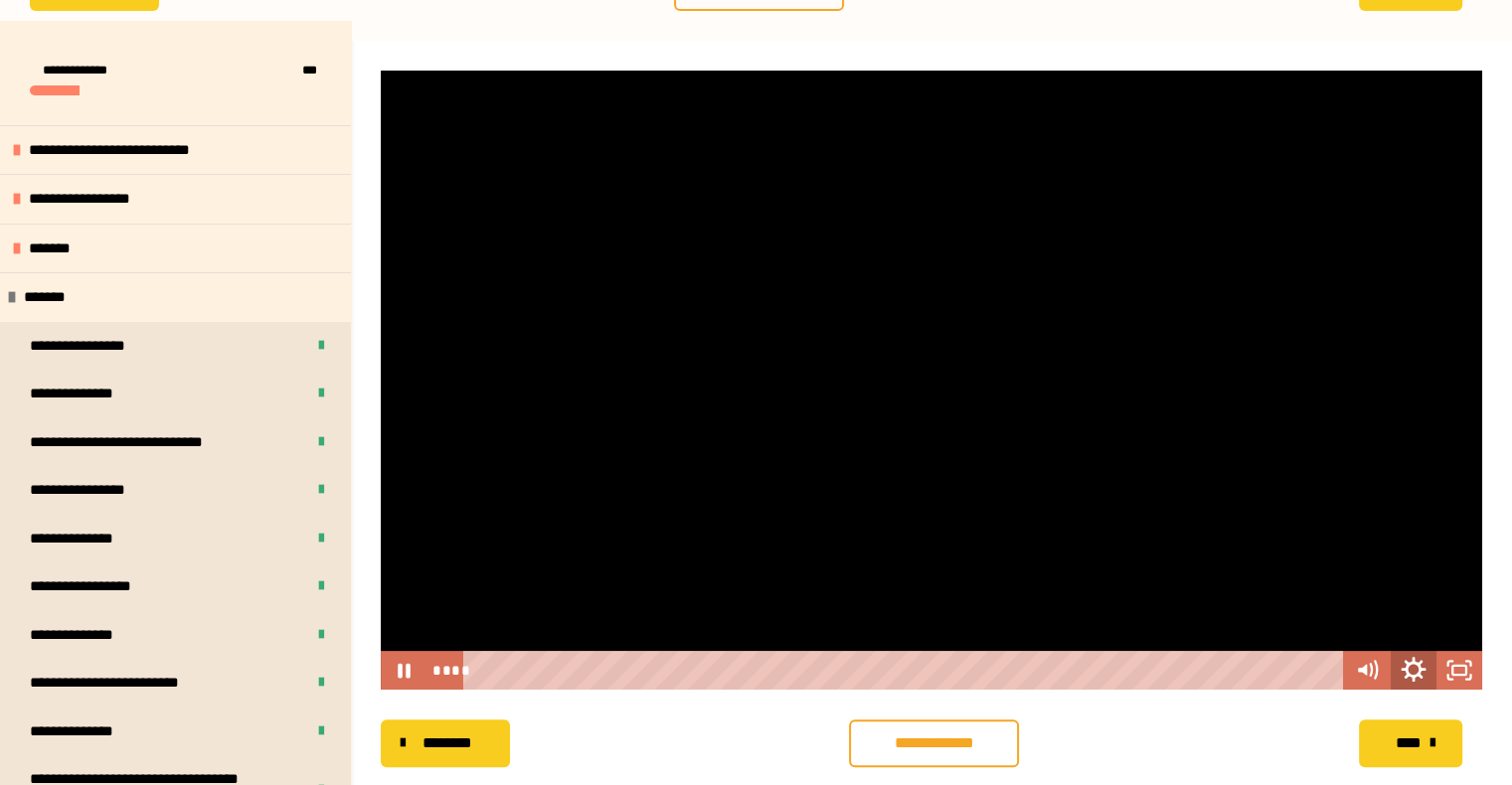 click 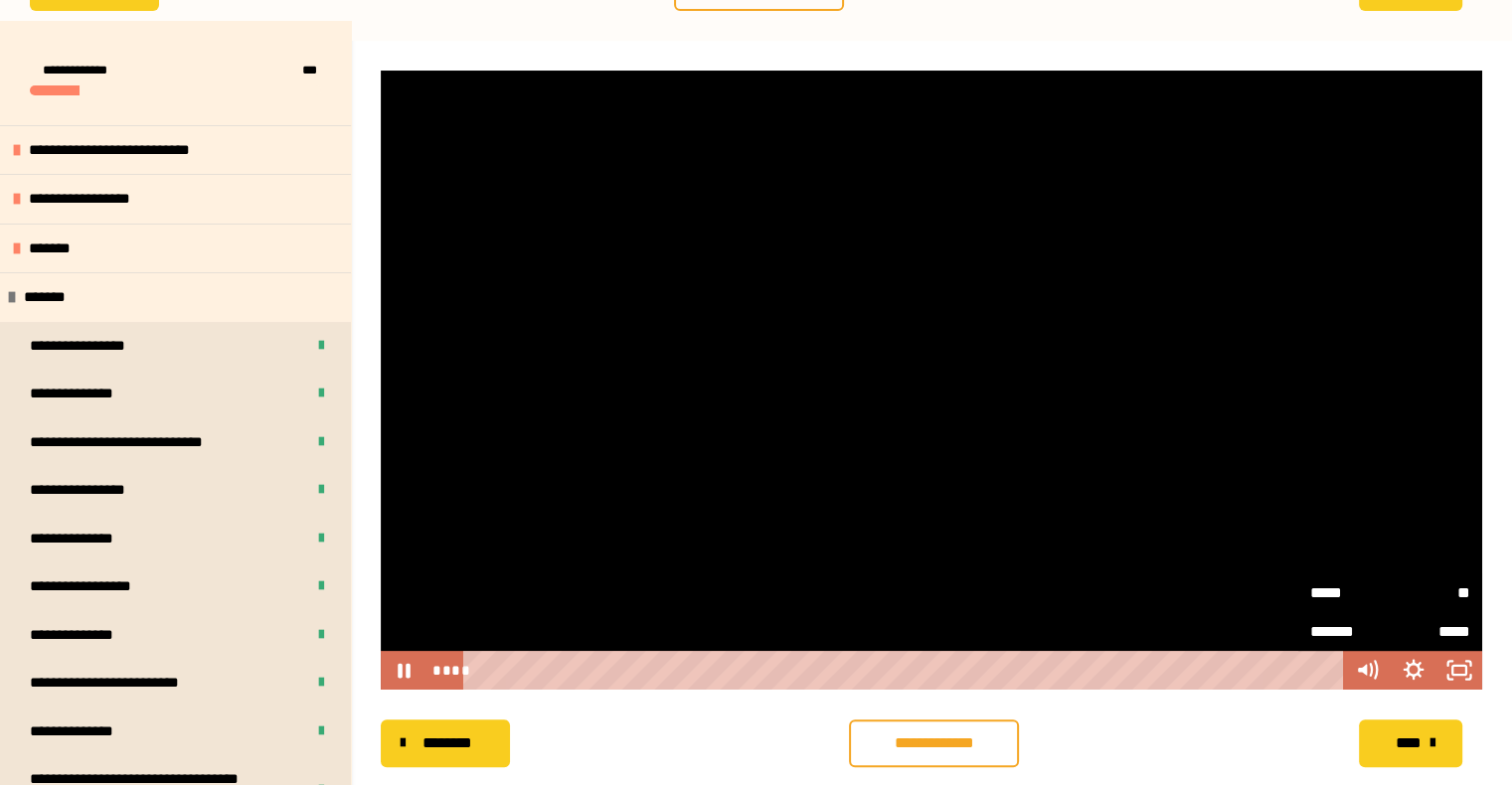 click on "**" at bounding box center [1429, 592] 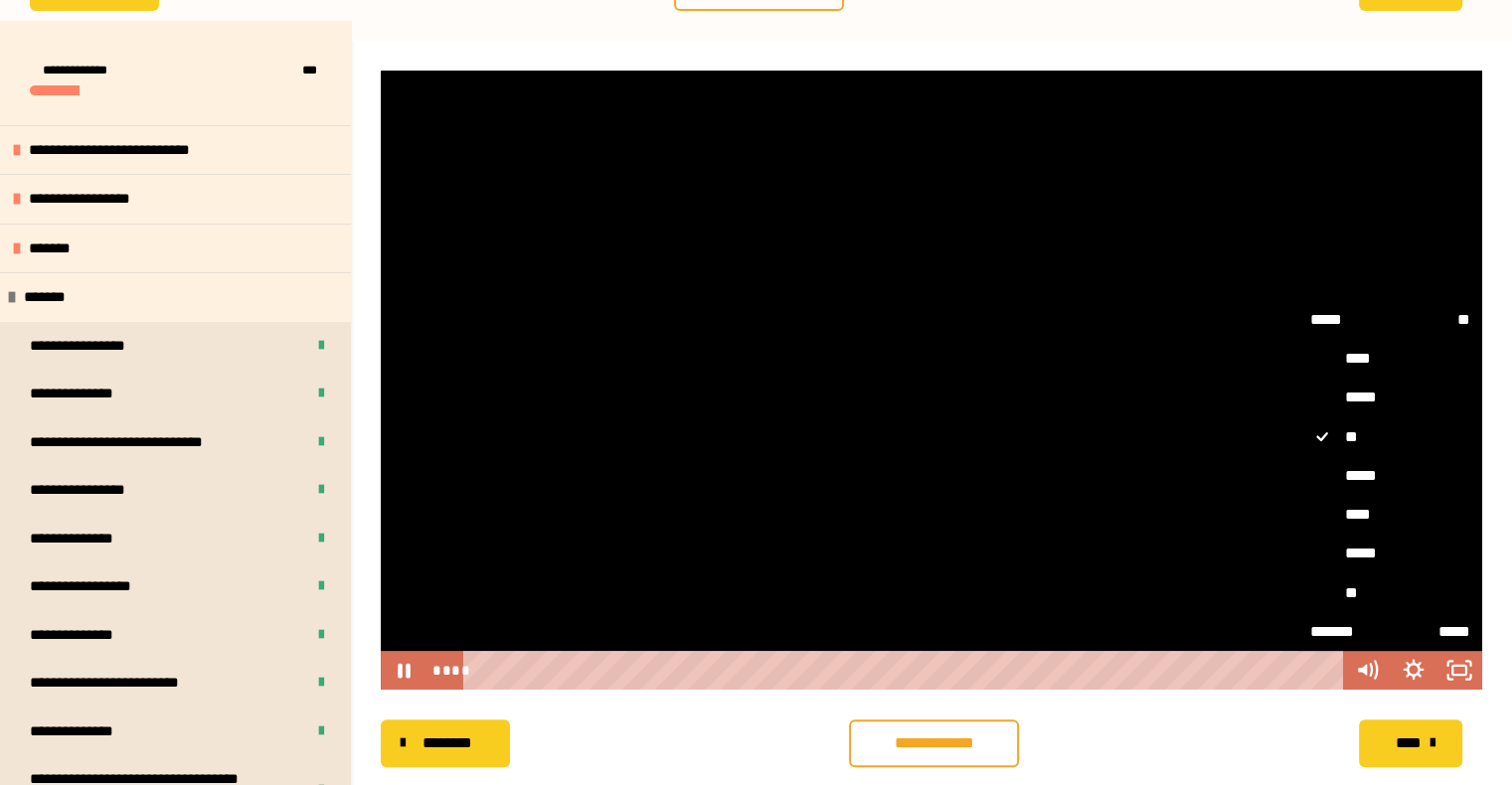 click on "*****" at bounding box center [1390, 553] 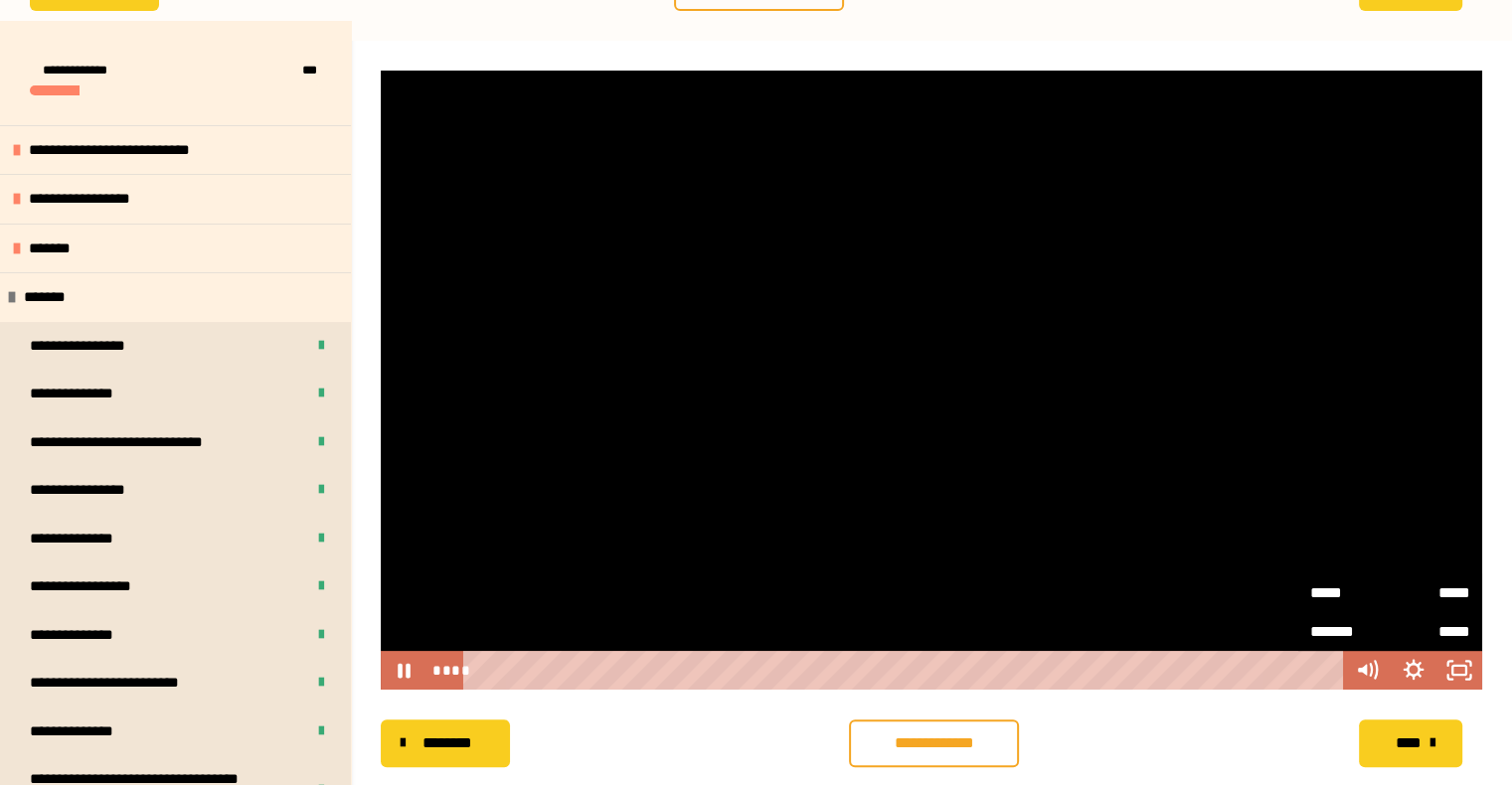 click at bounding box center (931, 380) 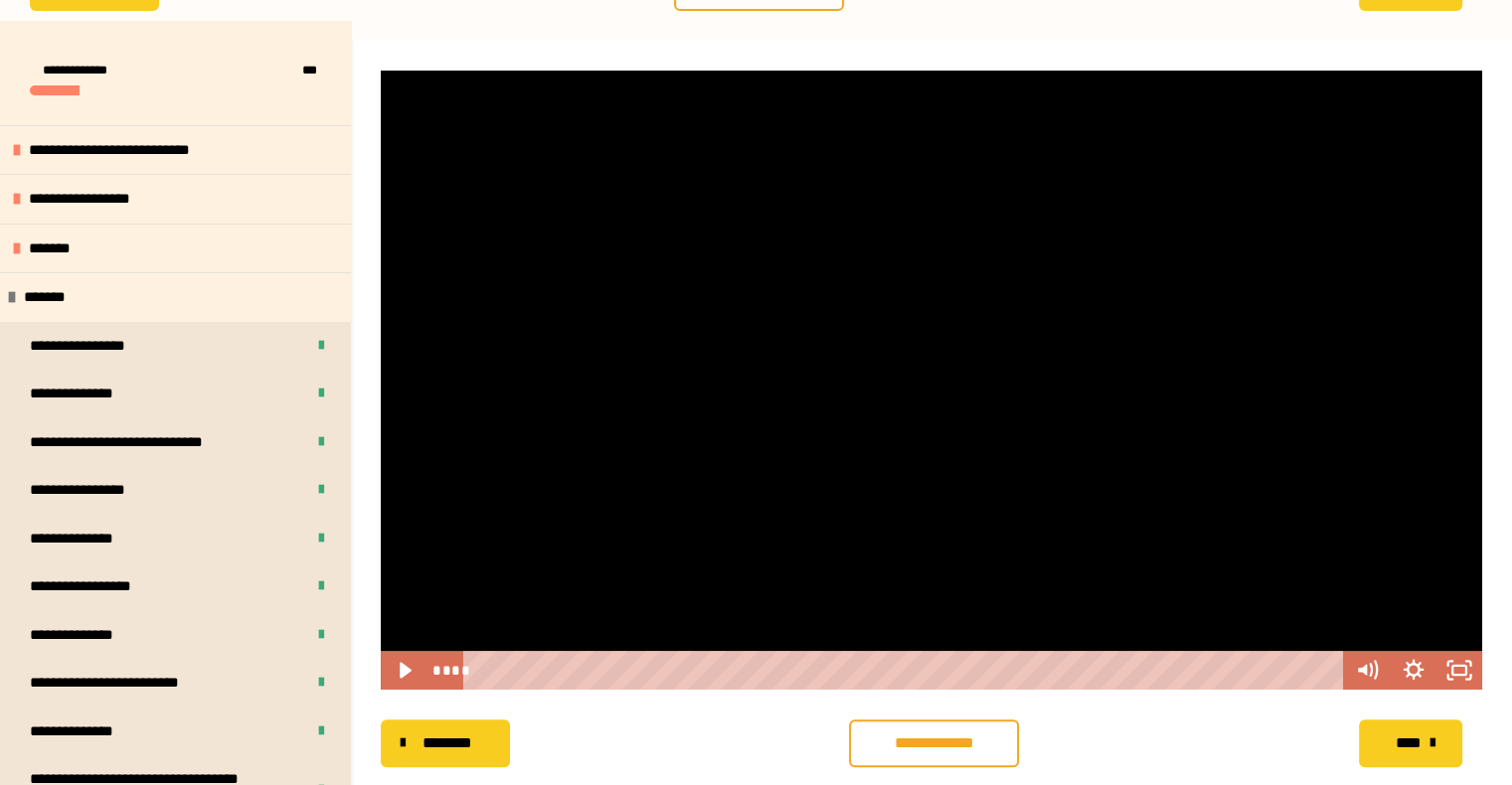 click at bounding box center (931, 380) 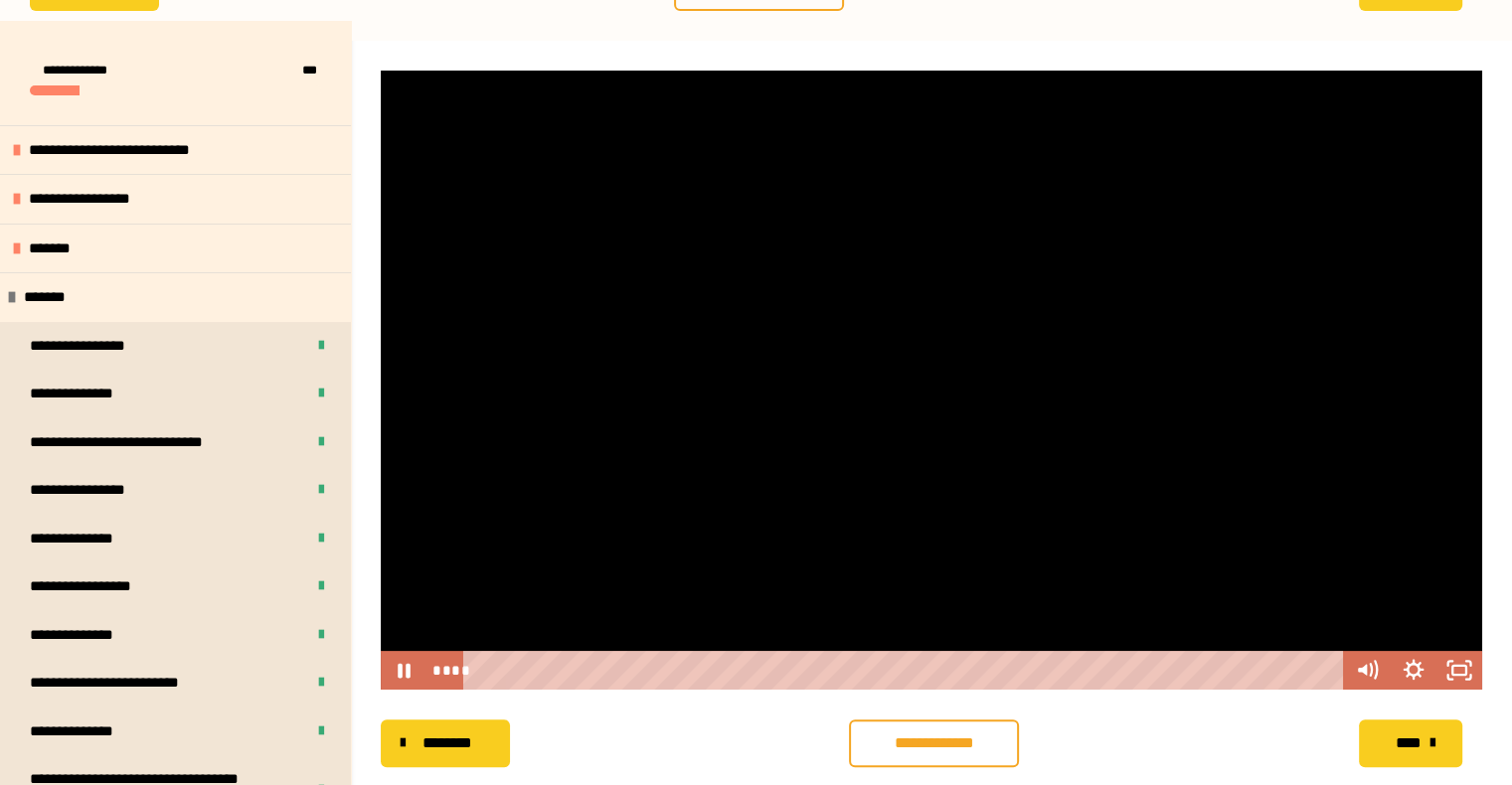 type 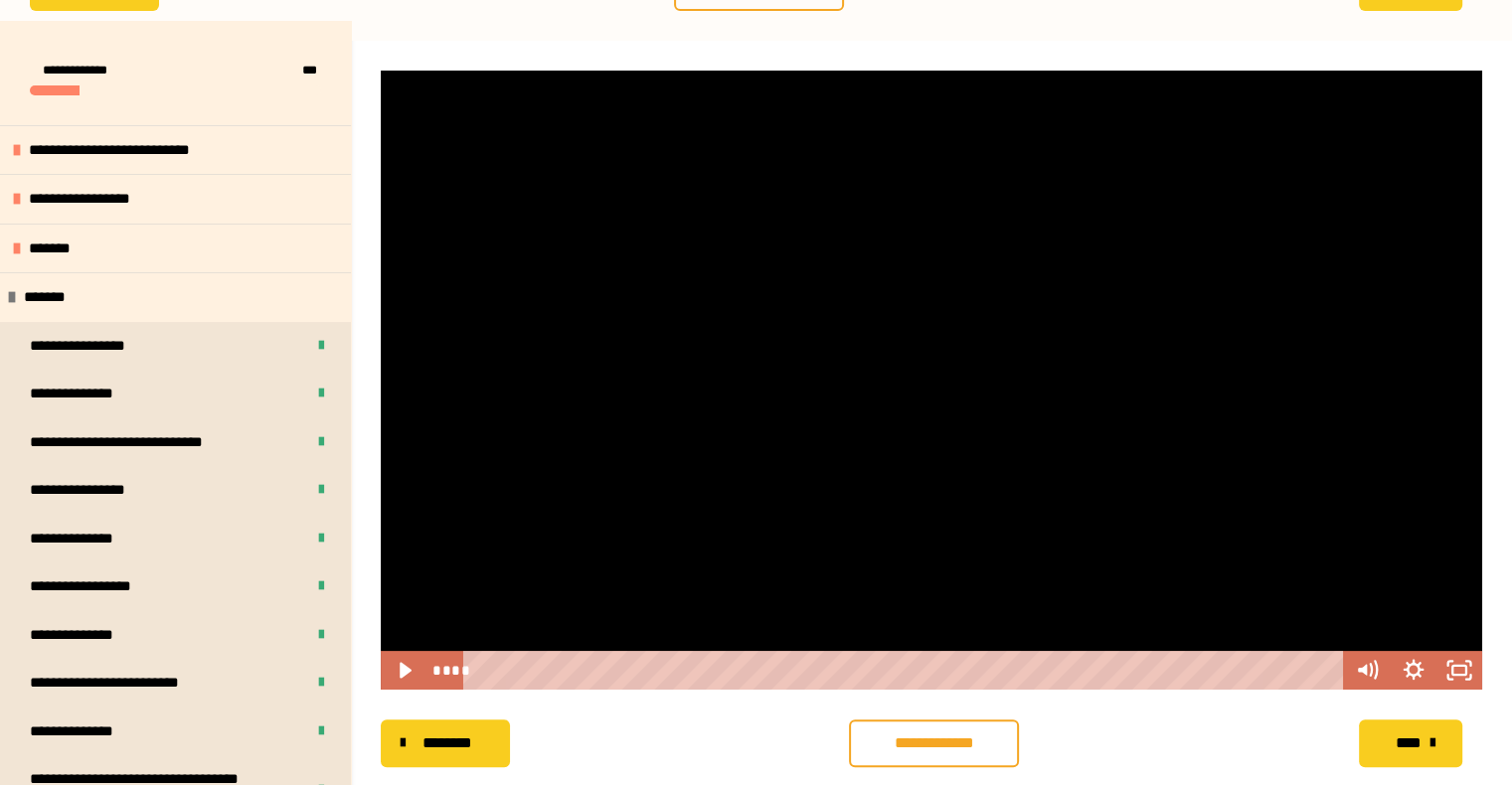 click at bounding box center (931, 380) 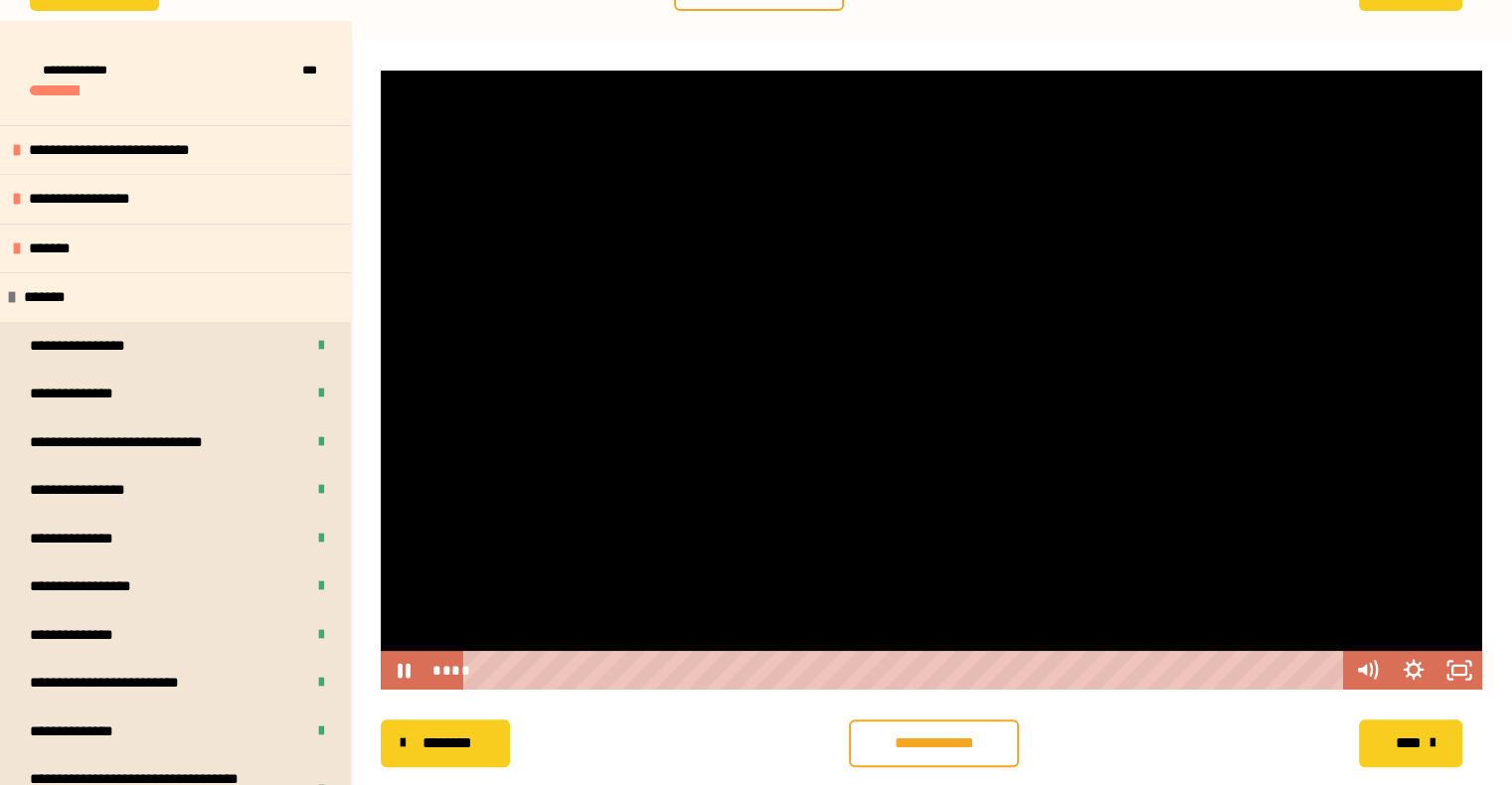click at bounding box center (931, 380) 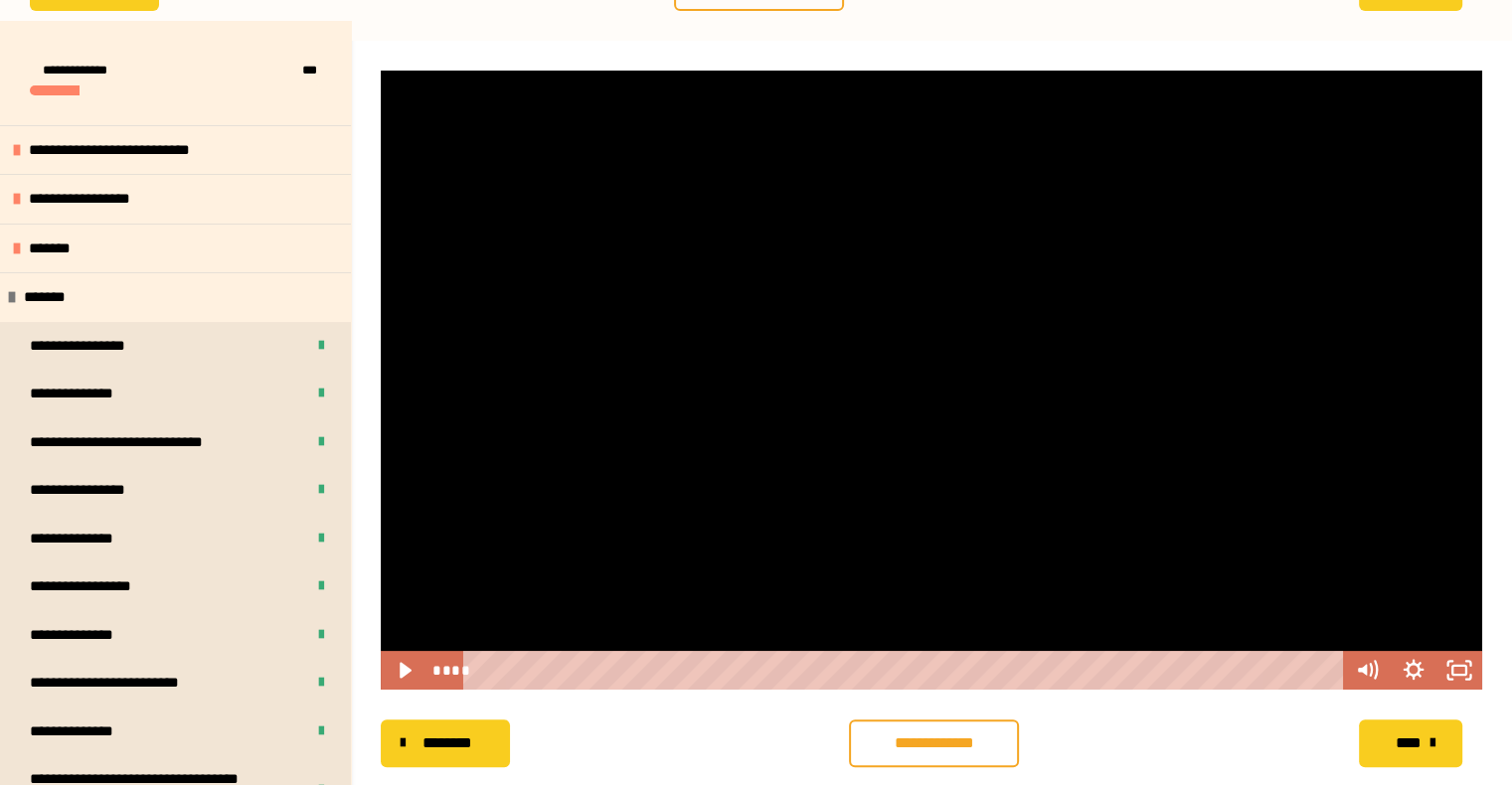 click at bounding box center [931, 380] 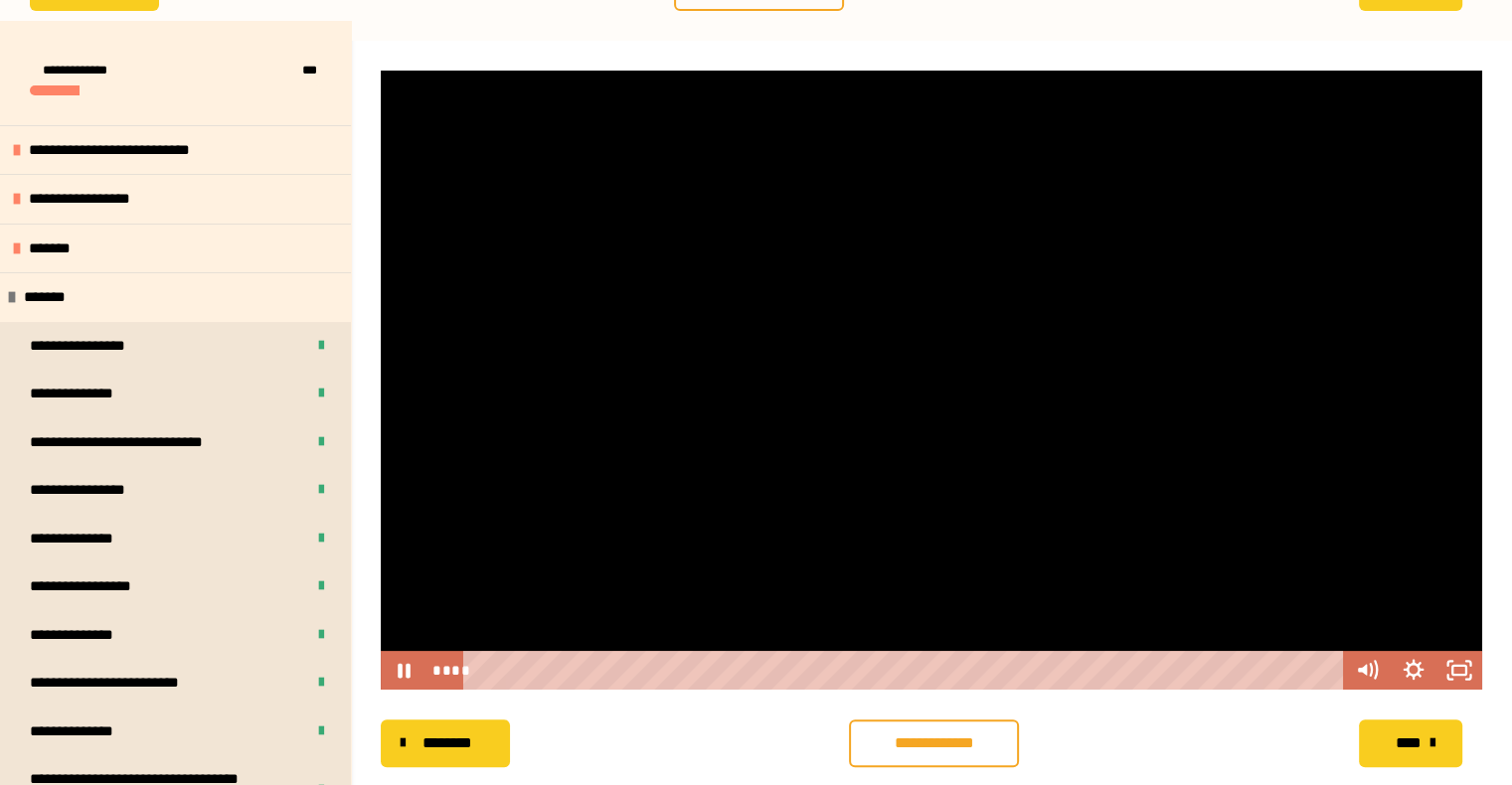 click at bounding box center [931, 380] 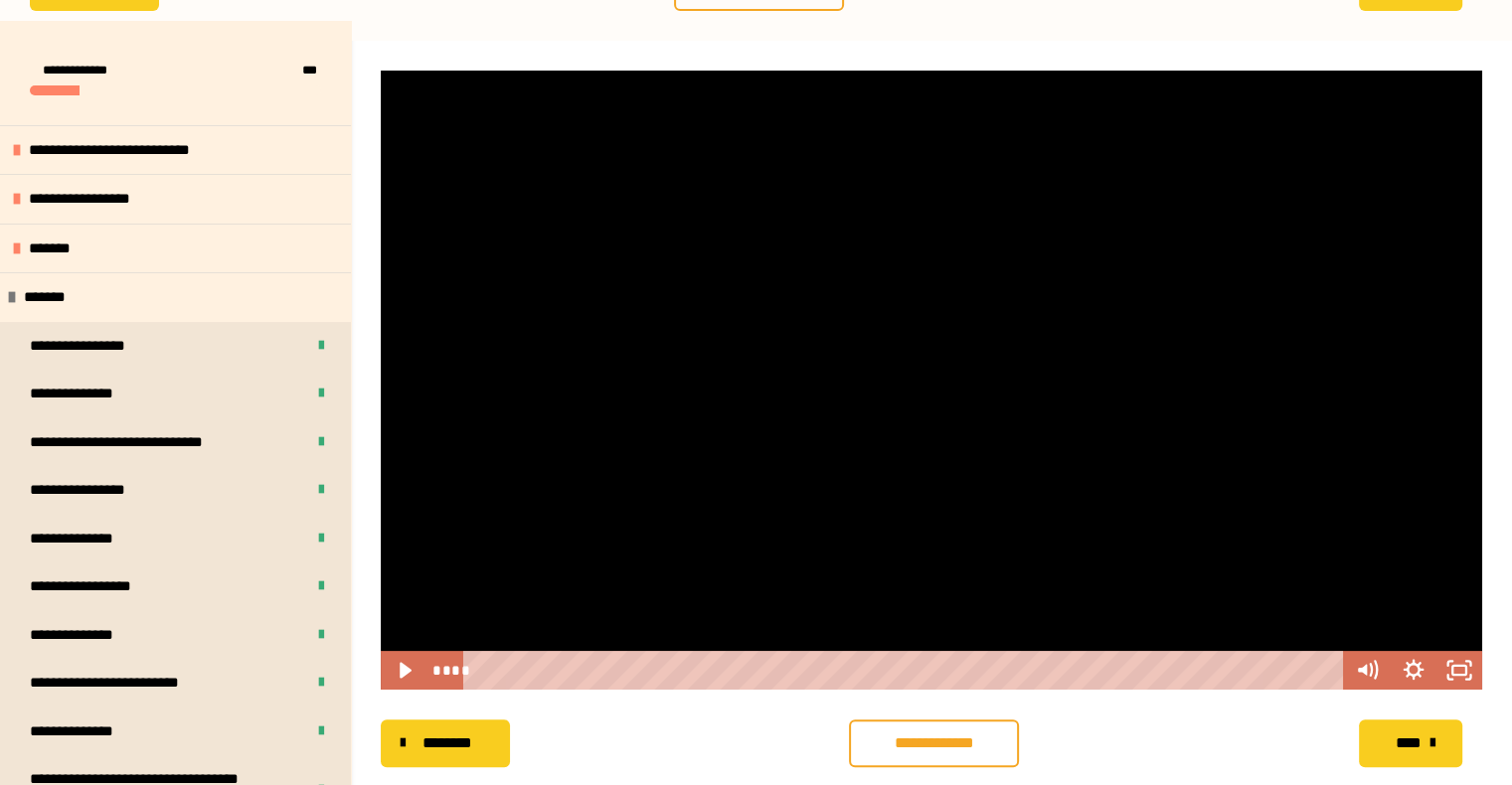 click at bounding box center (931, 380) 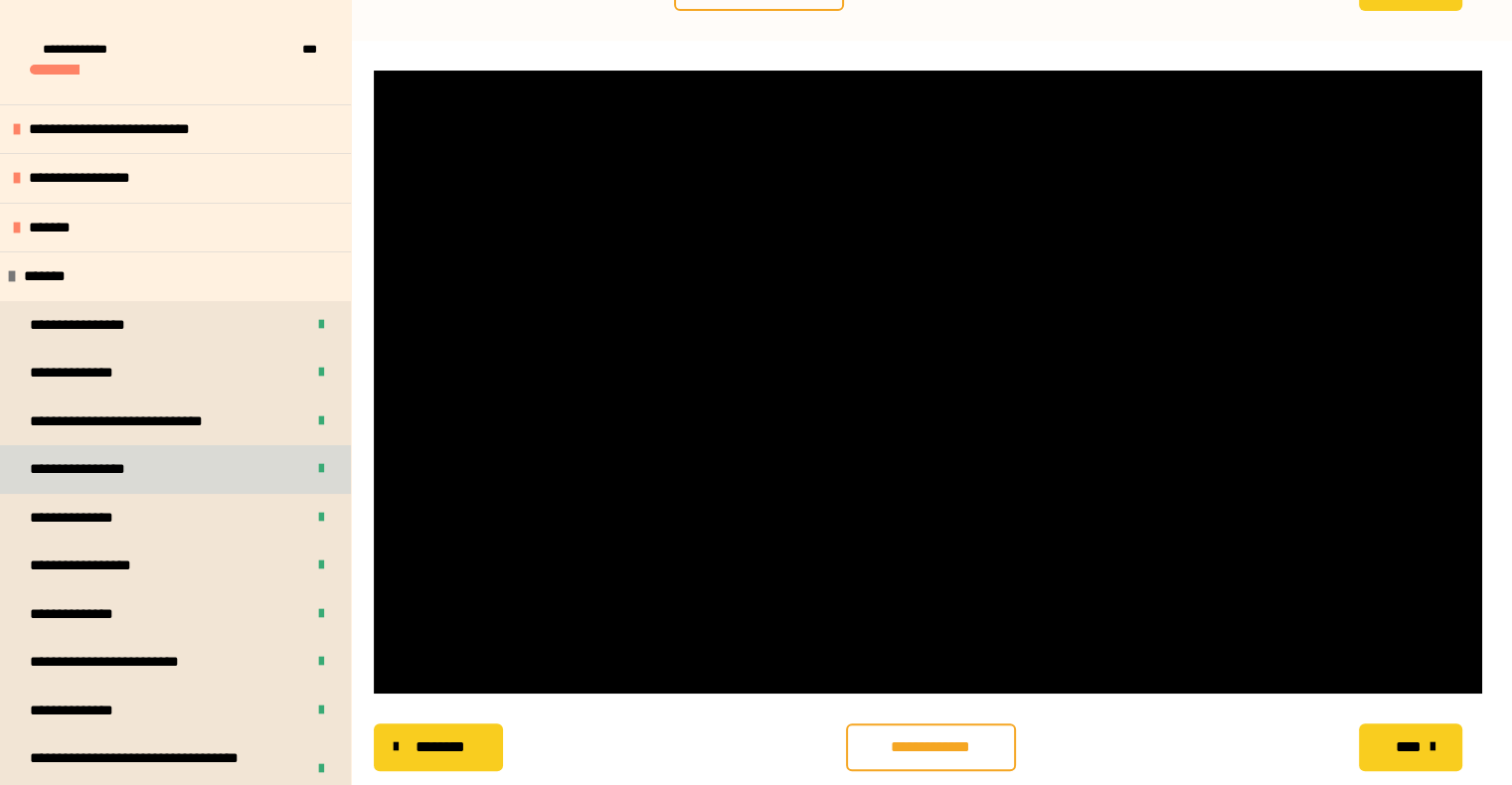 scroll, scrollTop: 354, scrollLeft: 0, axis: vertical 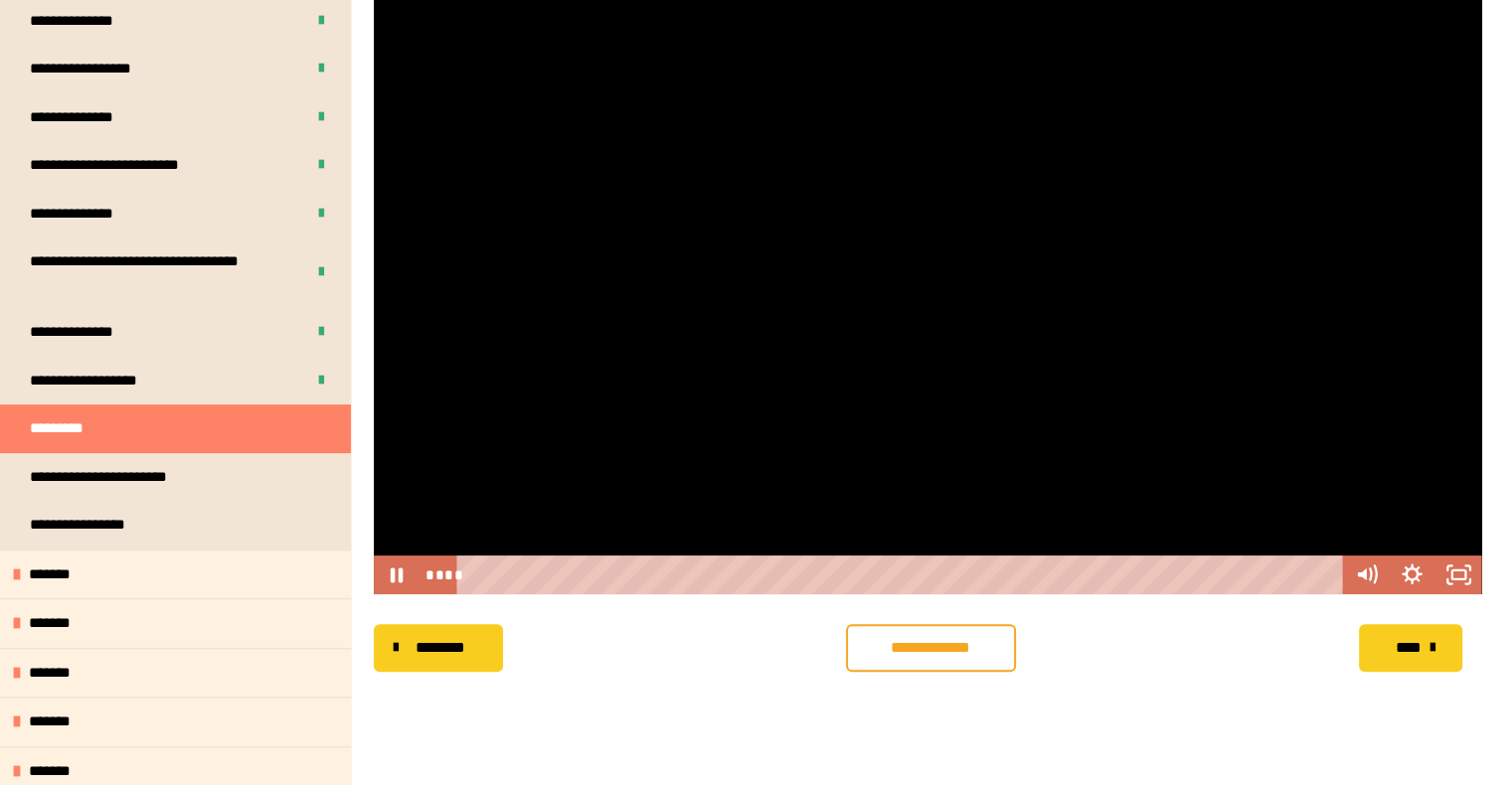 click at bounding box center [927, 282] 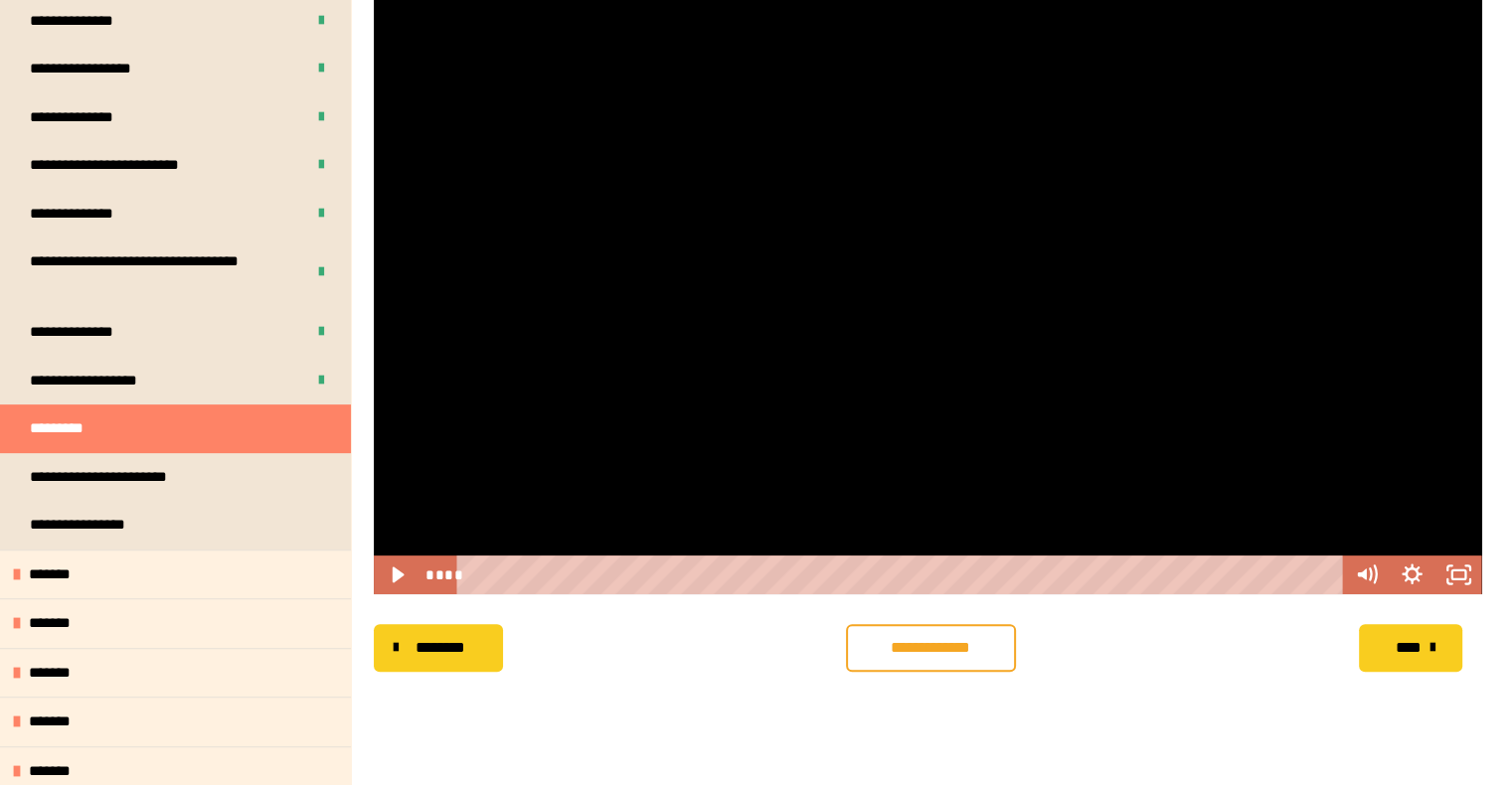 click at bounding box center [927, 282] 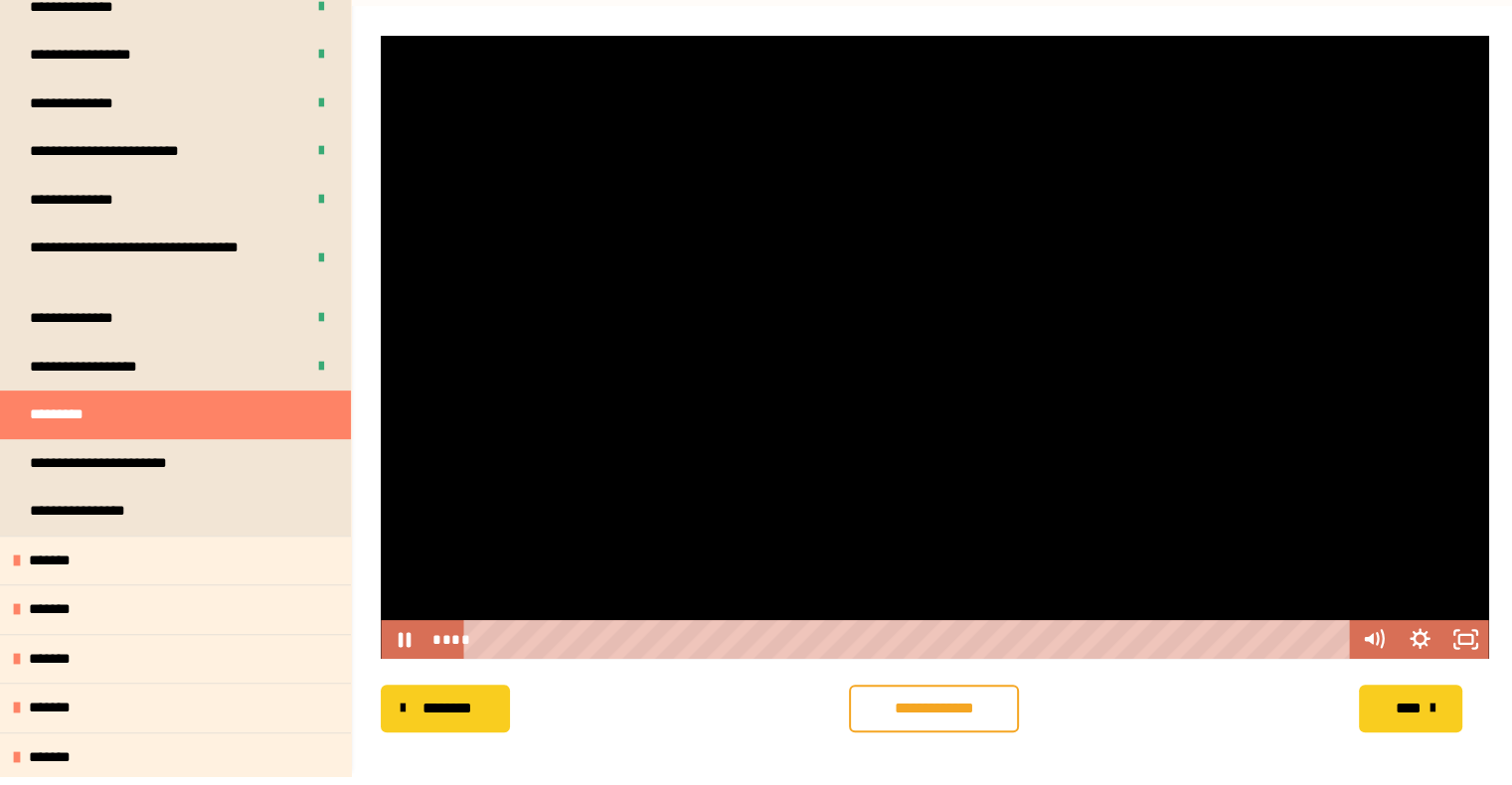 scroll, scrollTop: 254, scrollLeft: 0, axis: vertical 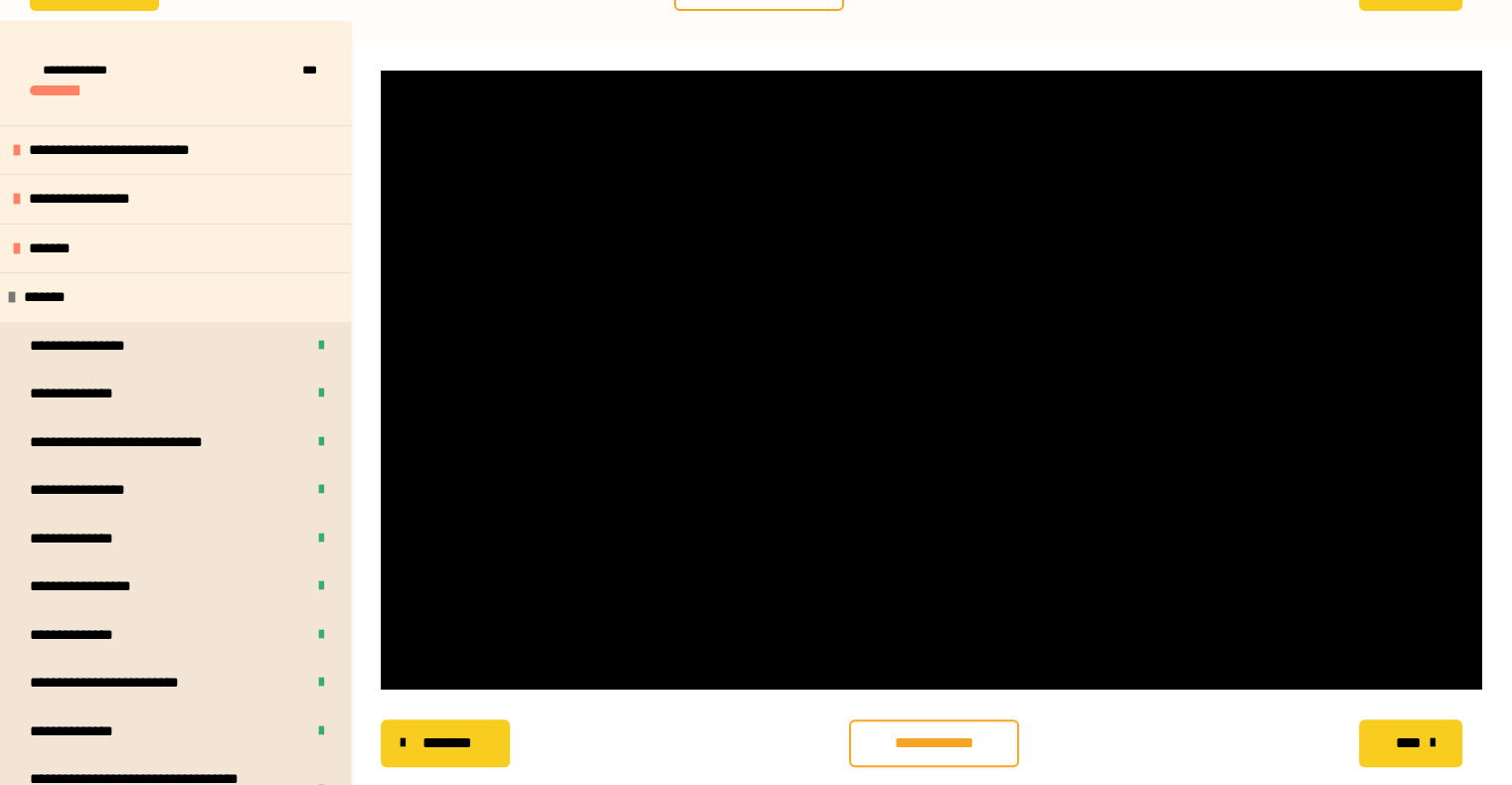 click at bounding box center [931, 380] 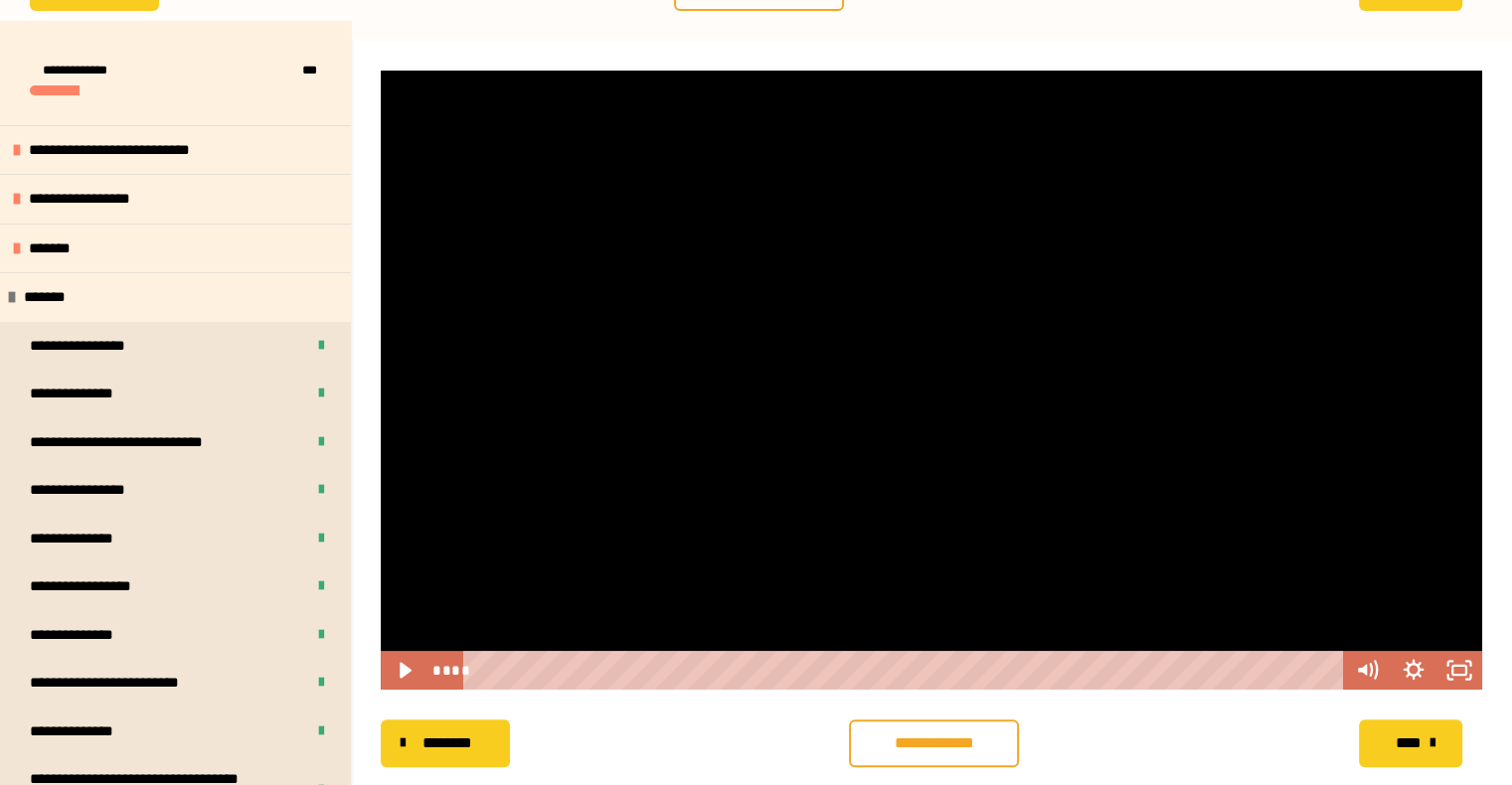 click at bounding box center [931, 380] 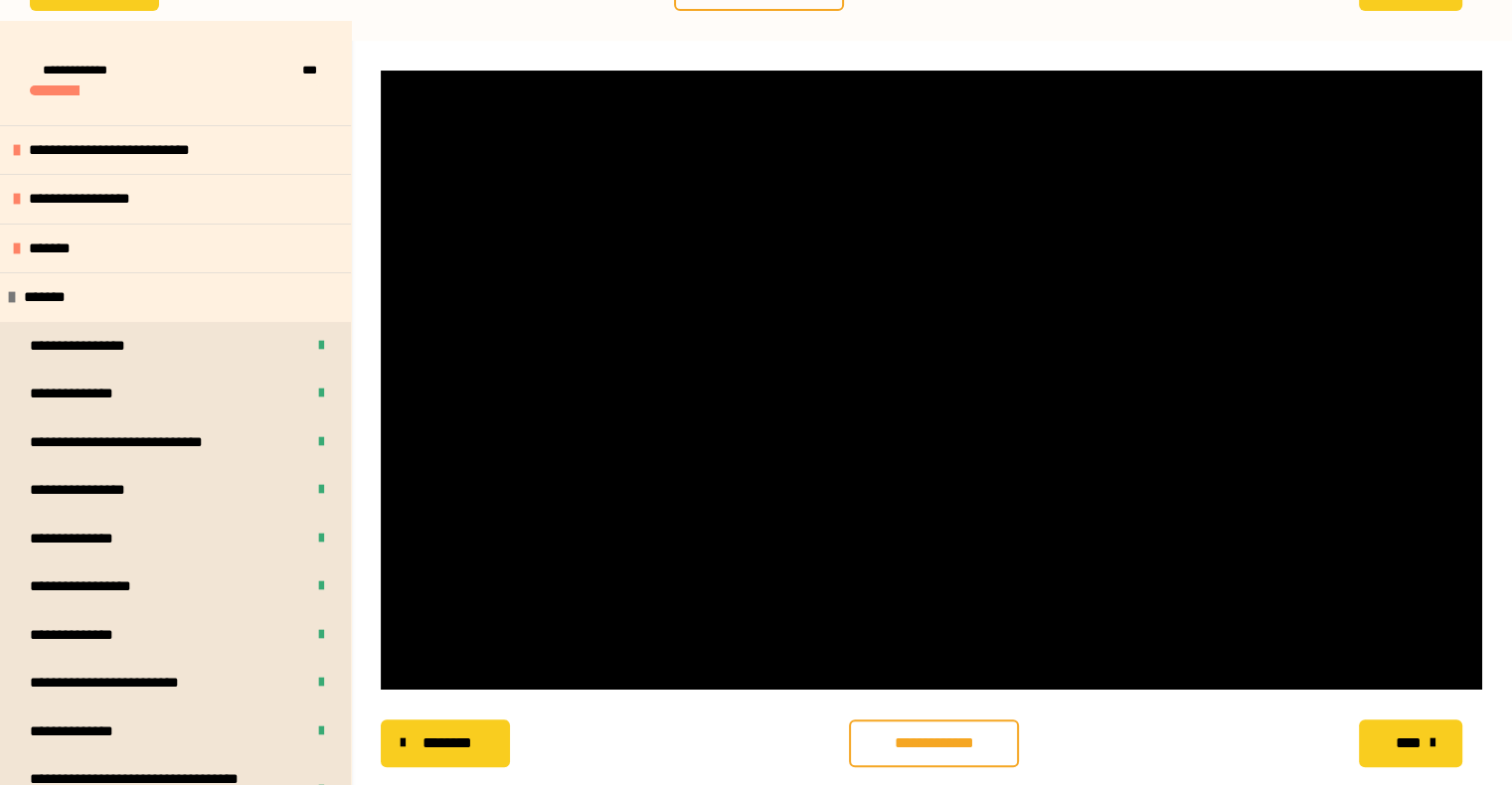 click at bounding box center (931, 380) 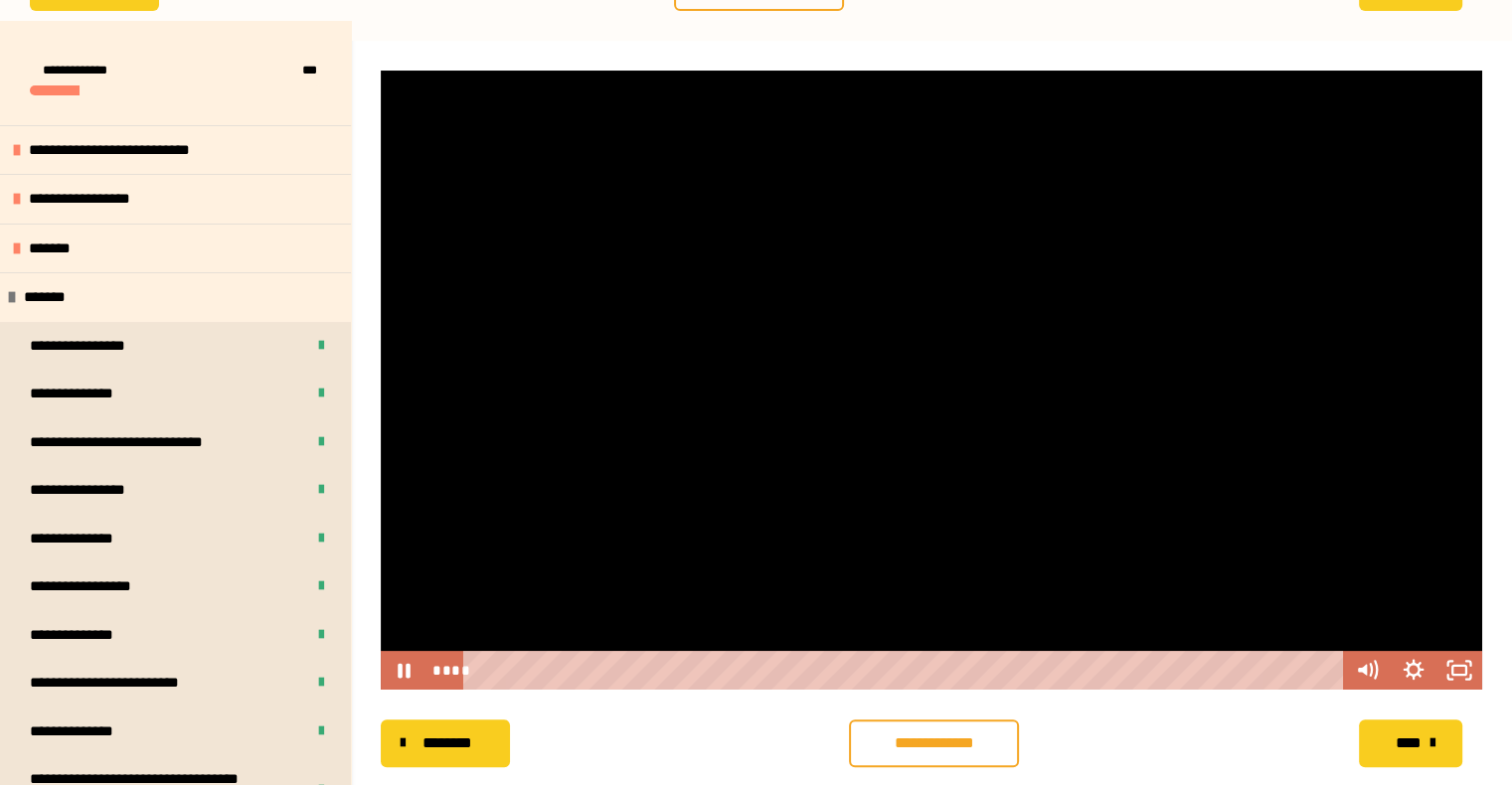 click at bounding box center (931, 380) 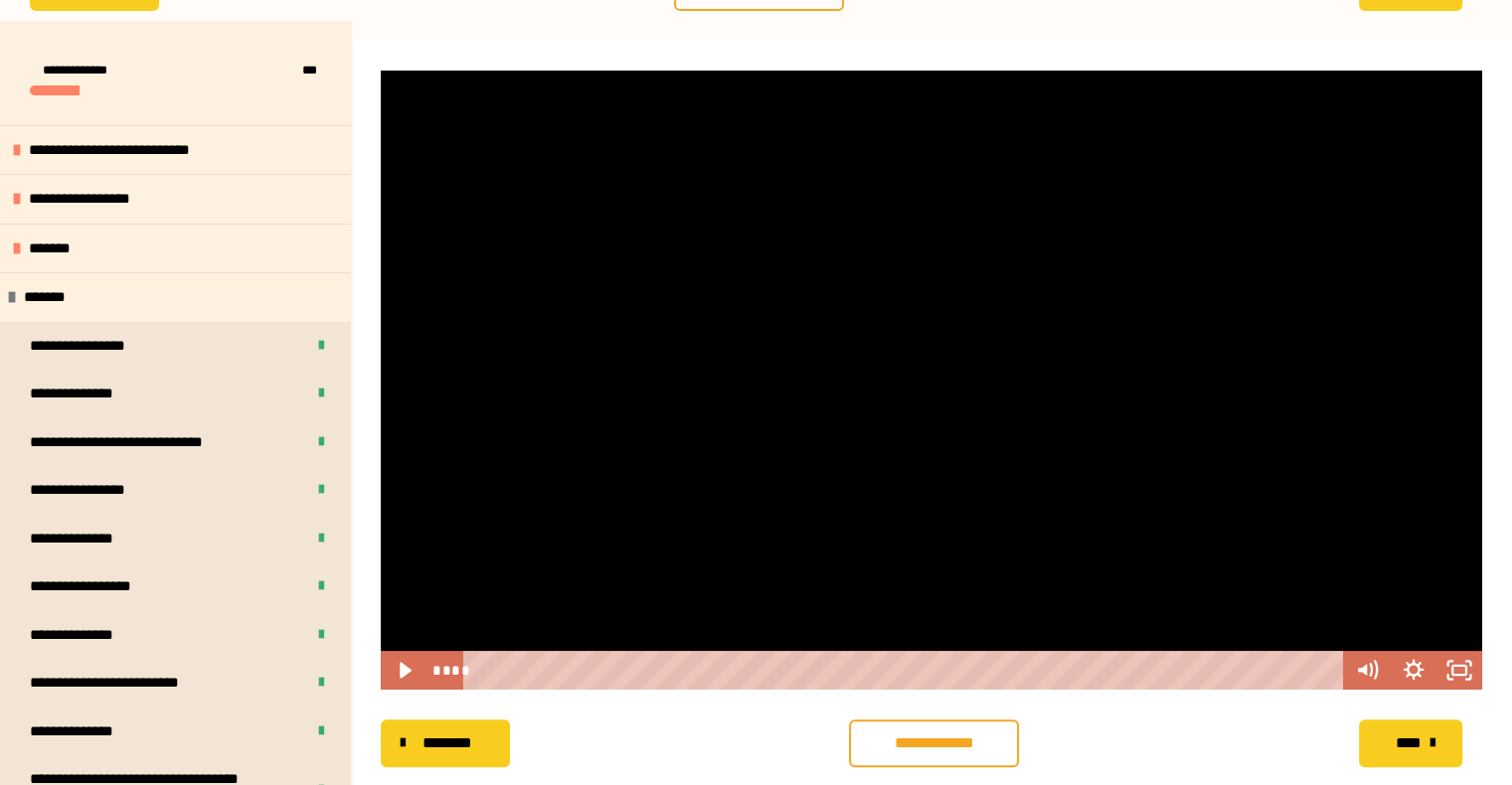 click at bounding box center (931, 380) 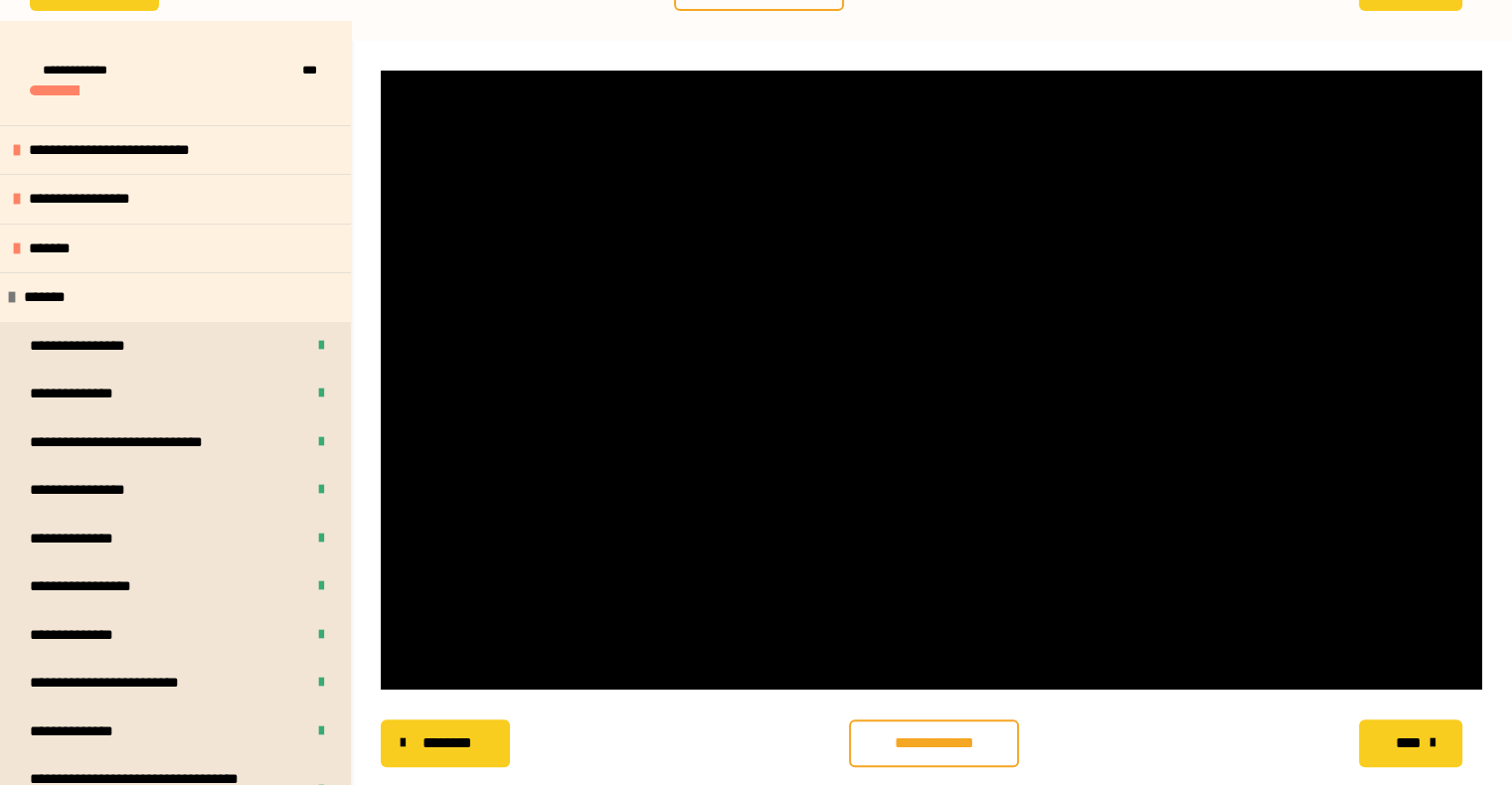 click on "**********" at bounding box center [933, 743] 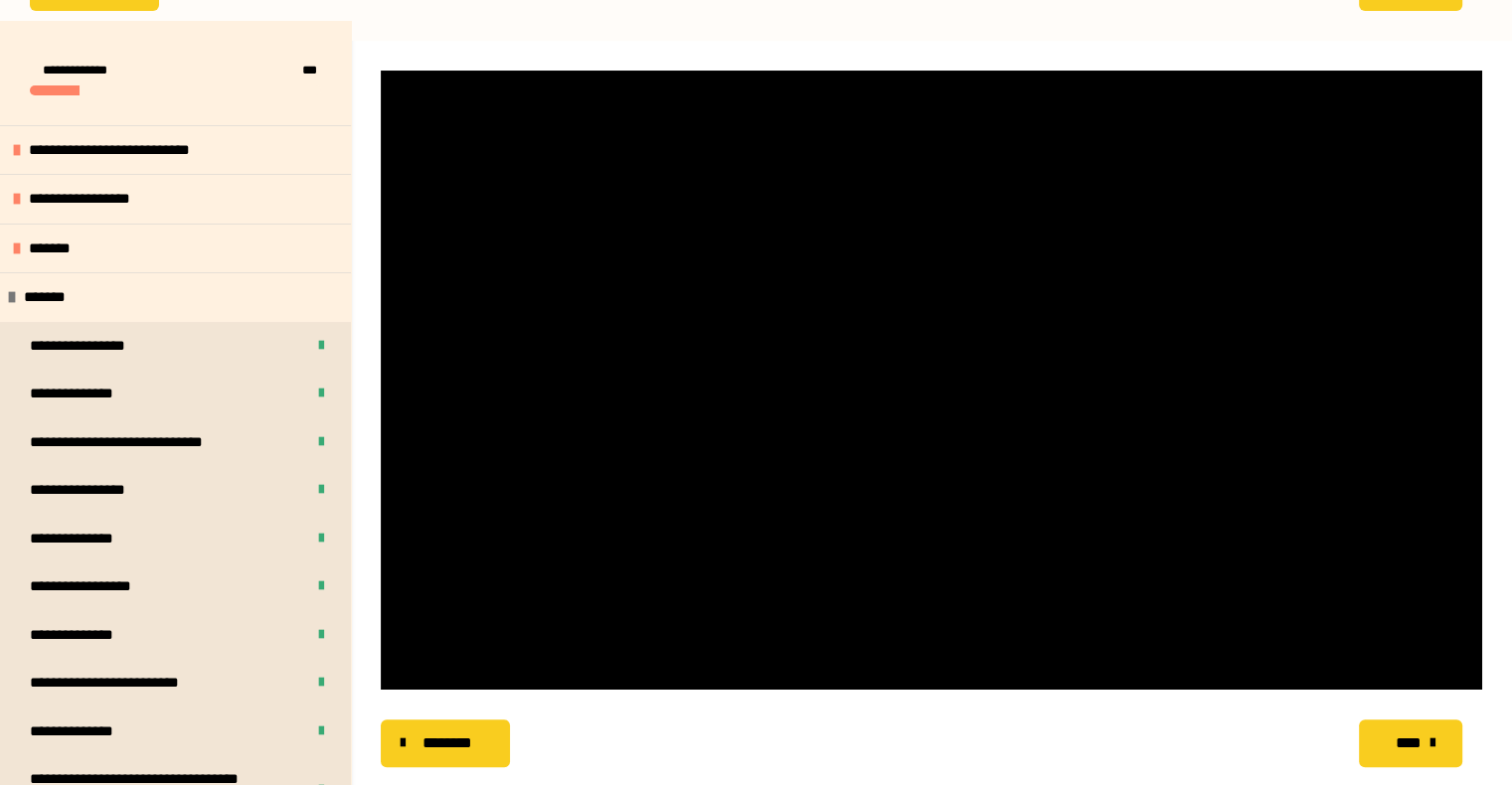 click on "****" at bounding box center [1408, 743] 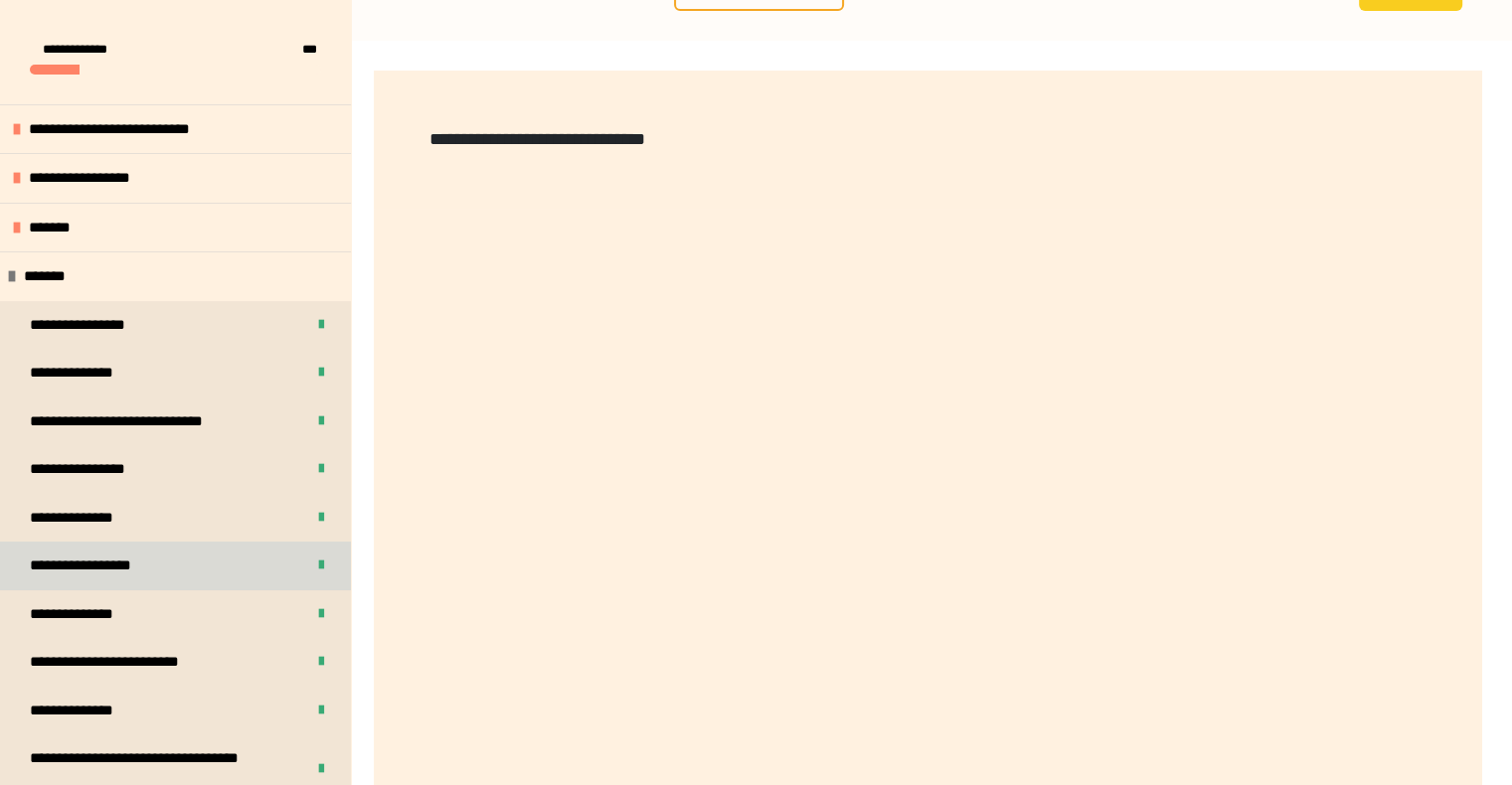 scroll, scrollTop: 428, scrollLeft: 0, axis: vertical 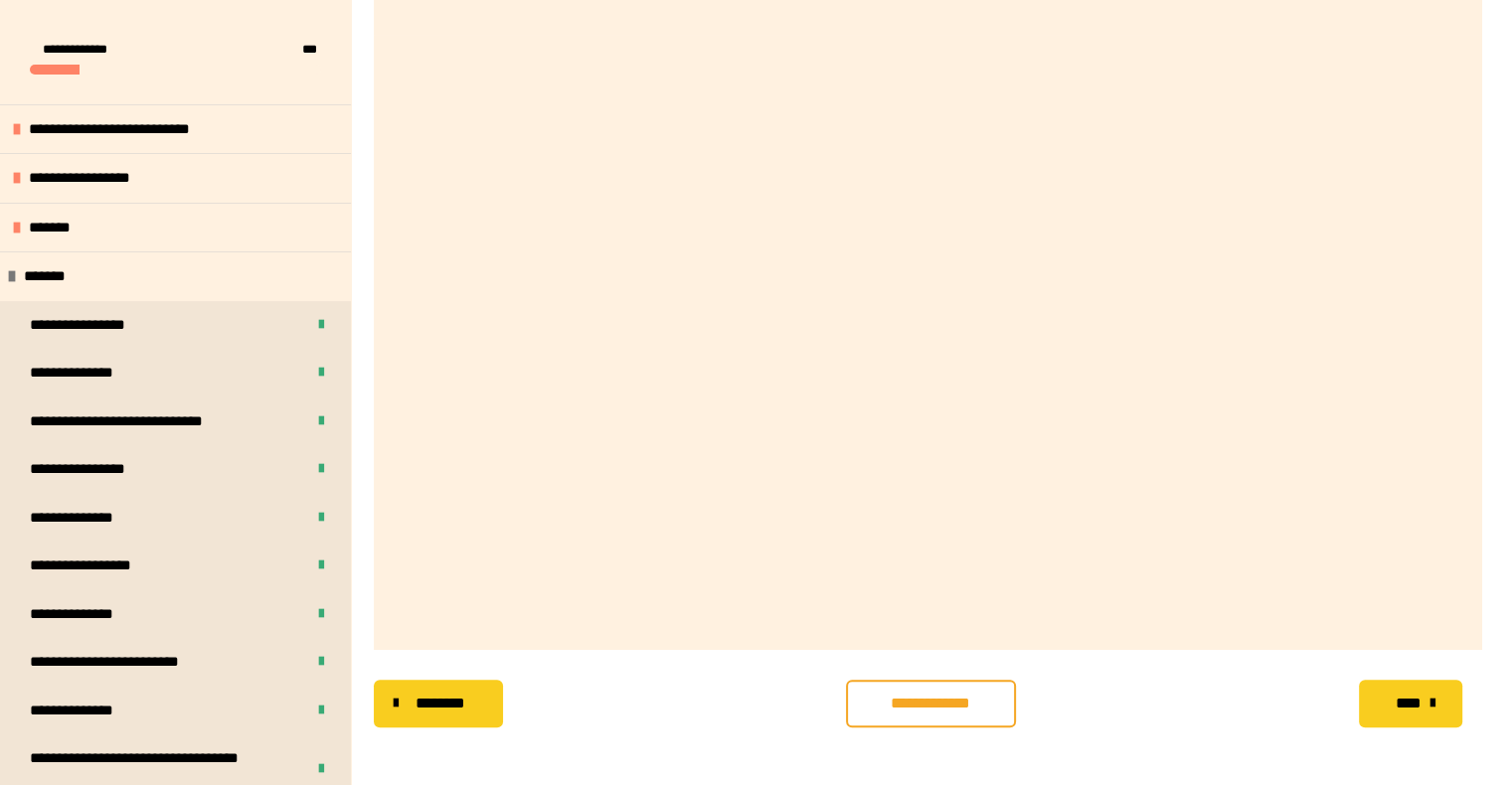 click on "**********" at bounding box center [930, 704] 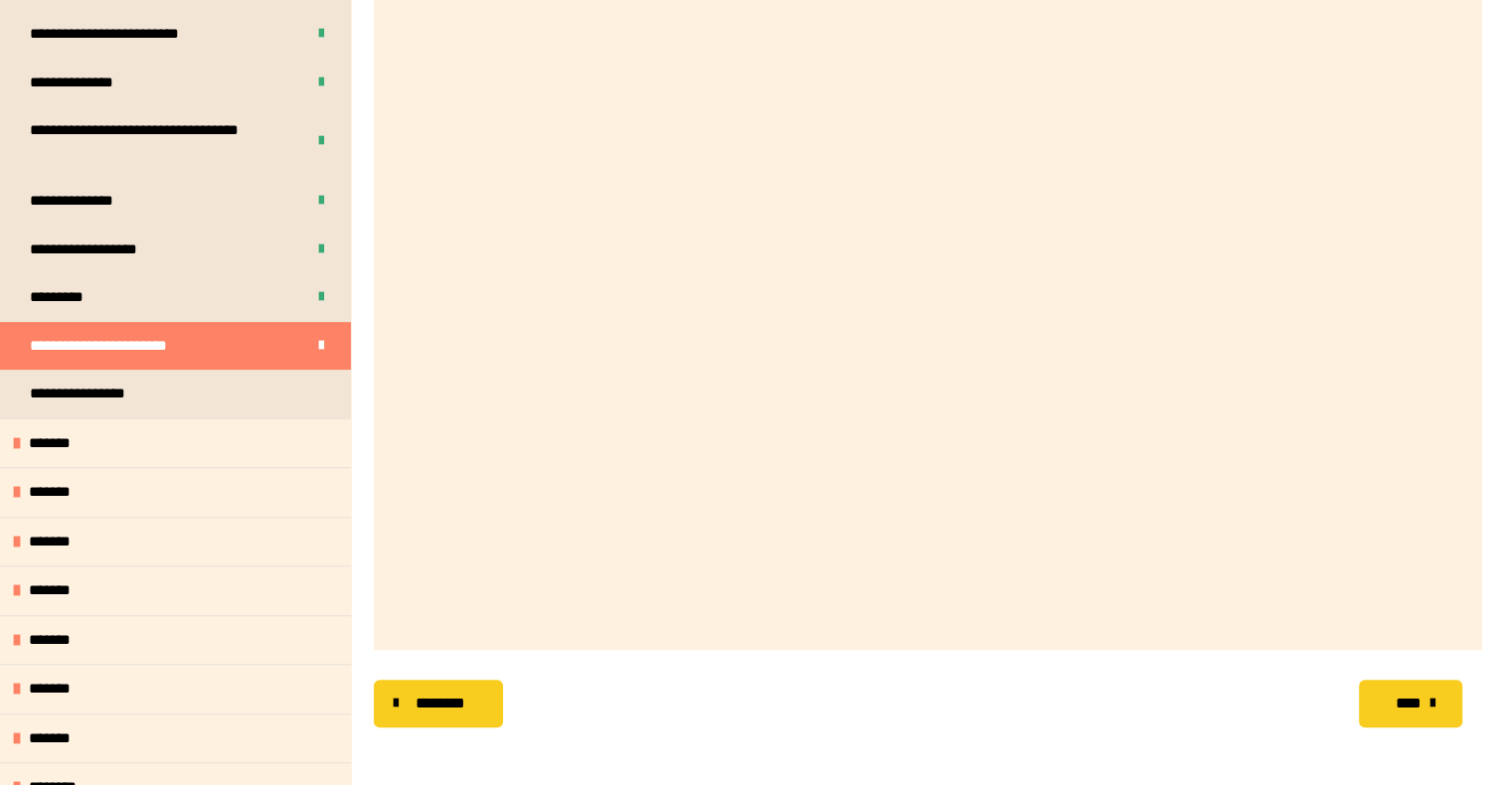 scroll, scrollTop: 696, scrollLeft: 0, axis: vertical 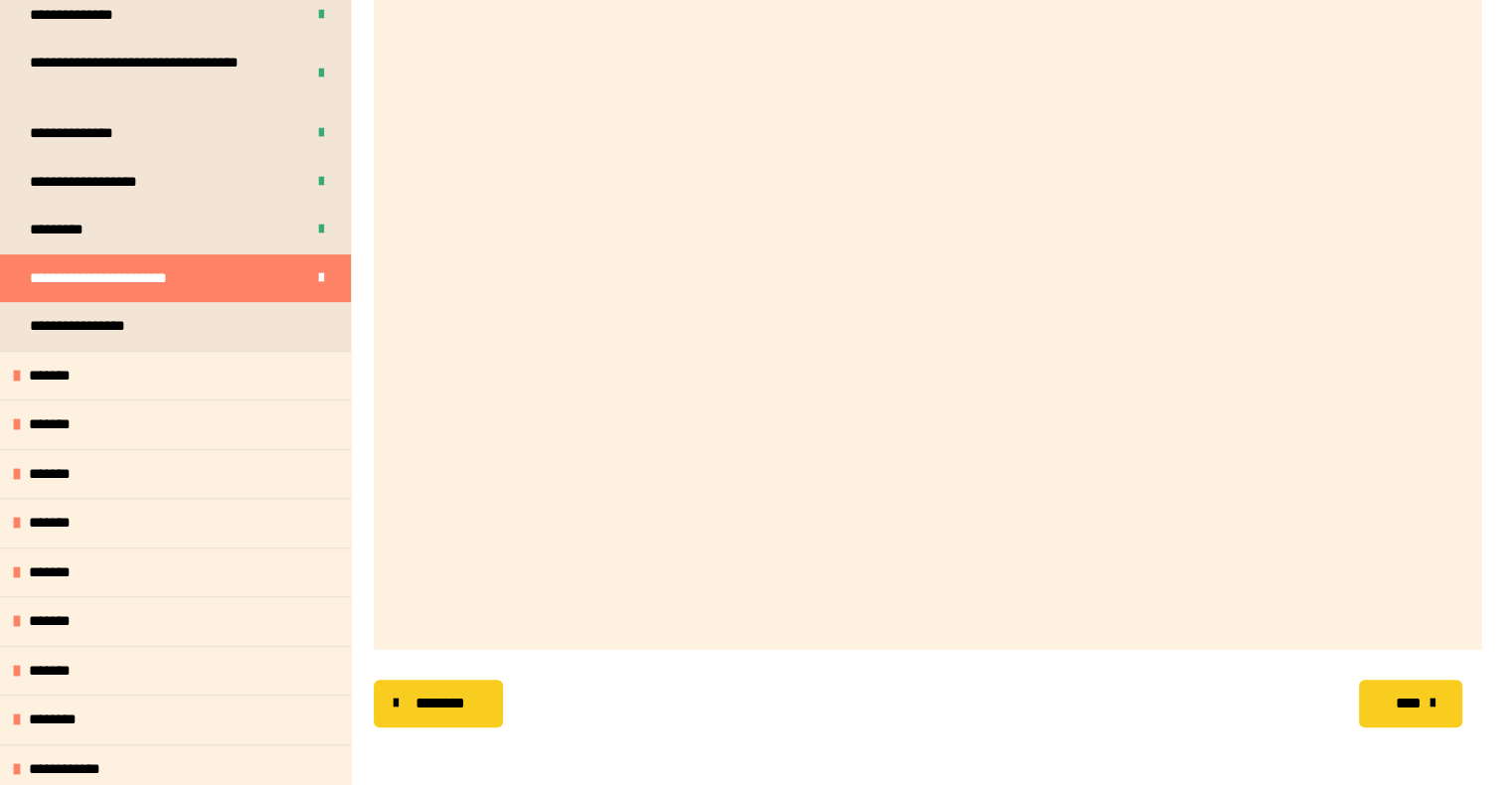 click on "****" at bounding box center (1408, 704) 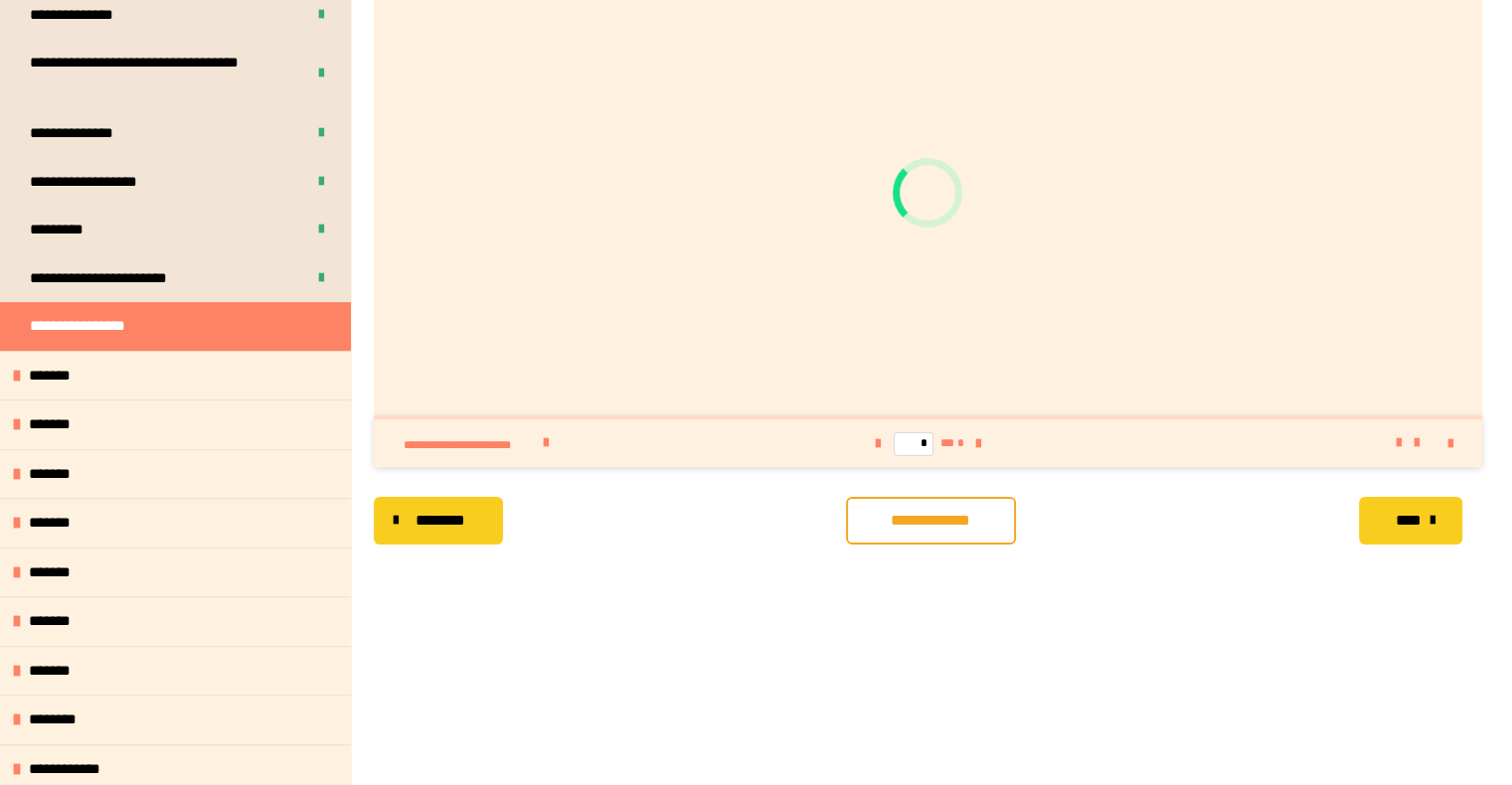 scroll, scrollTop: 354, scrollLeft: 0, axis: vertical 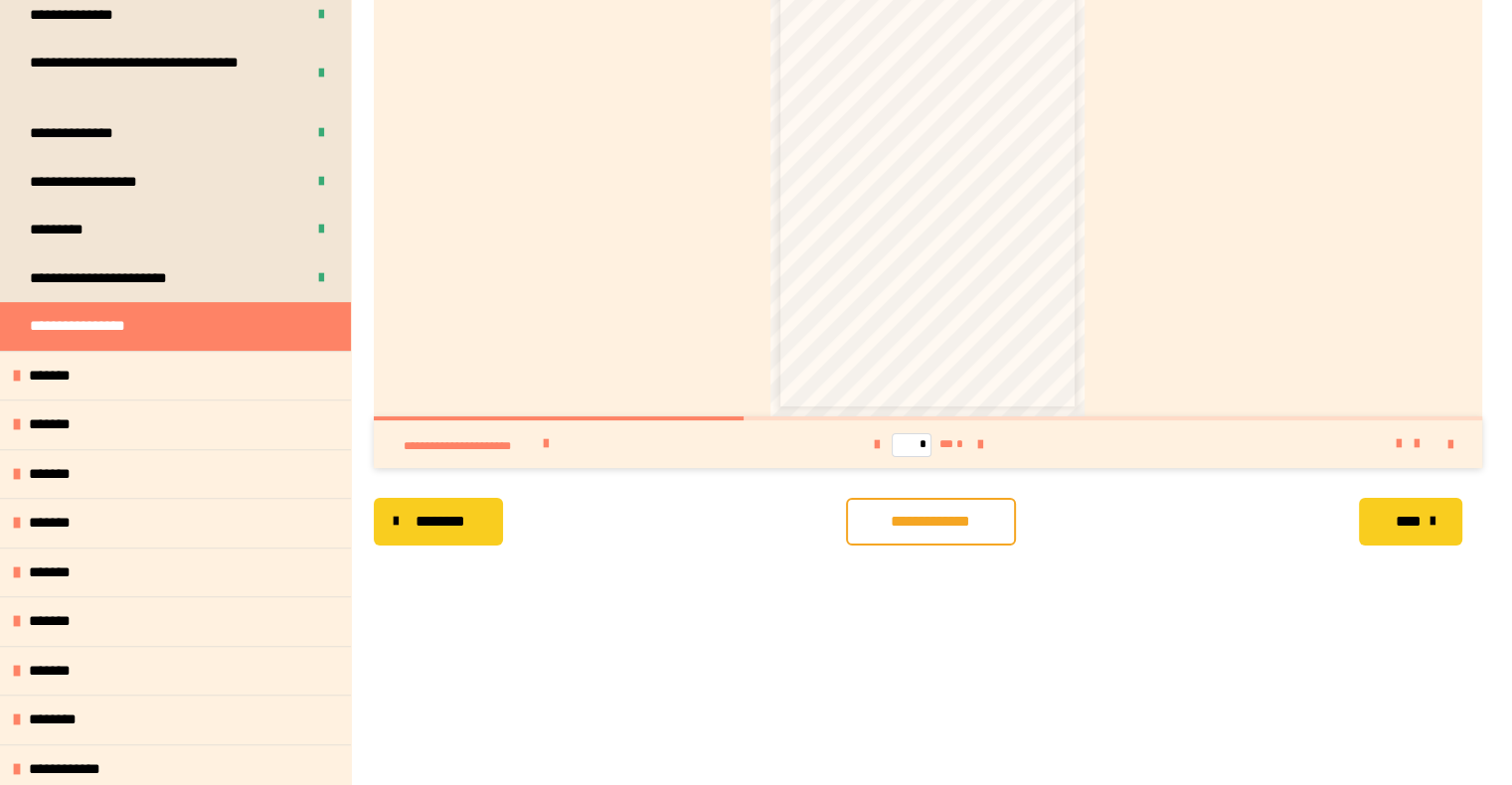 click on "**********" at bounding box center (930, 522) 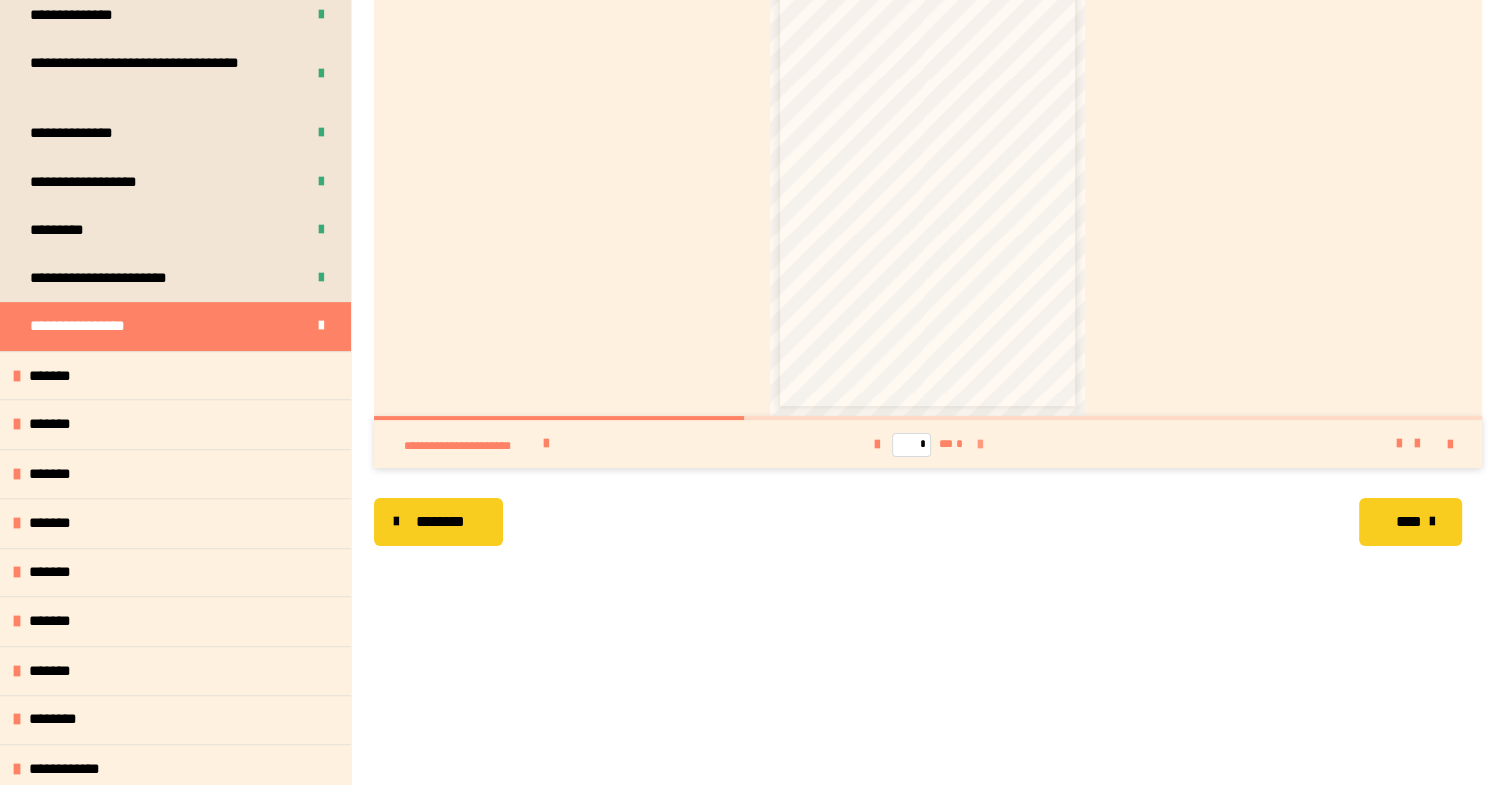 click at bounding box center [979, 445] 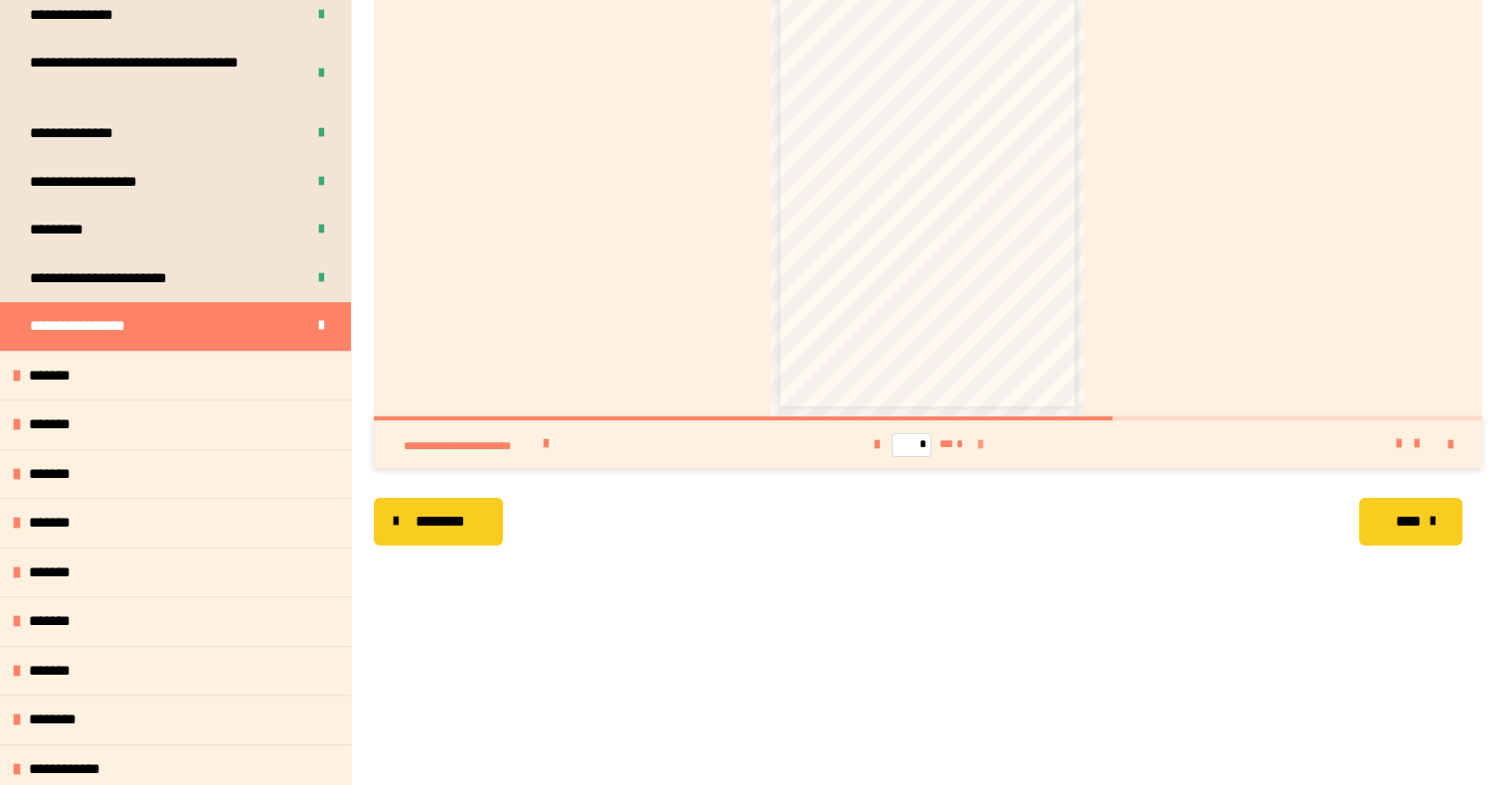 click at bounding box center [979, 445] 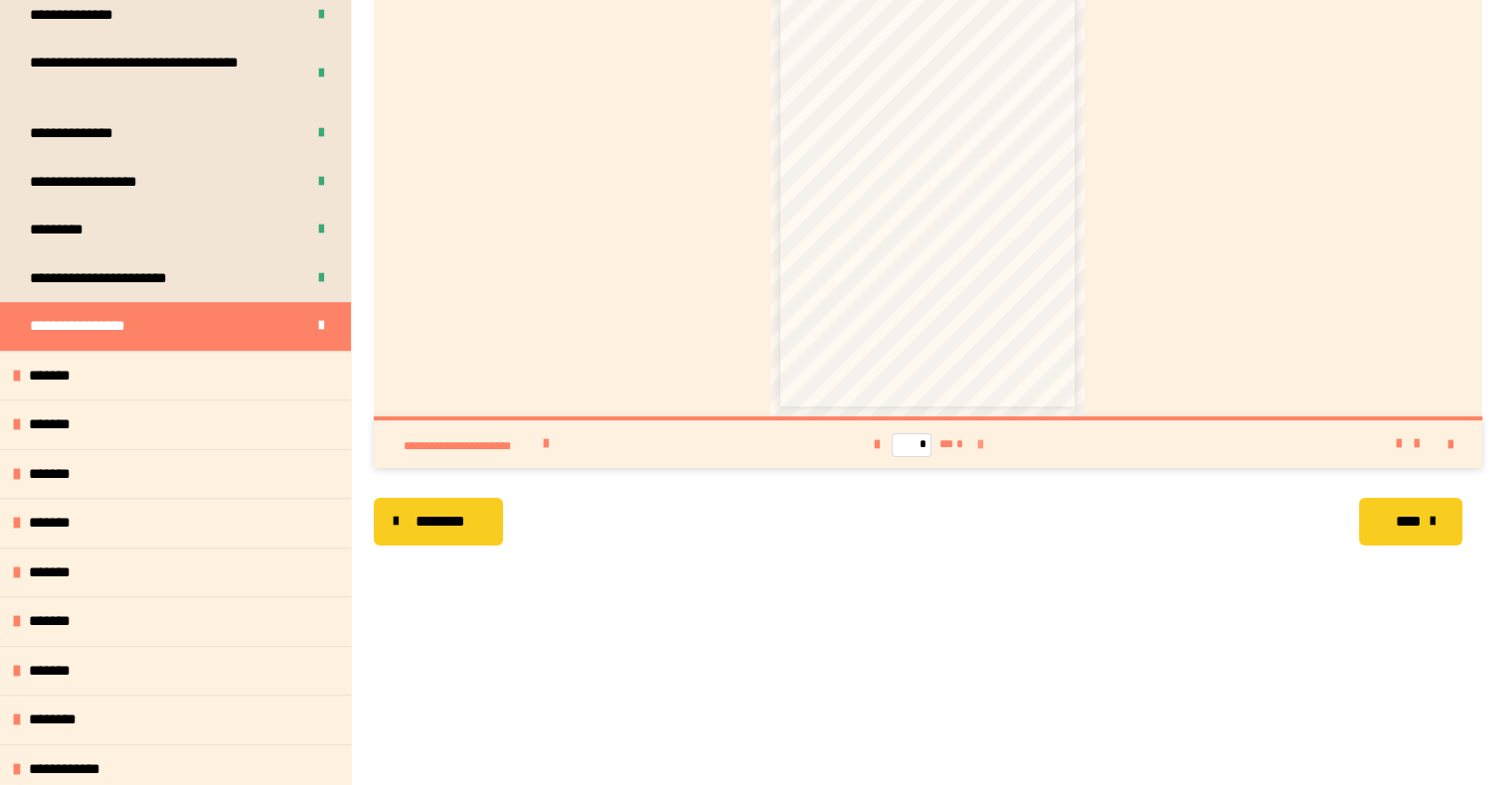 click on "* ** *" at bounding box center [927, 444] 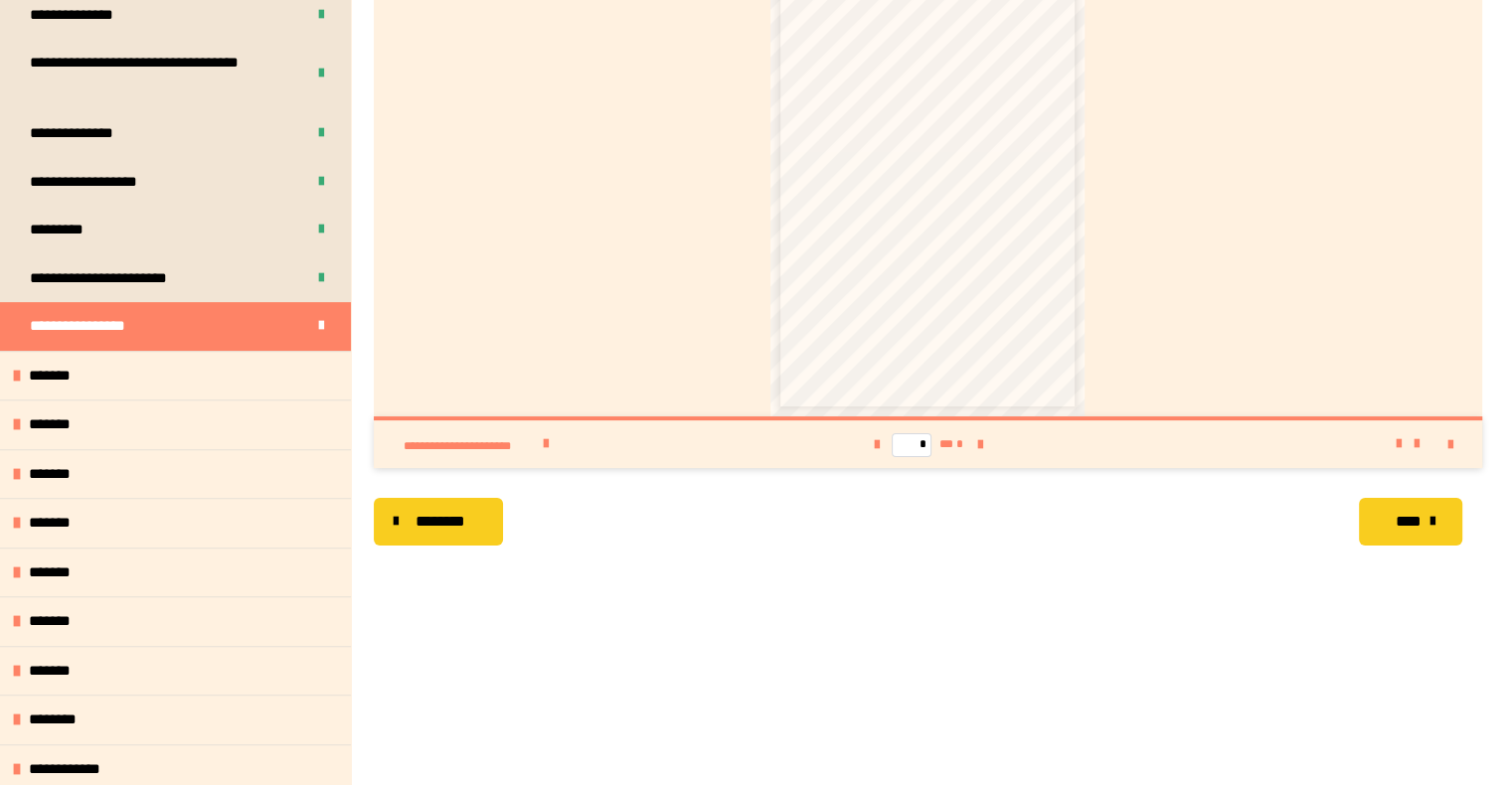 scroll, scrollTop: 250, scrollLeft: 0, axis: vertical 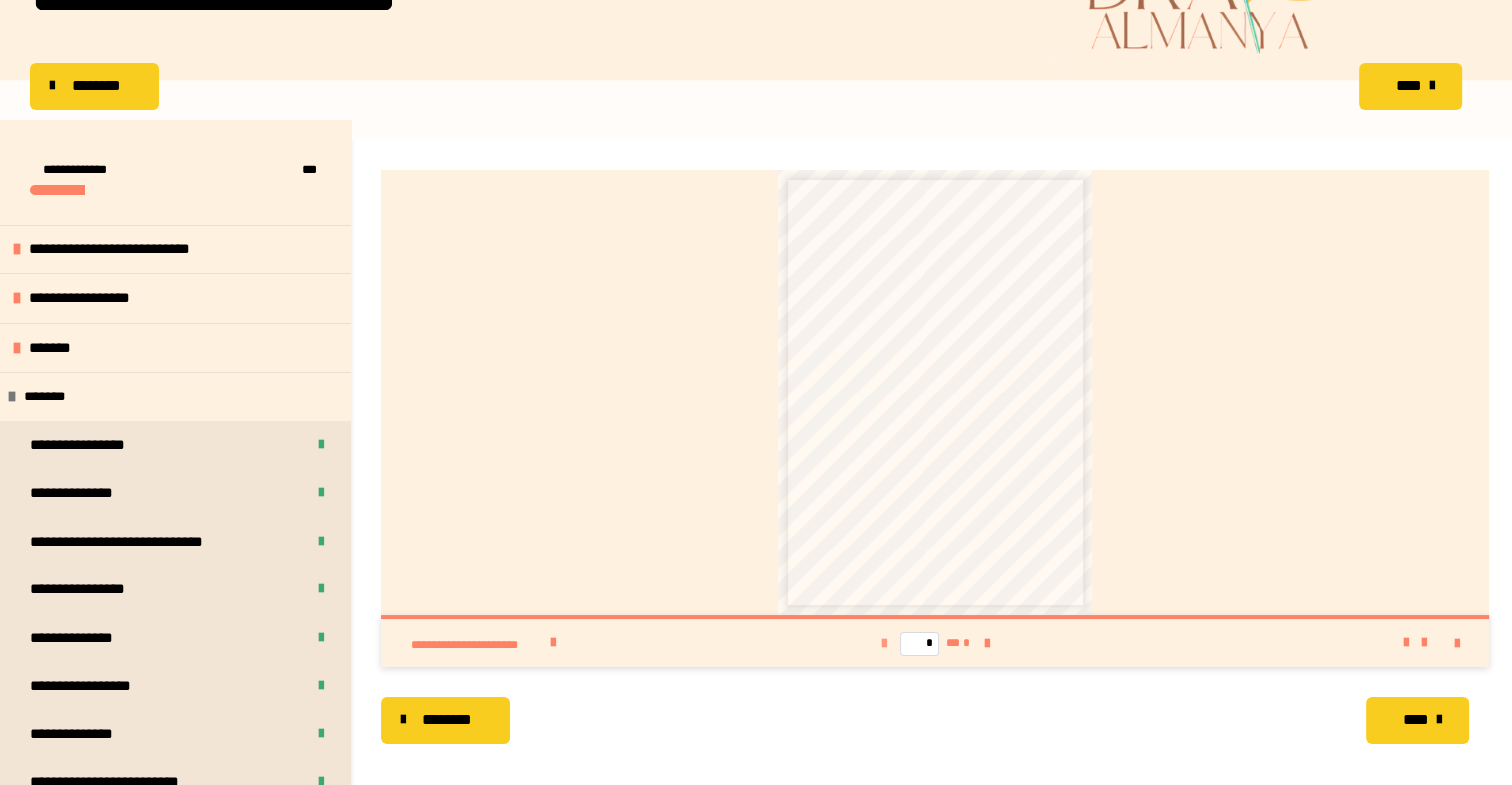 click at bounding box center (884, 644) 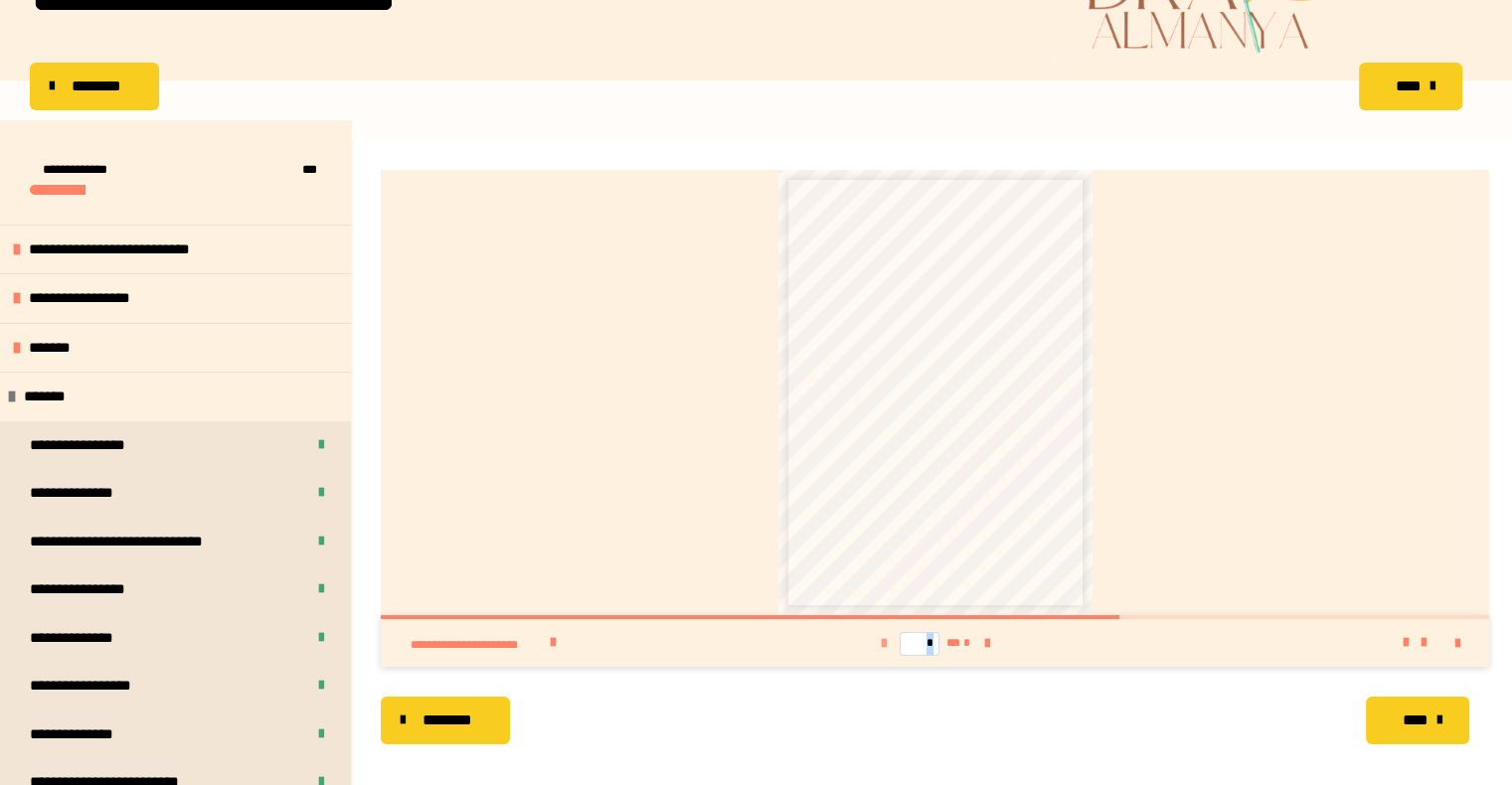 click at bounding box center [884, 644] 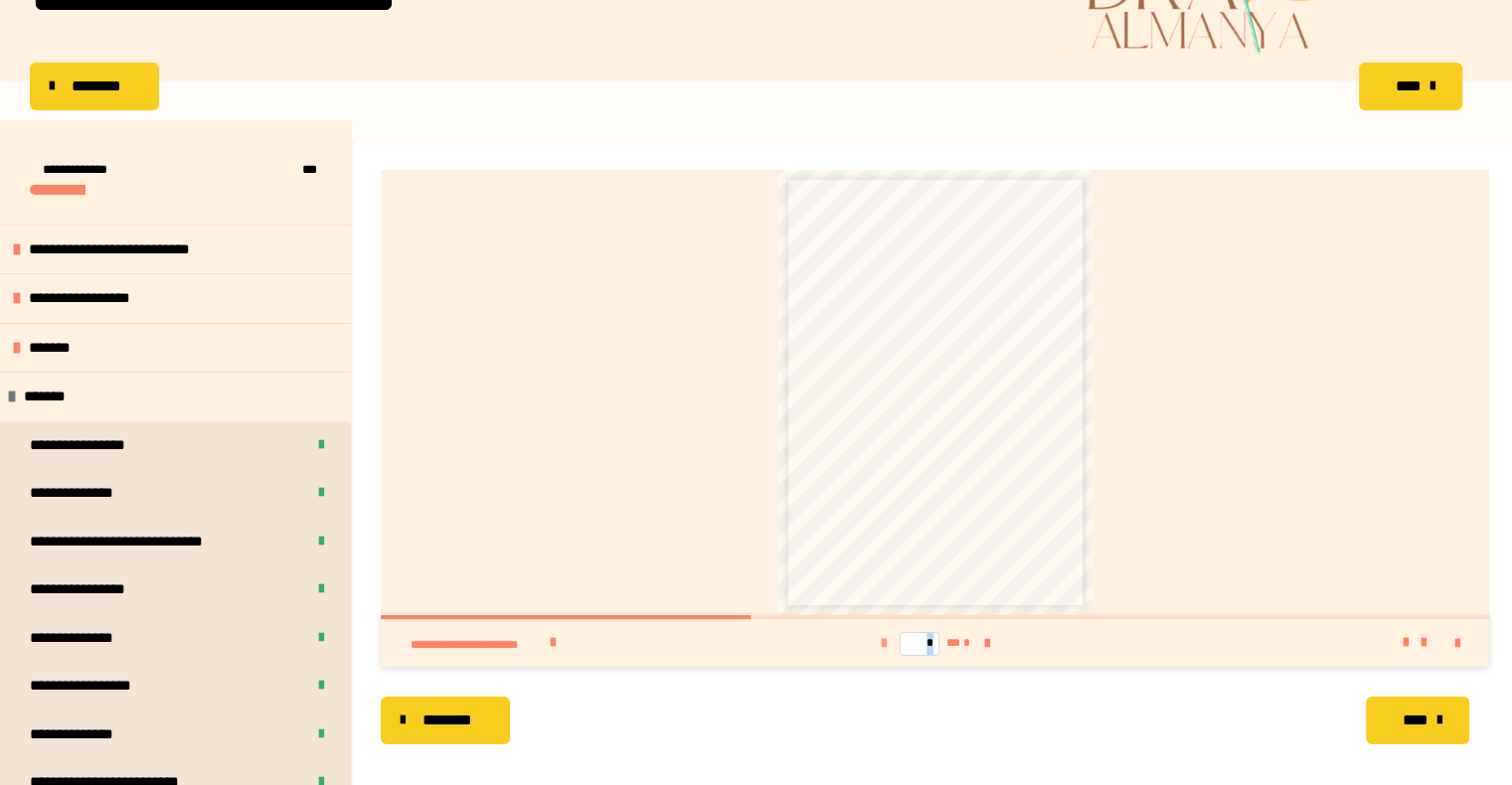 click on "* ** *" at bounding box center [935, 643] 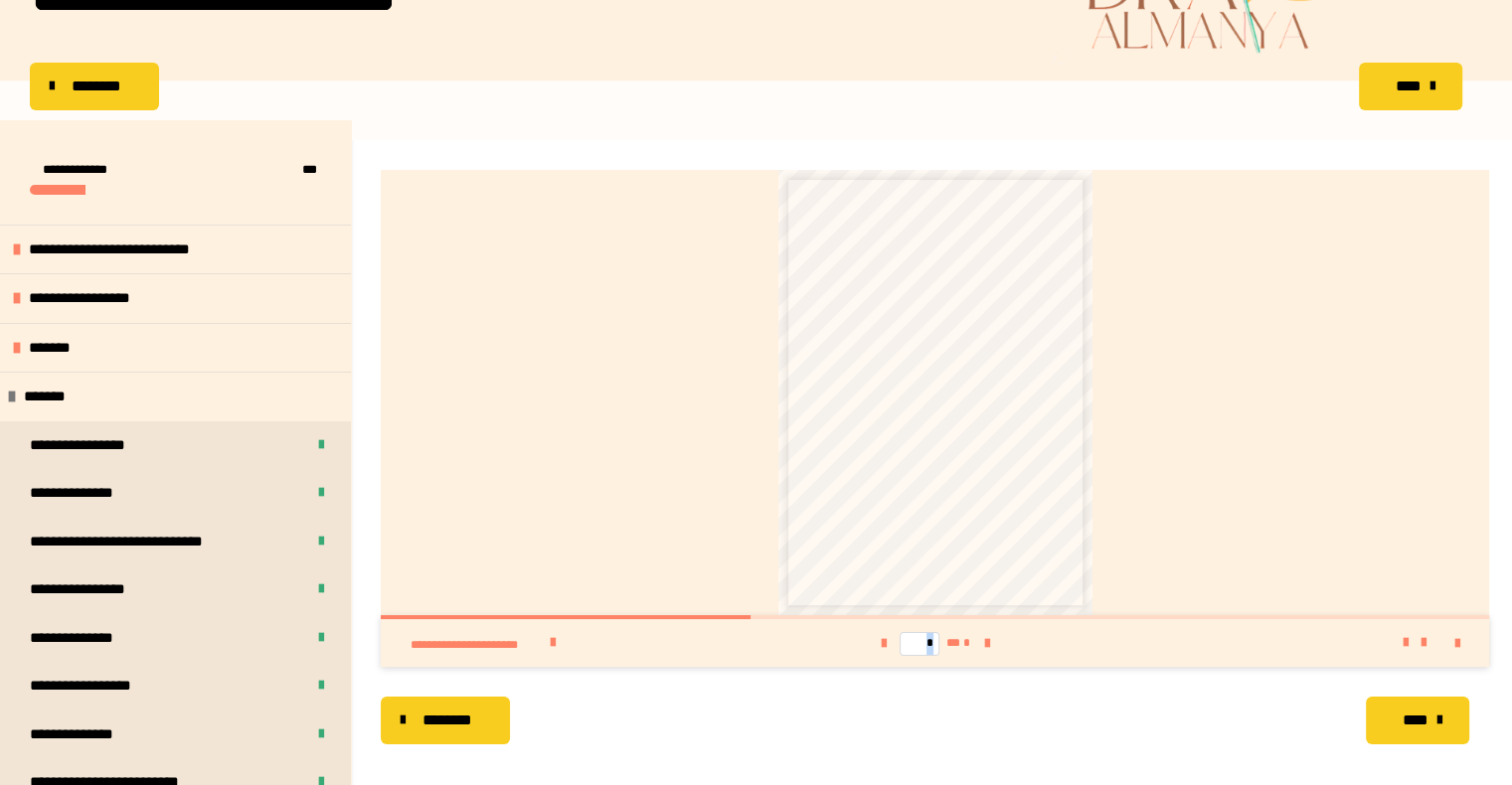 click on "****" at bounding box center [1418, 720] 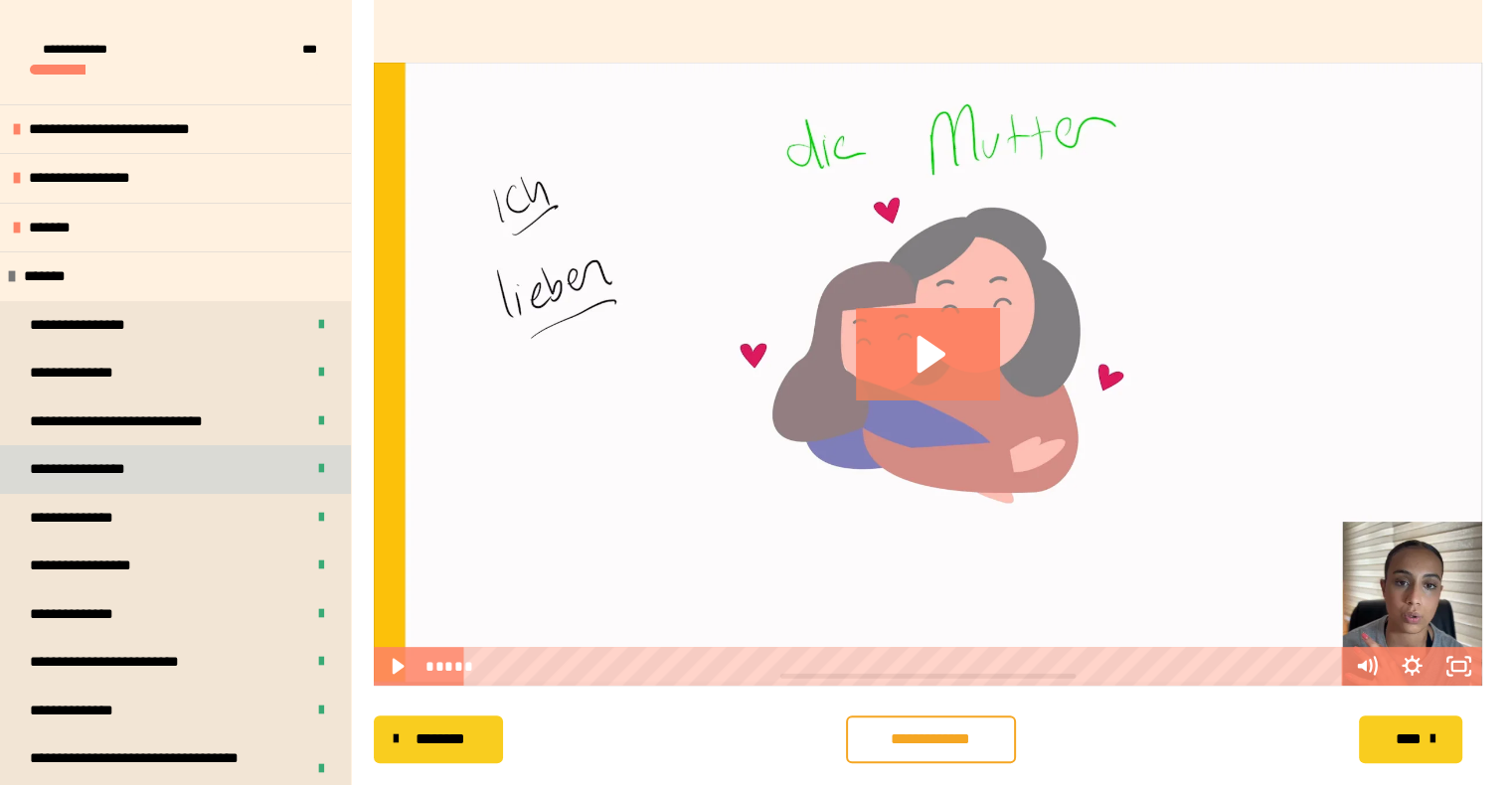 scroll, scrollTop: 571, scrollLeft: 0, axis: vertical 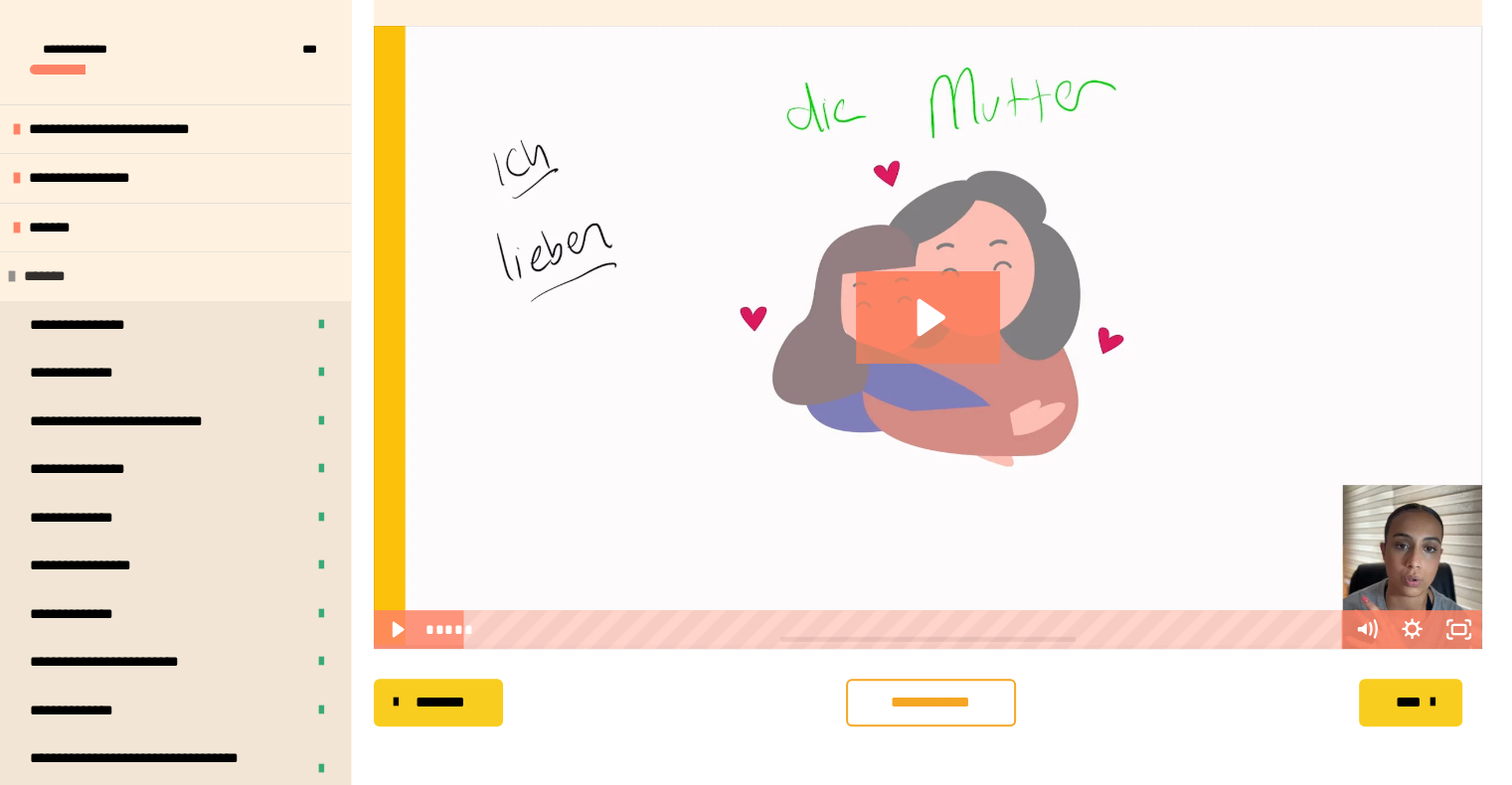 click on "*******" at bounding box center (175, 276) 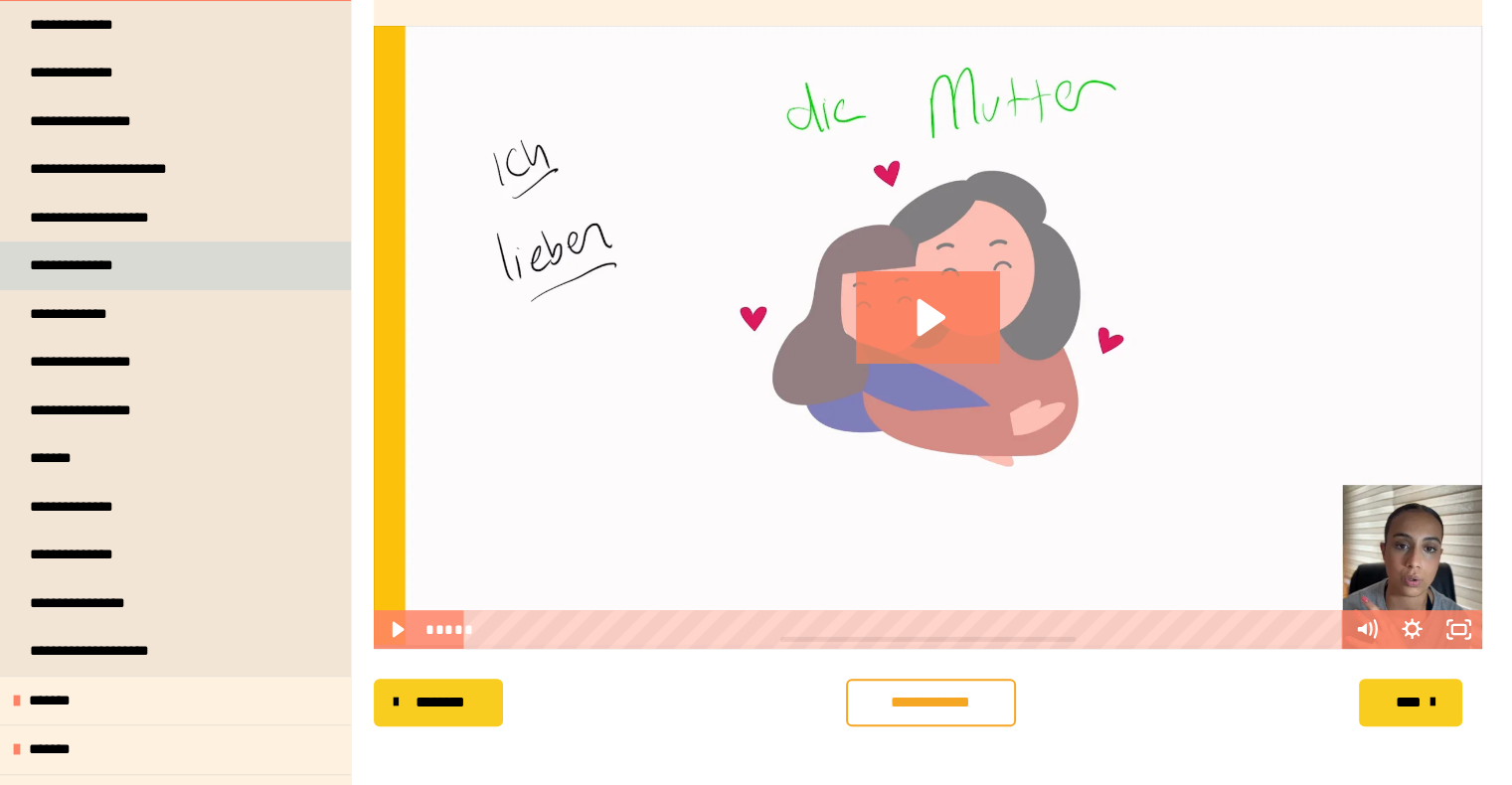 scroll, scrollTop: 298, scrollLeft: 0, axis: vertical 